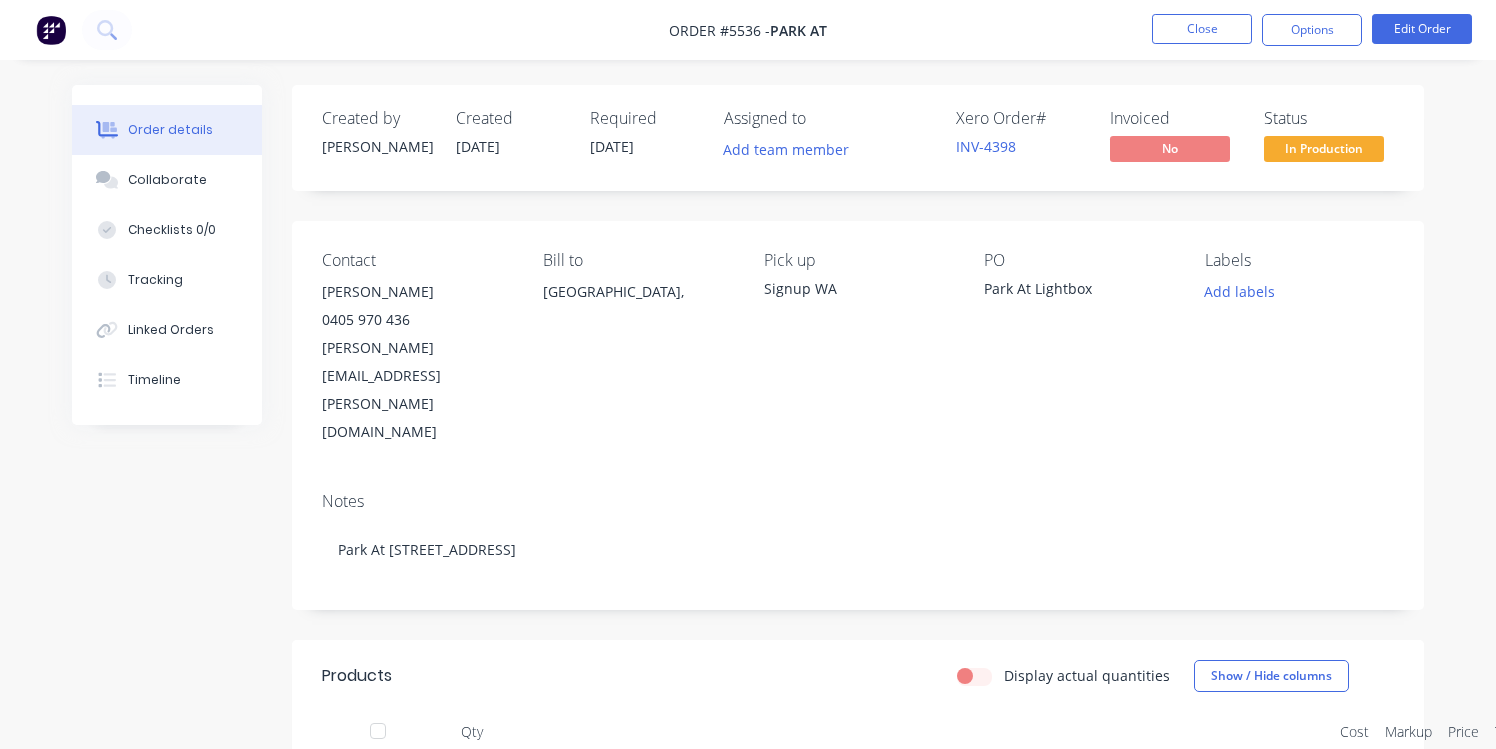 scroll, scrollTop: 0, scrollLeft: 0, axis: both 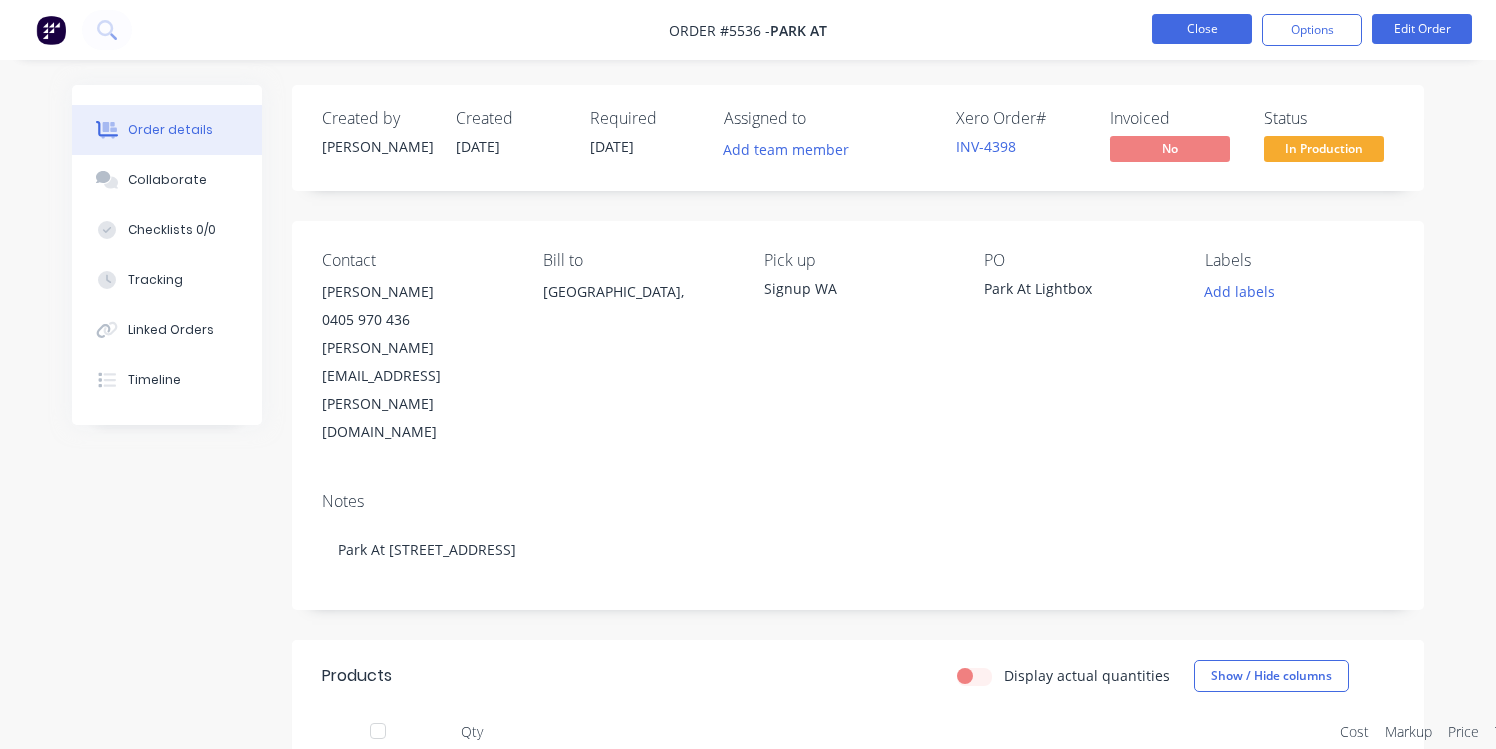 click on "Close" at bounding box center (1202, 29) 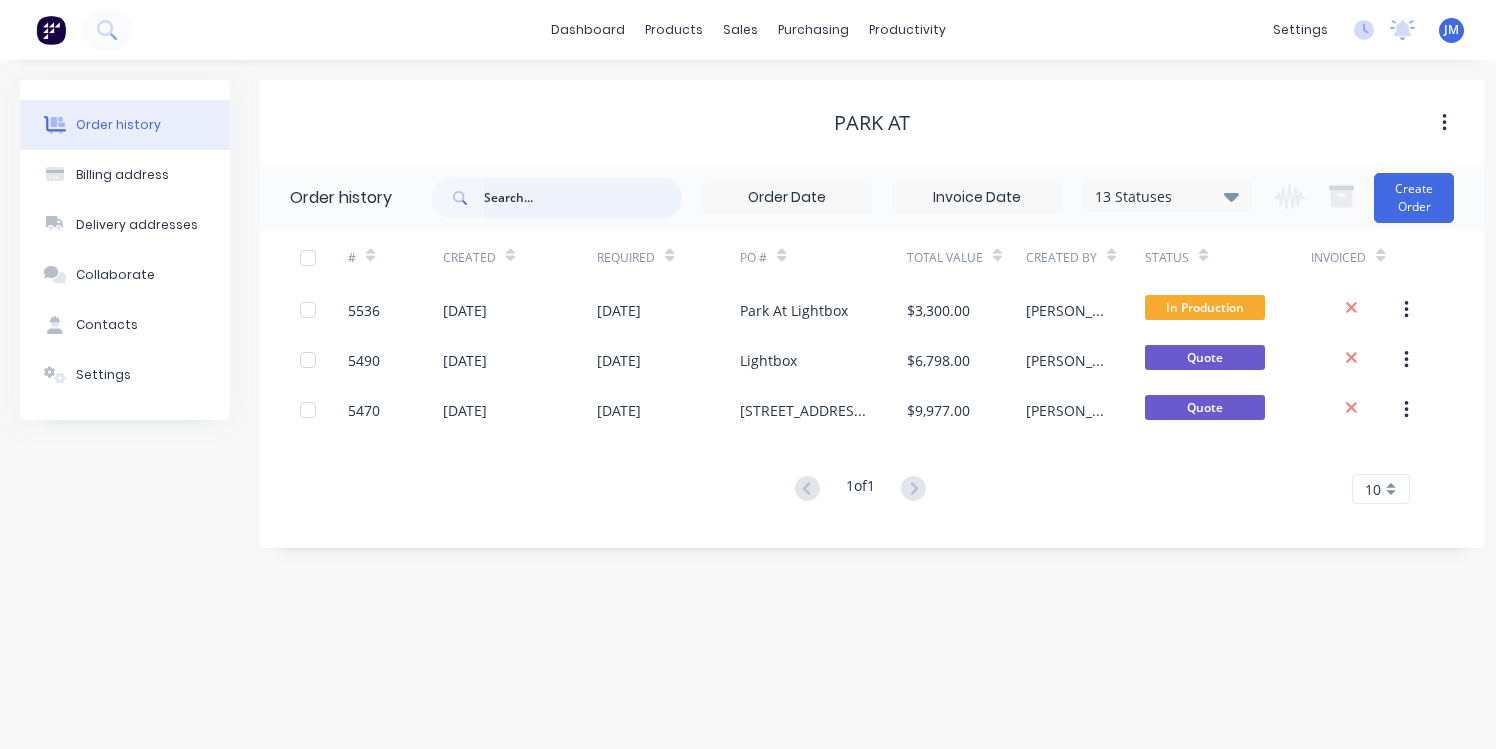 click at bounding box center [583, 198] 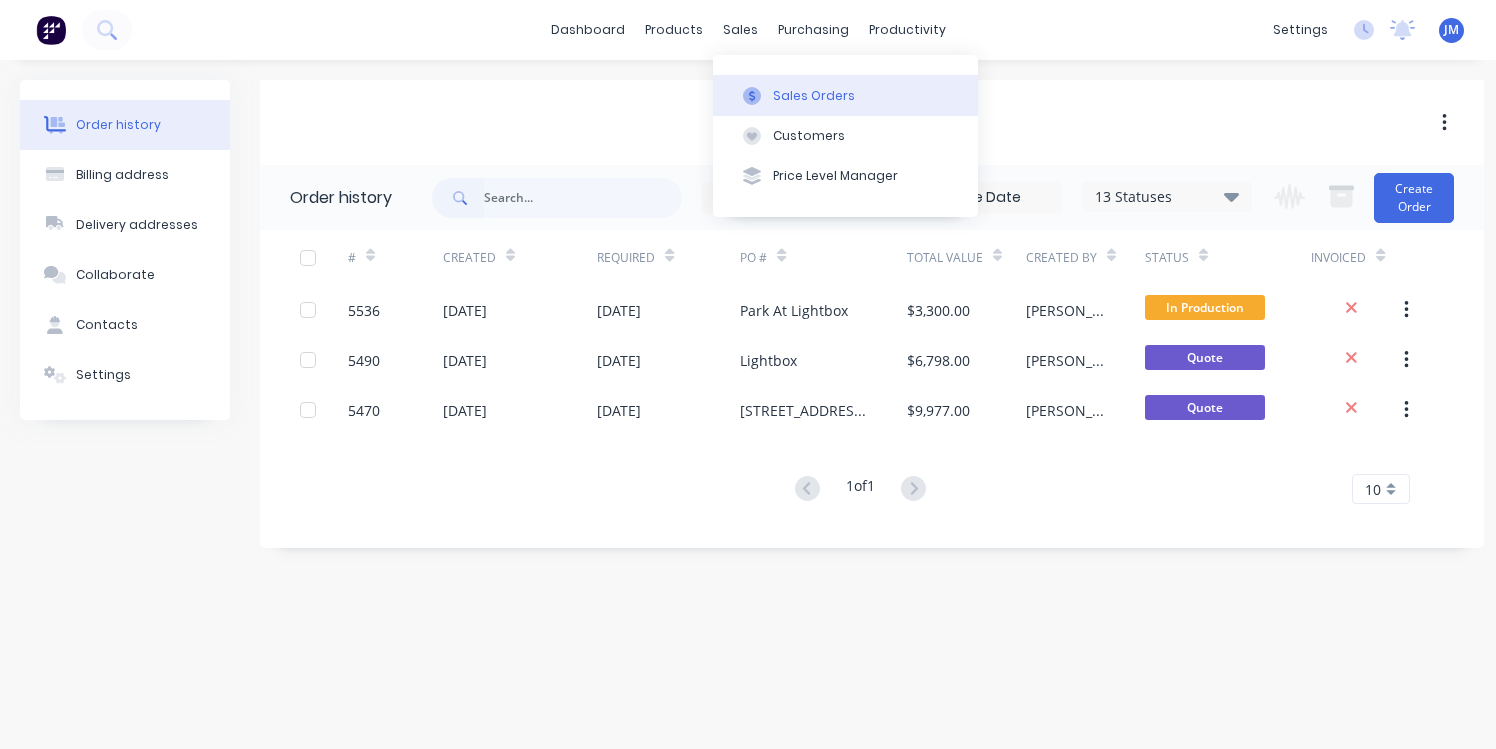 click on "Sales Orders" at bounding box center [814, 96] 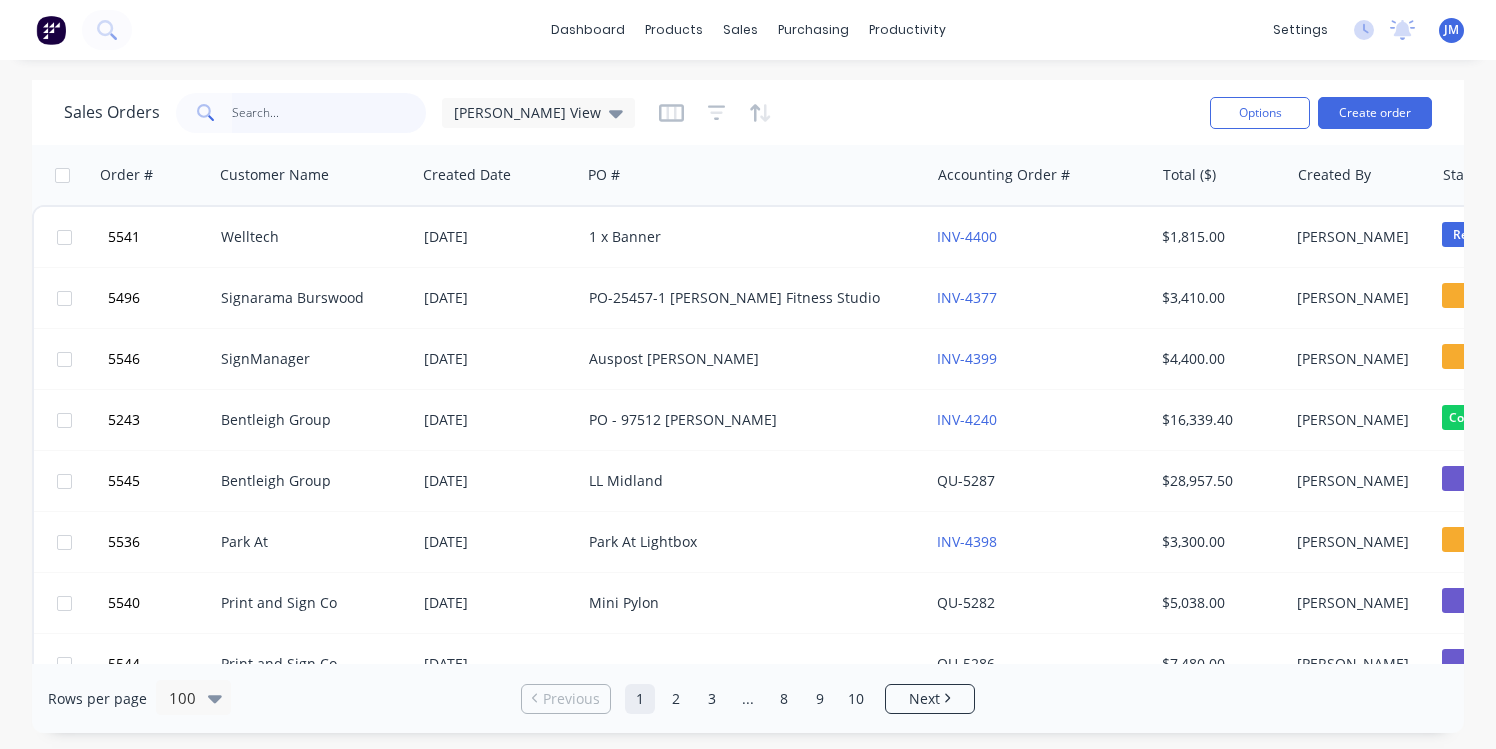 click at bounding box center [329, 113] 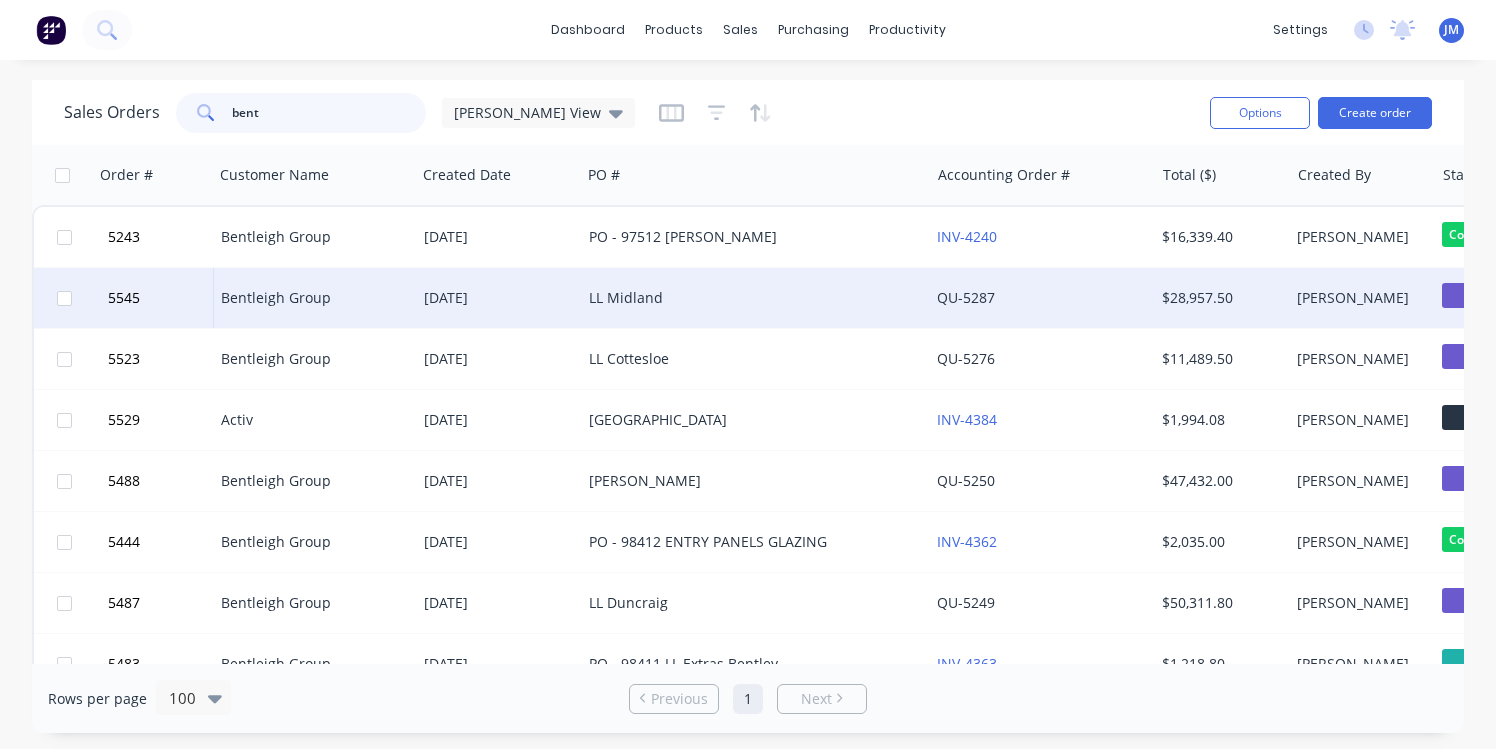 type on "bent" 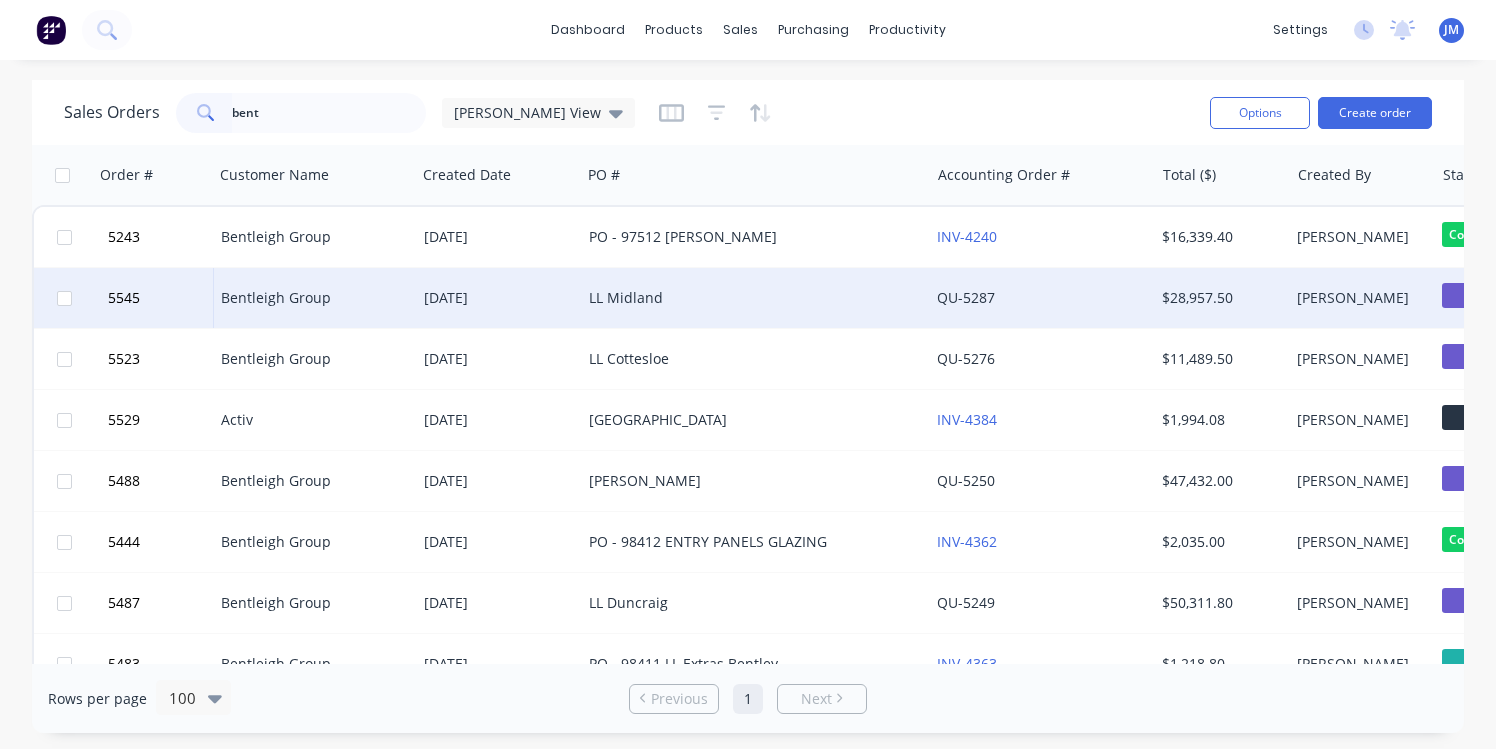 click on "[DATE]" at bounding box center (498, 298) 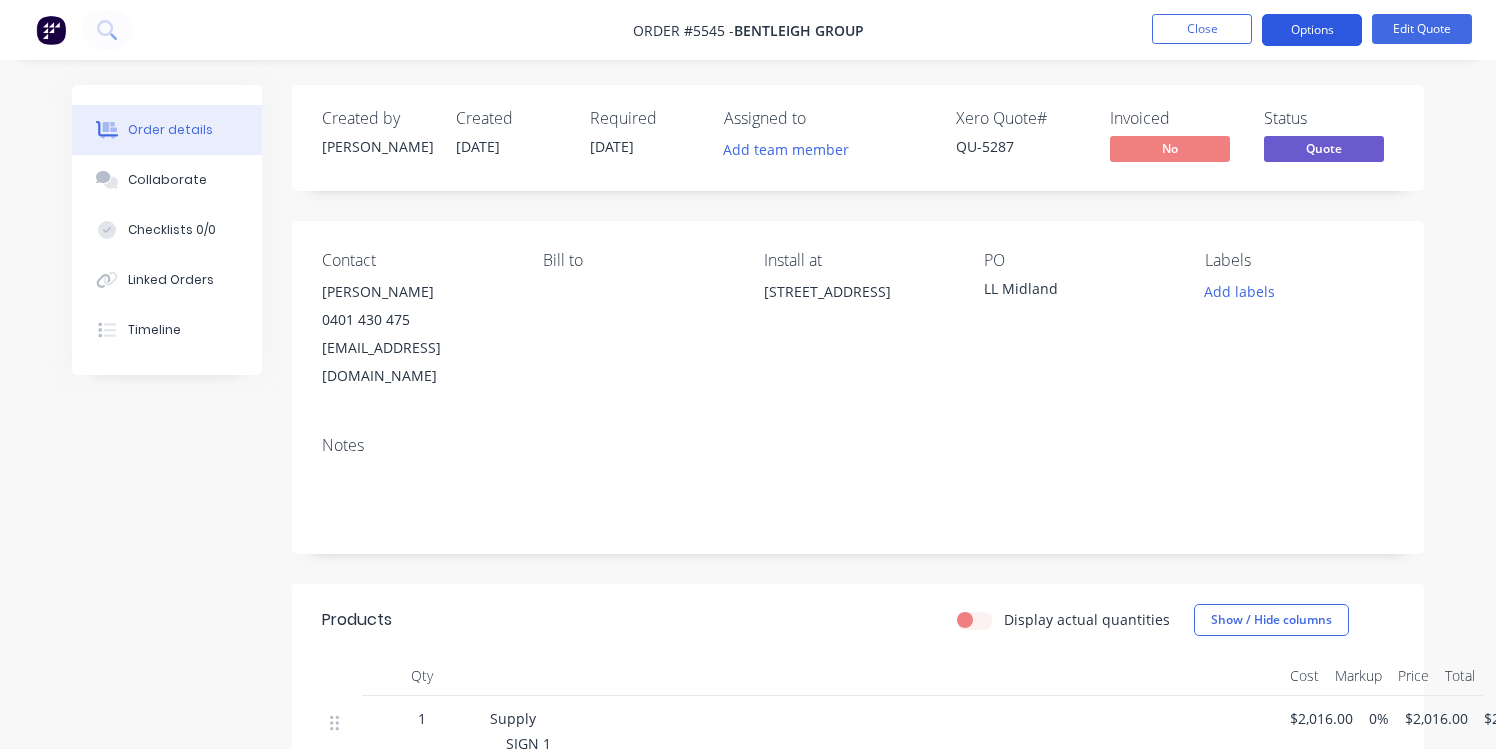 click on "Options" at bounding box center [1312, 30] 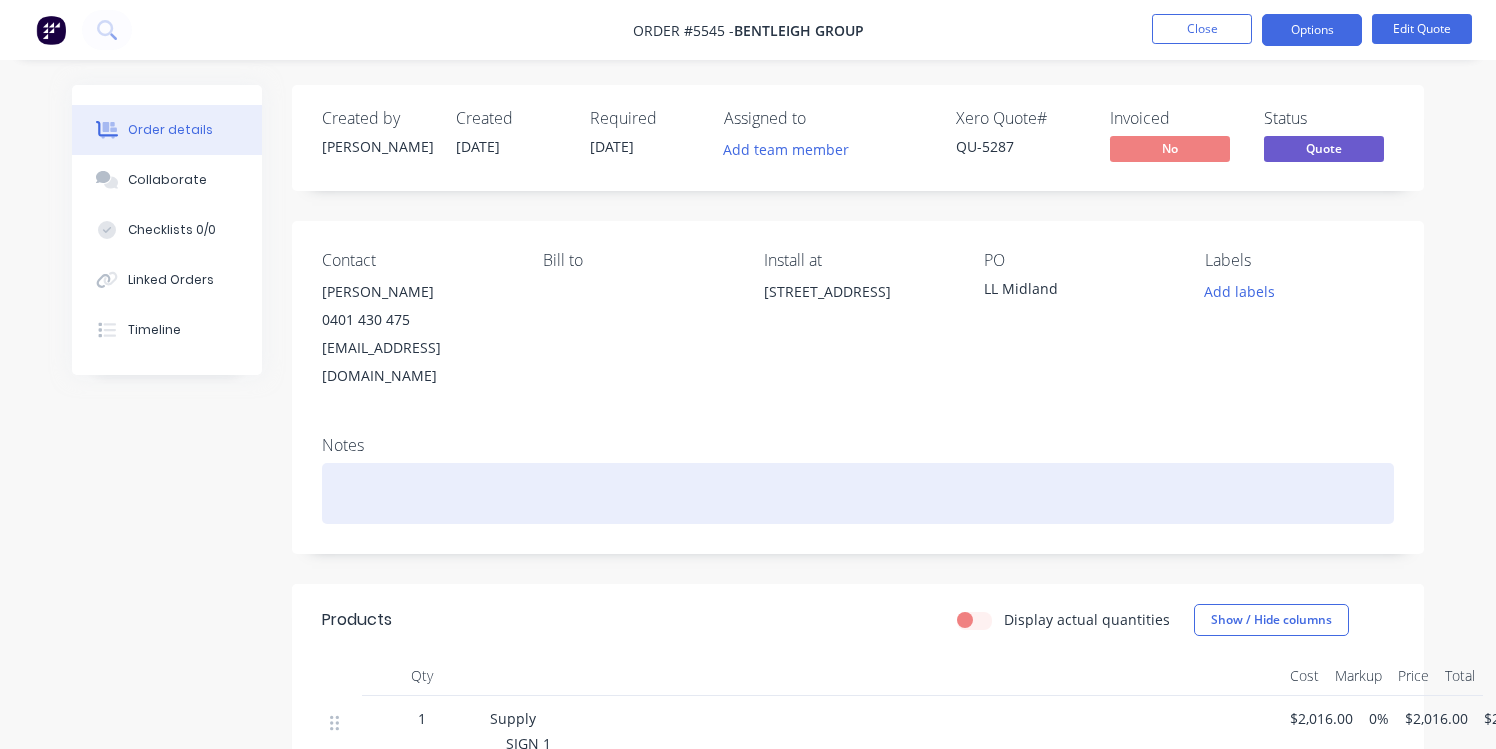 click at bounding box center (858, 493) 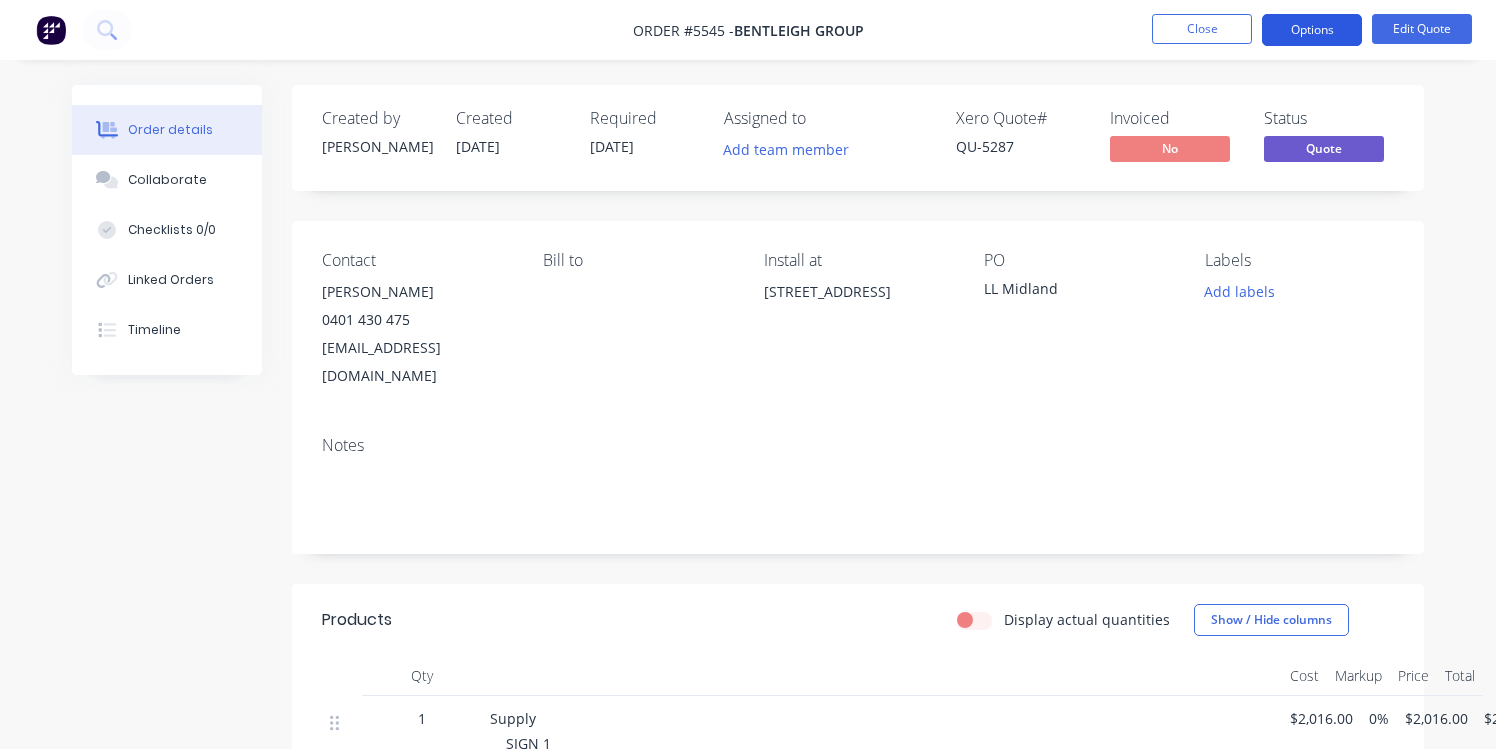 click on "Options" at bounding box center (1312, 30) 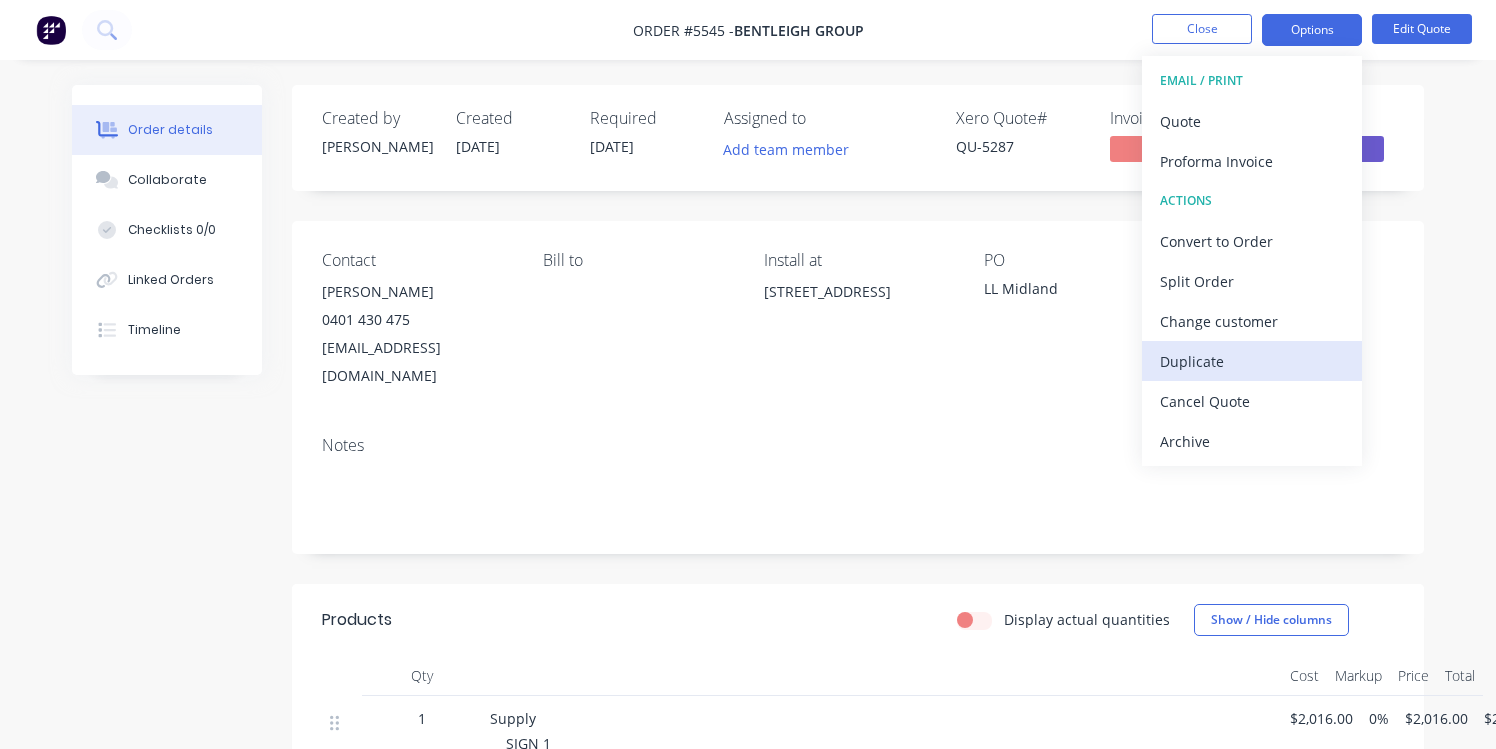 click on "Duplicate" at bounding box center [1252, 361] 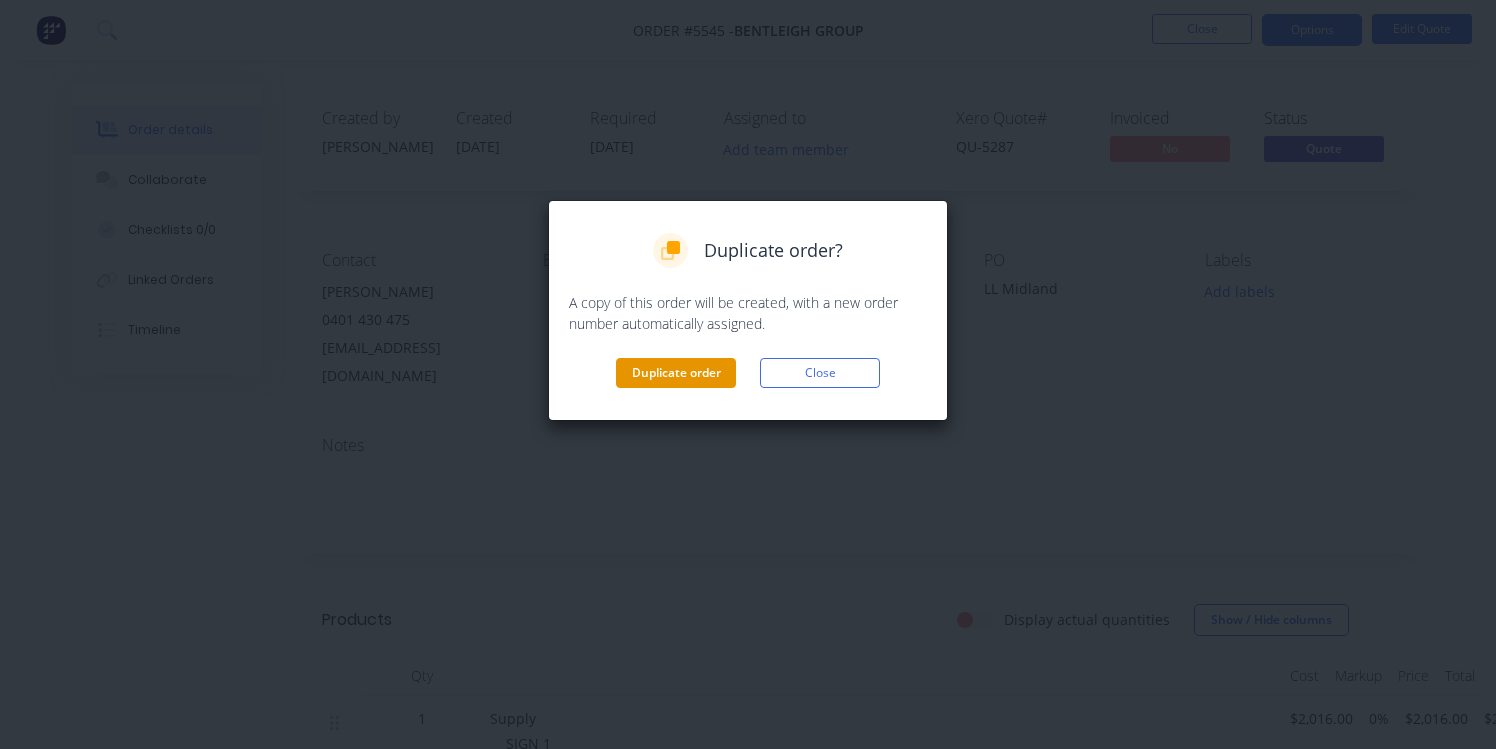 click on "Duplicate order" at bounding box center [676, 373] 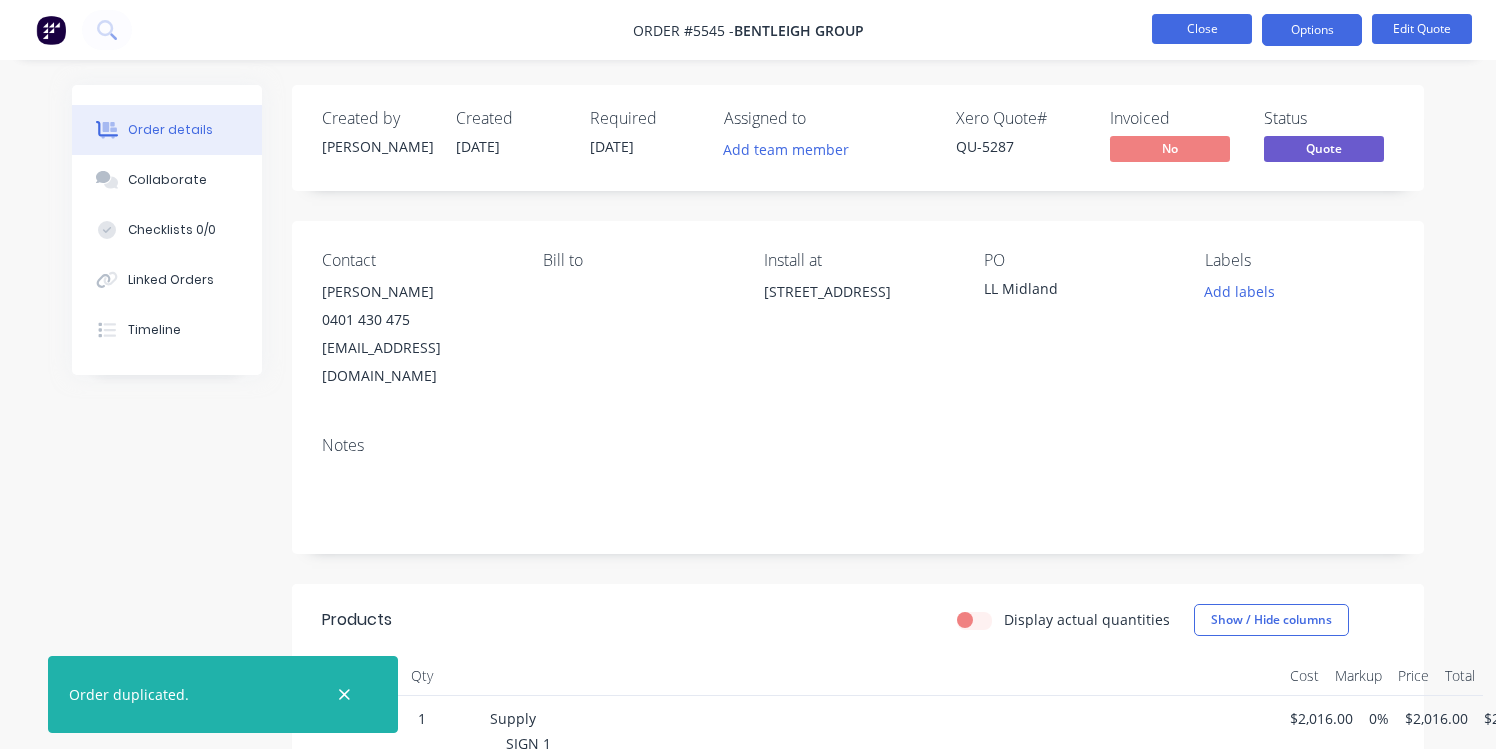 click on "Close" at bounding box center (1202, 29) 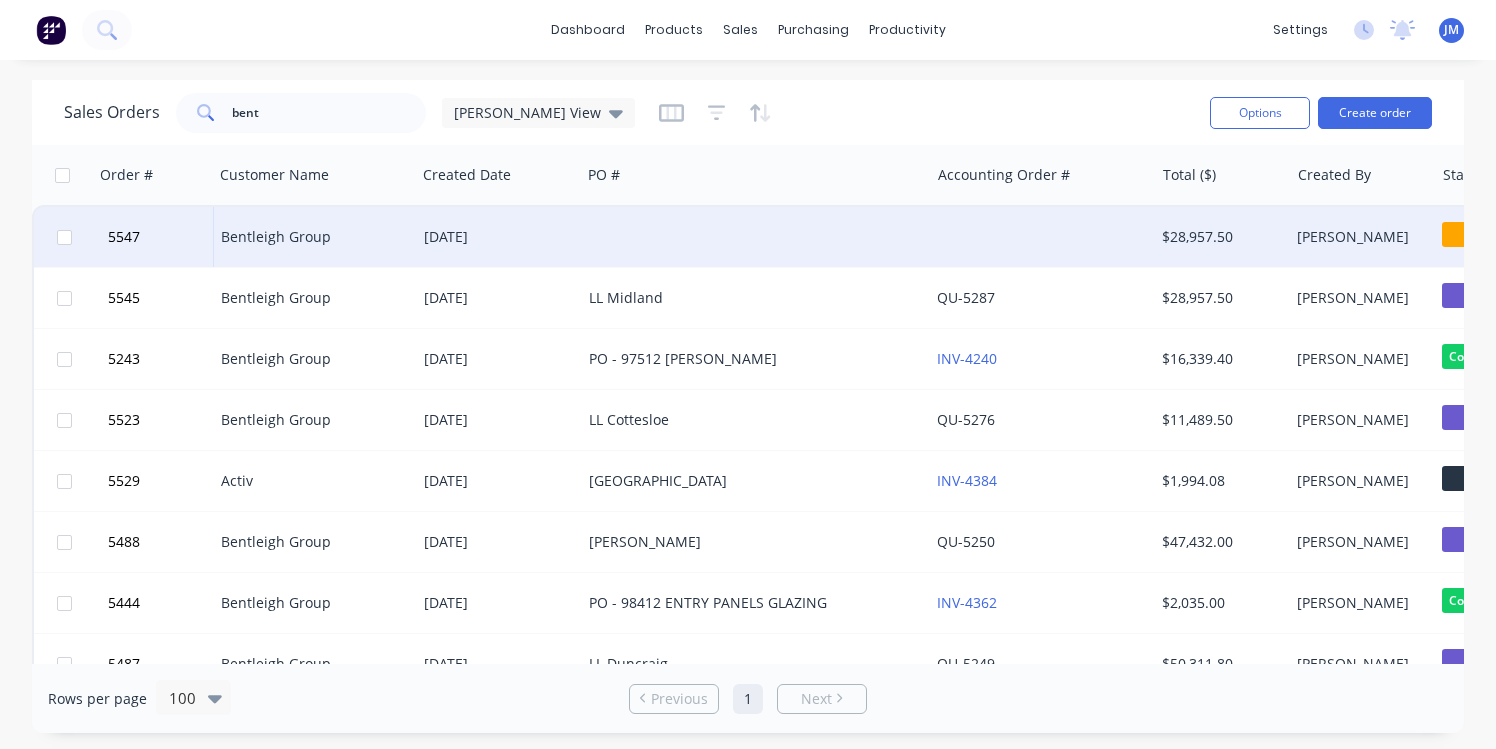 click at bounding box center [755, 237] 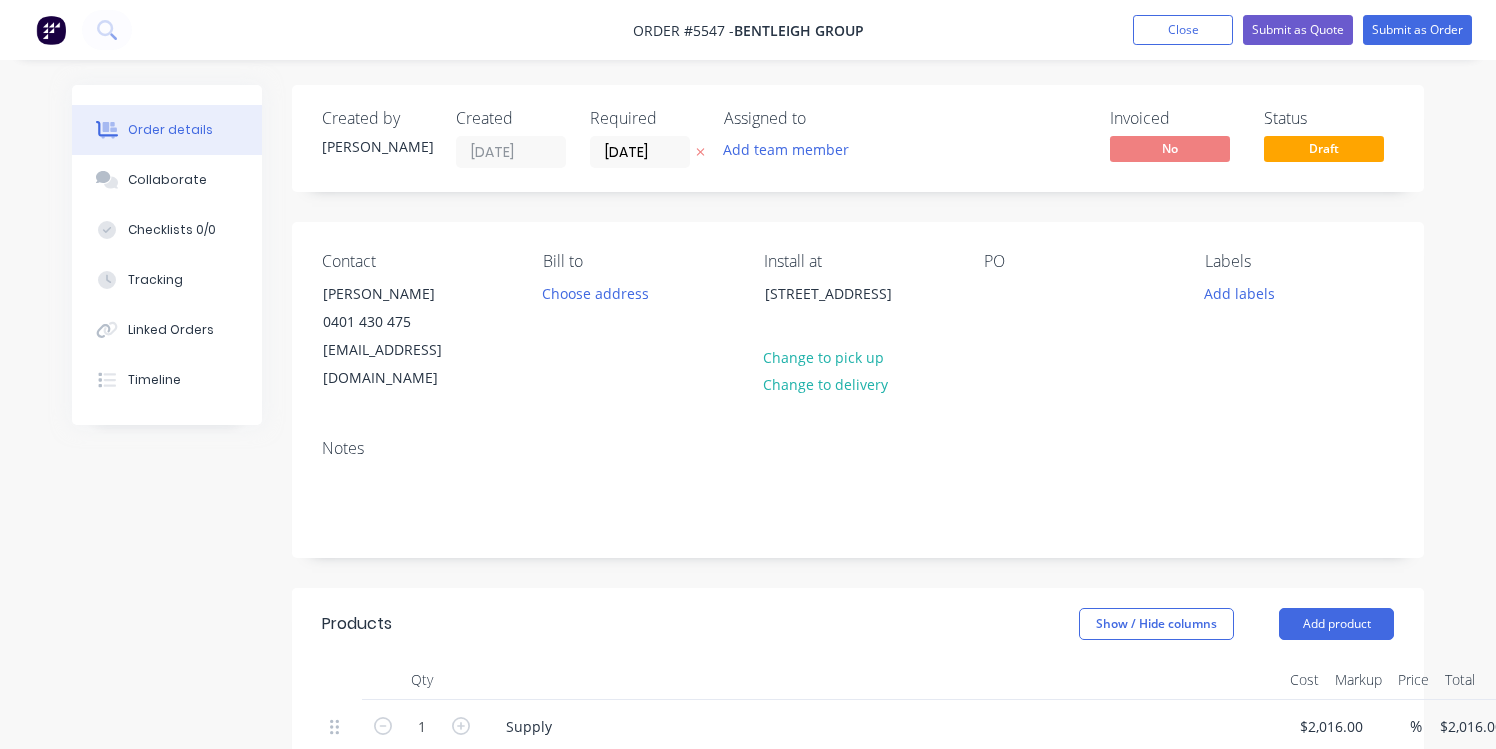 click on "PO" at bounding box center [1078, 322] 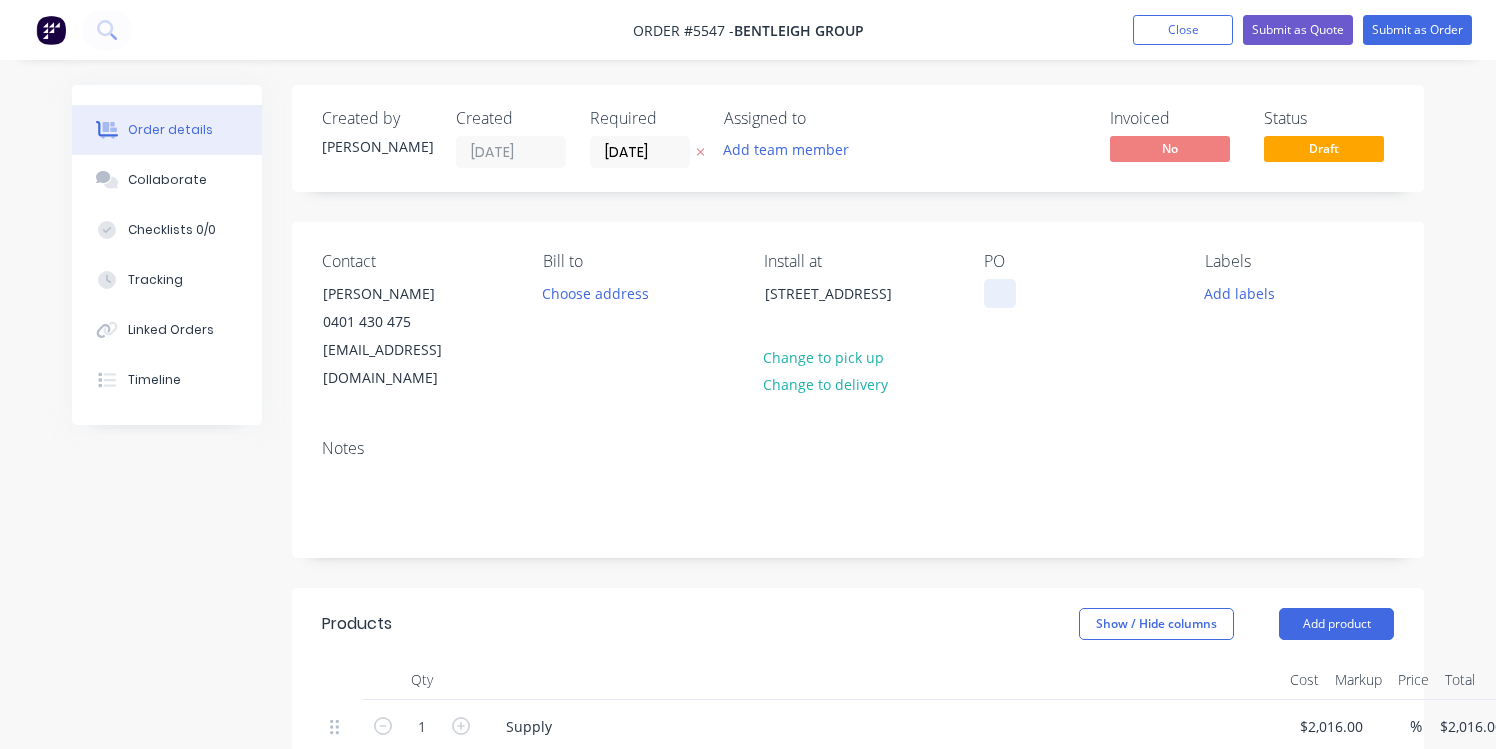 click at bounding box center (1000, 293) 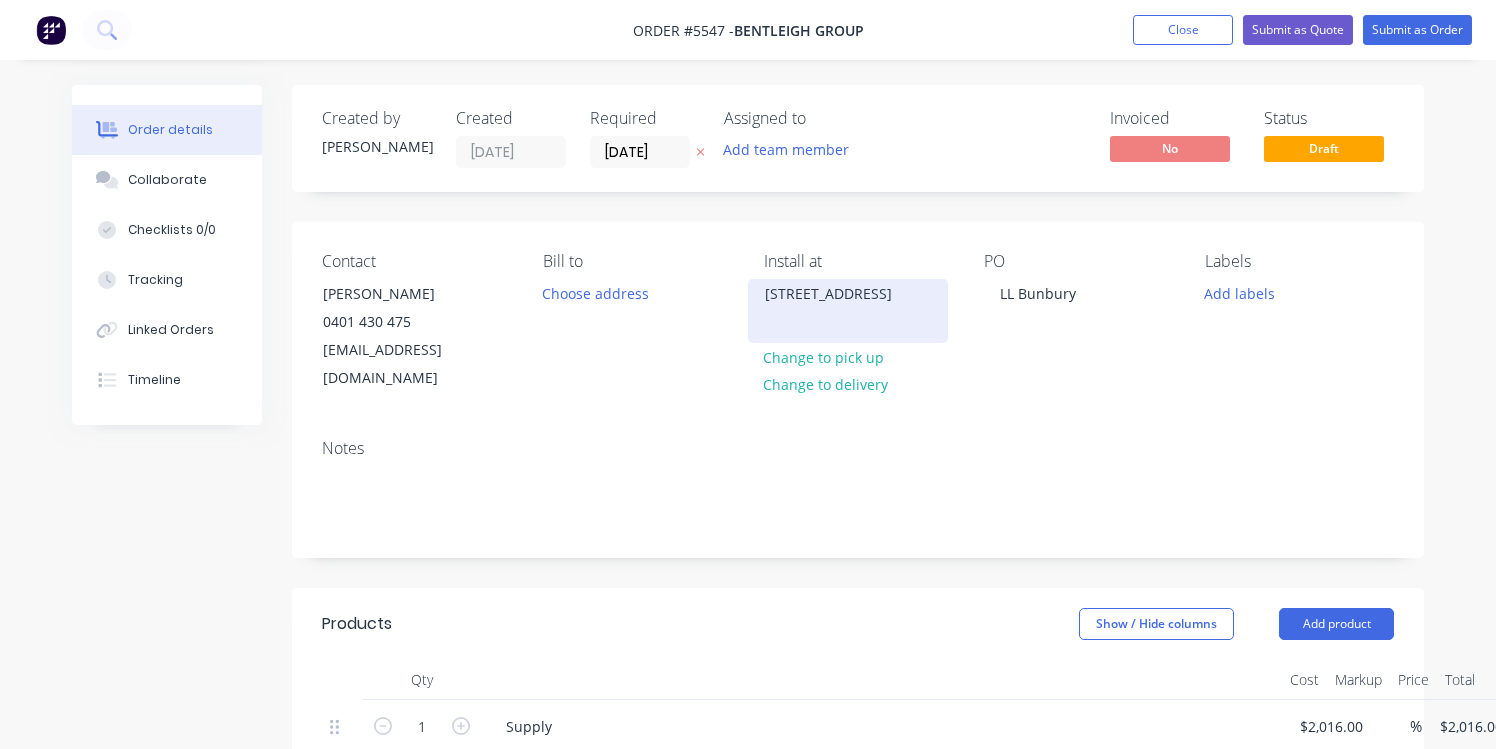 click on "[STREET_ADDRESS]" at bounding box center (848, 311) 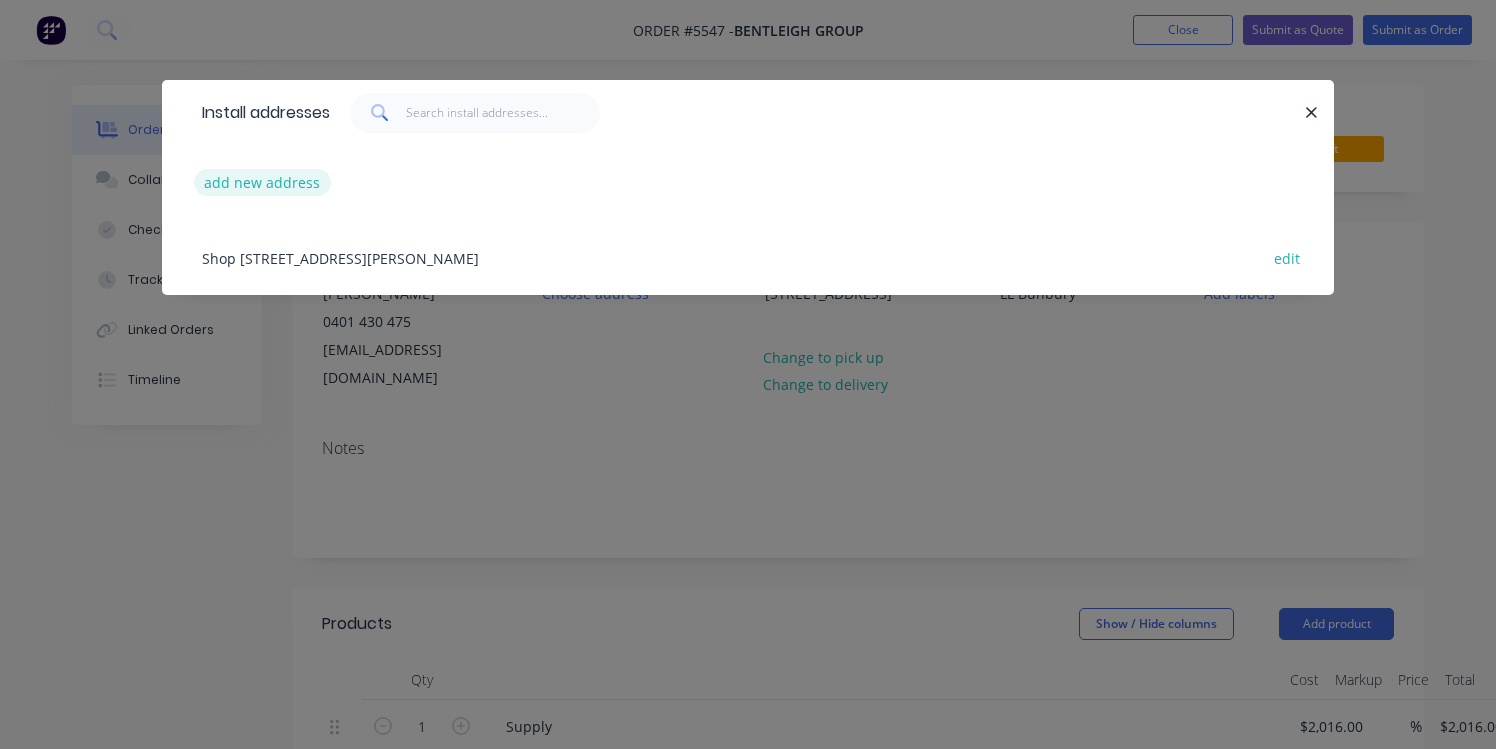 click on "add new address" at bounding box center (262, 182) 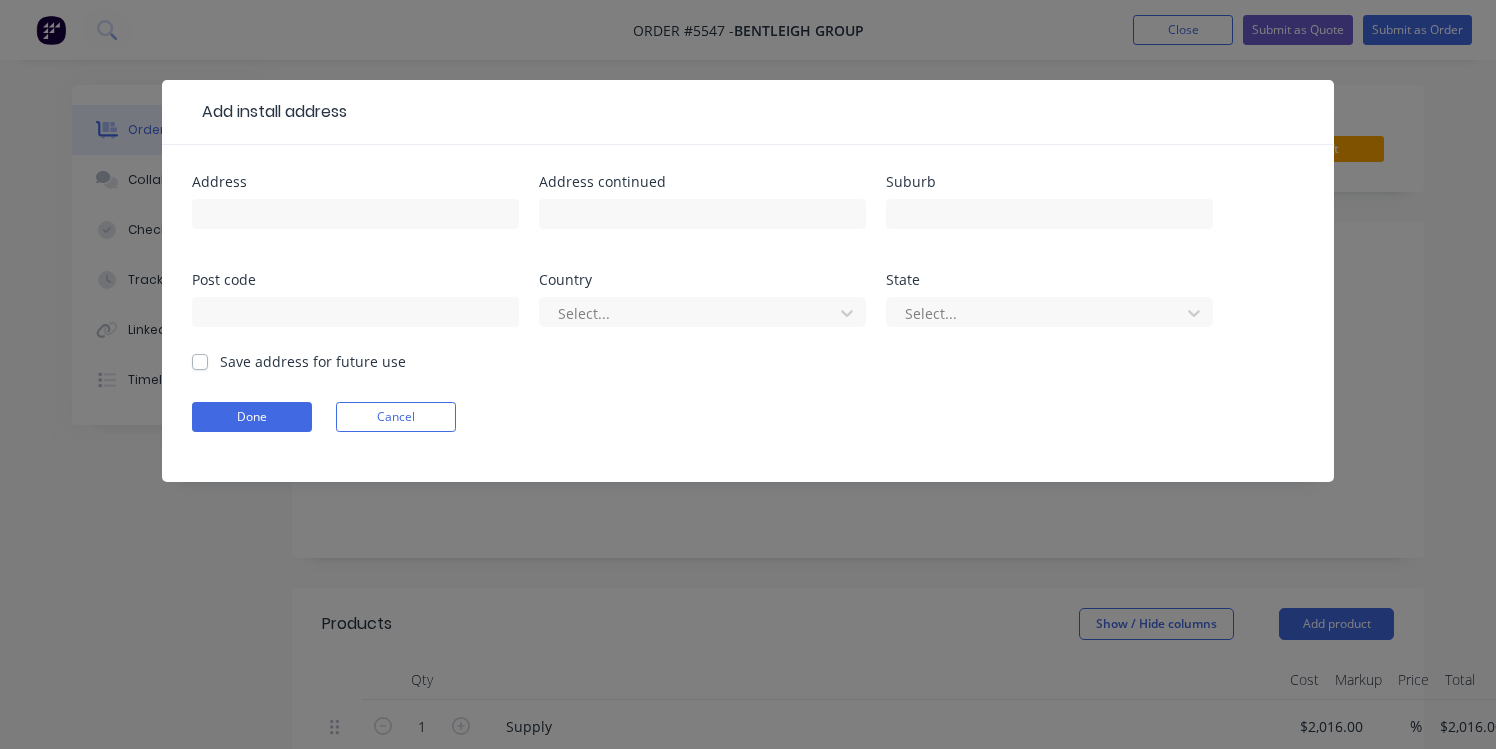 click at bounding box center [355, 223] 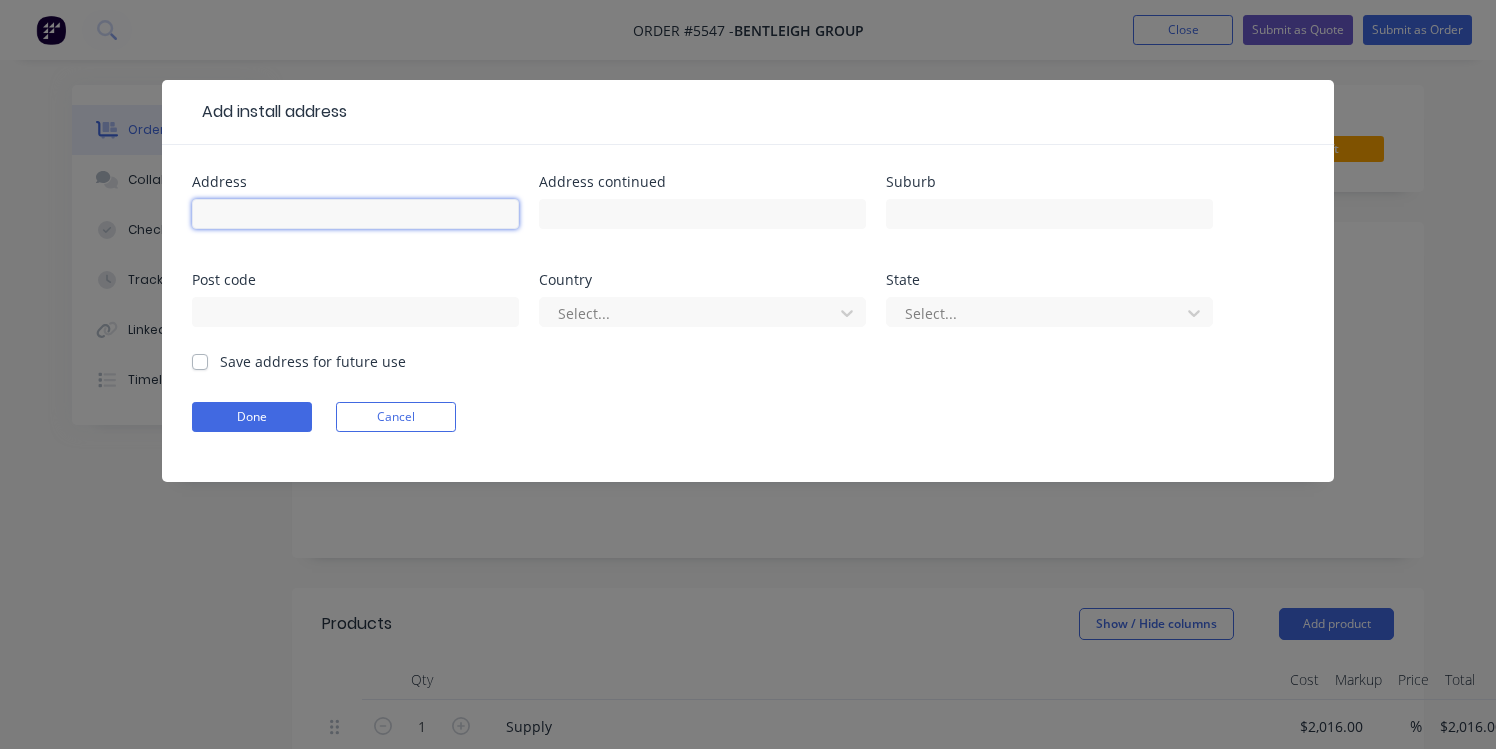 paste on "[STREET_ADDRESS][PERSON_NAME]" 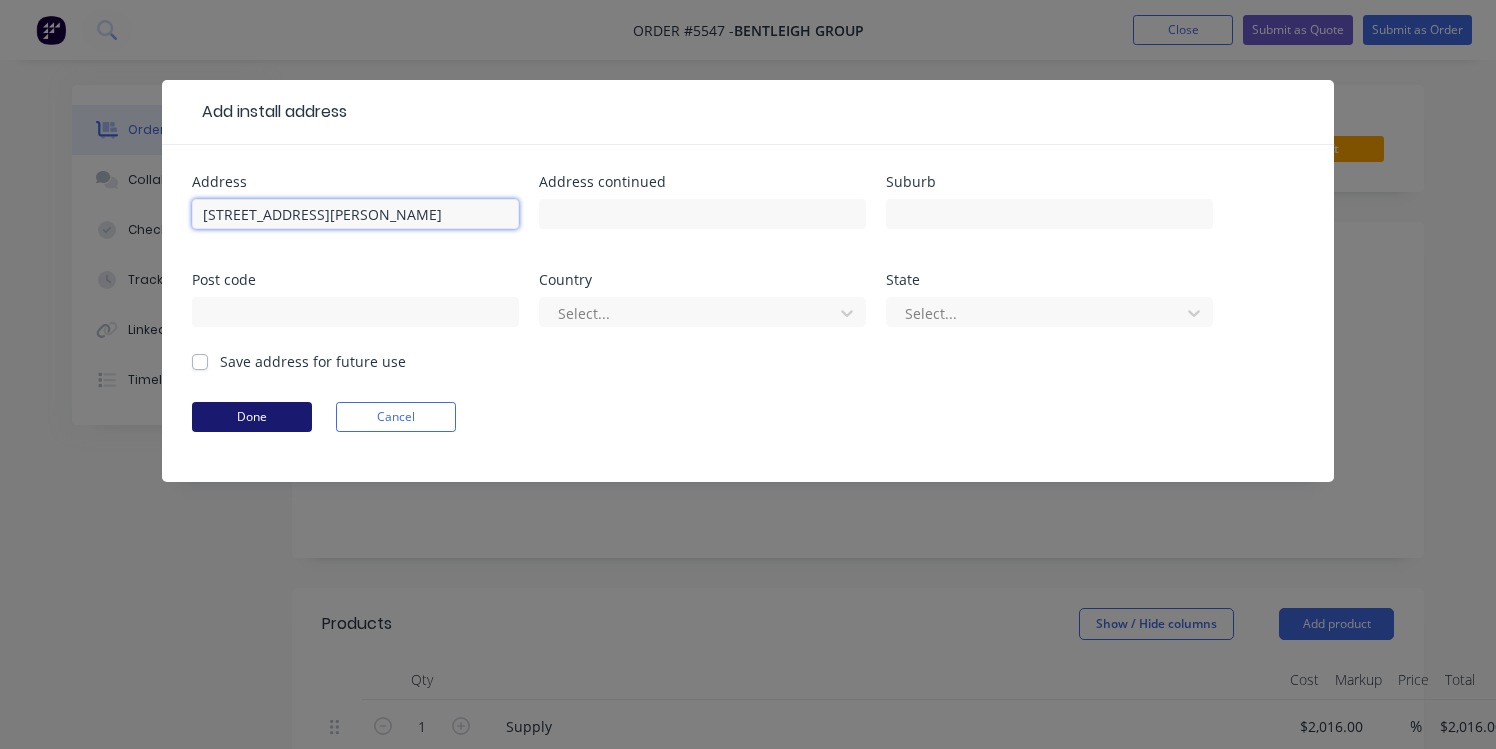 type on "[STREET_ADDRESS][PERSON_NAME]" 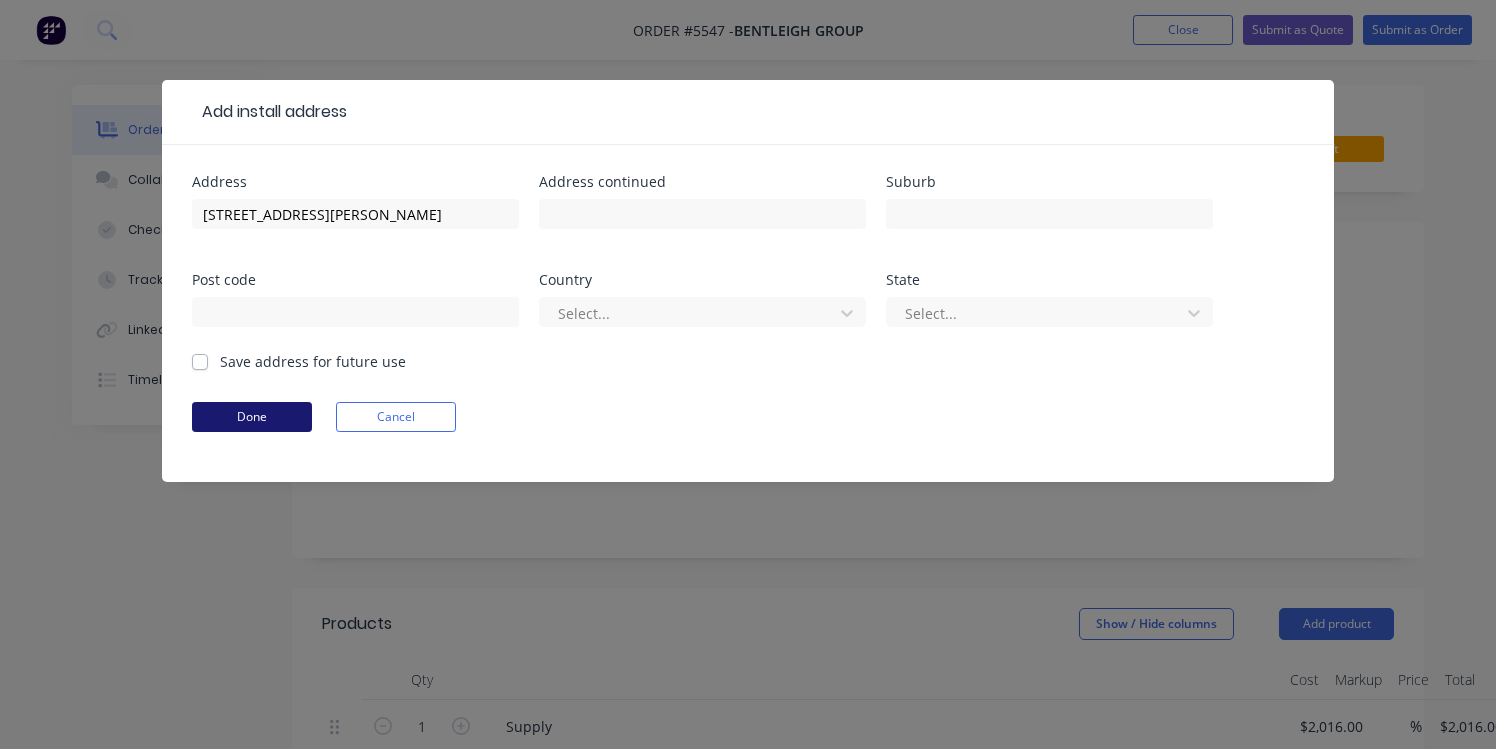 click on "Done" at bounding box center (252, 417) 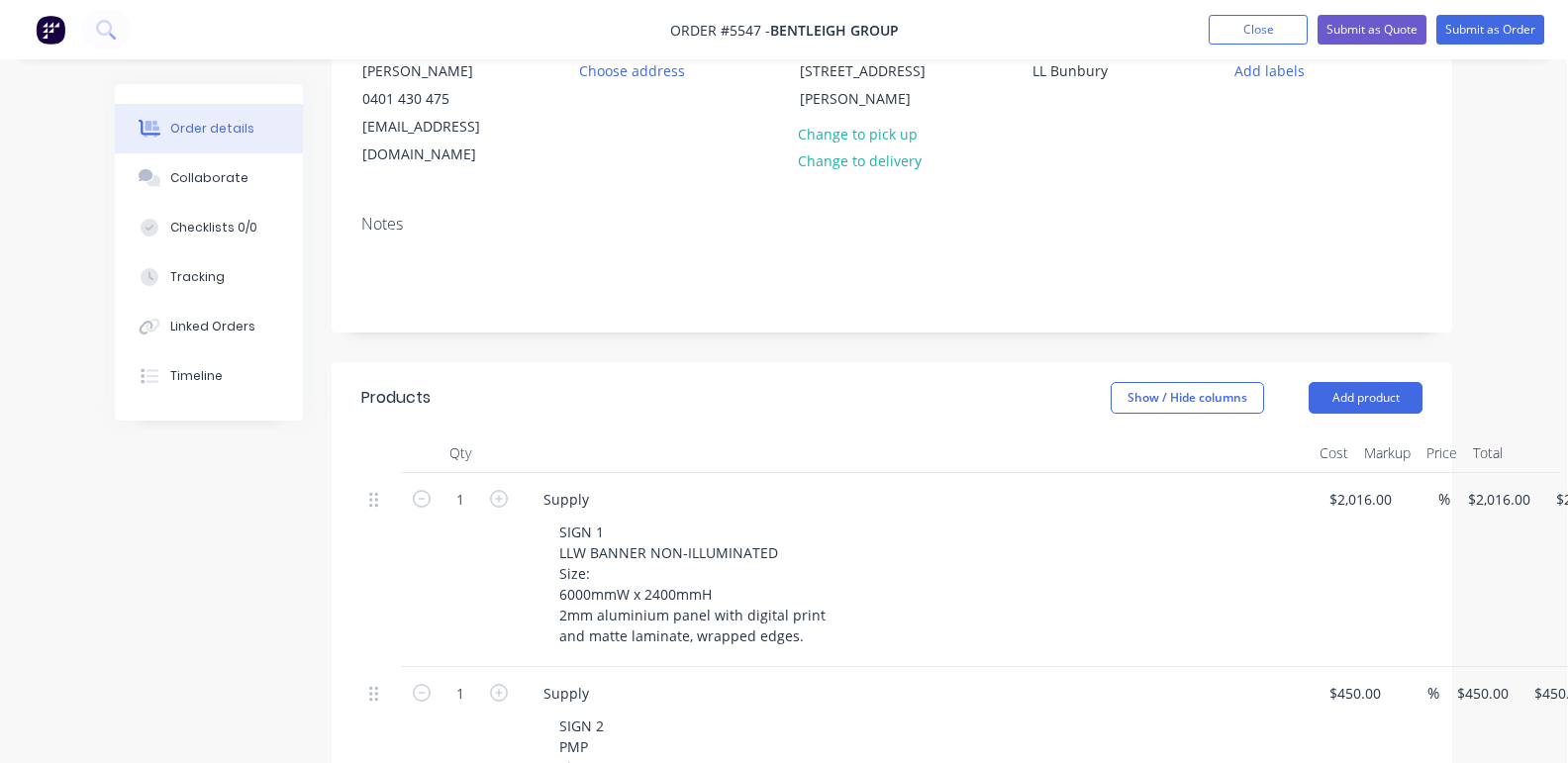 scroll, scrollTop: 240, scrollLeft: 5, axis: both 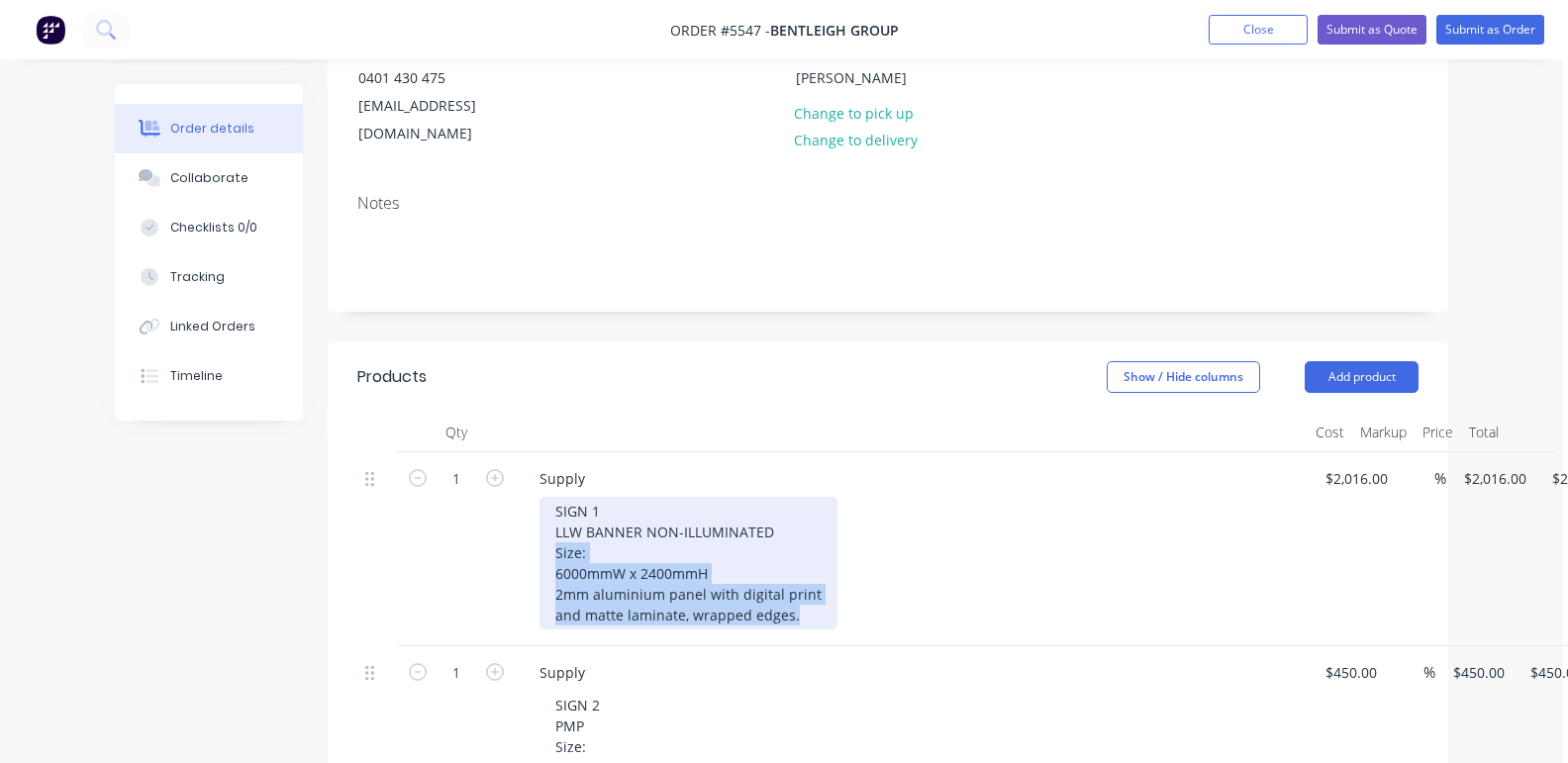 drag, startPoint x: 802, startPoint y: 592, endPoint x: 535, endPoint y: 529, distance: 274.3319 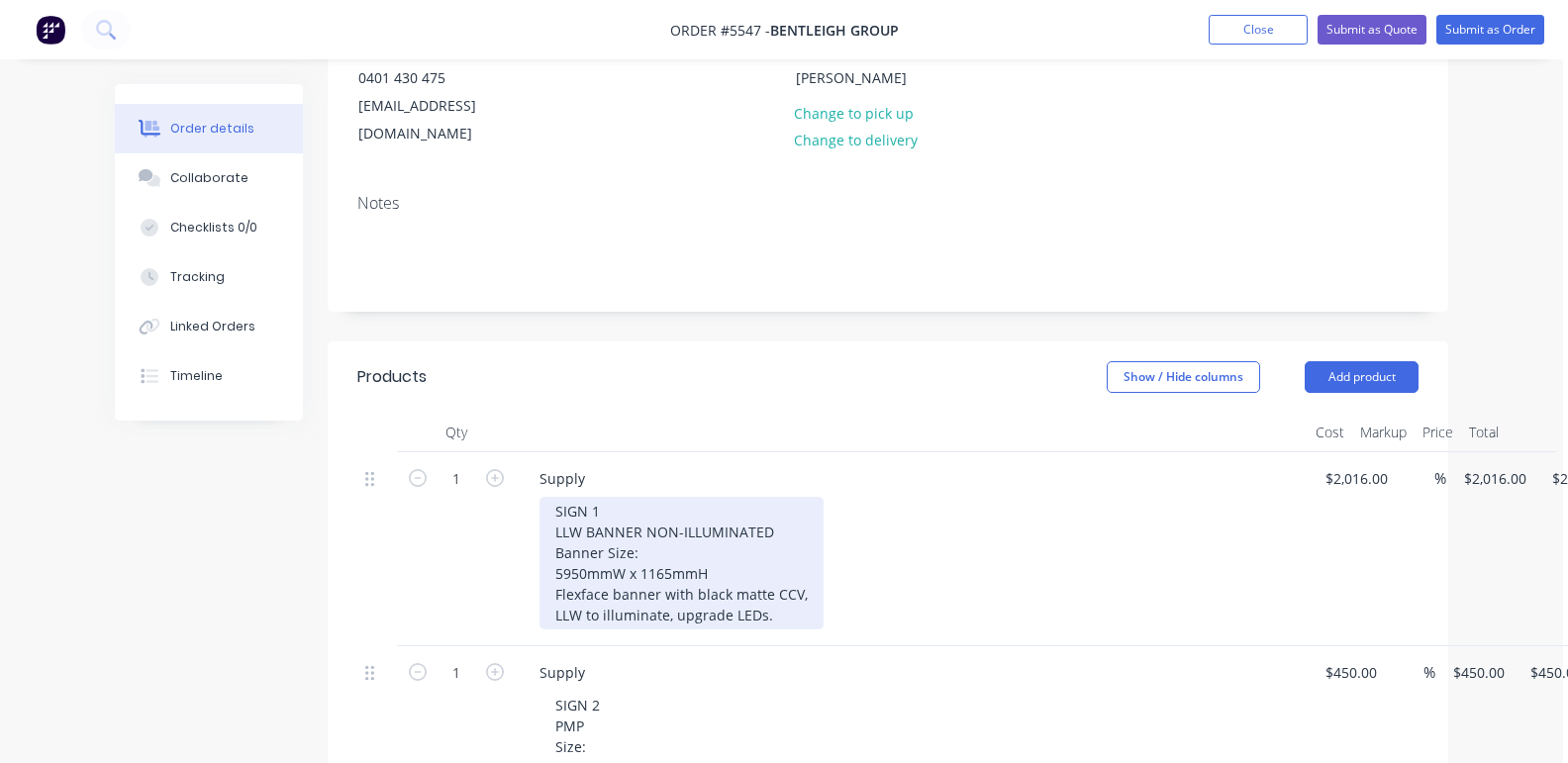 click on "SIGN 1
LLW BANNER NON-ILLUMINATED
Banner Size:
5950mmW x 1165mmH
Flexface banner with black matte CCV,
LLW to illuminate, upgrade LEDs." at bounding box center (681, 563) 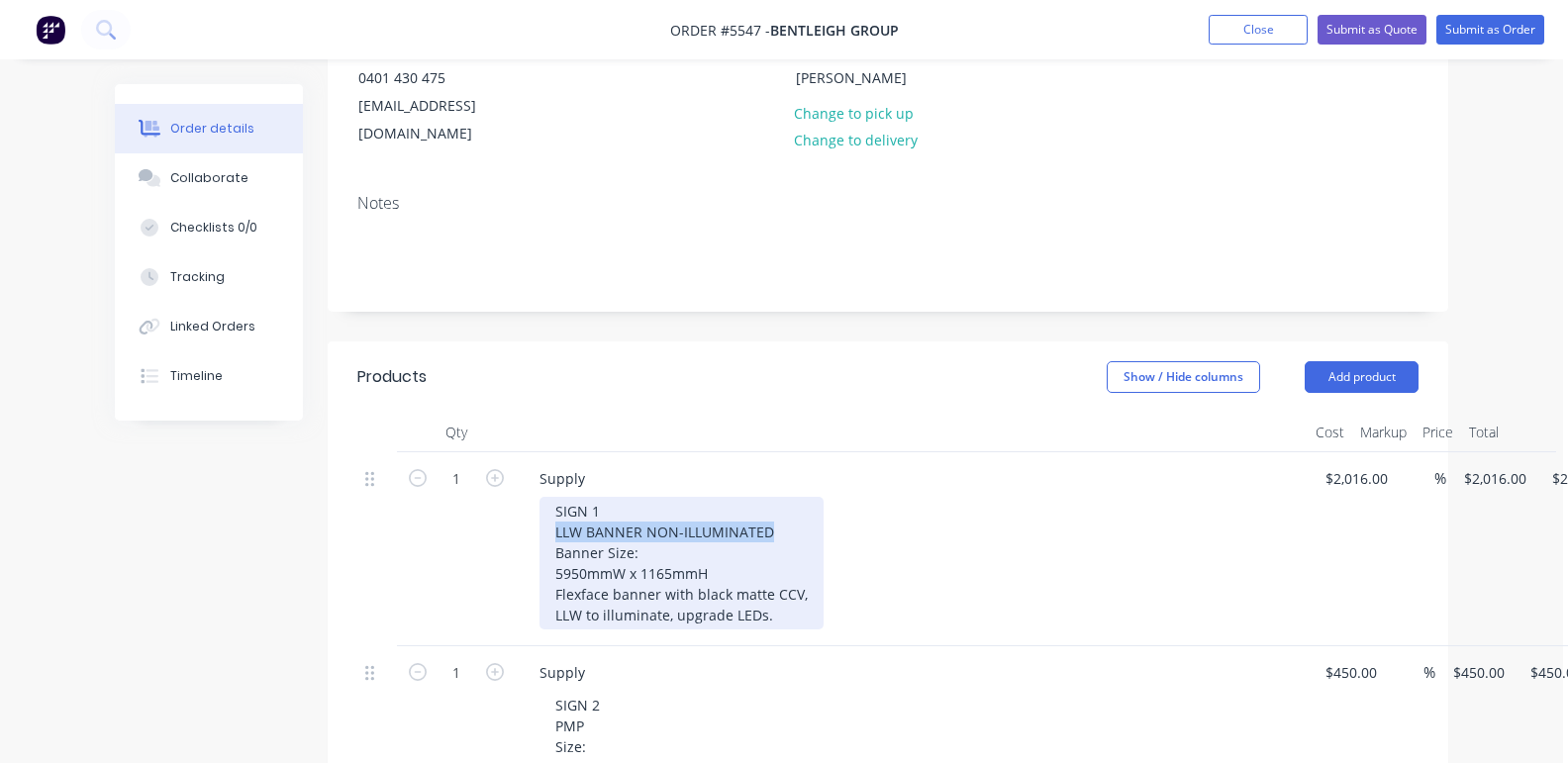 drag, startPoint x: 781, startPoint y: 503, endPoint x: 512, endPoint y: 507, distance: 269.02974 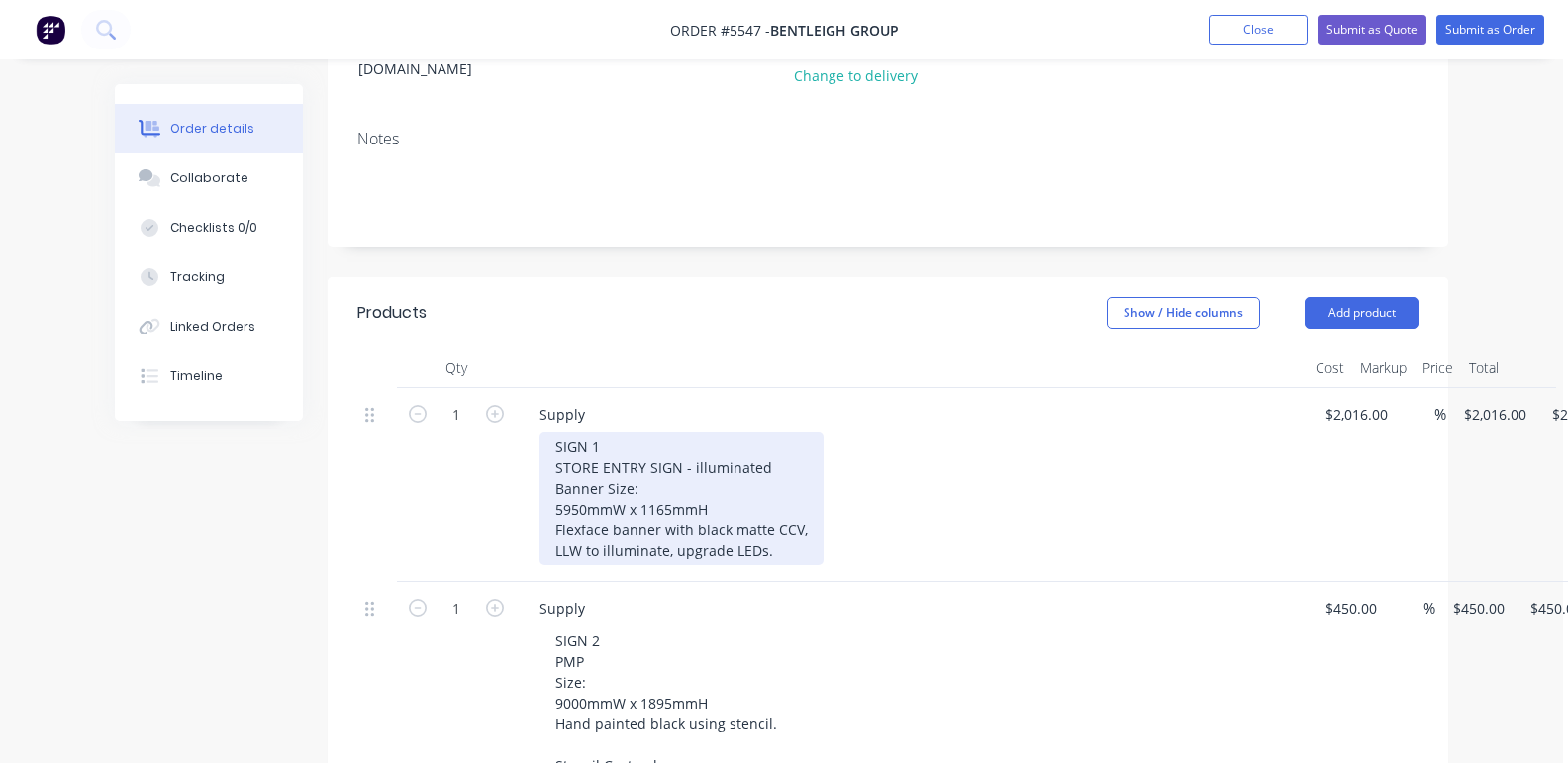 scroll, scrollTop: 316, scrollLeft: 5, axis: both 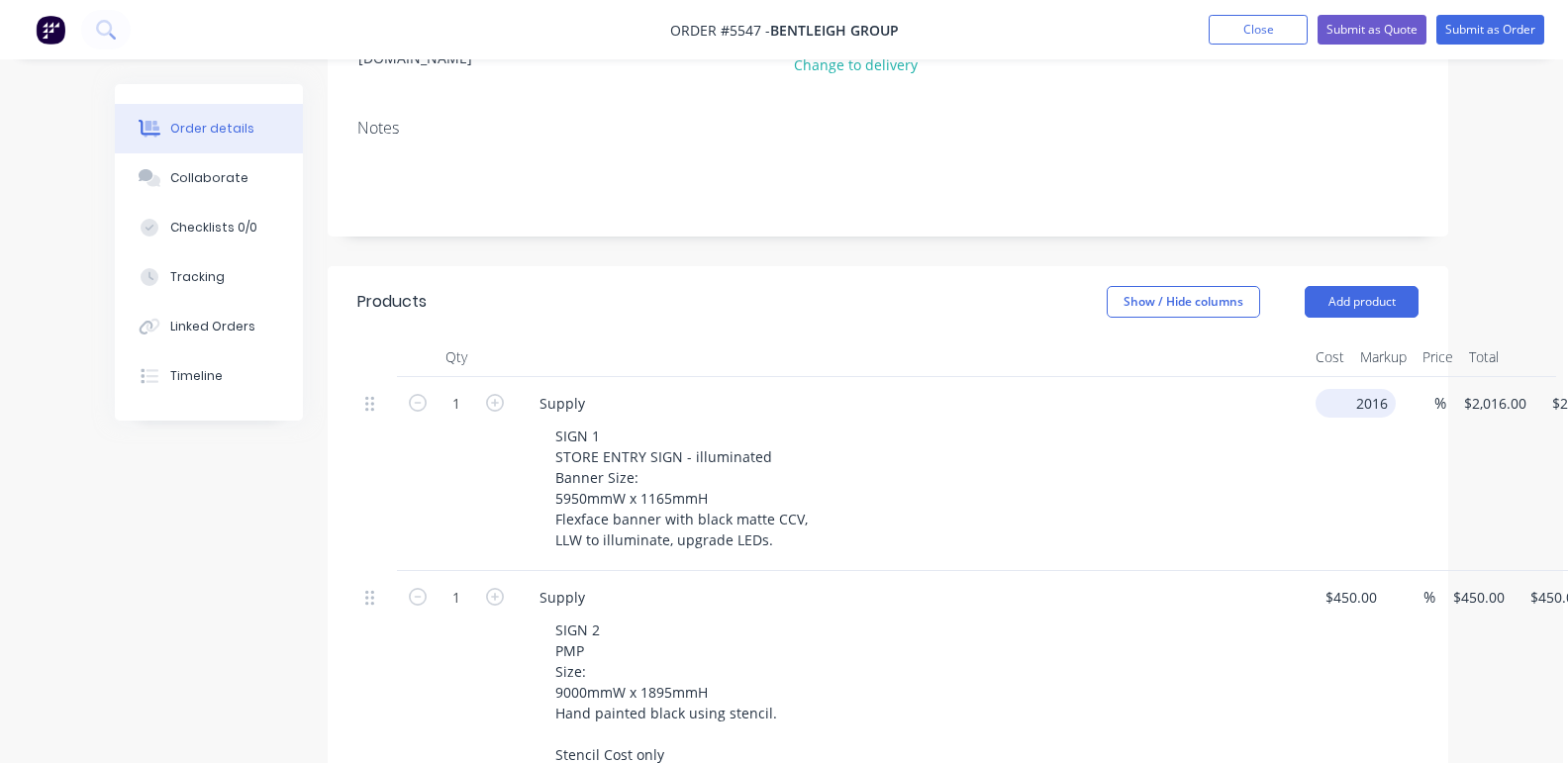 click on "2016" at bounding box center [1359, 403] 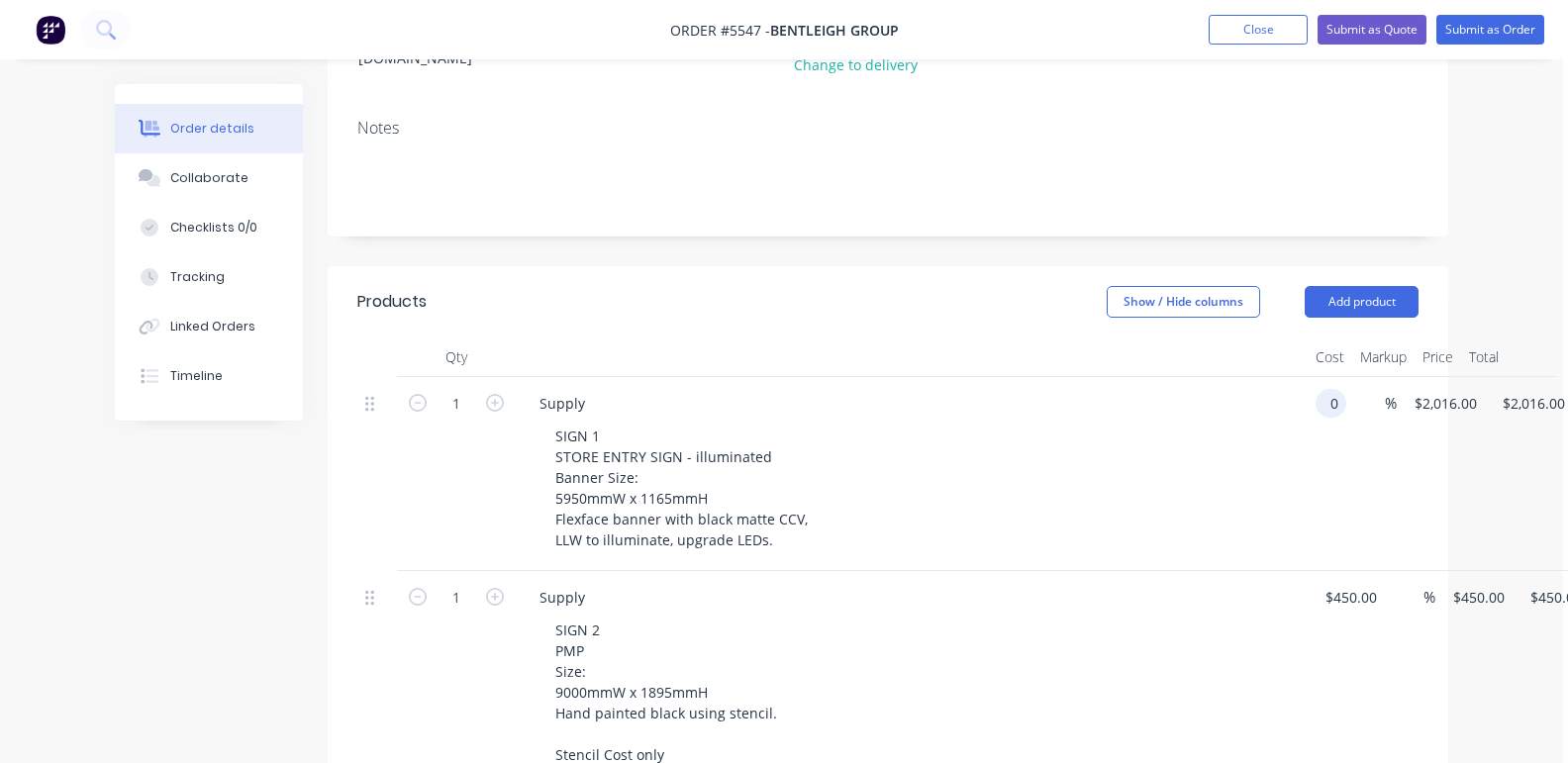 type on "$0.00" 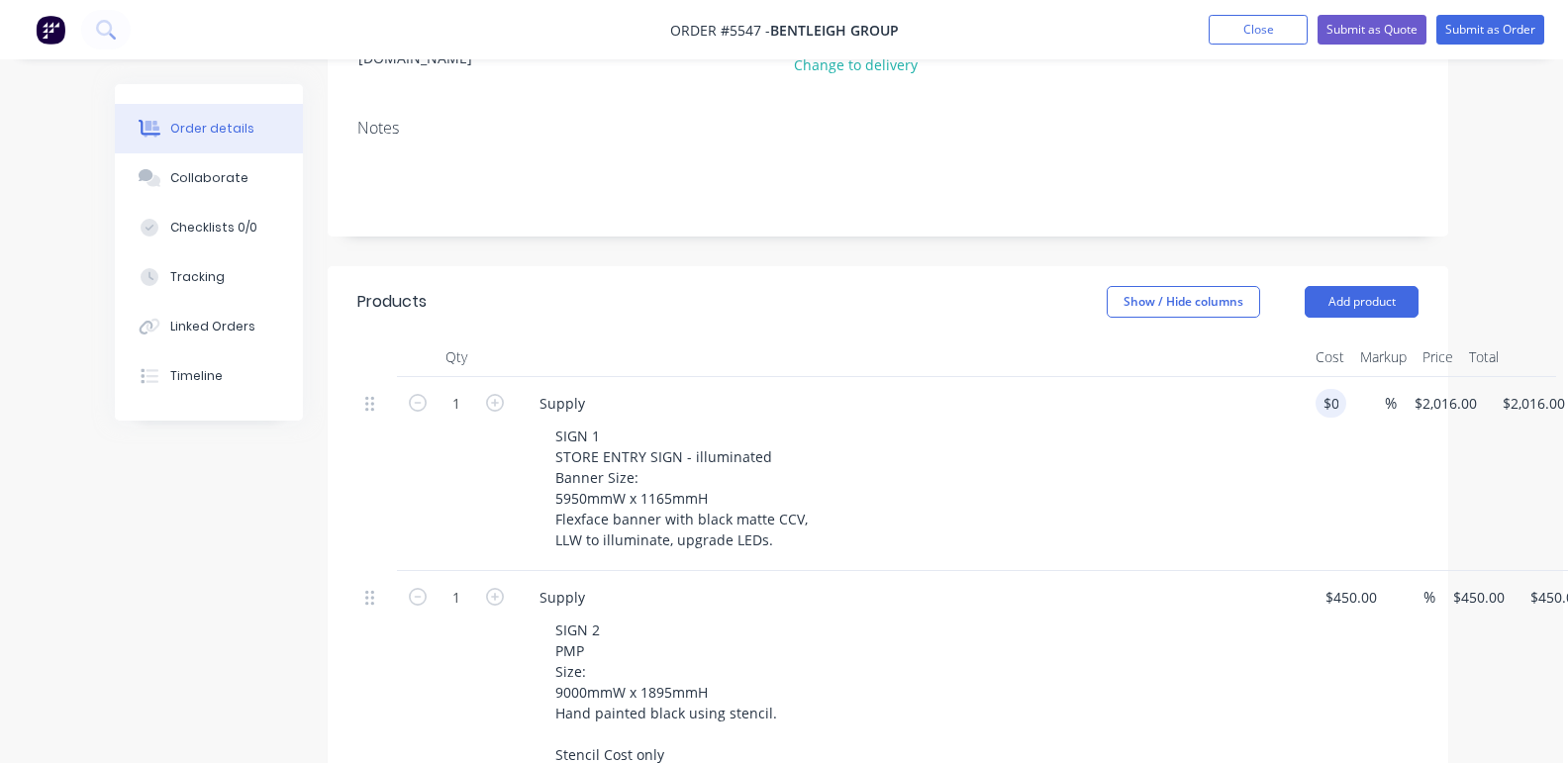 type on "$0.00" 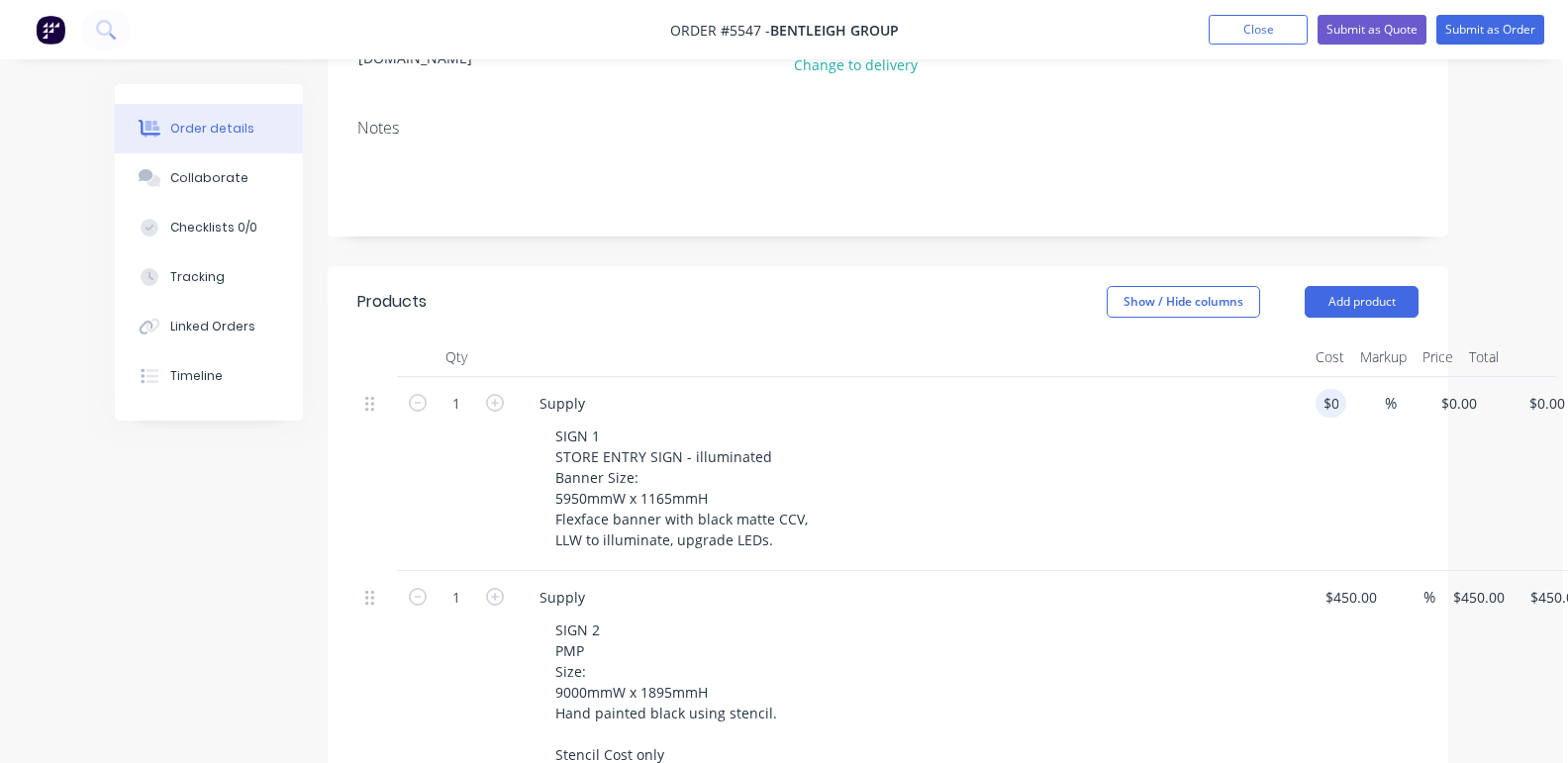 click on "SIGN 1
STORE ENTRY SIGN - illuminated
Banner Size:
5950mmW x 1165mmH
Flexface banner with black matte CCV,
LLW to illuminate, upgrade LEDs." at bounding box center [920, 488] 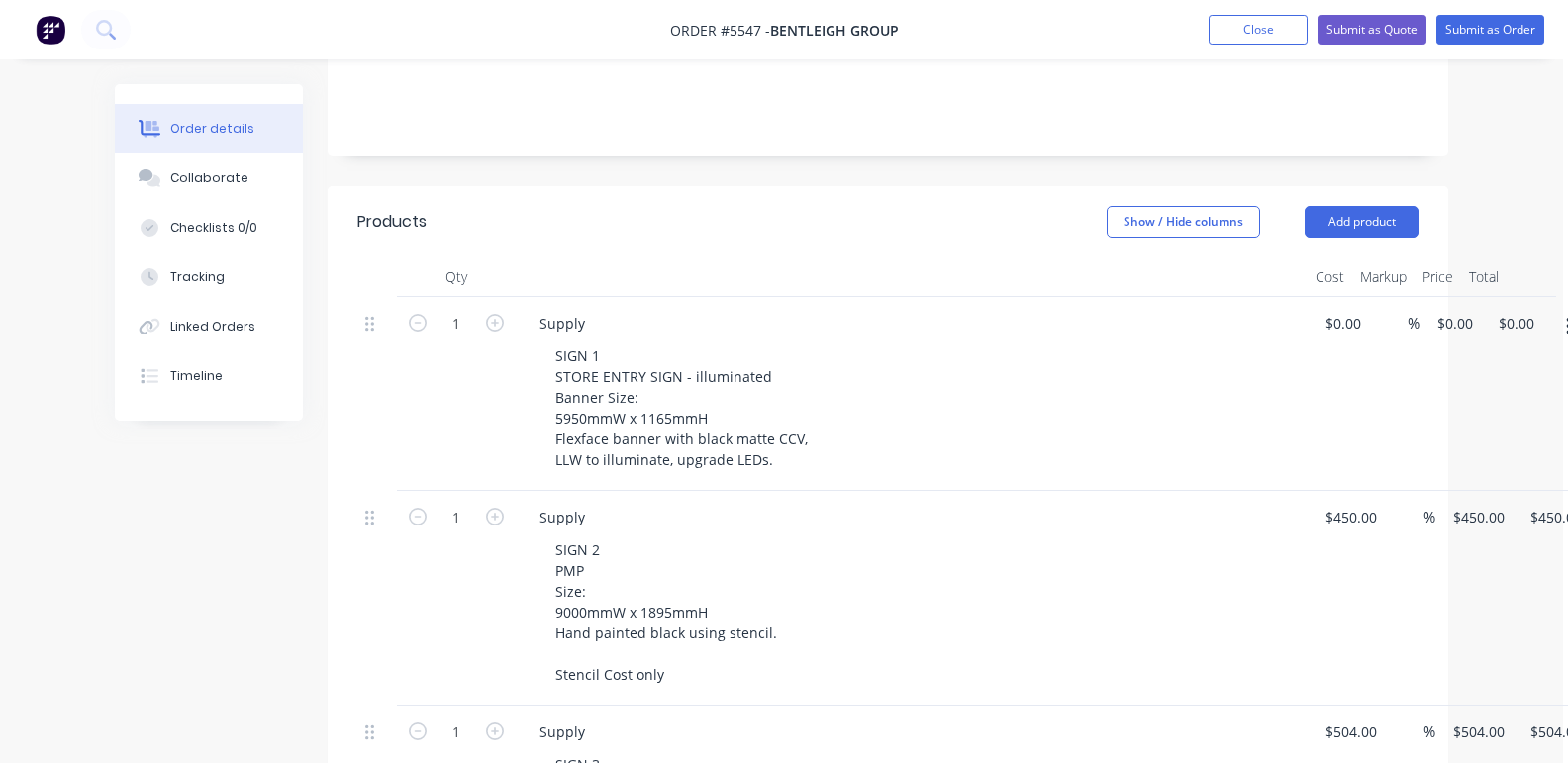 scroll, scrollTop: 413, scrollLeft: 6, axis: both 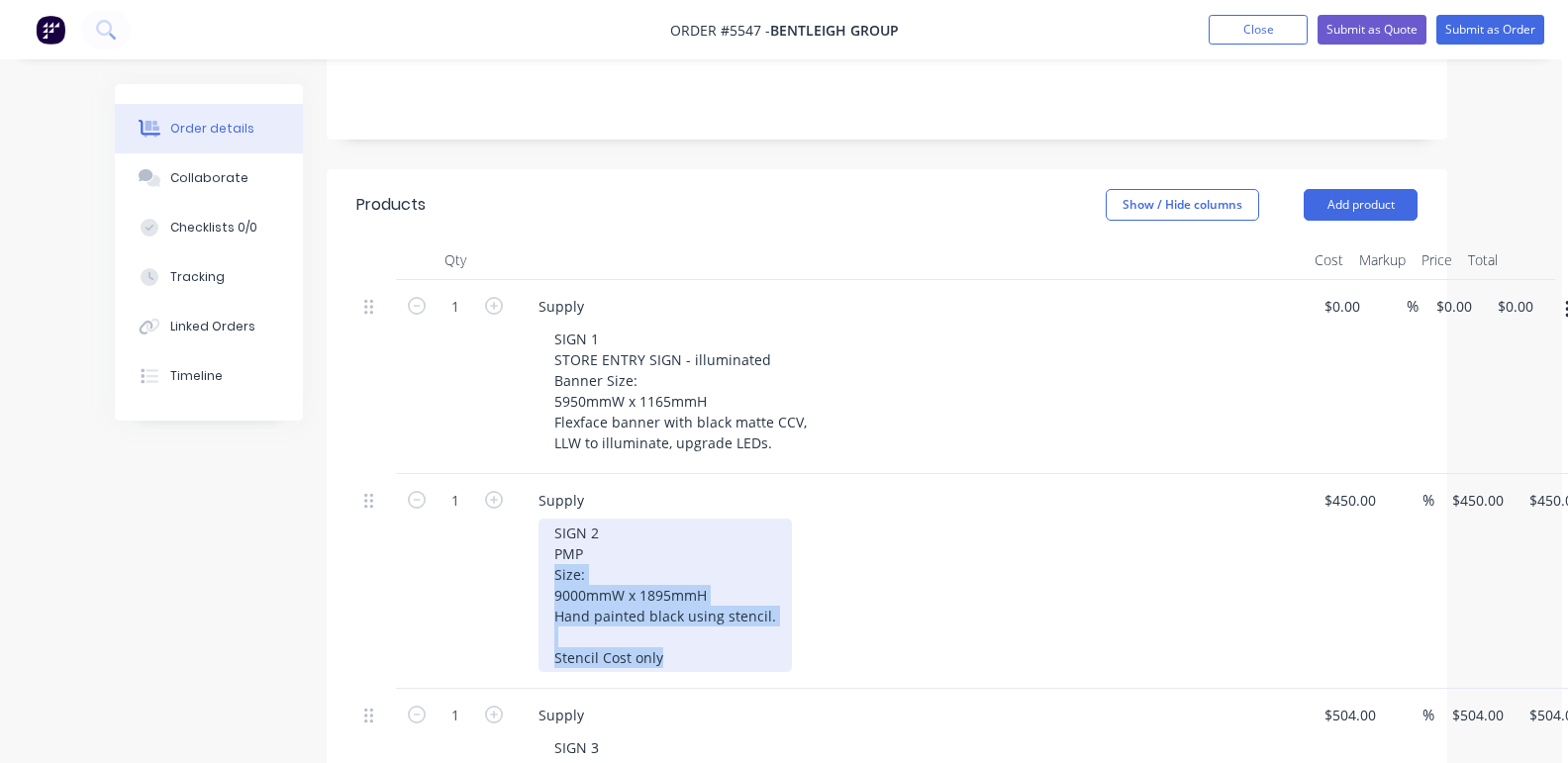 drag, startPoint x: 672, startPoint y: 633, endPoint x: 534, endPoint y: 550, distance: 161.03726 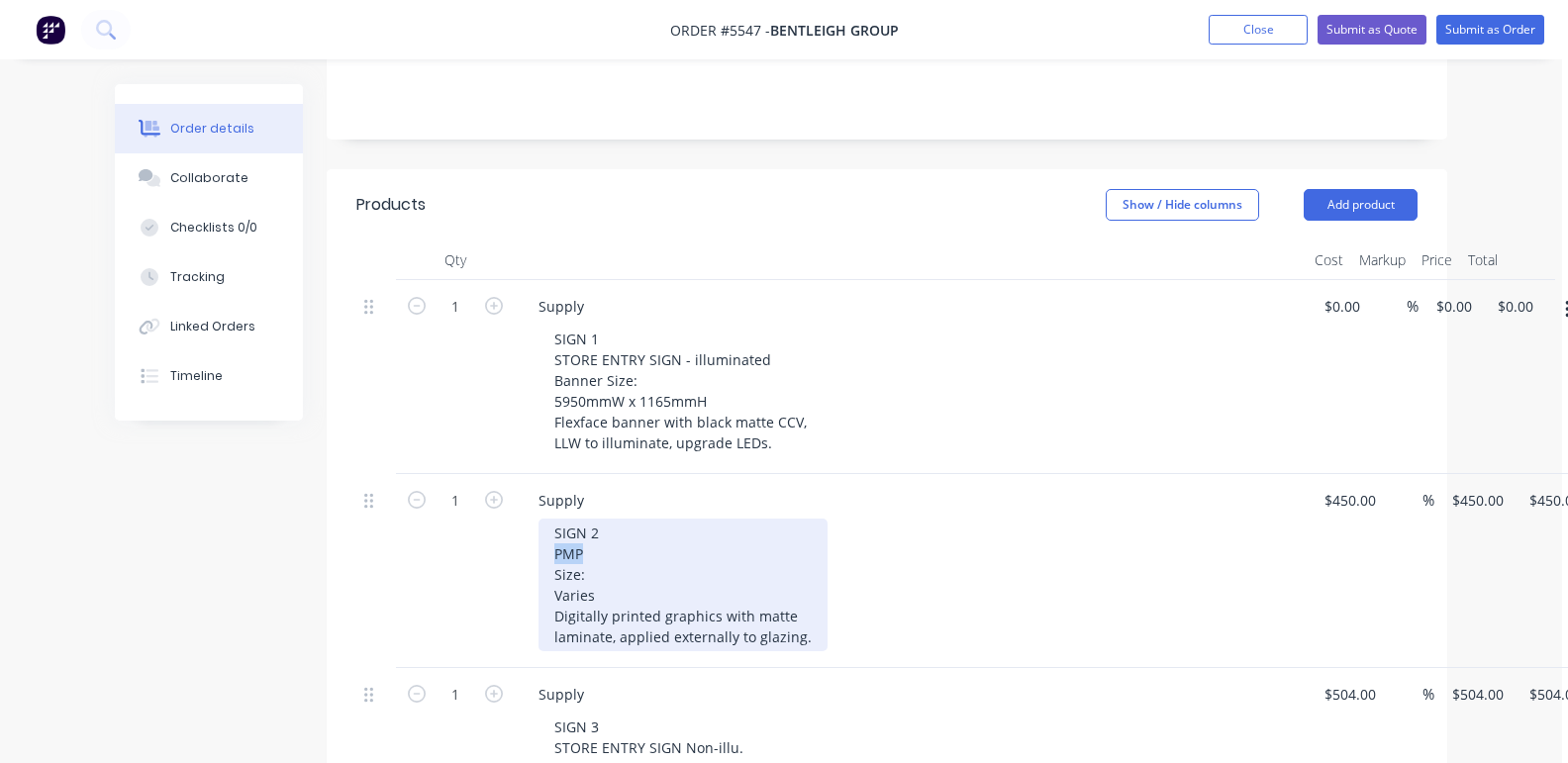 drag, startPoint x: 600, startPoint y: 528, endPoint x: 540, endPoint y: 528, distance: 60 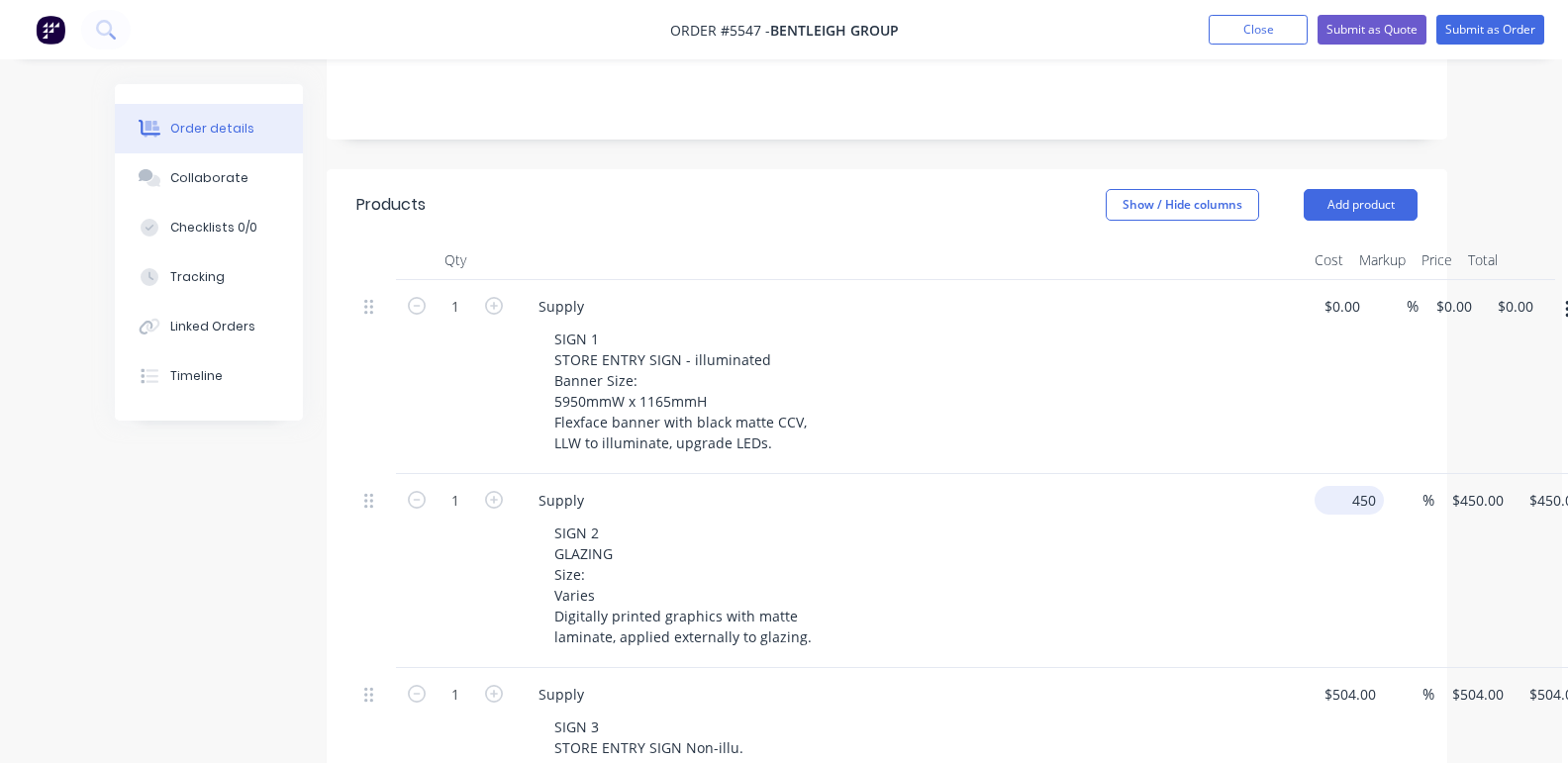 click on "450" at bounding box center (1353, 500) 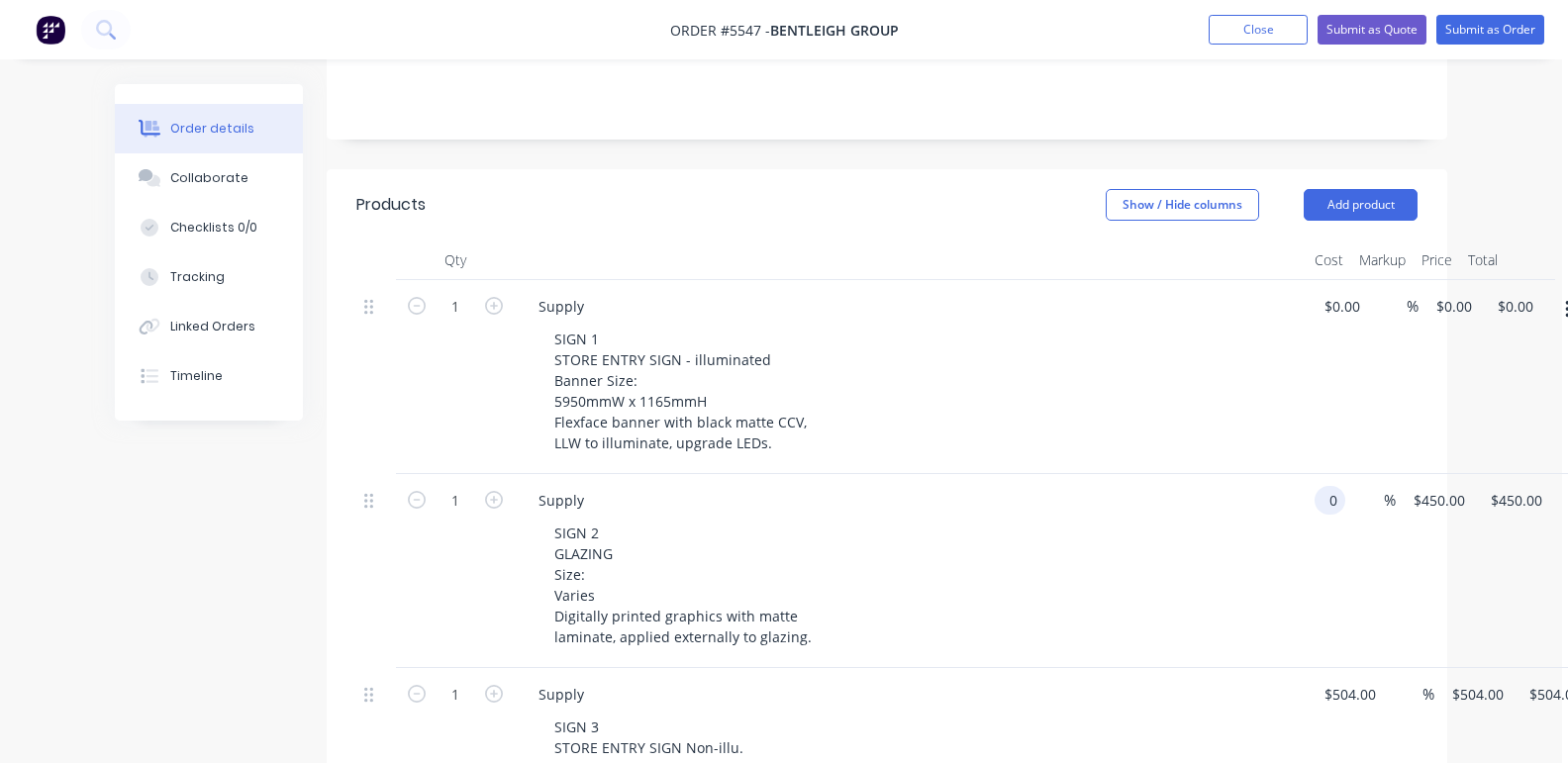 type on "$0.00" 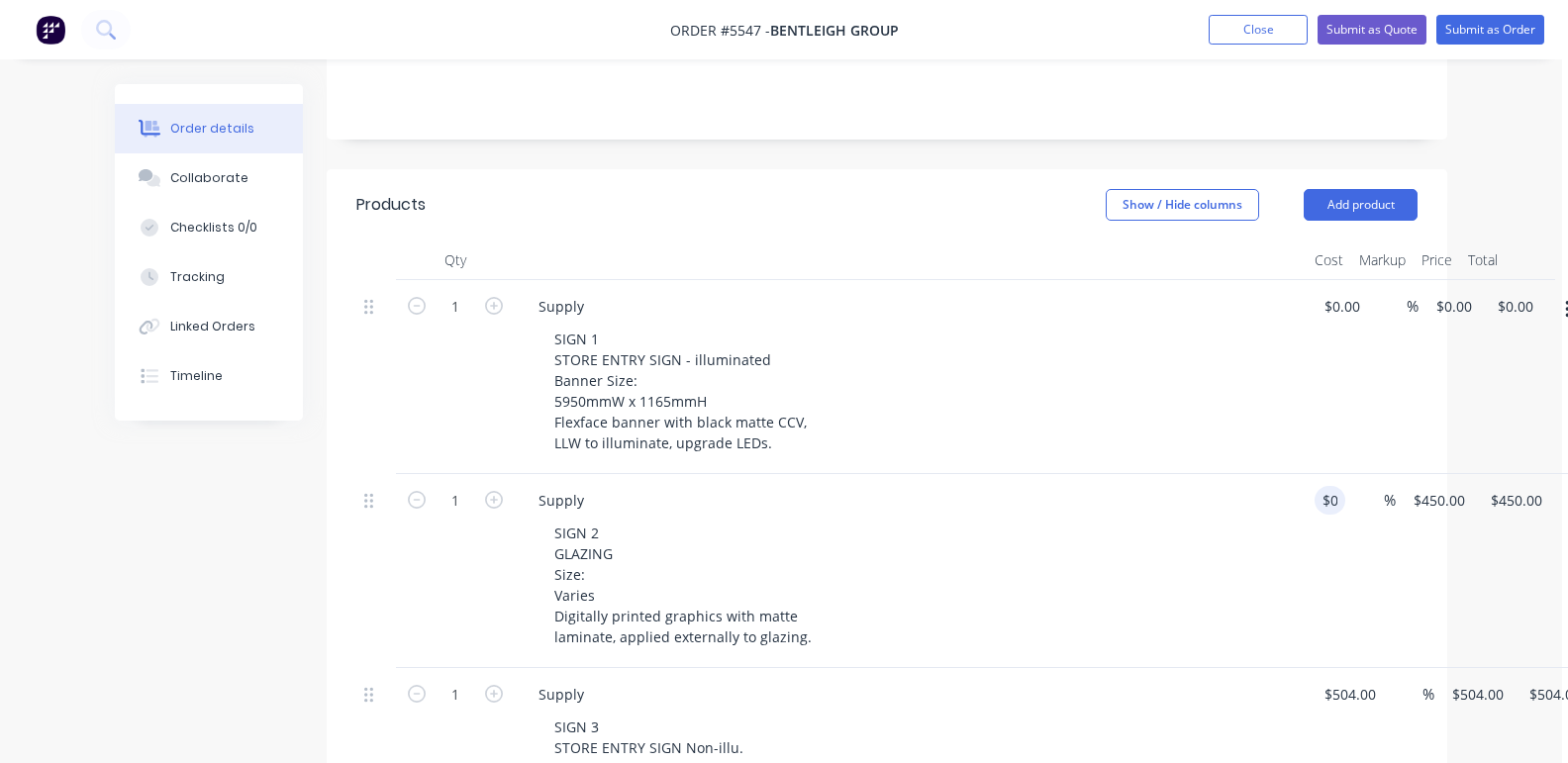 type on "$0.00" 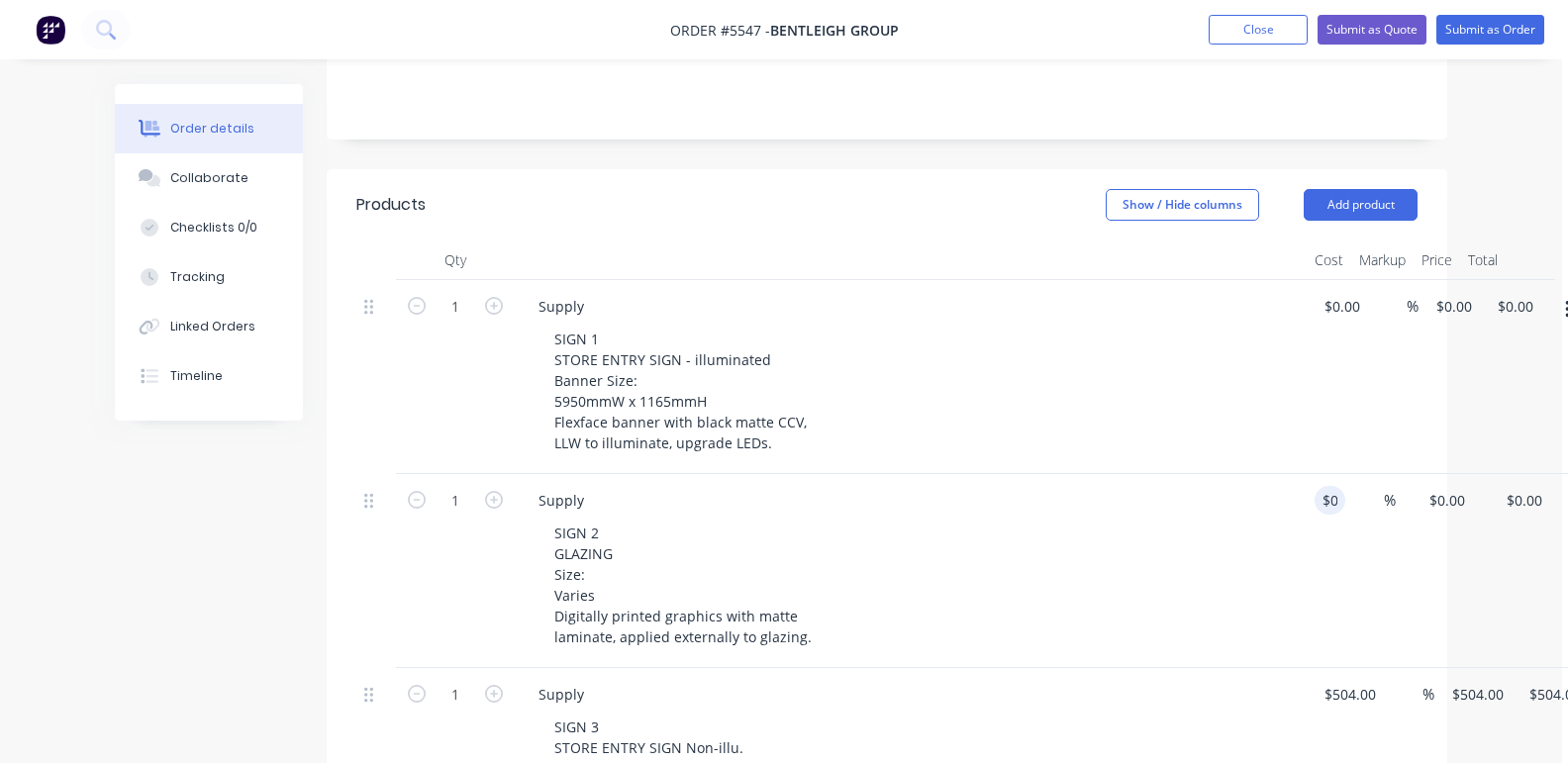 click on "SIGN 2
GLAZING
Size:
Varies
Digitally printed graphics with matte
laminate, applied externally to glazing." at bounding box center [919, 585] 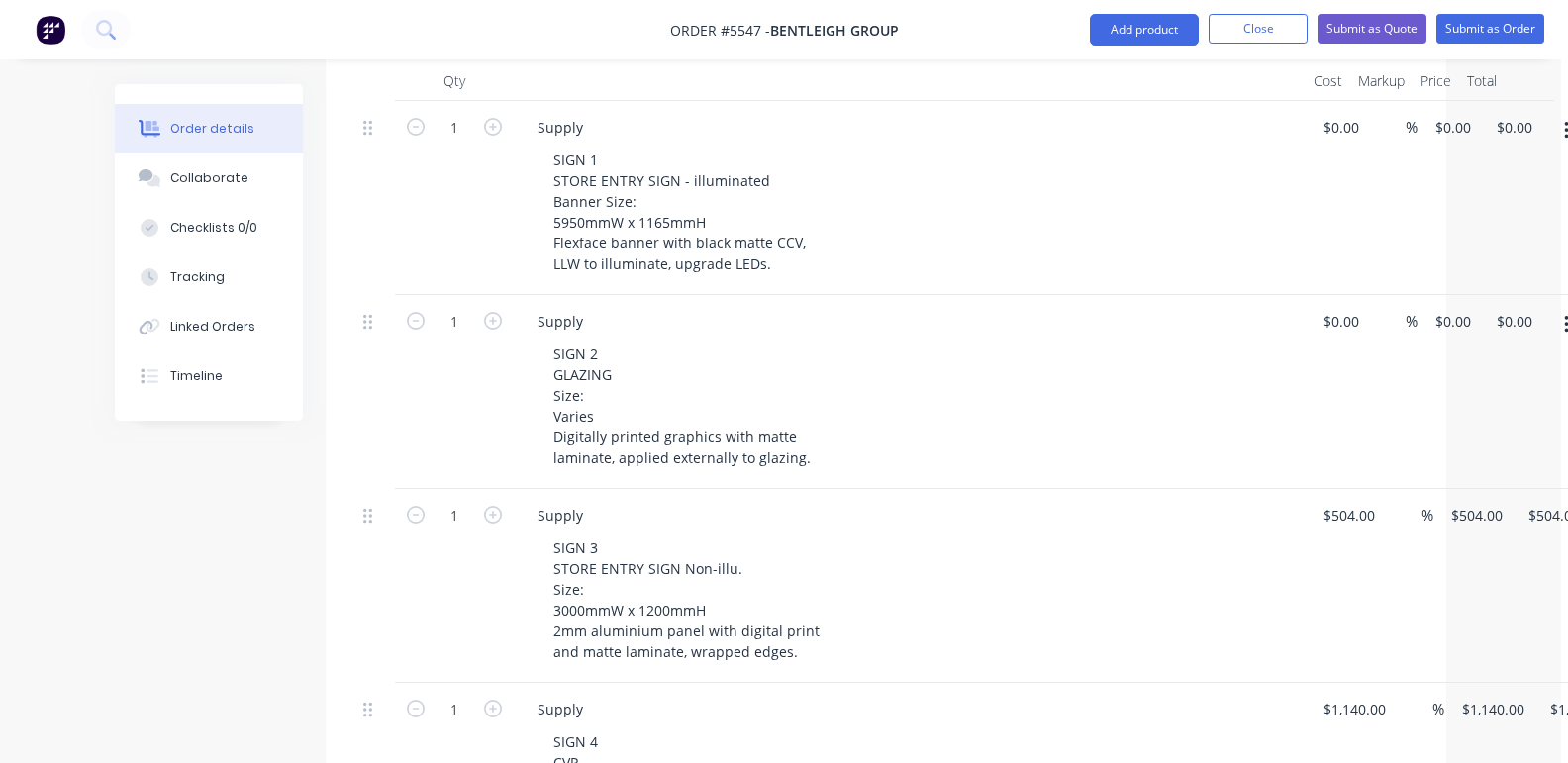 scroll, scrollTop: 611, scrollLeft: 7, axis: both 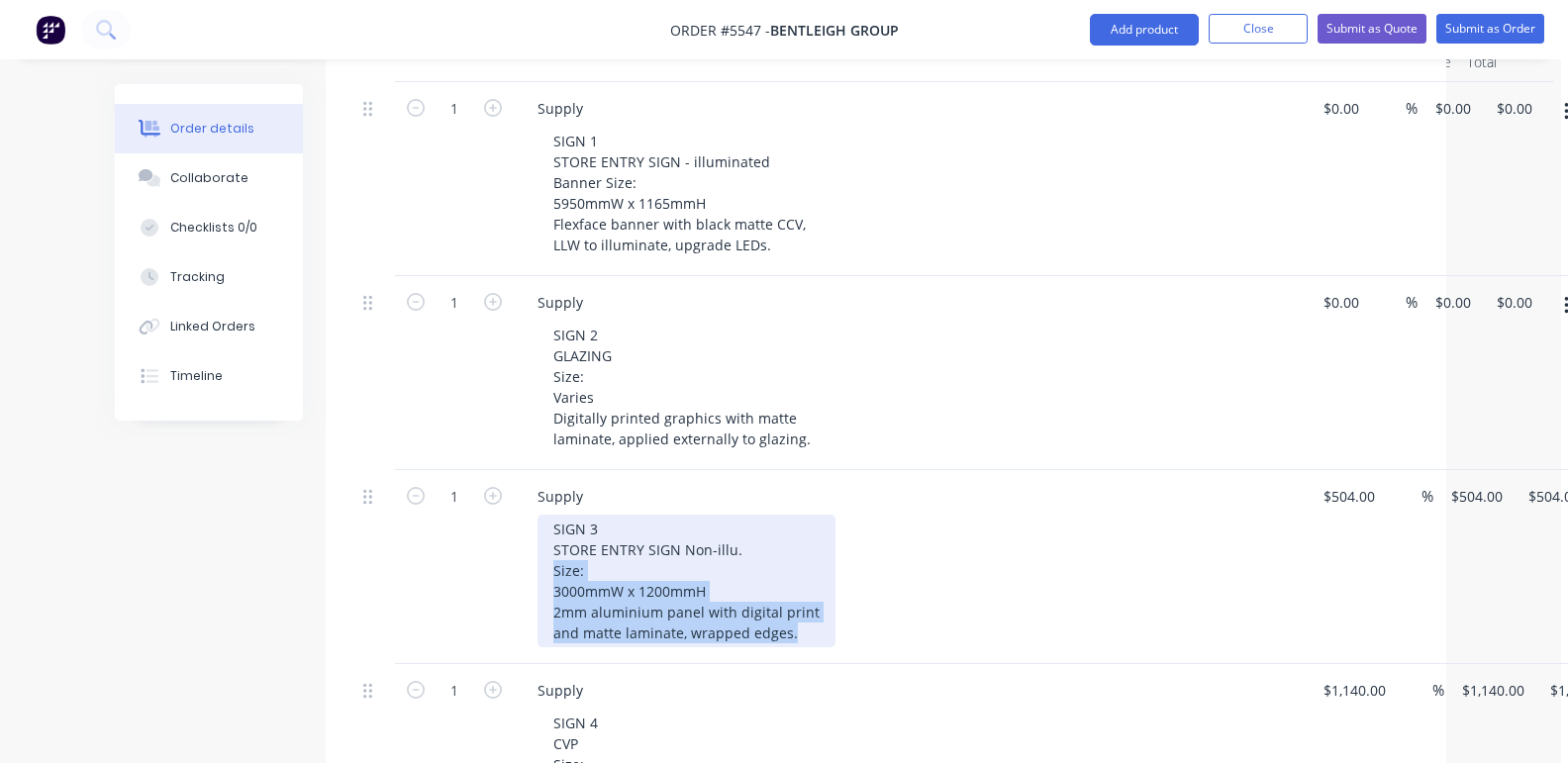 drag, startPoint x: 803, startPoint y: 610, endPoint x: 536, endPoint y: 545, distance: 274.79811 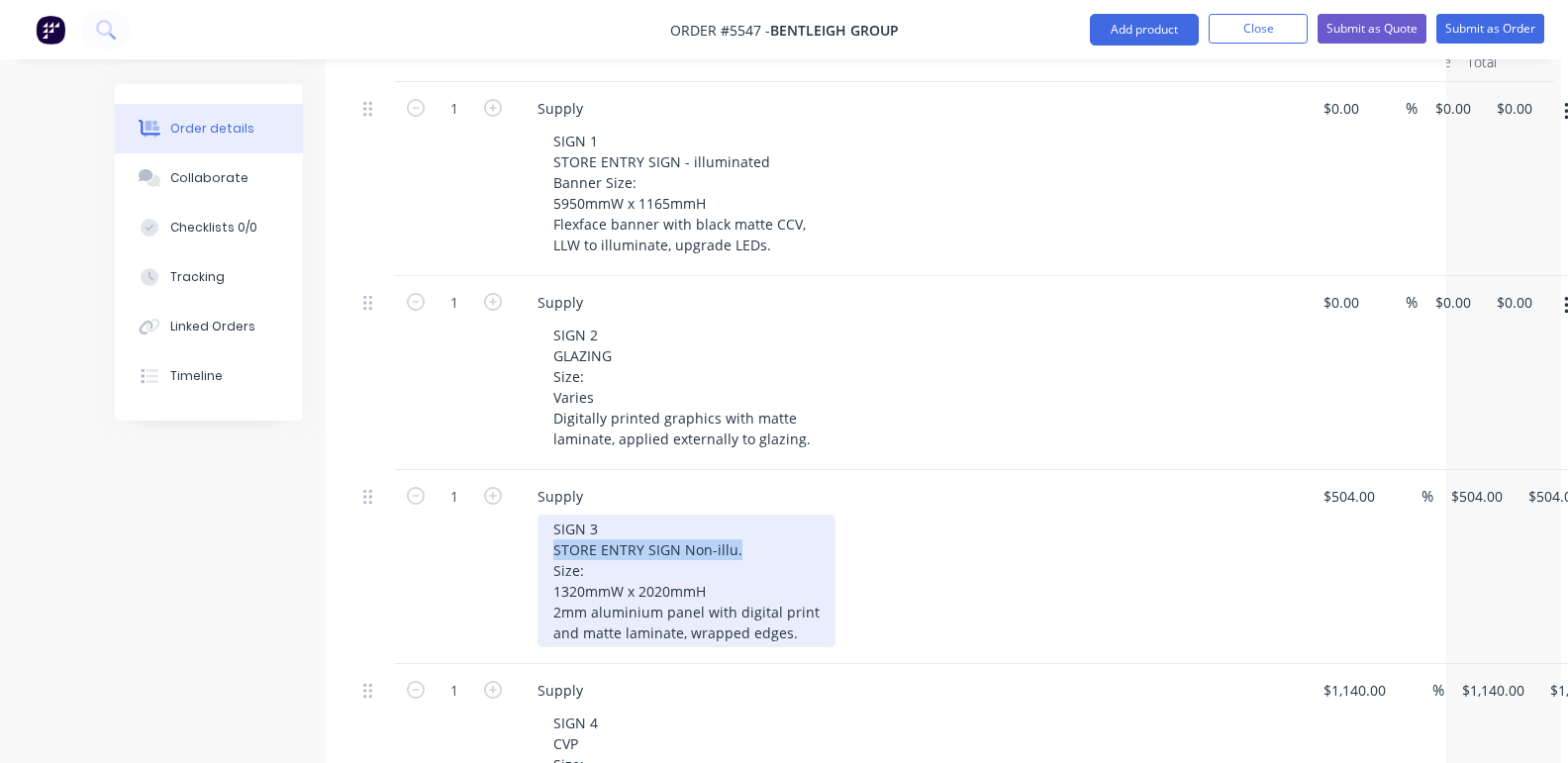 drag, startPoint x: 669, startPoint y: 521, endPoint x: 524, endPoint y: 523, distance: 145.01379 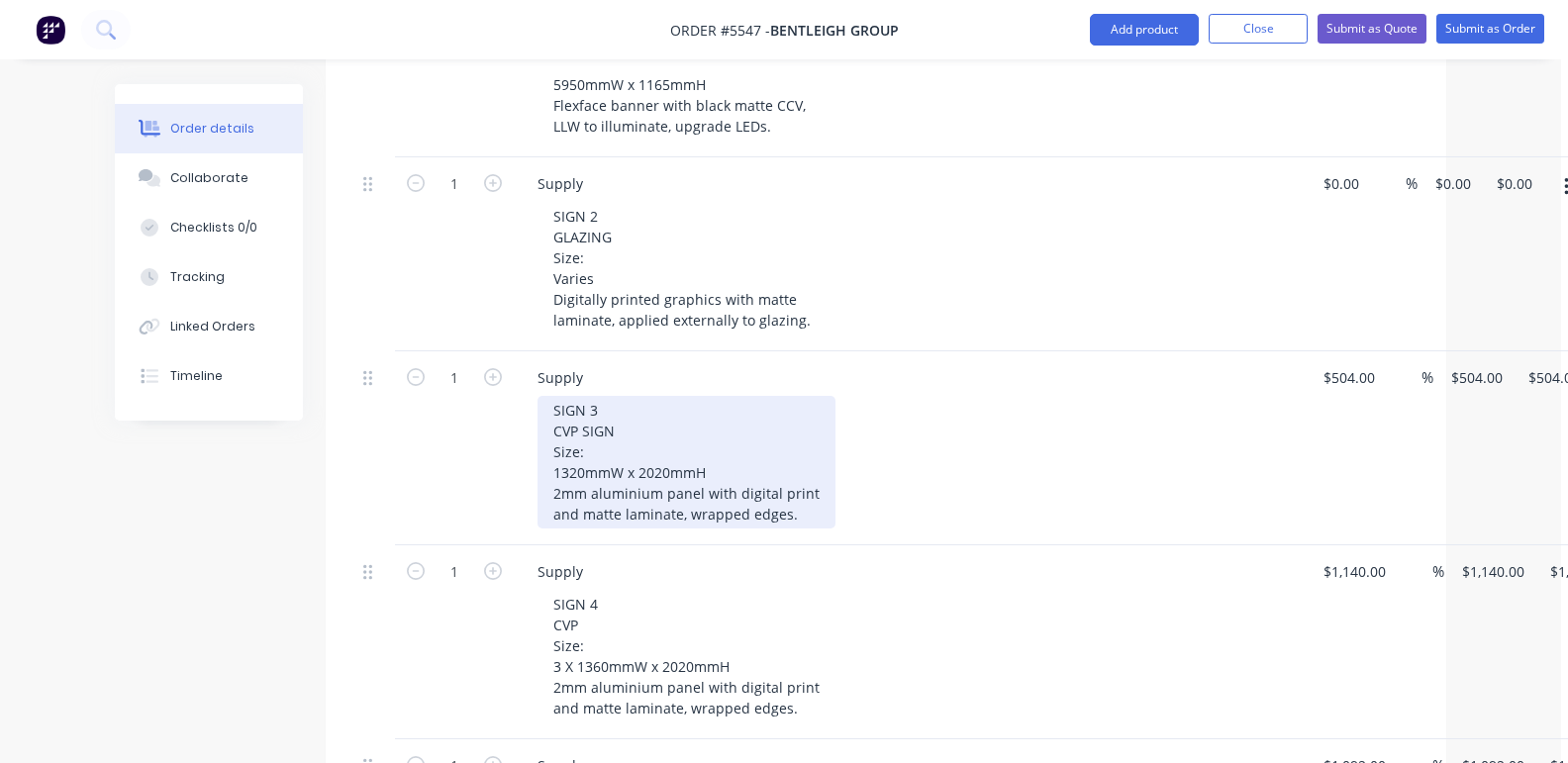 scroll, scrollTop: 735, scrollLeft: 7, axis: both 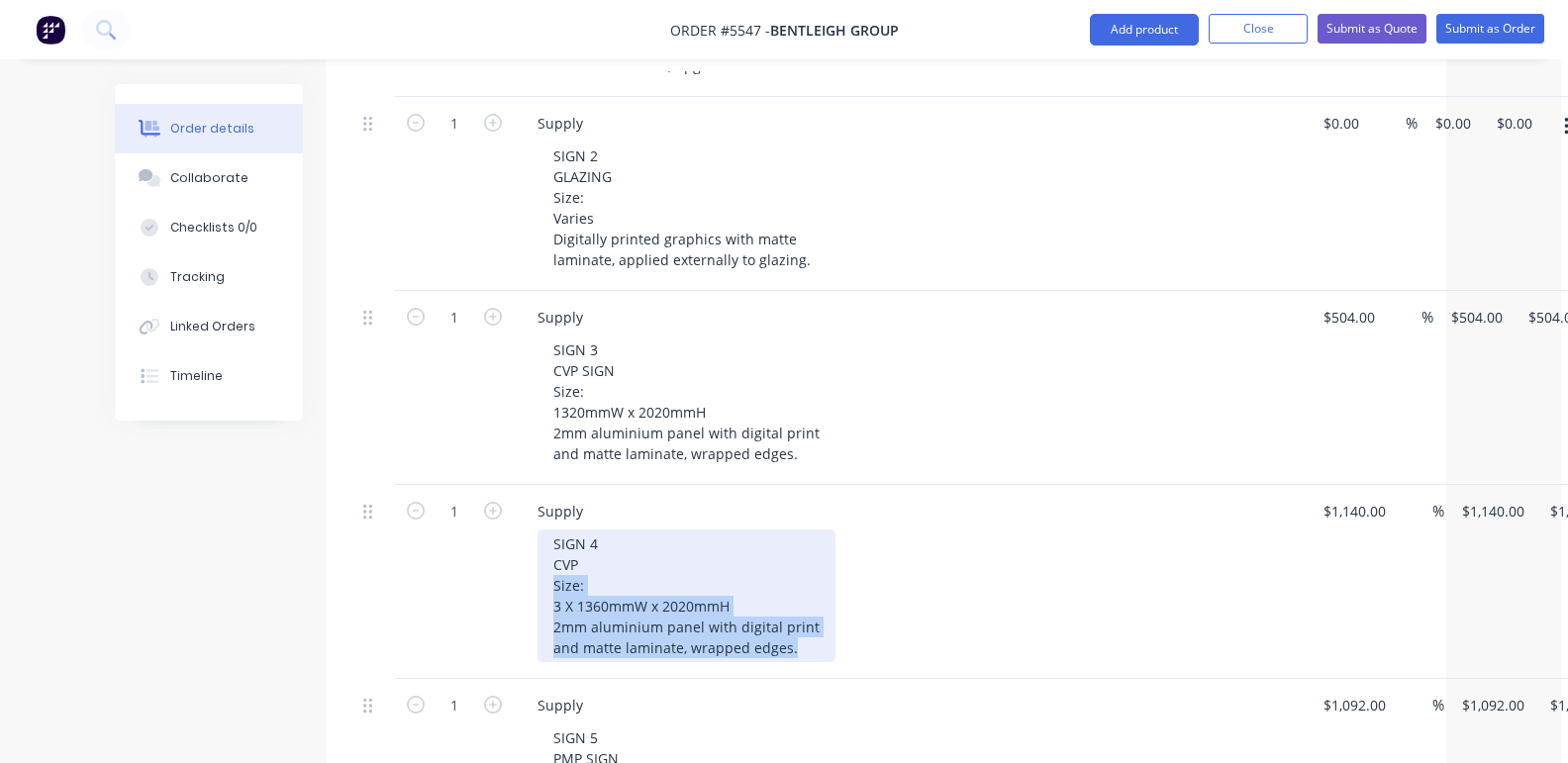 drag, startPoint x: 795, startPoint y: 620, endPoint x: 512, endPoint y: 564, distance: 288.48743 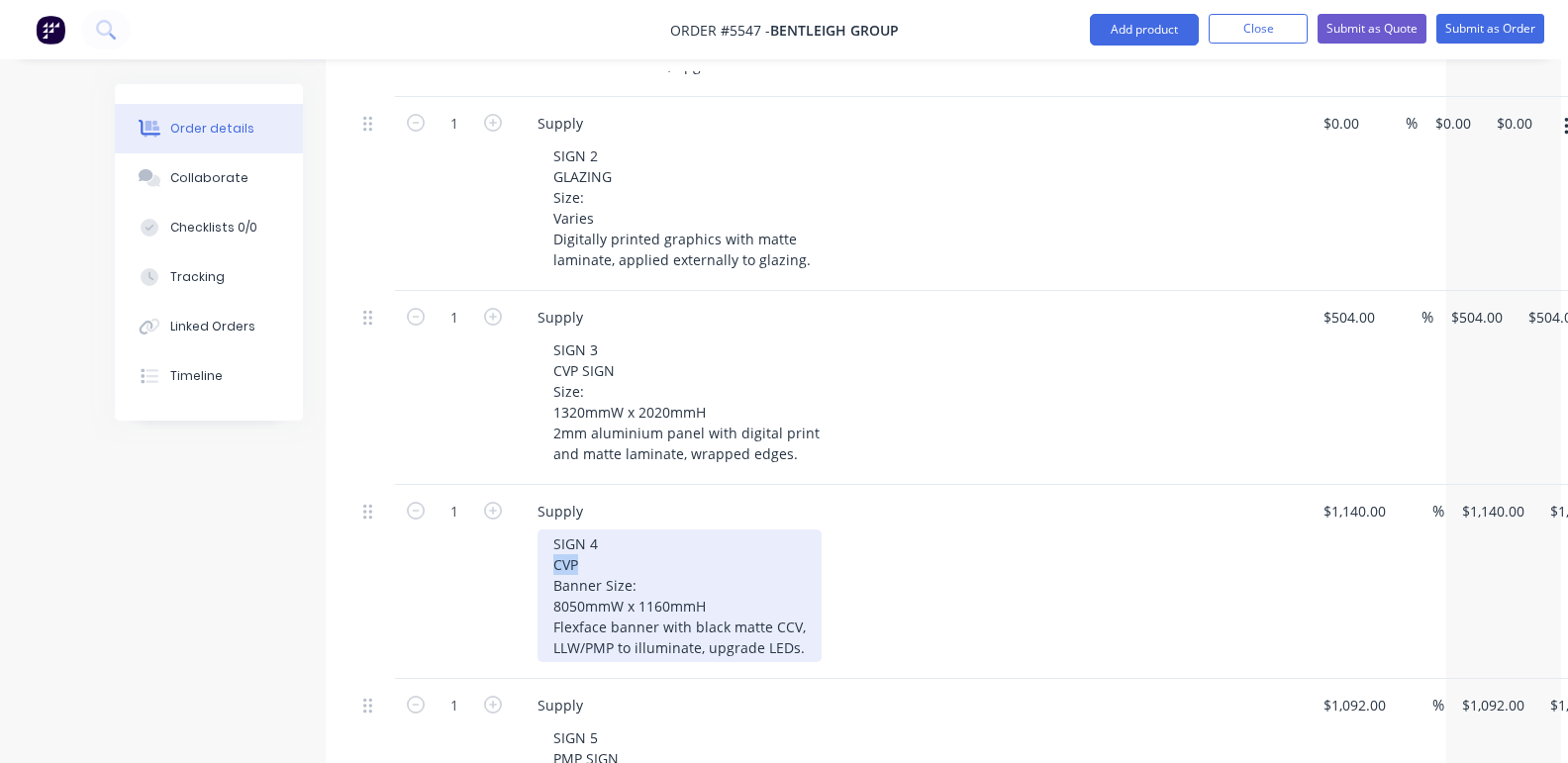 drag, startPoint x: 622, startPoint y: 538, endPoint x: 513, endPoint y: 540, distance: 109.01835 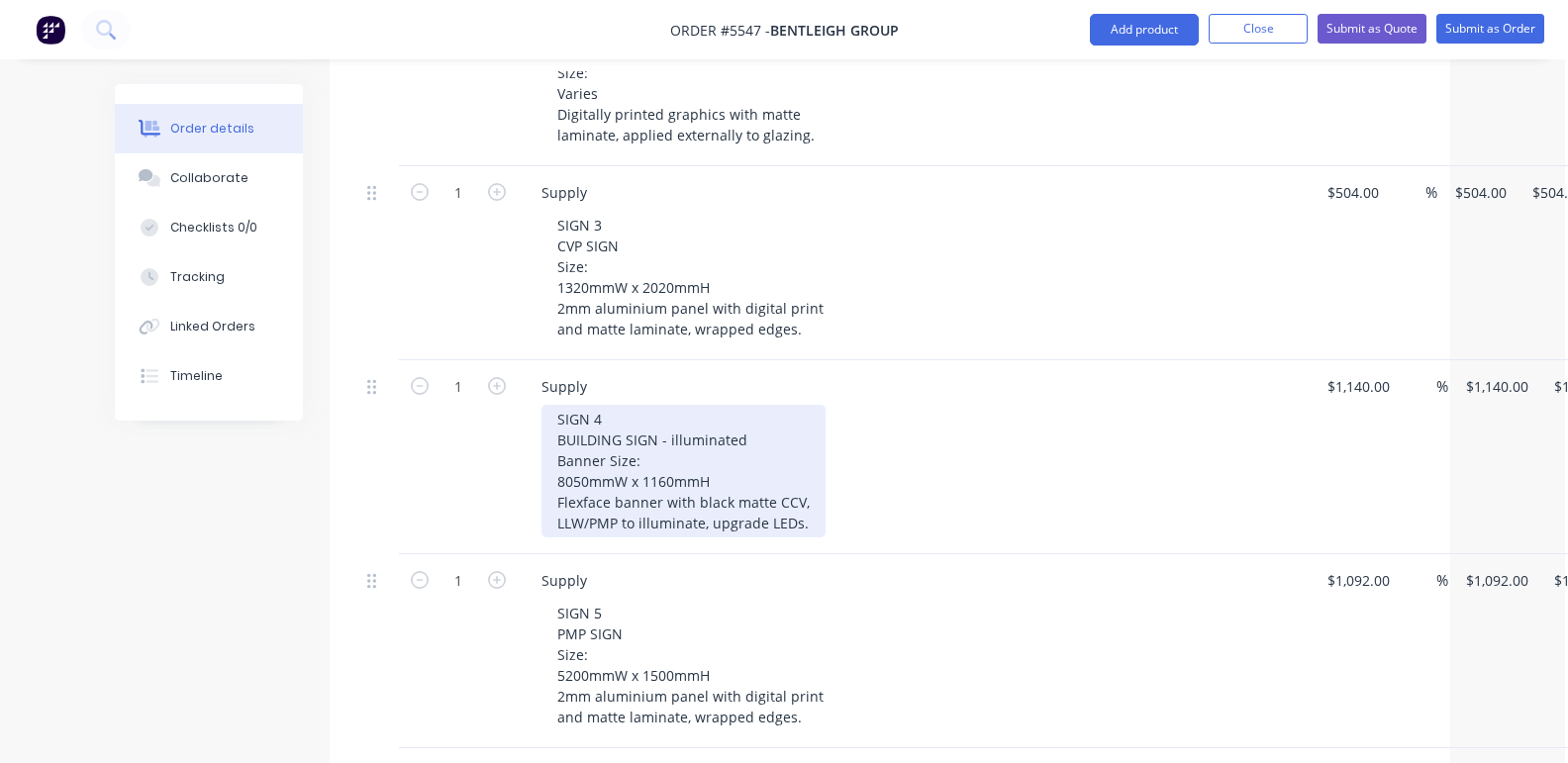 scroll, scrollTop: 923, scrollLeft: 1, axis: both 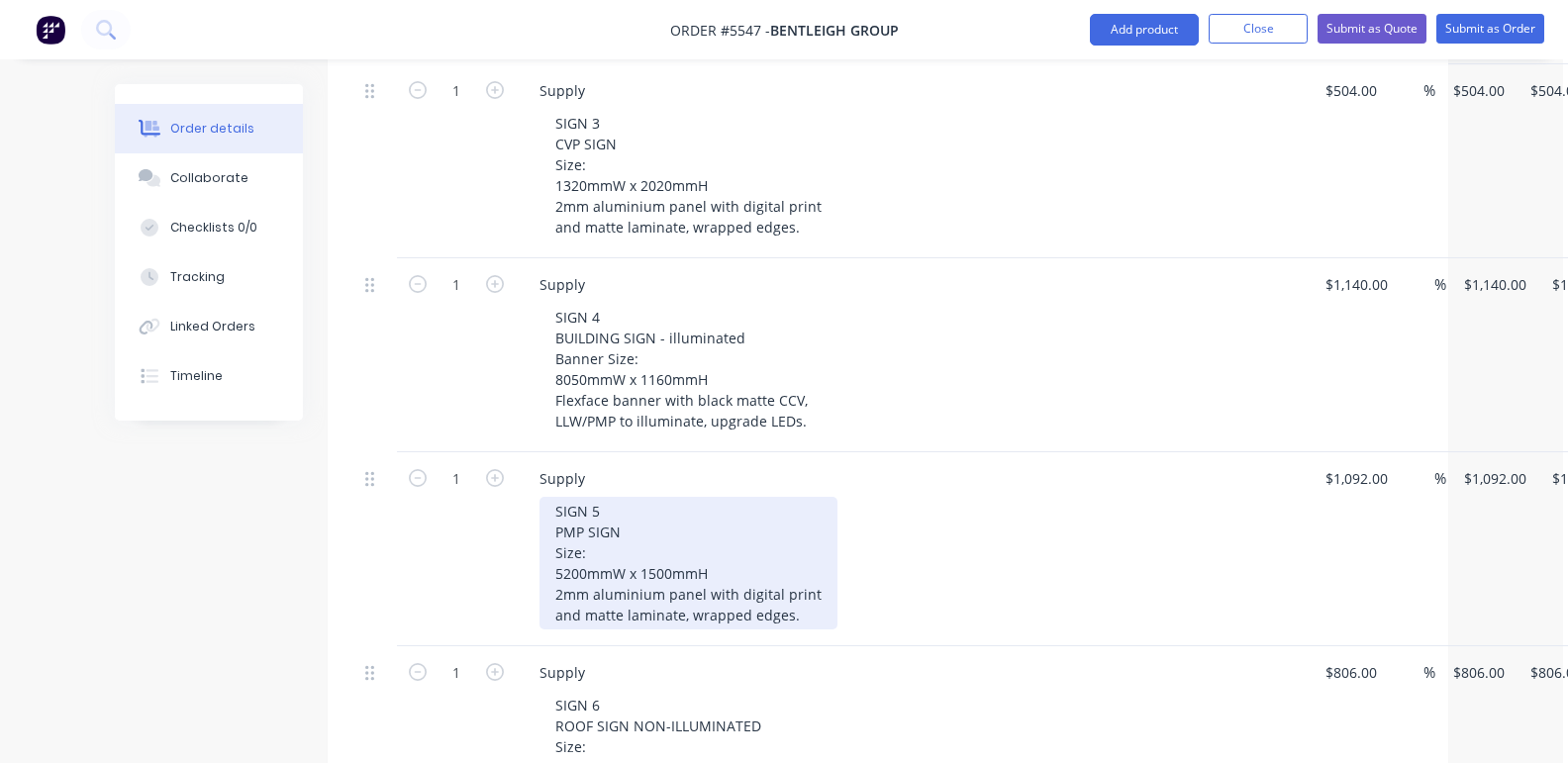 click on "SIGN 5
PMP SIGN
Size:
5200mmW x 1500mmH
2mm aluminium panel with digital print
and matte laminate, wrapped edges." at bounding box center (688, 563) 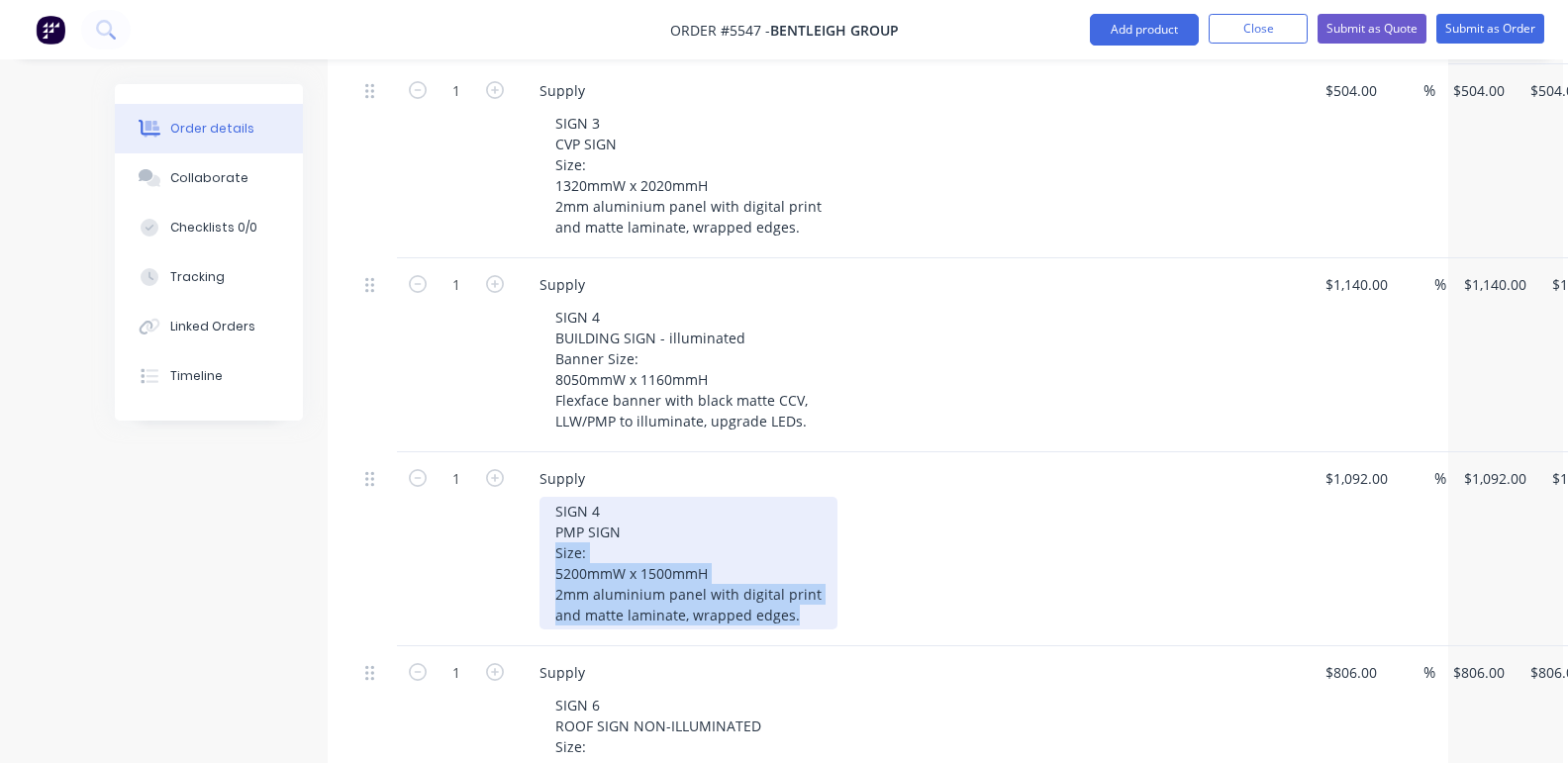 drag, startPoint x: 800, startPoint y: 586, endPoint x: 523, endPoint y: 525, distance: 283.63709 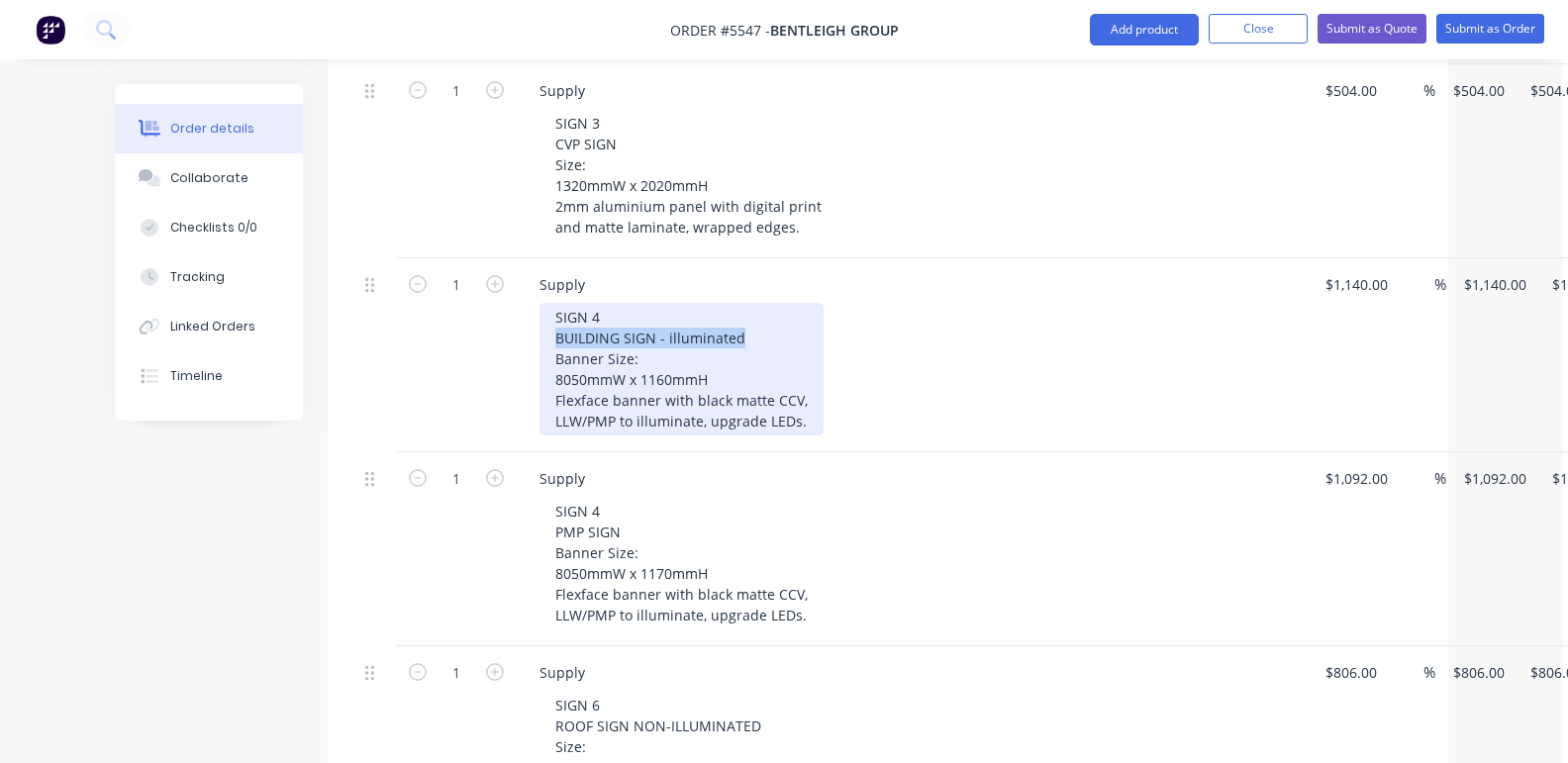 drag, startPoint x: 758, startPoint y: 308, endPoint x: 523, endPoint y: 308, distance: 235 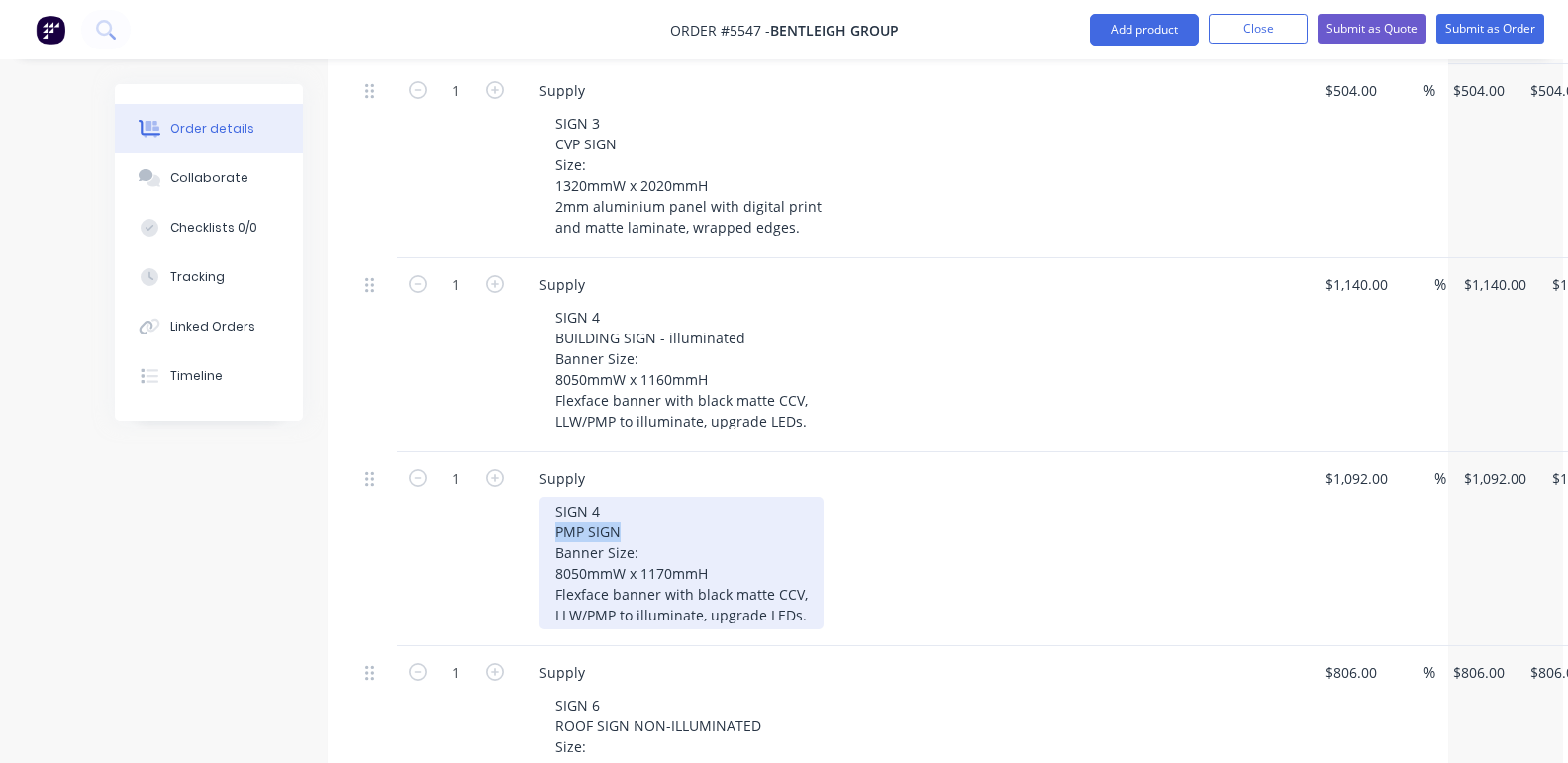 drag, startPoint x: 635, startPoint y: 500, endPoint x: 513, endPoint y: 500, distance: 122 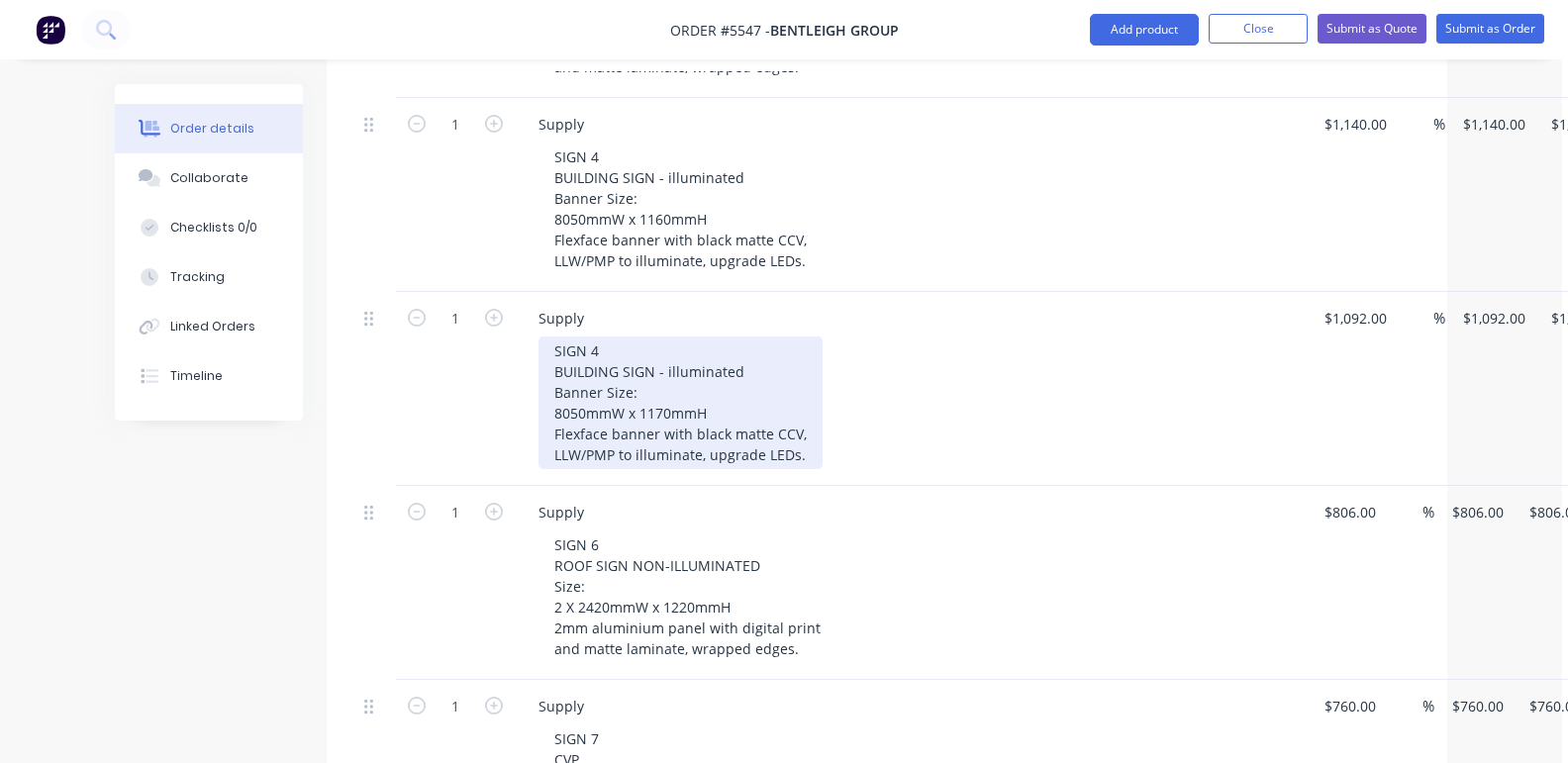 scroll, scrollTop: 1172, scrollLeft: 6, axis: both 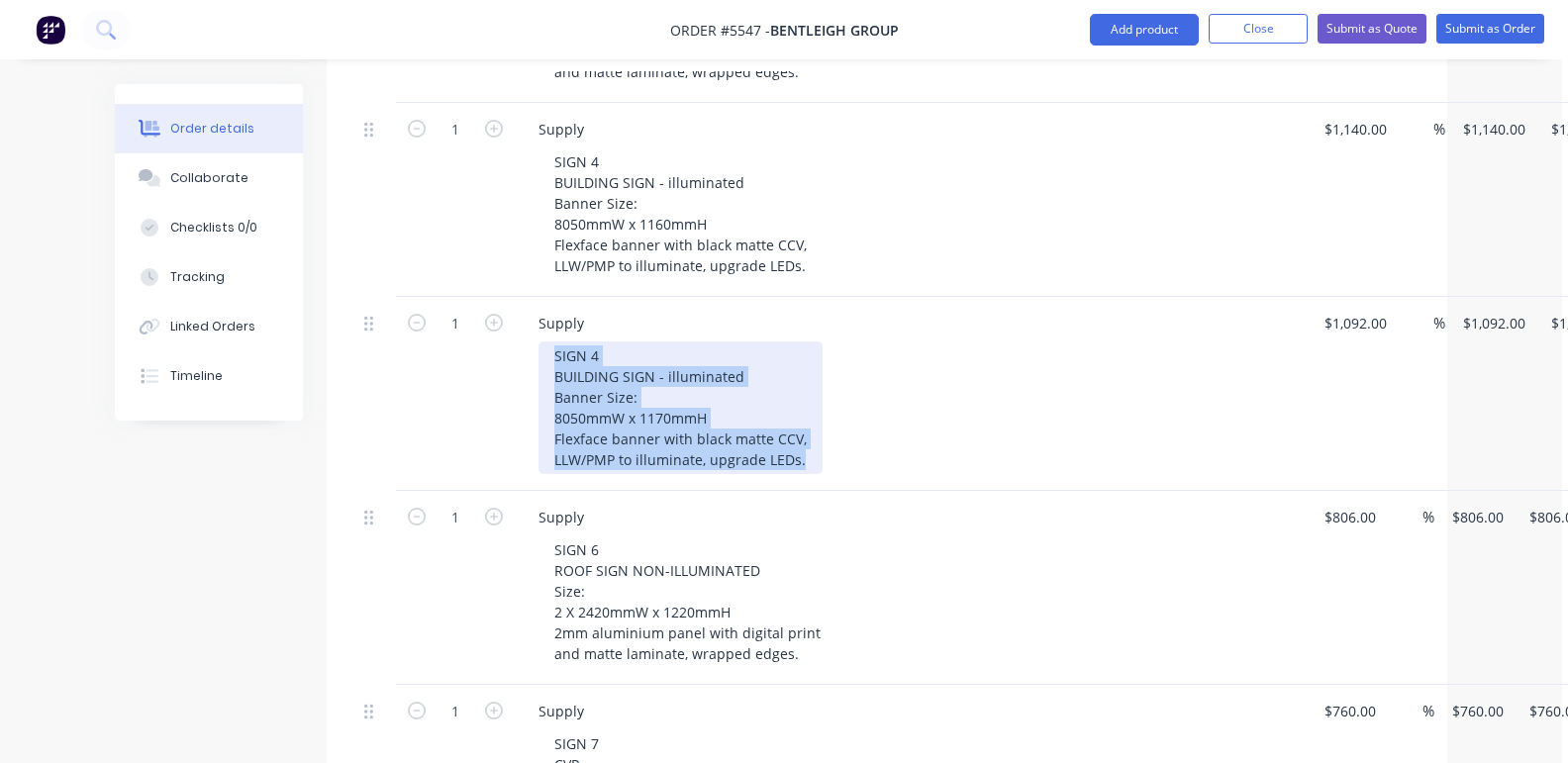 drag, startPoint x: 808, startPoint y: 438, endPoint x: 490, endPoint y: 327, distance: 336.816 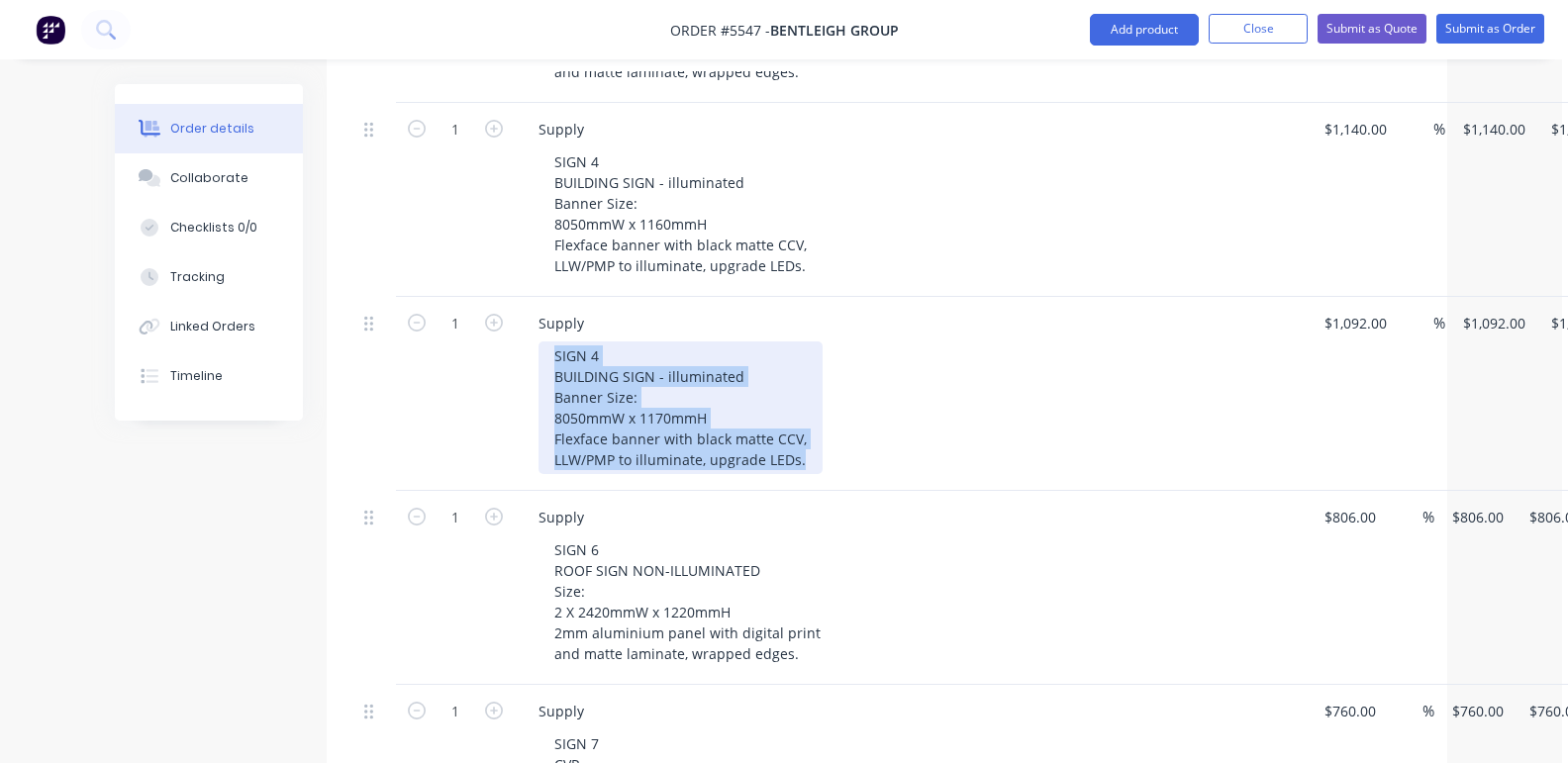 click on "1 Supply SIGN 4
BUILDING SIGN - illuminated
Banner Size:
8050mmW x 1170mmH
Flexface banner with black matte CCV,
LLW/PMP to illuminate, upgrade LEDs. $1,092.00 $1,092.00 % $1,092.00 $1,092.00 $1,092.00 $1,092.00" at bounding box center (887, 394) 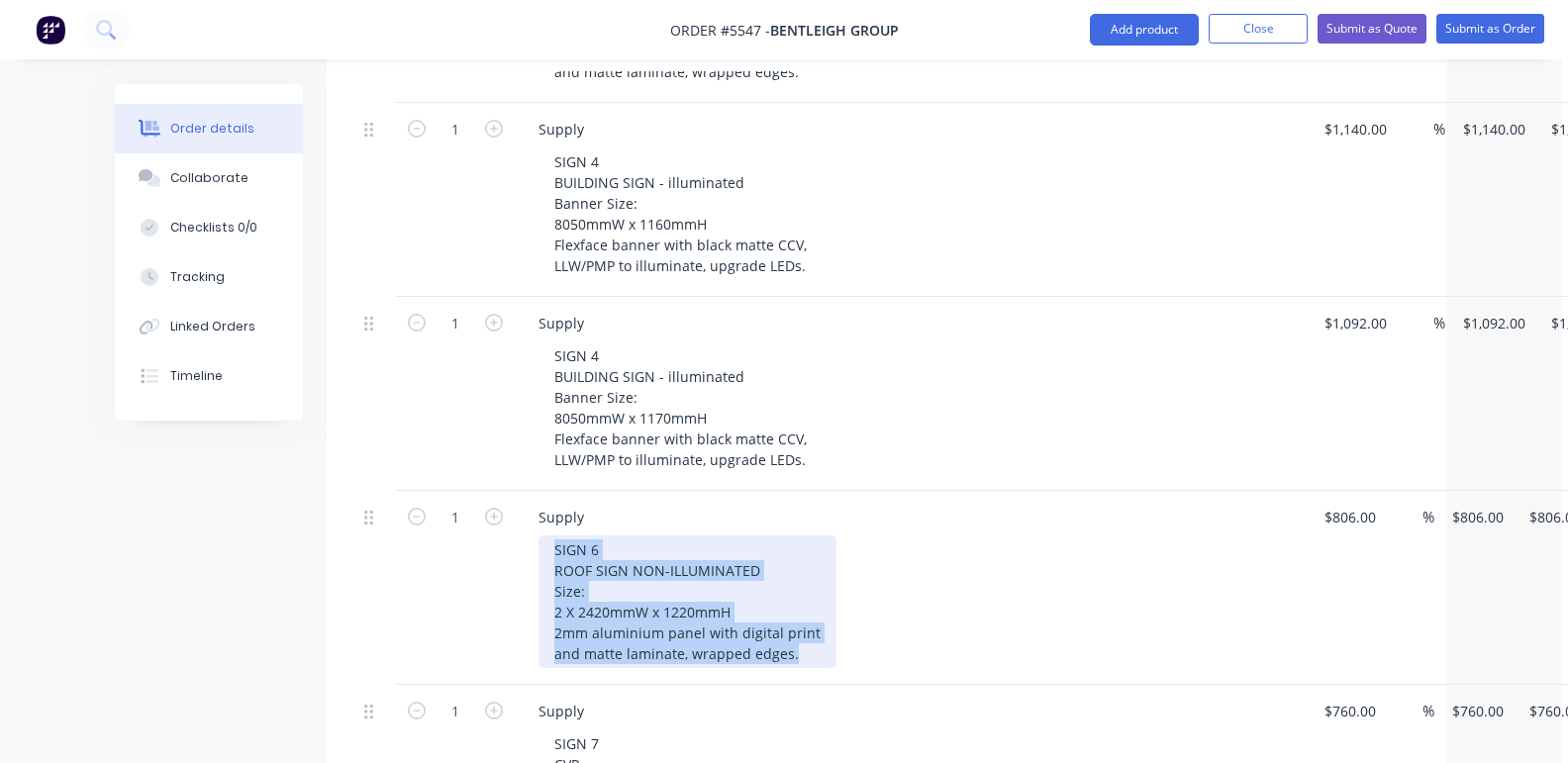 drag, startPoint x: 799, startPoint y: 631, endPoint x: 484, endPoint y: 502, distance: 340.39095 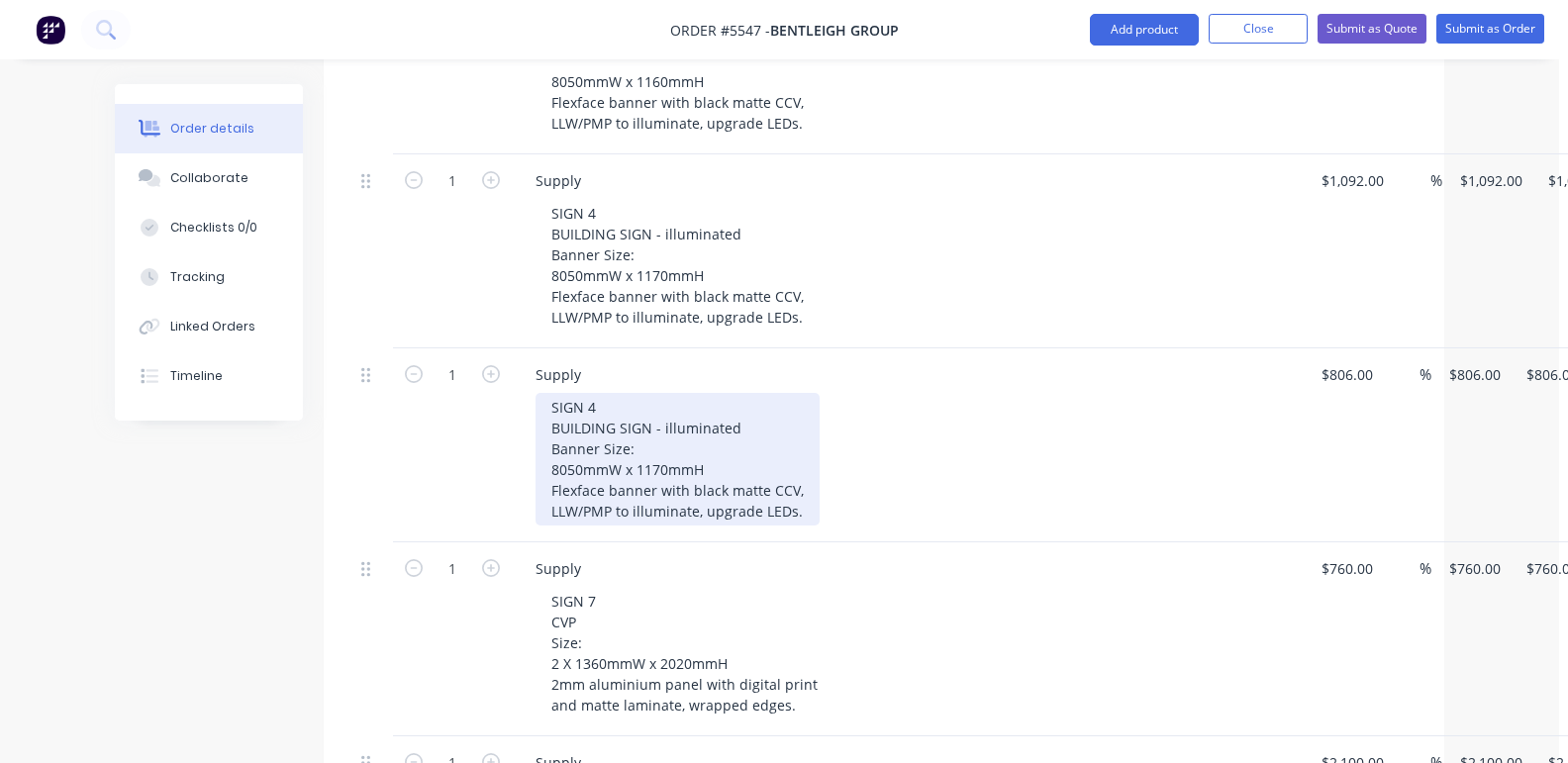 scroll, scrollTop: 1325, scrollLeft: 7, axis: both 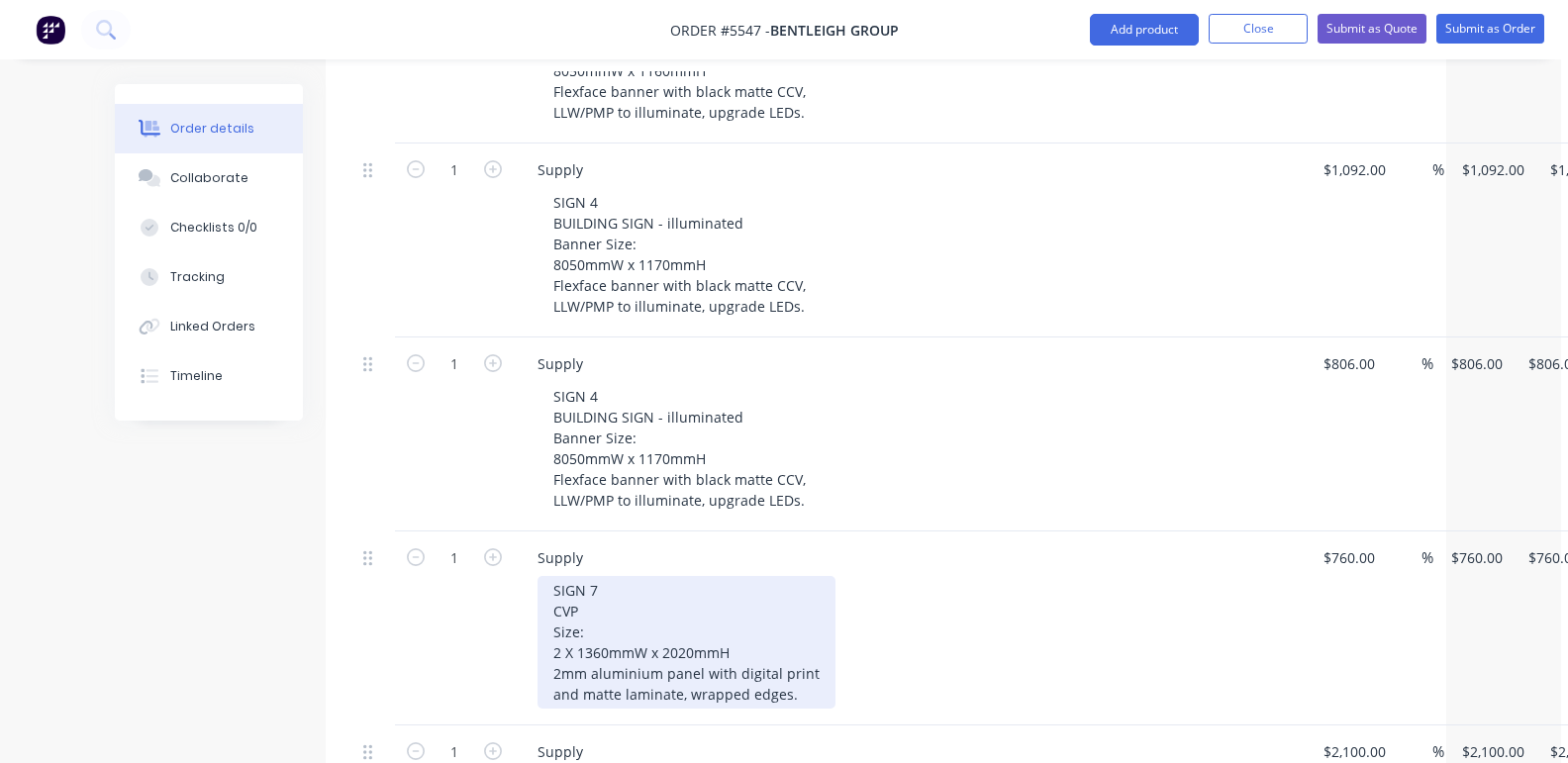 click on "SIGN 7
CVP
Size:
2 X 1360mmW x 2020mmH
2mm aluminium panel with digital print
and matte laminate, wrapped edges." at bounding box center (686, 642) 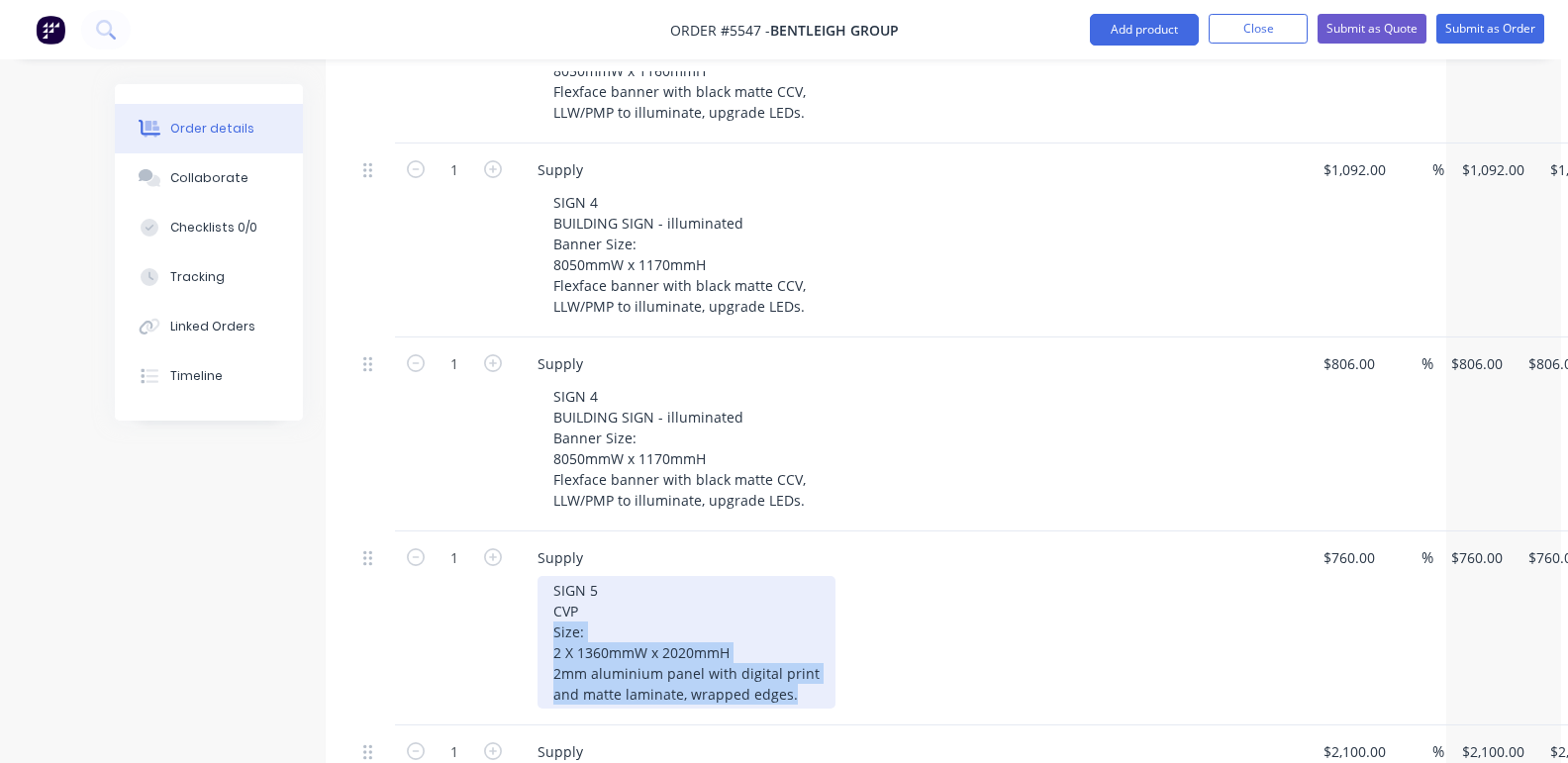 drag, startPoint x: 784, startPoint y: 673, endPoint x: 512, endPoint y: 604, distance: 280.6154 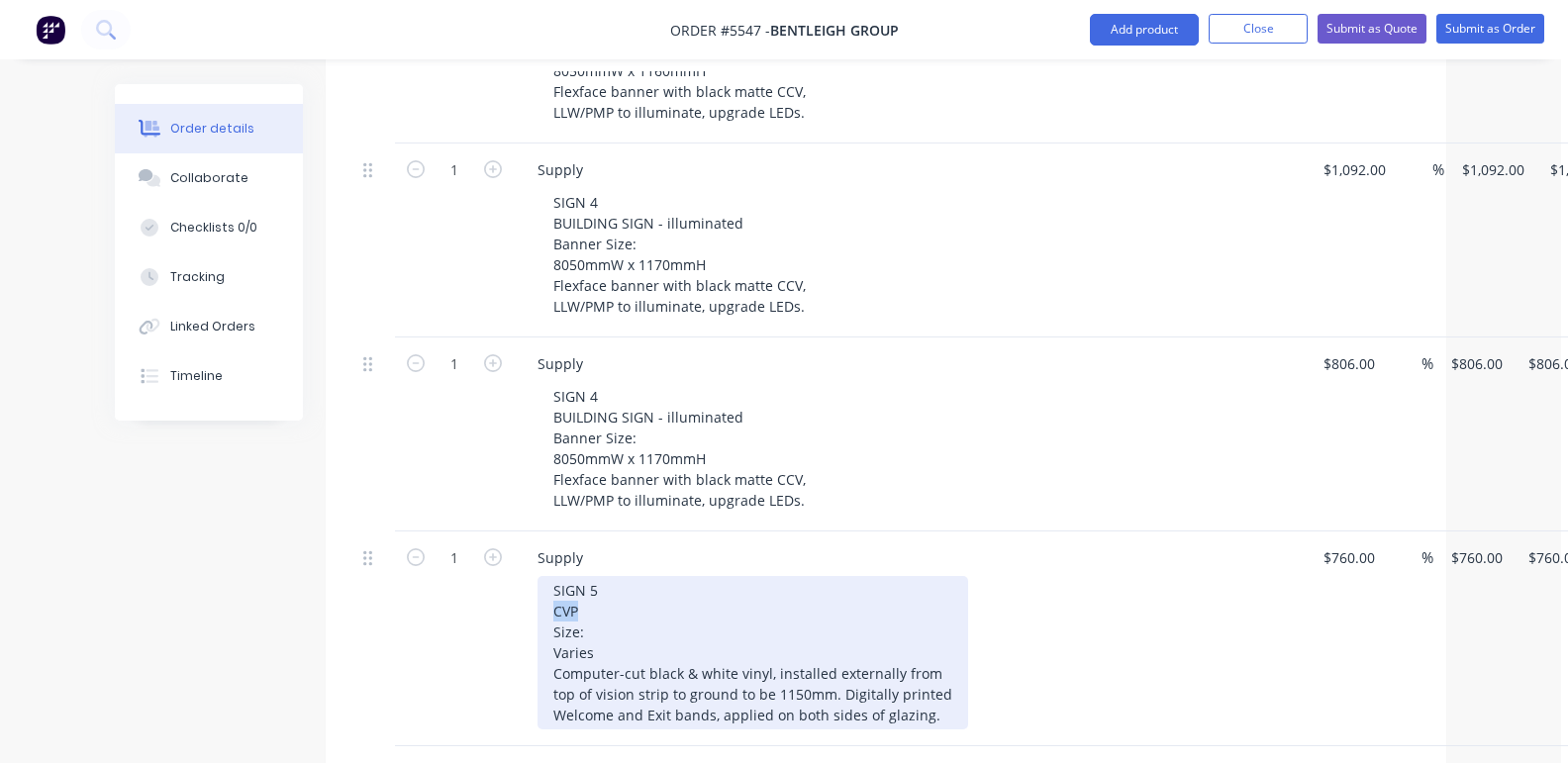 drag, startPoint x: 599, startPoint y: 578, endPoint x: 531, endPoint y: 578, distance: 68 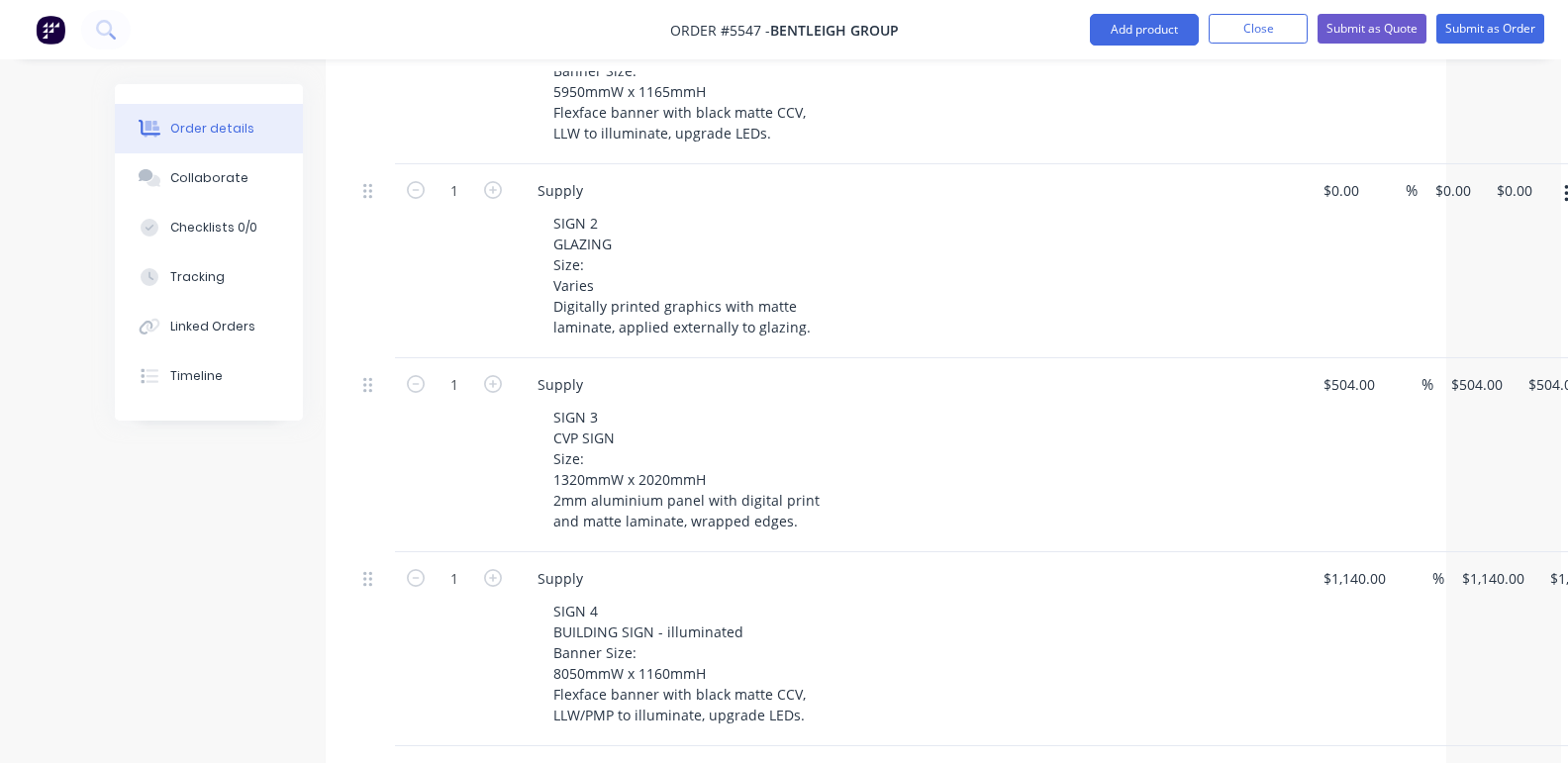 scroll, scrollTop: 724, scrollLeft: 7, axis: both 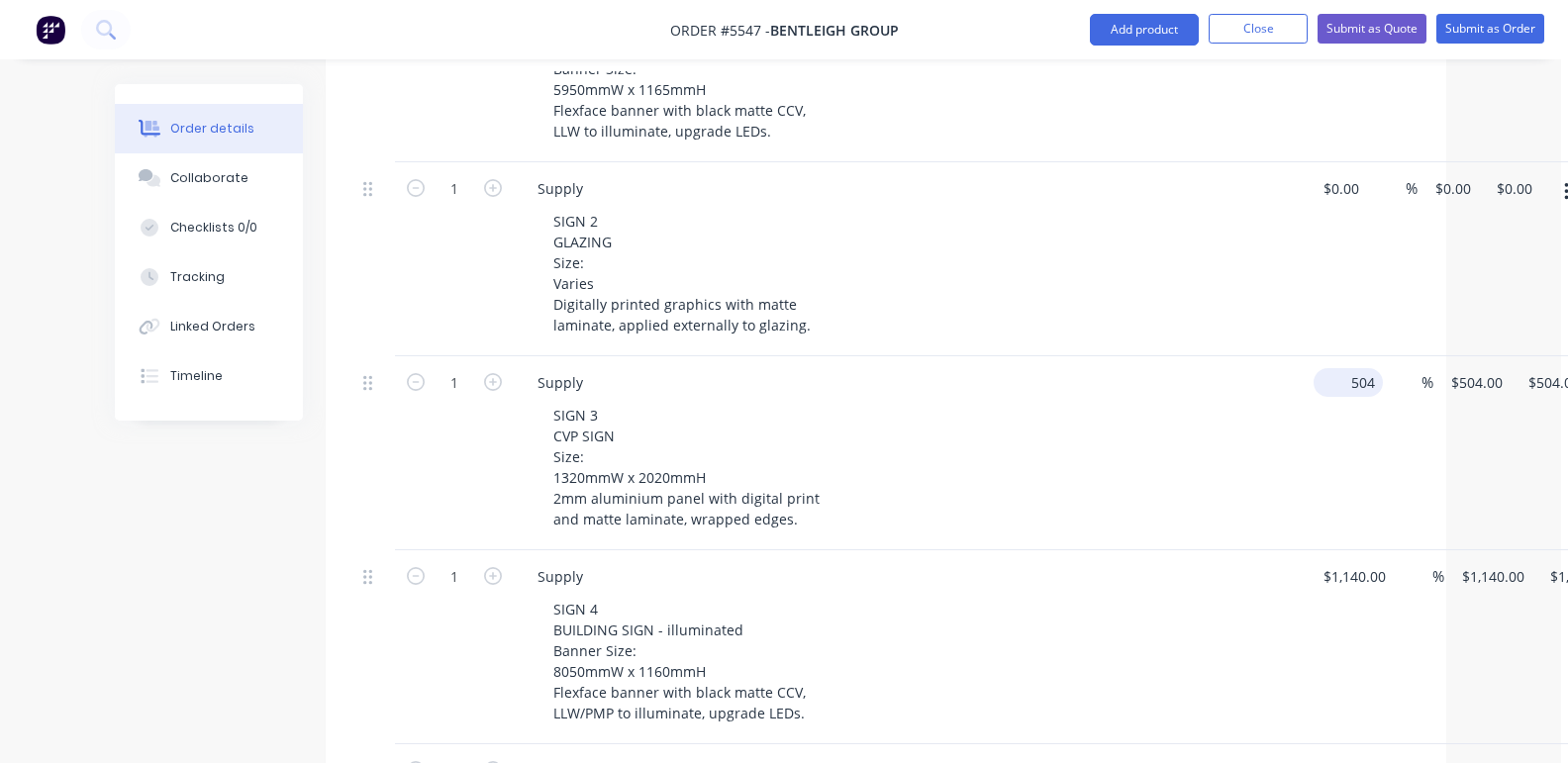 click on "504" at bounding box center [1352, 382] 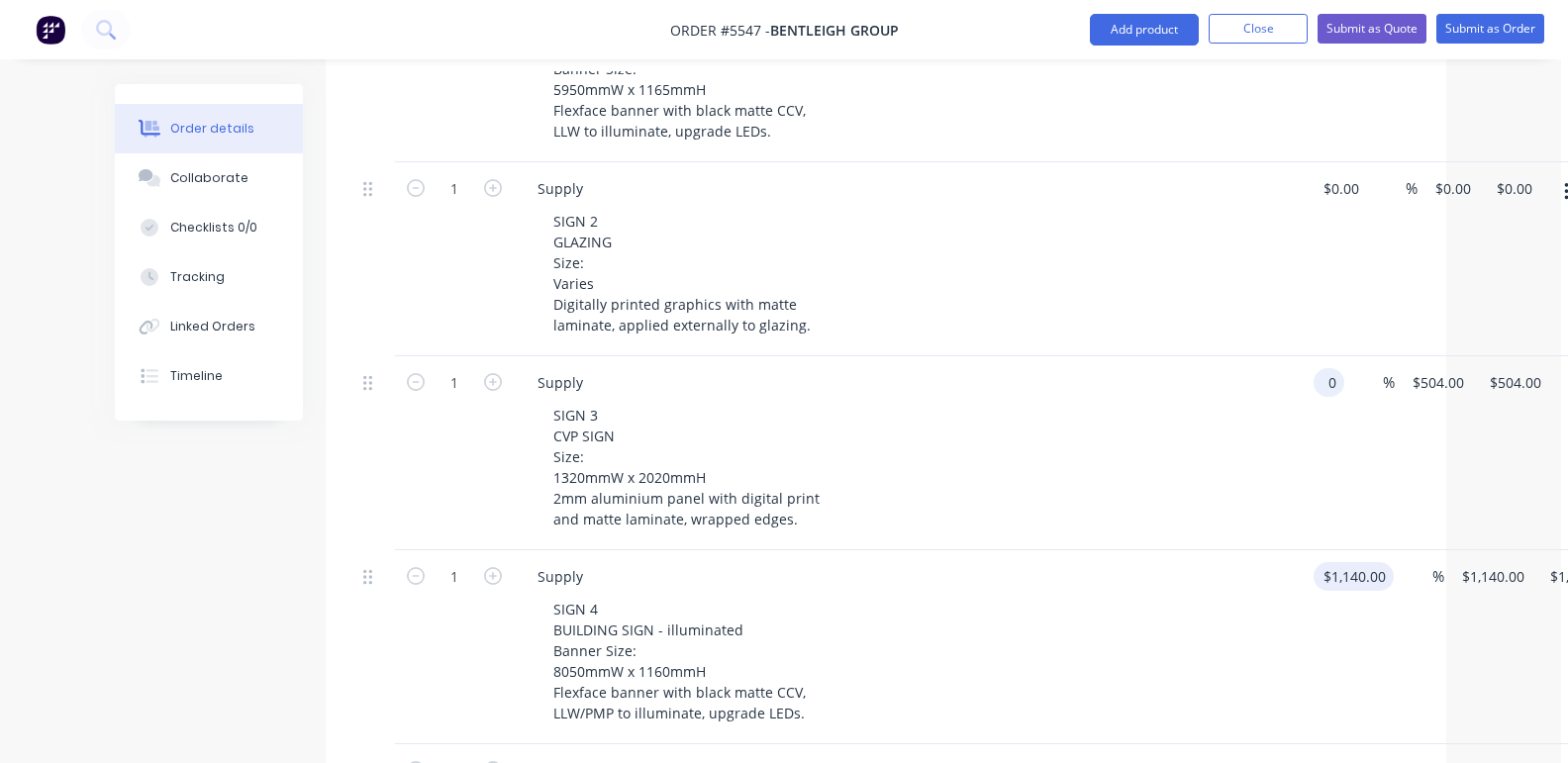type on "$0.00" 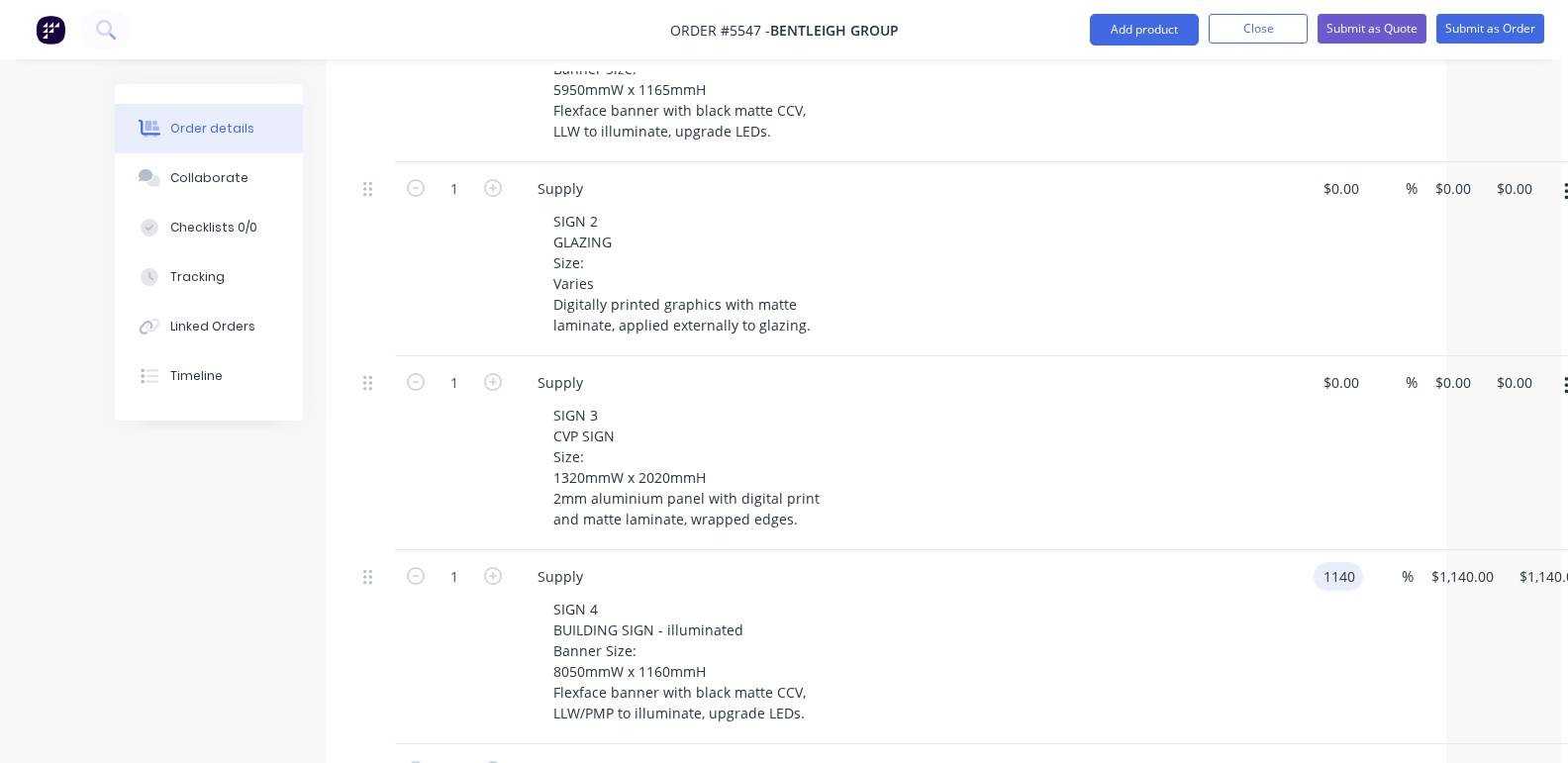 click on "1140" at bounding box center [1342, 576] 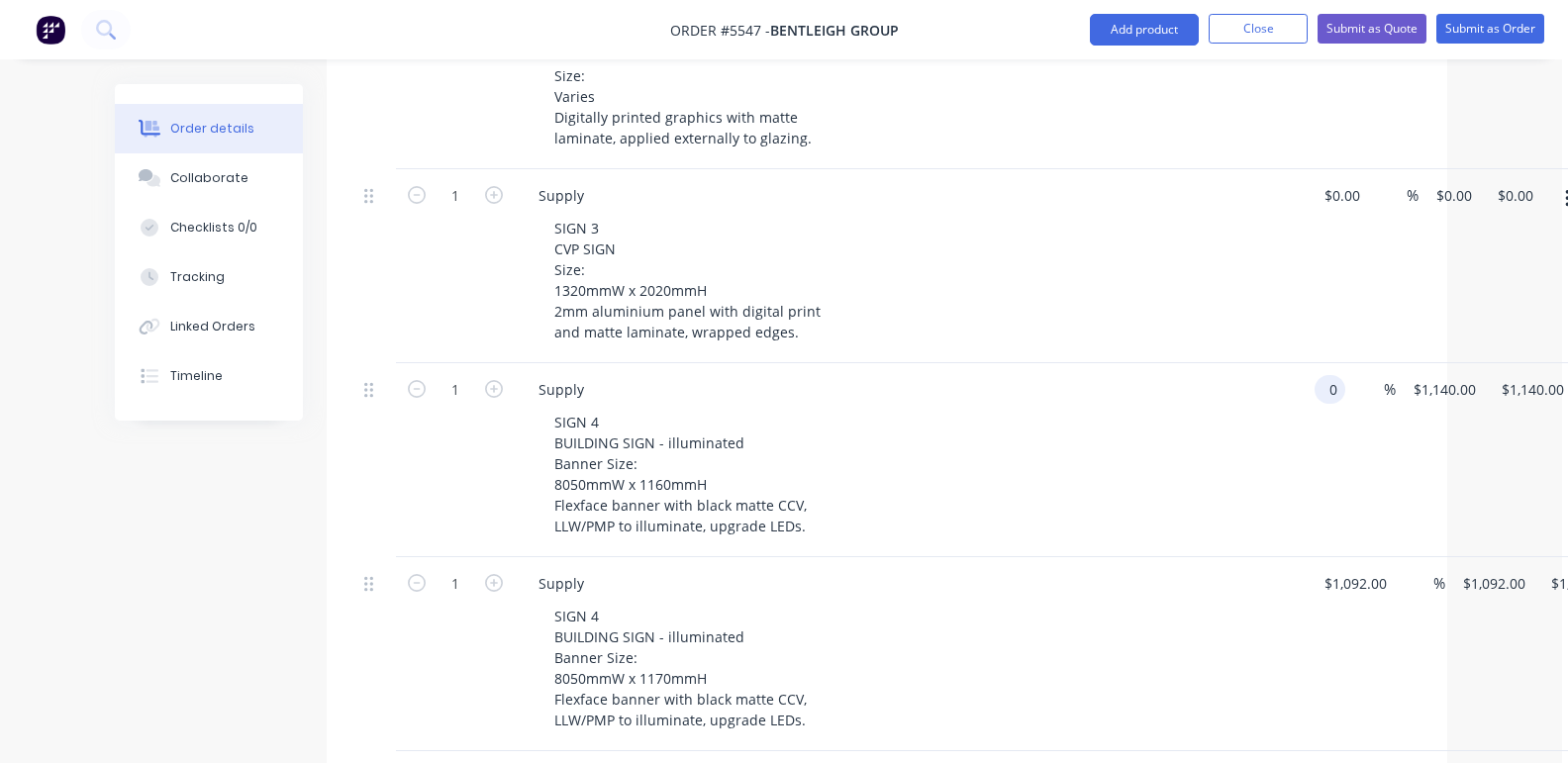 scroll, scrollTop: 911, scrollLeft: 5, axis: both 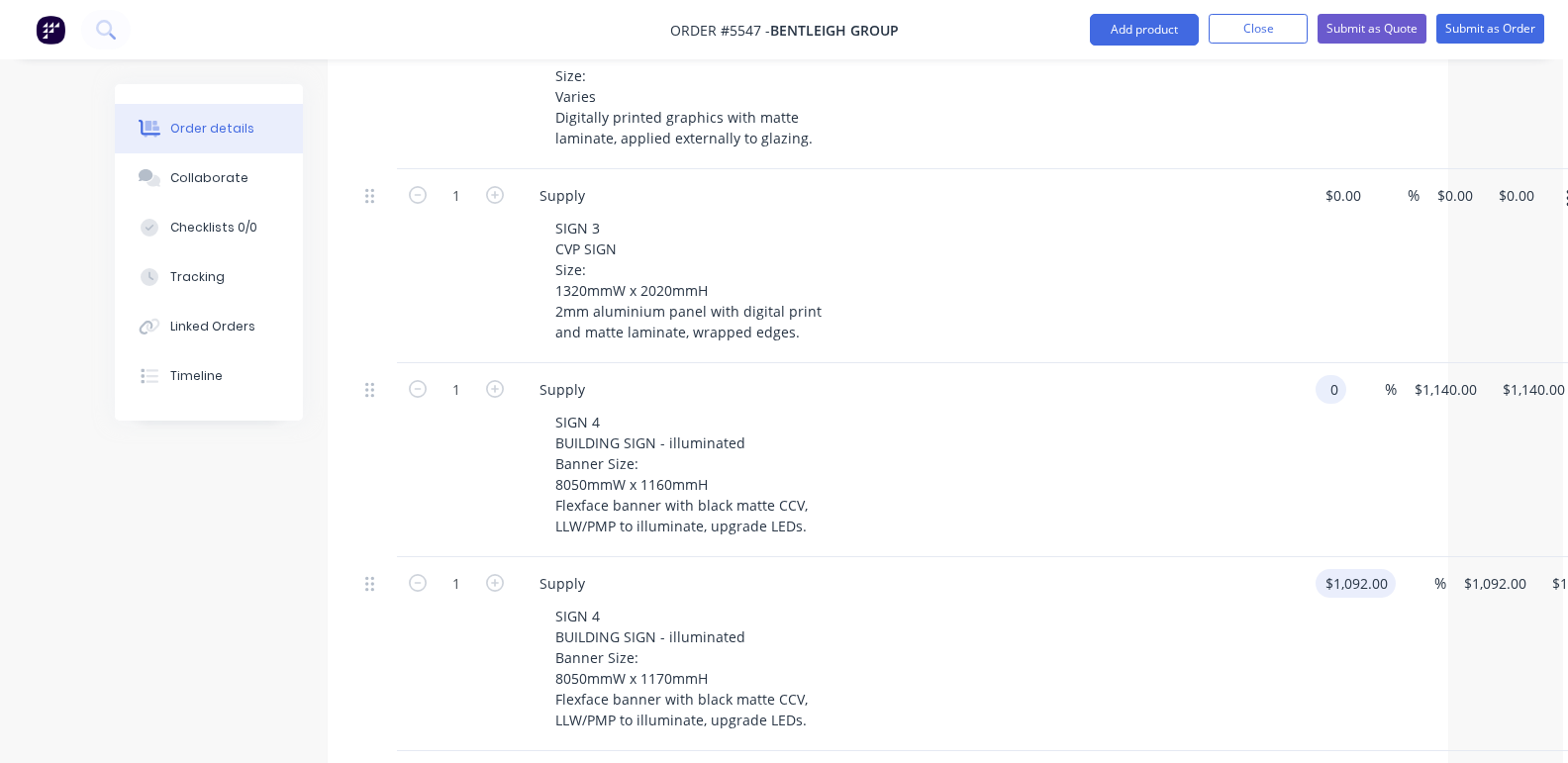type on "$0.00" 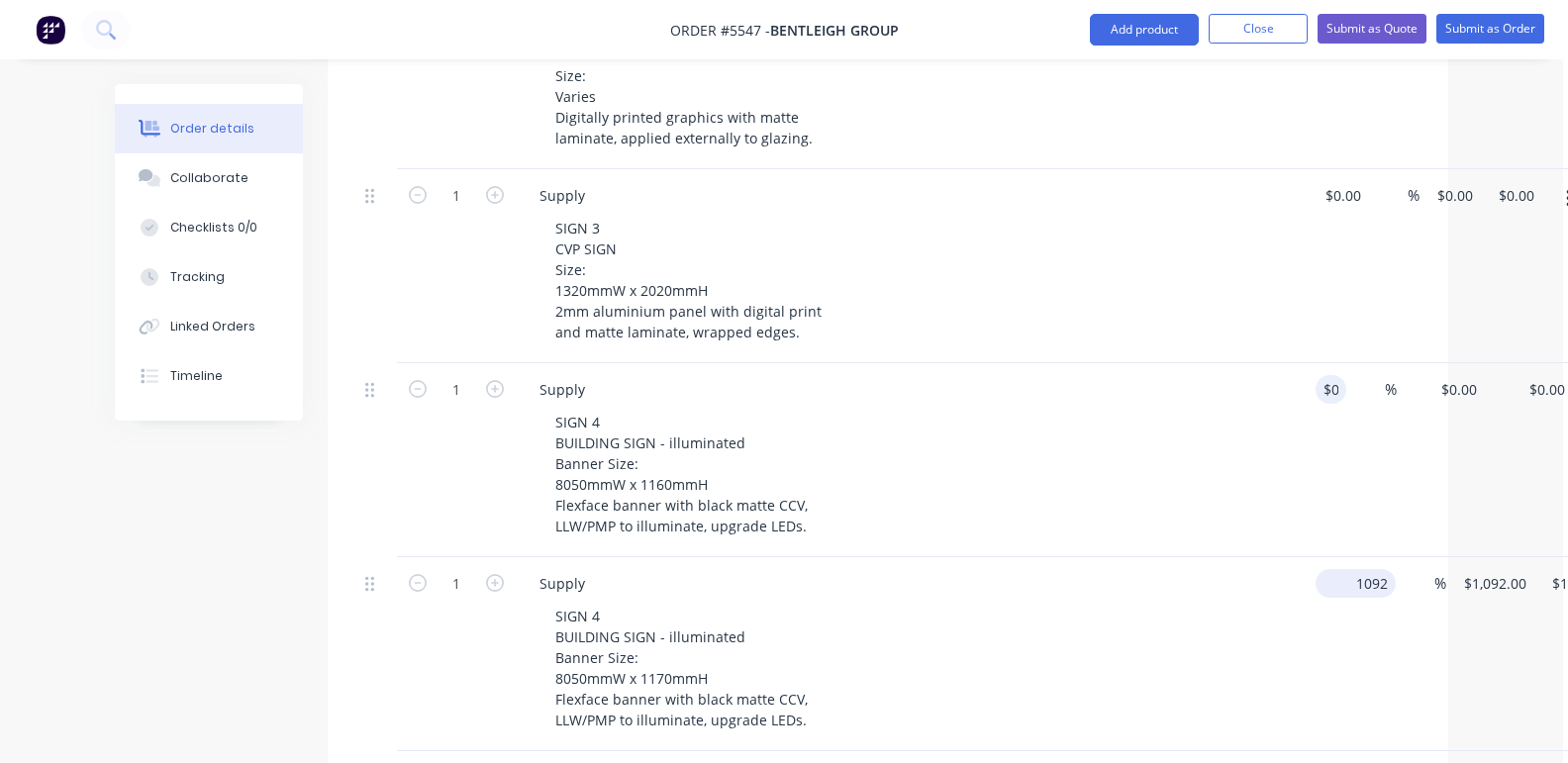 click on "1092" at bounding box center [1359, 583] 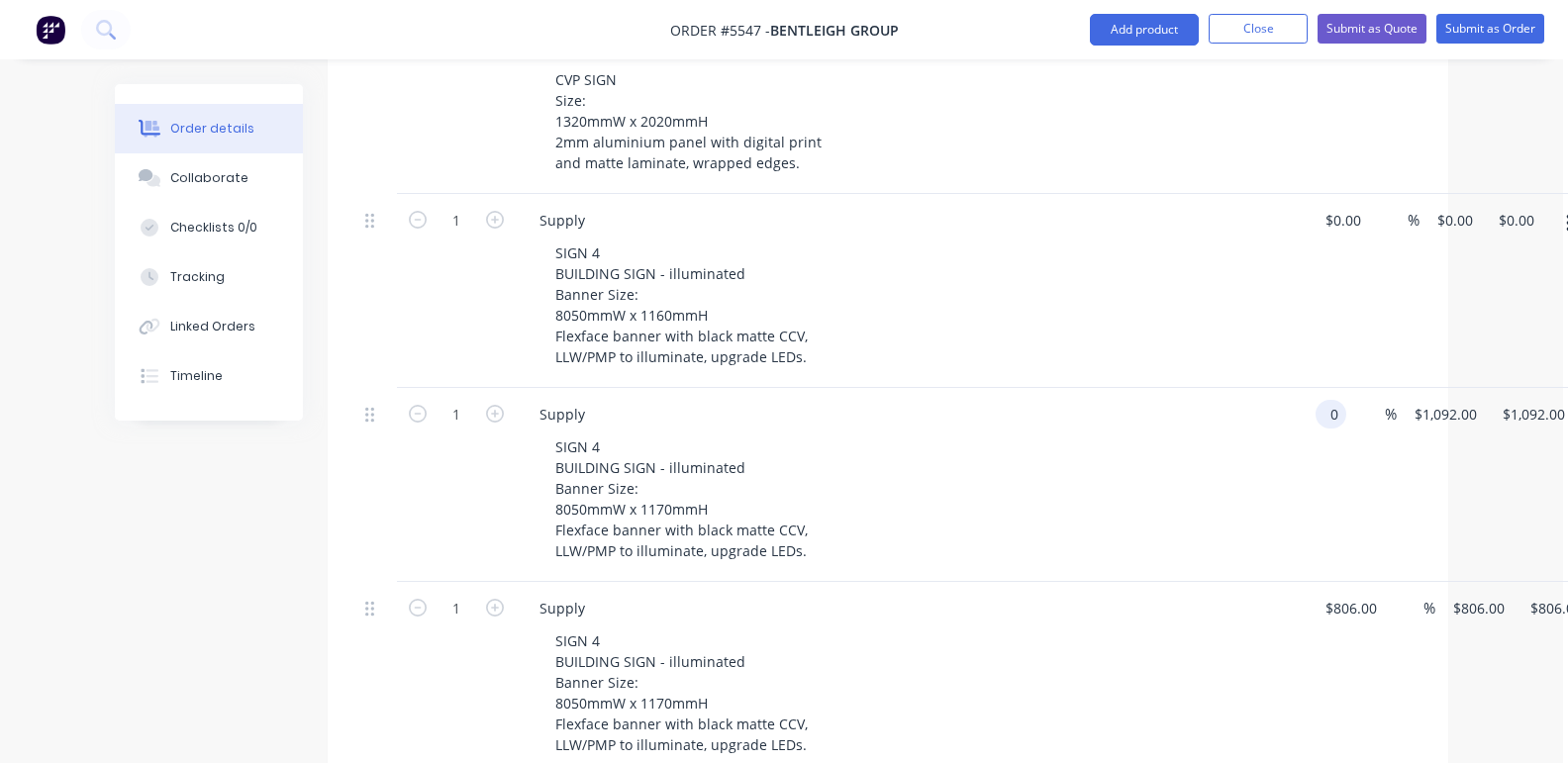 scroll, scrollTop: 1084, scrollLeft: 5, axis: both 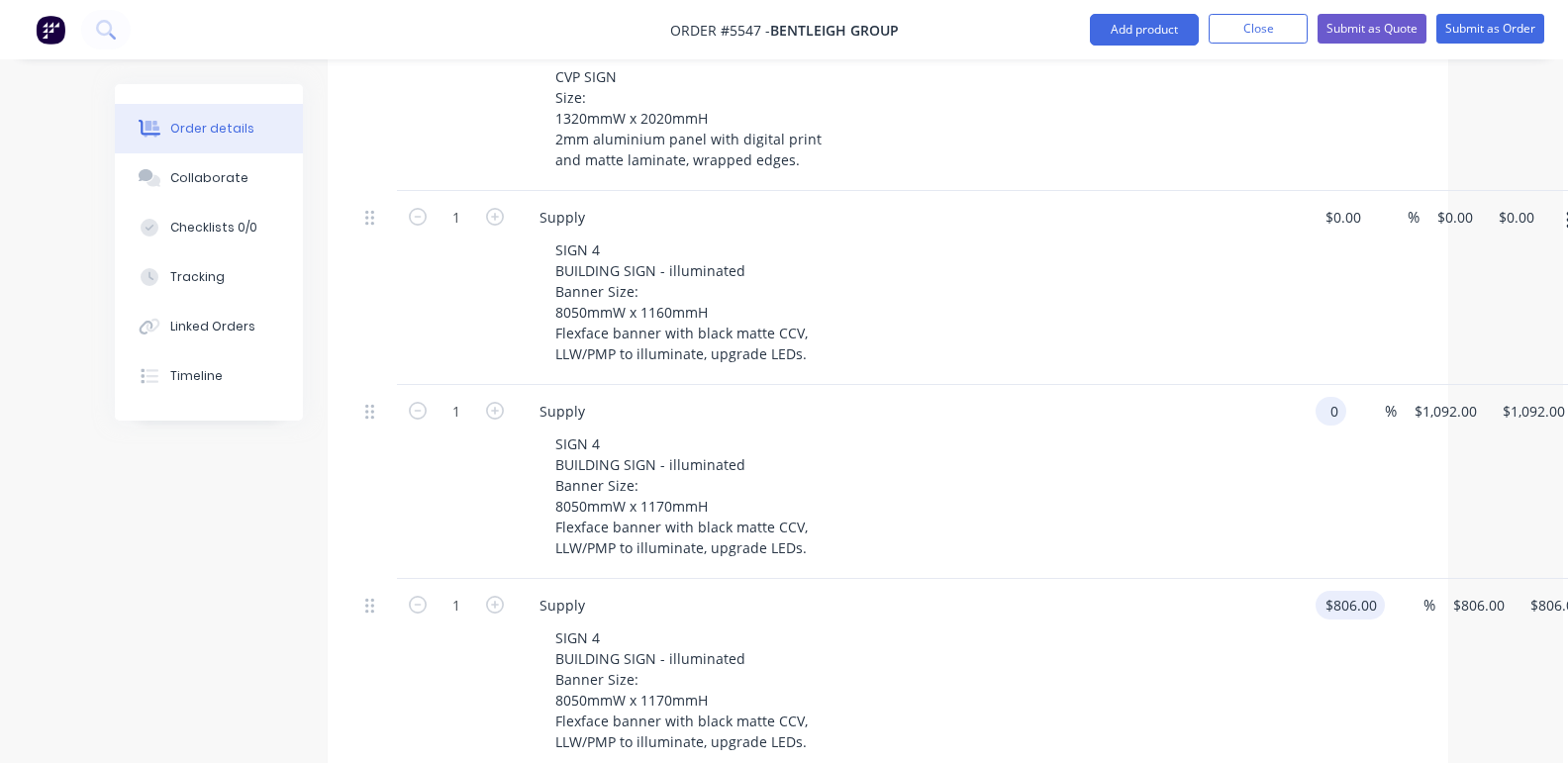 type on "$0.00" 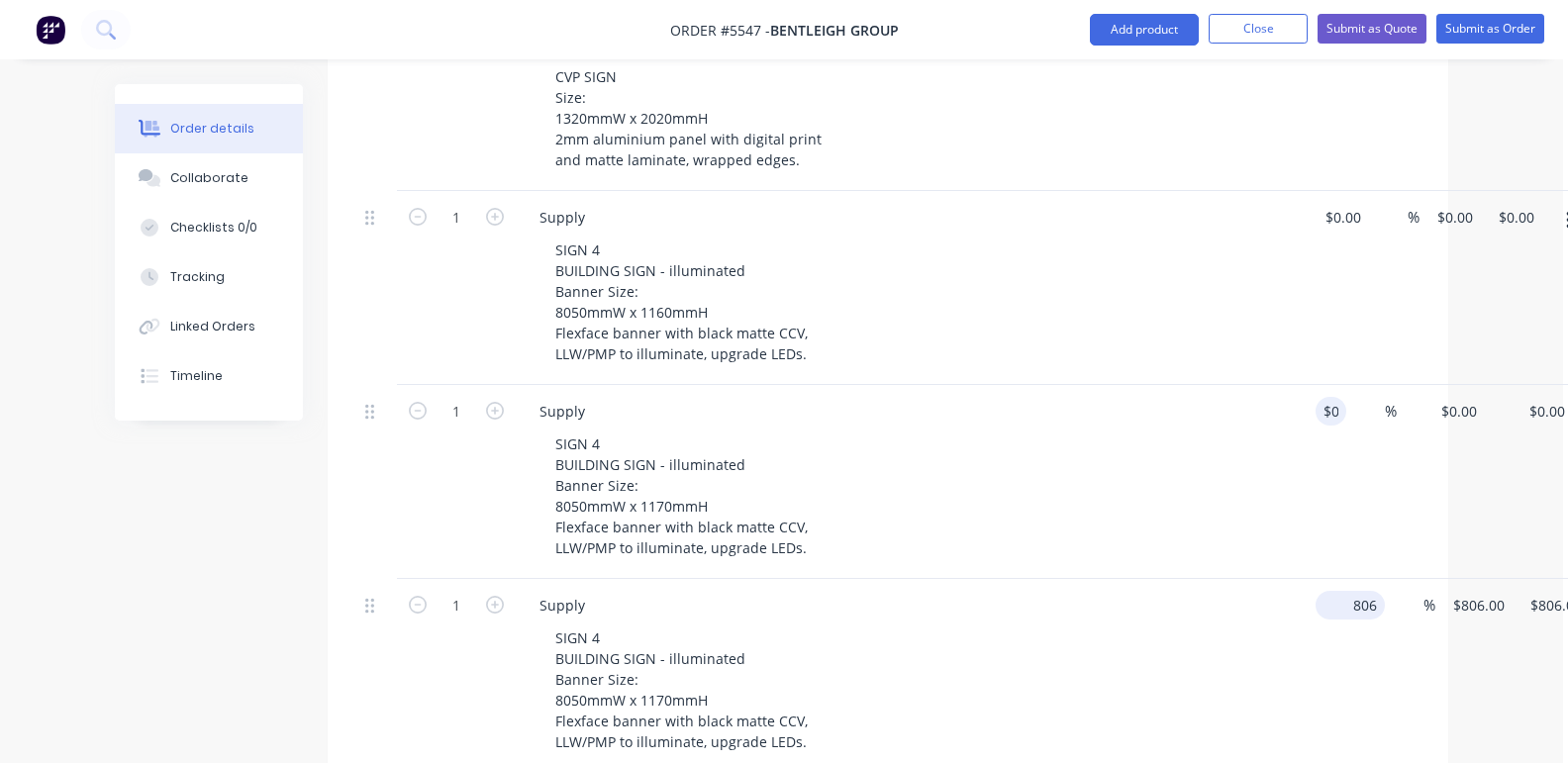 click on "806" at bounding box center (1354, 605) 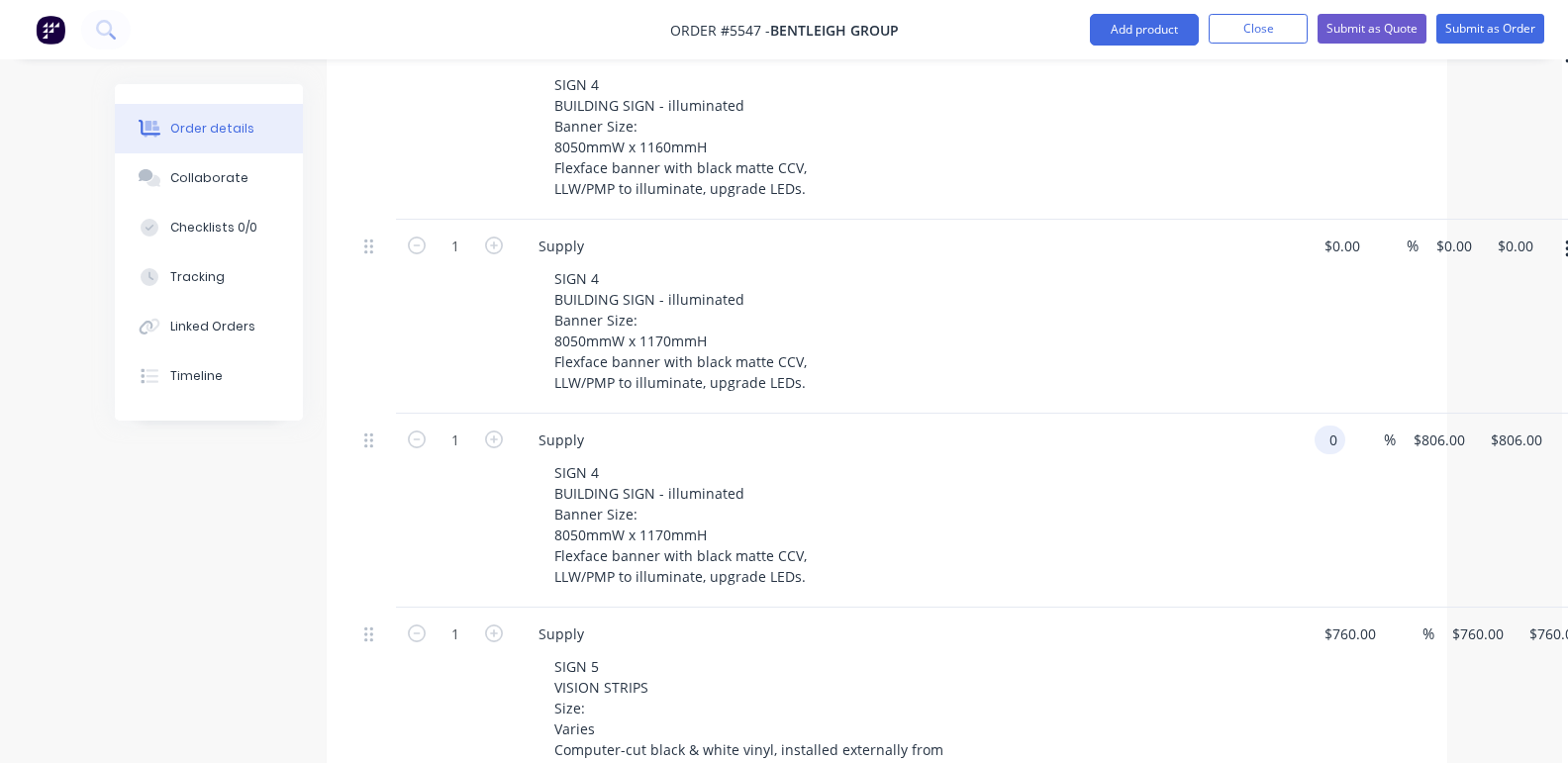 scroll, scrollTop: 1253, scrollLeft: 6, axis: both 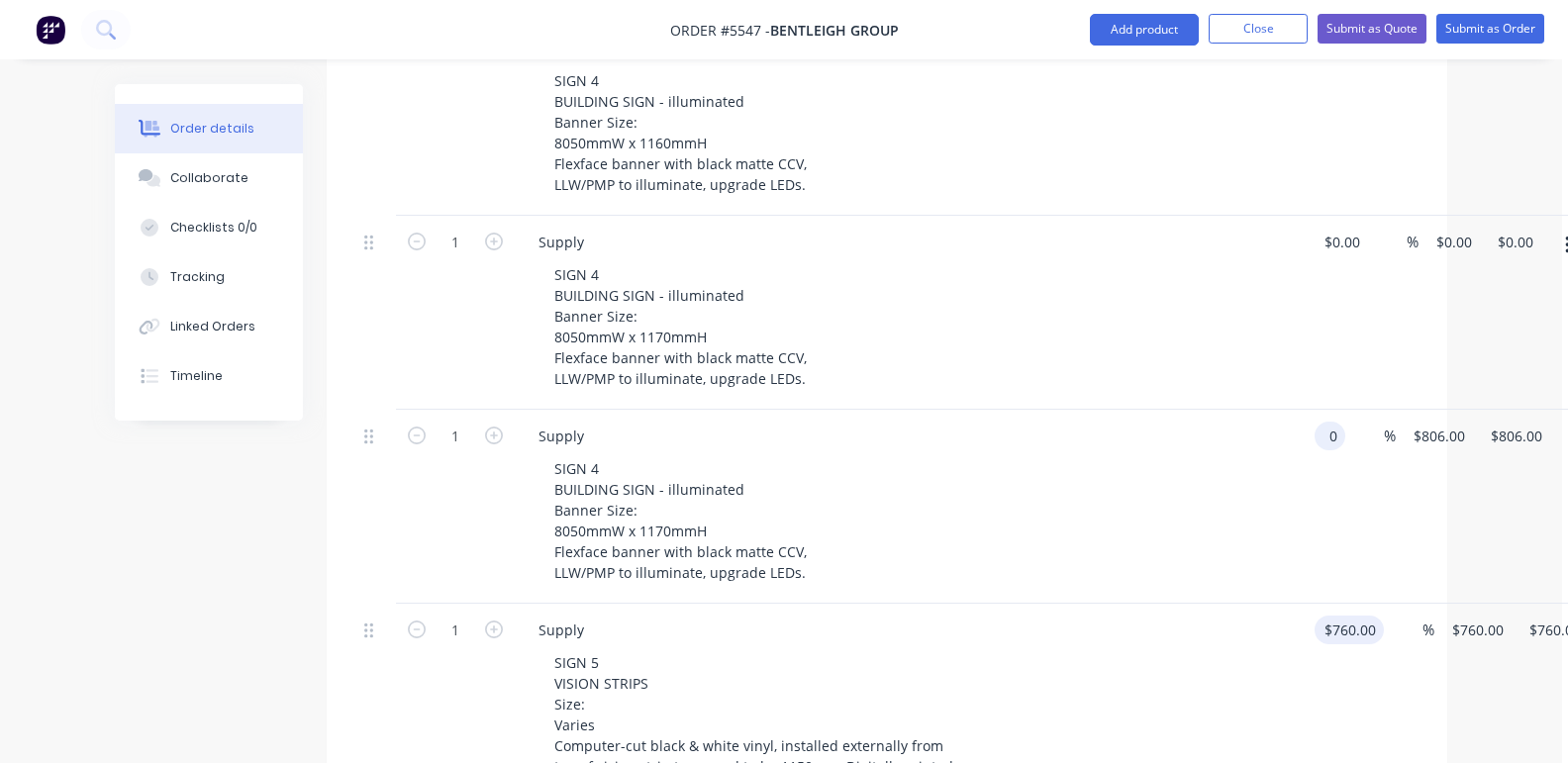 type on "$0.00" 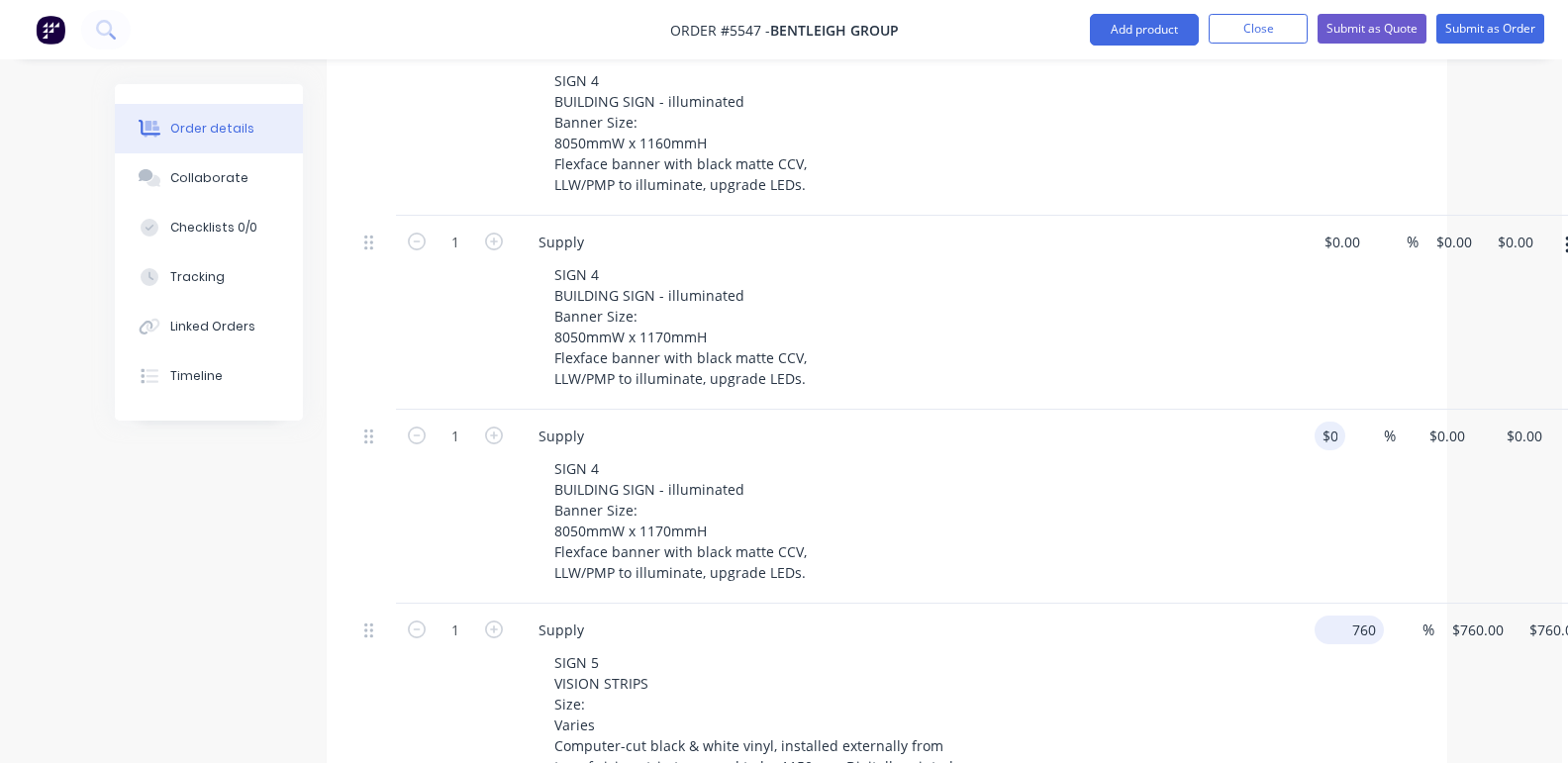 click on "760 $760.00" at bounding box center (1353, 629) 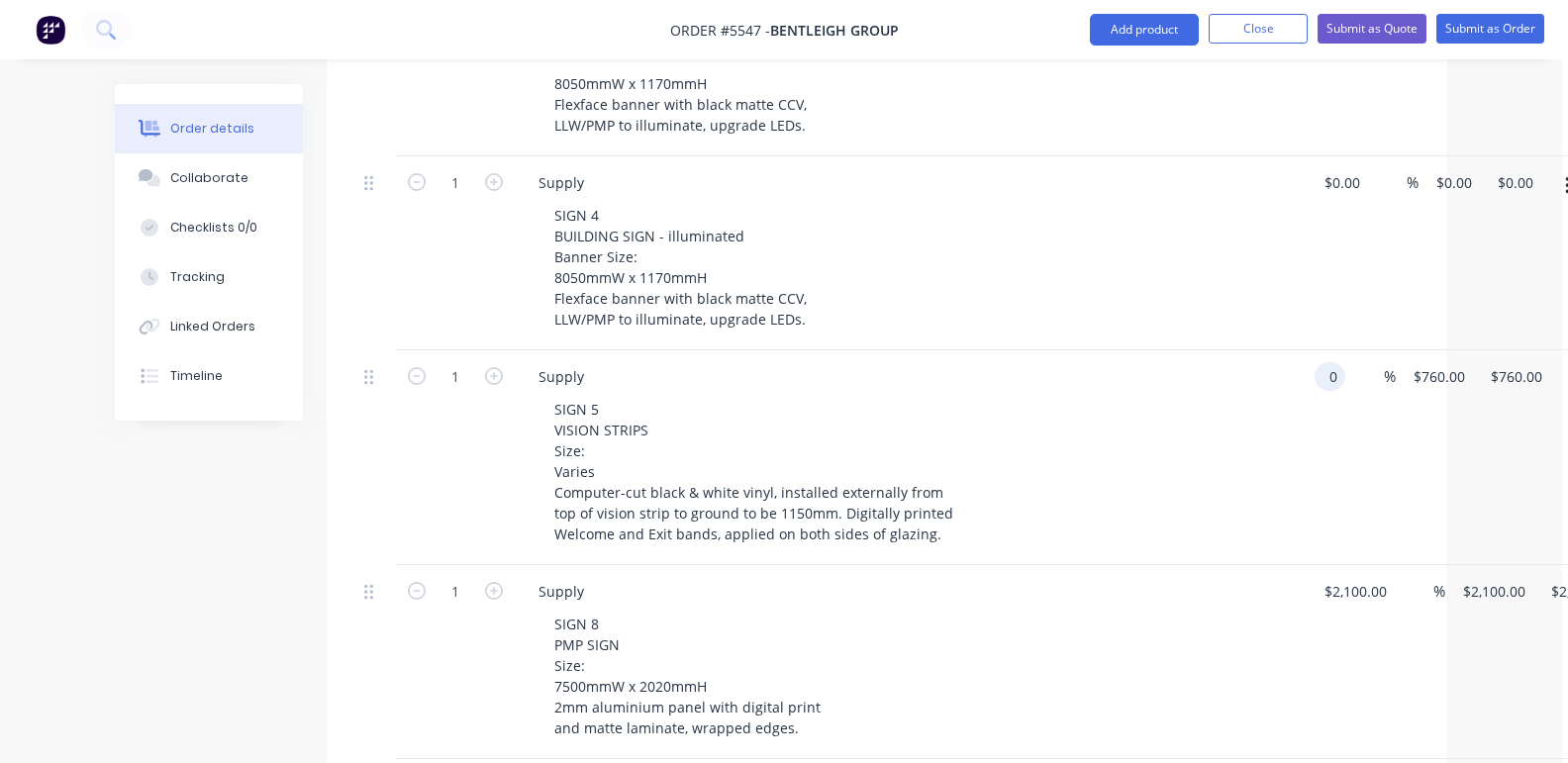 scroll, scrollTop: 1543, scrollLeft: 6, axis: both 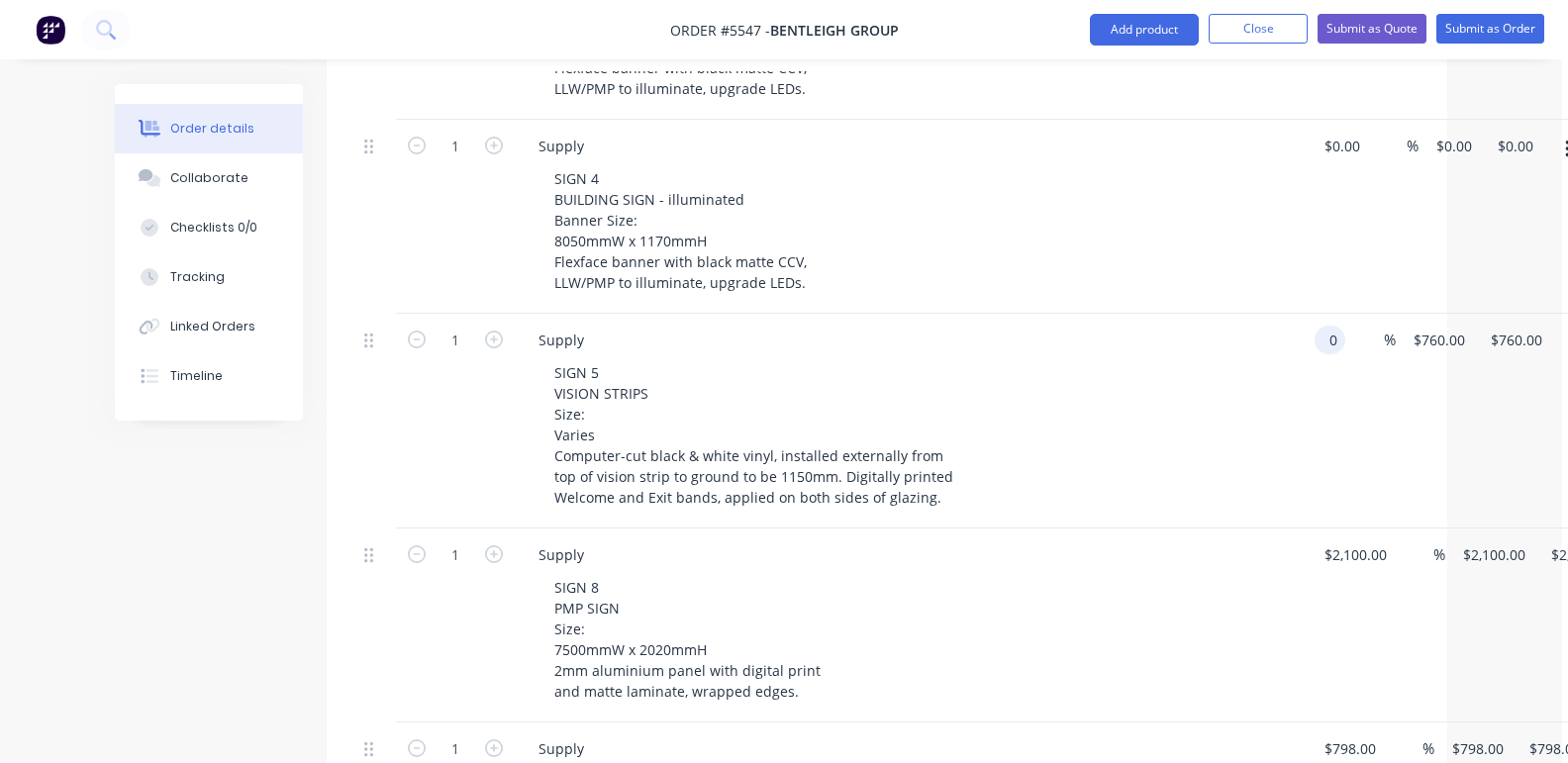 type on "$0.00" 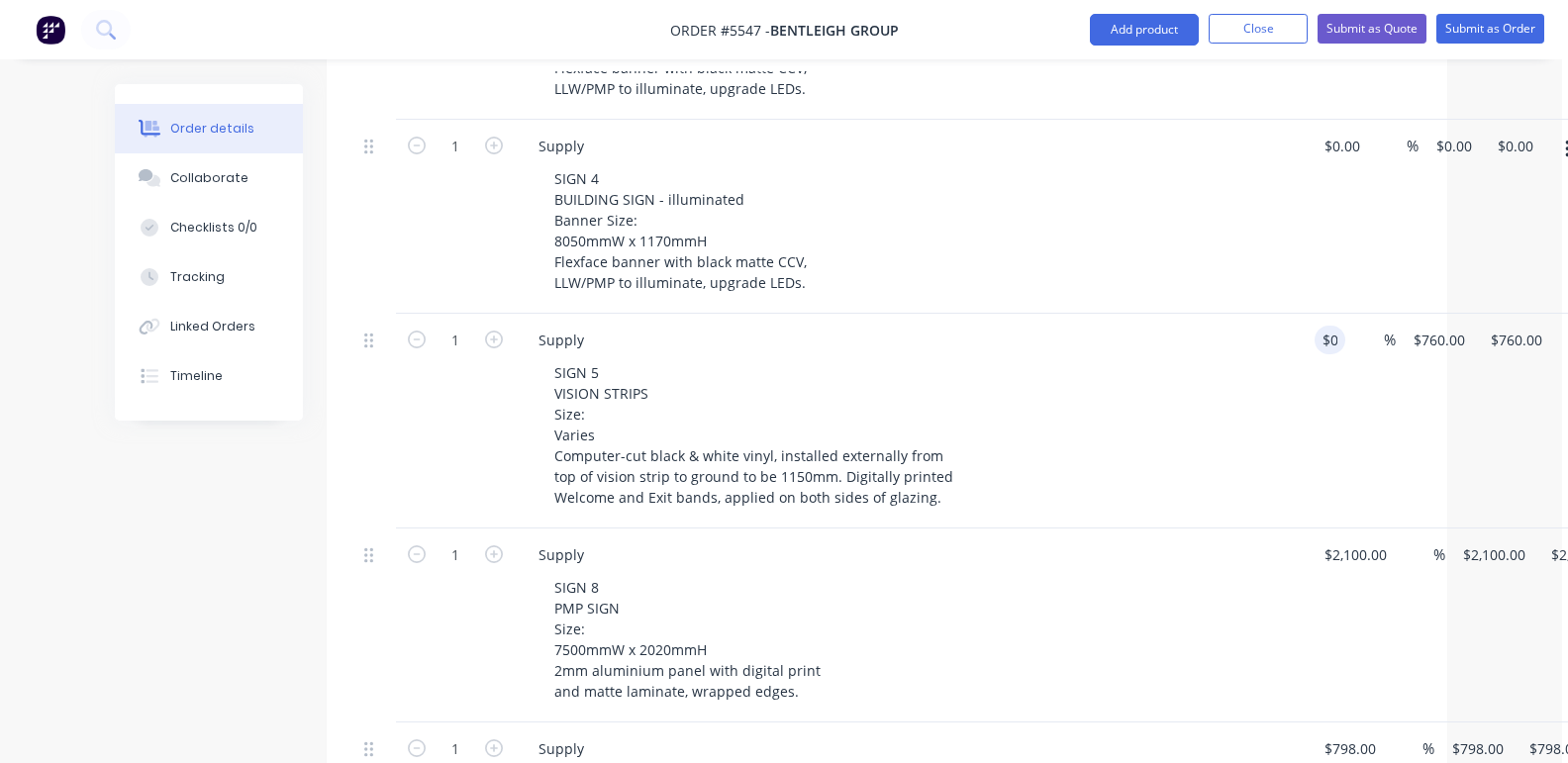 type on "$0.00" 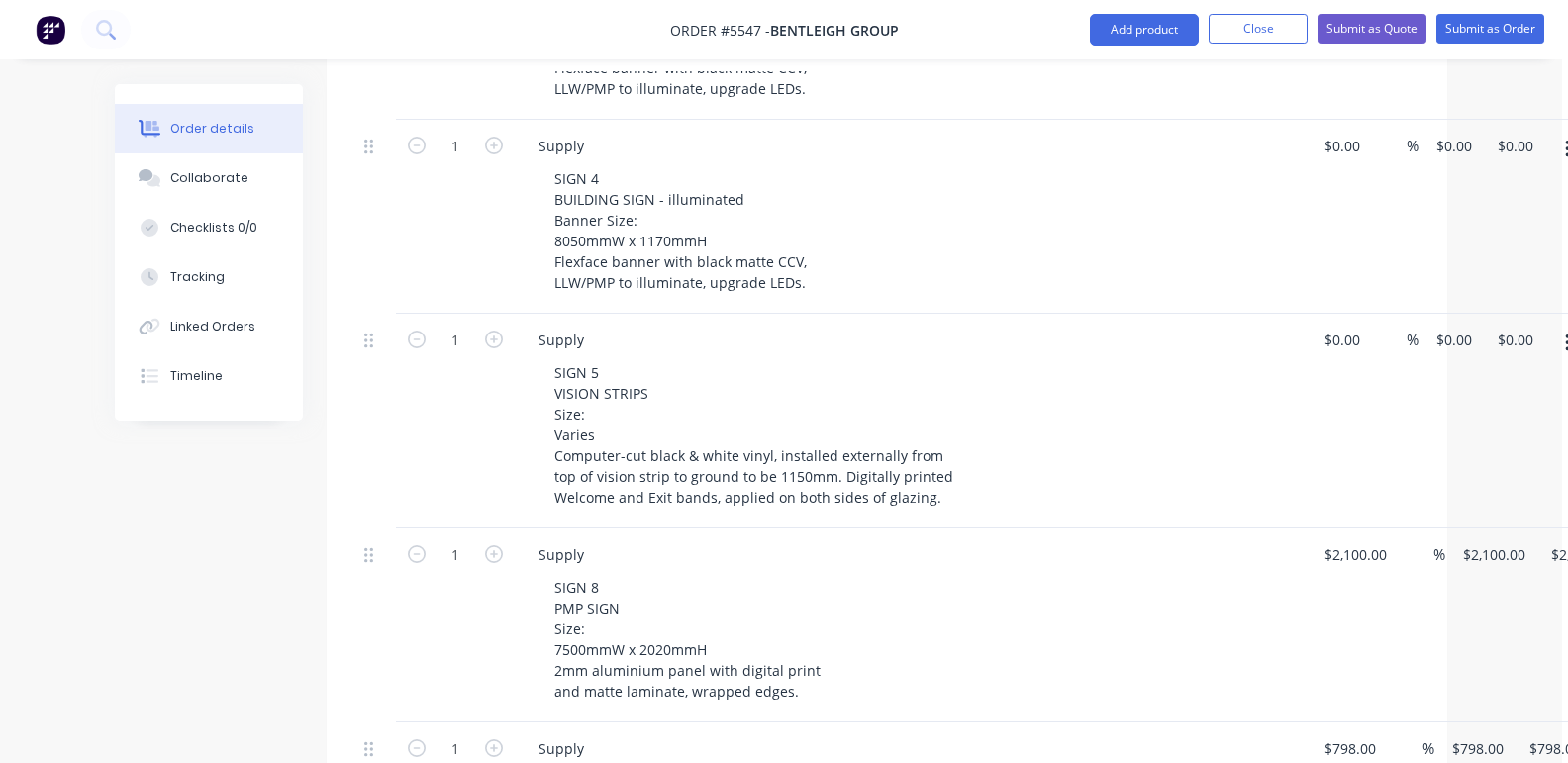 click on "SIGN 8
PMP SIGN
Size:
7500mmW x 2020mmH
2mm aluminium panel with digital print
and matte laminate, wrapped edges." at bounding box center [919, 639] 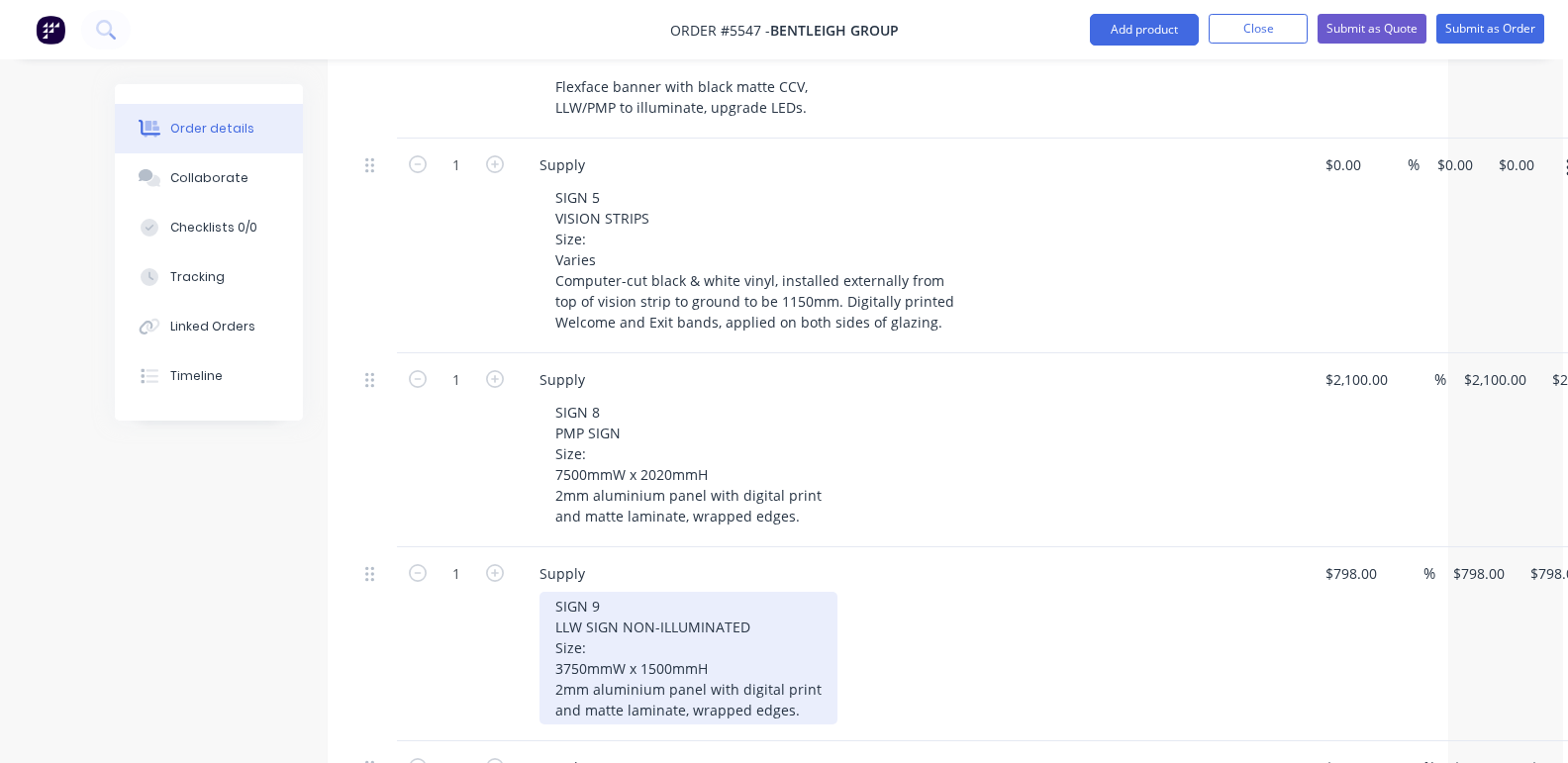scroll, scrollTop: 1693, scrollLeft: 5, axis: both 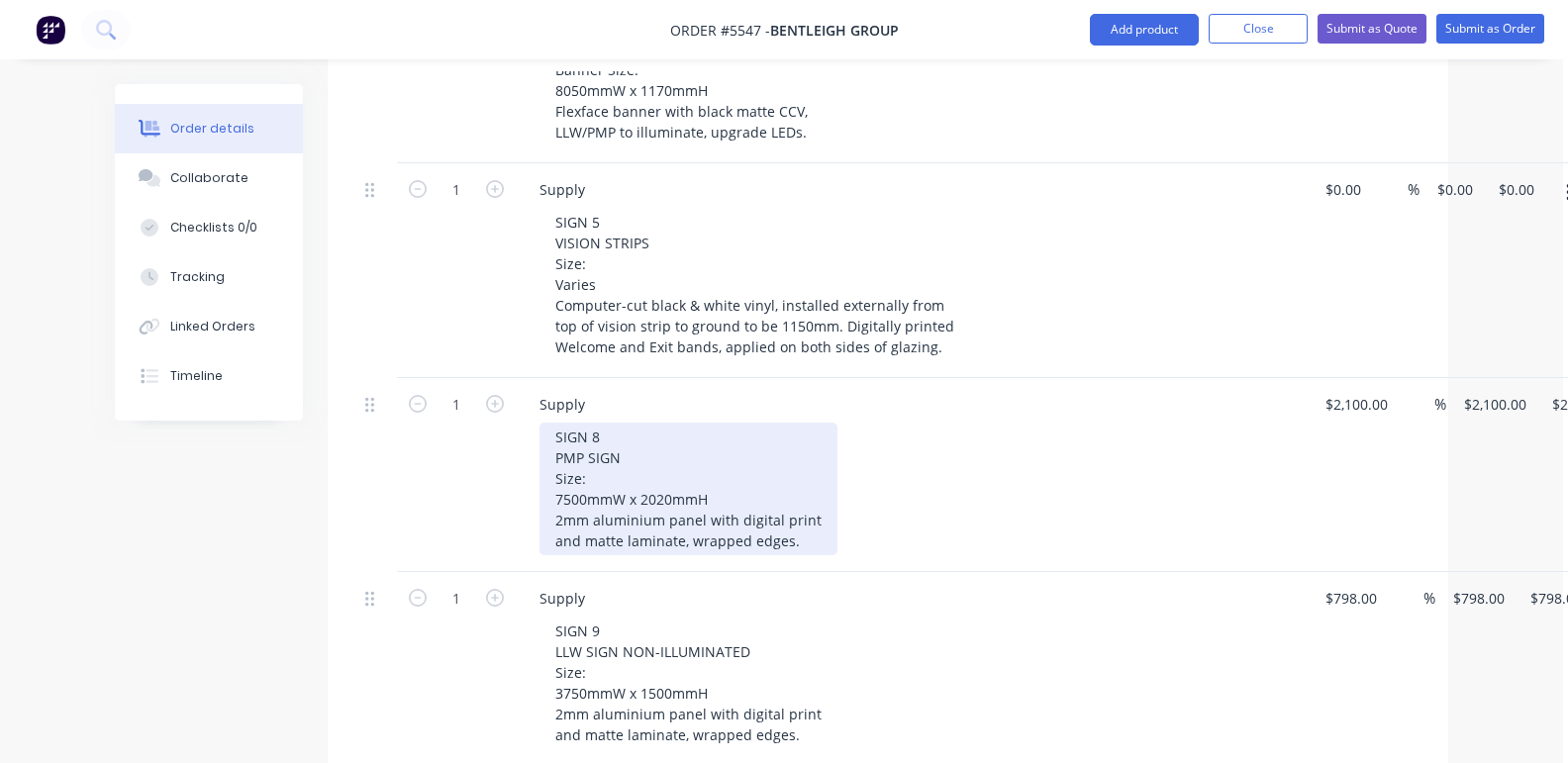 click on "SIGN 8
PMP SIGN
Size:
7500mmW x 2020mmH
2mm aluminium panel with digital print
and matte laminate, wrapped edges." at bounding box center [688, 489] 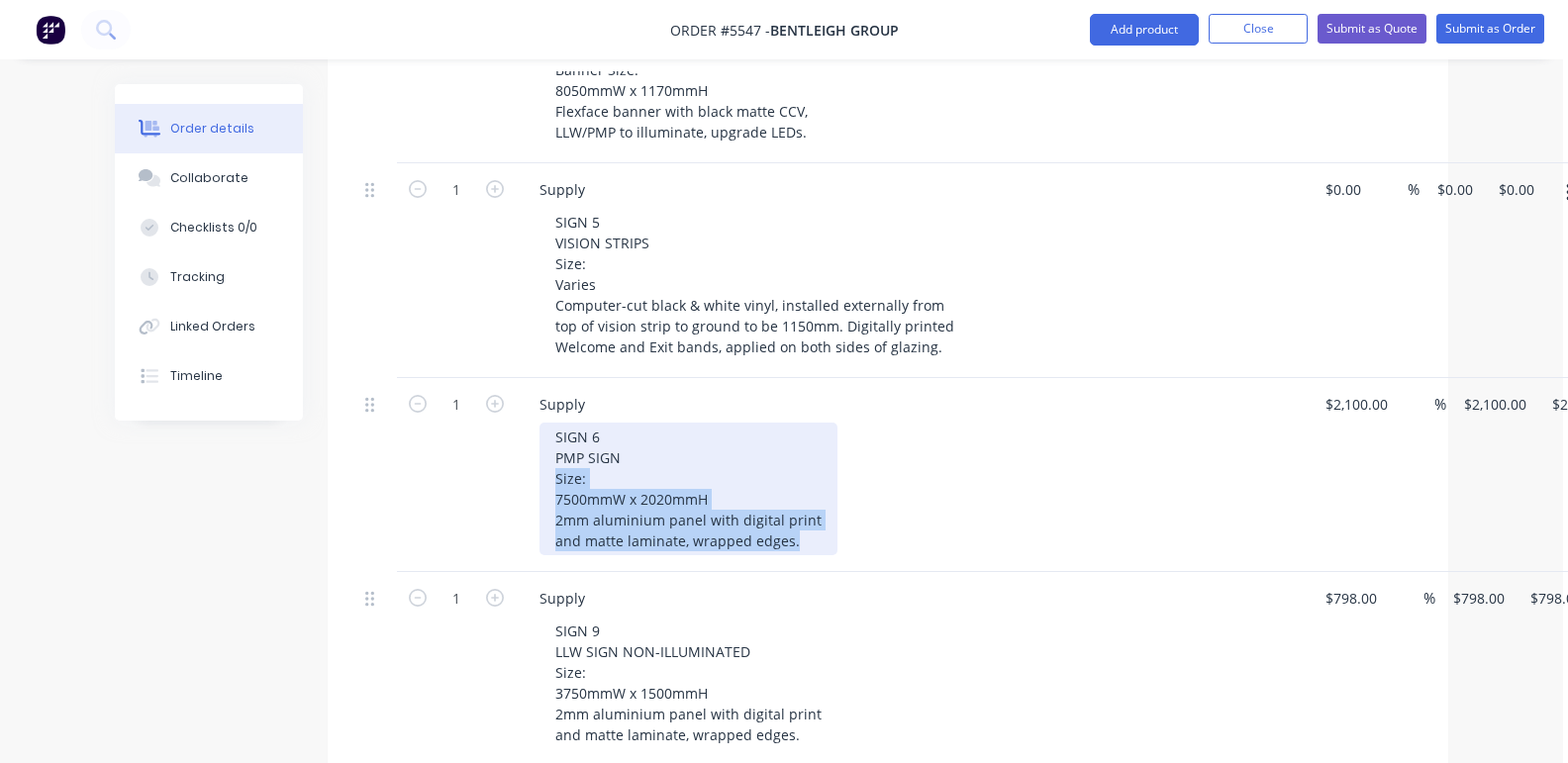 drag, startPoint x: 810, startPoint y: 512, endPoint x: 508, endPoint y: 453, distance: 307.70928 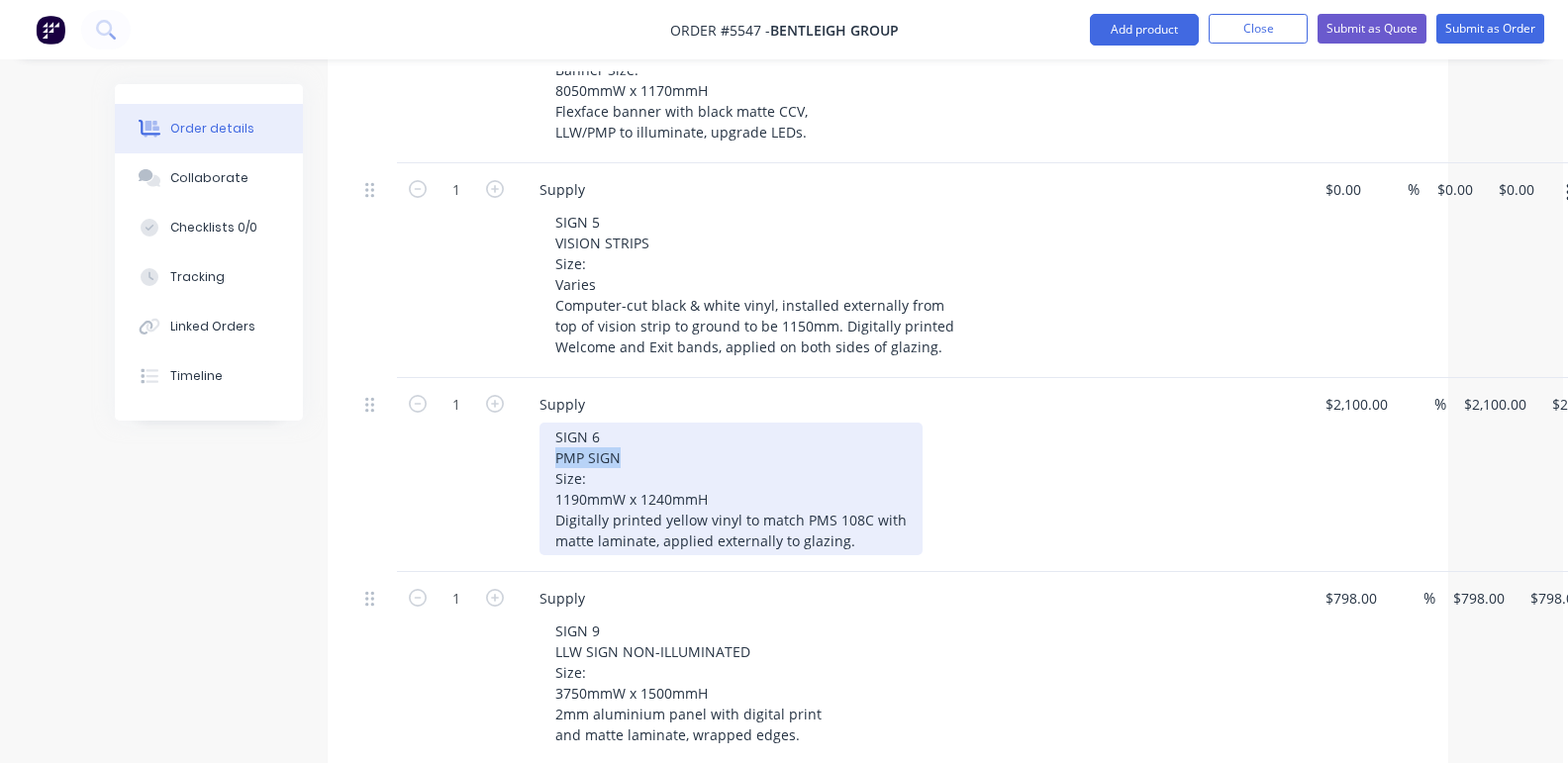 drag, startPoint x: 618, startPoint y: 432, endPoint x: 509, endPoint y: 432, distance: 109 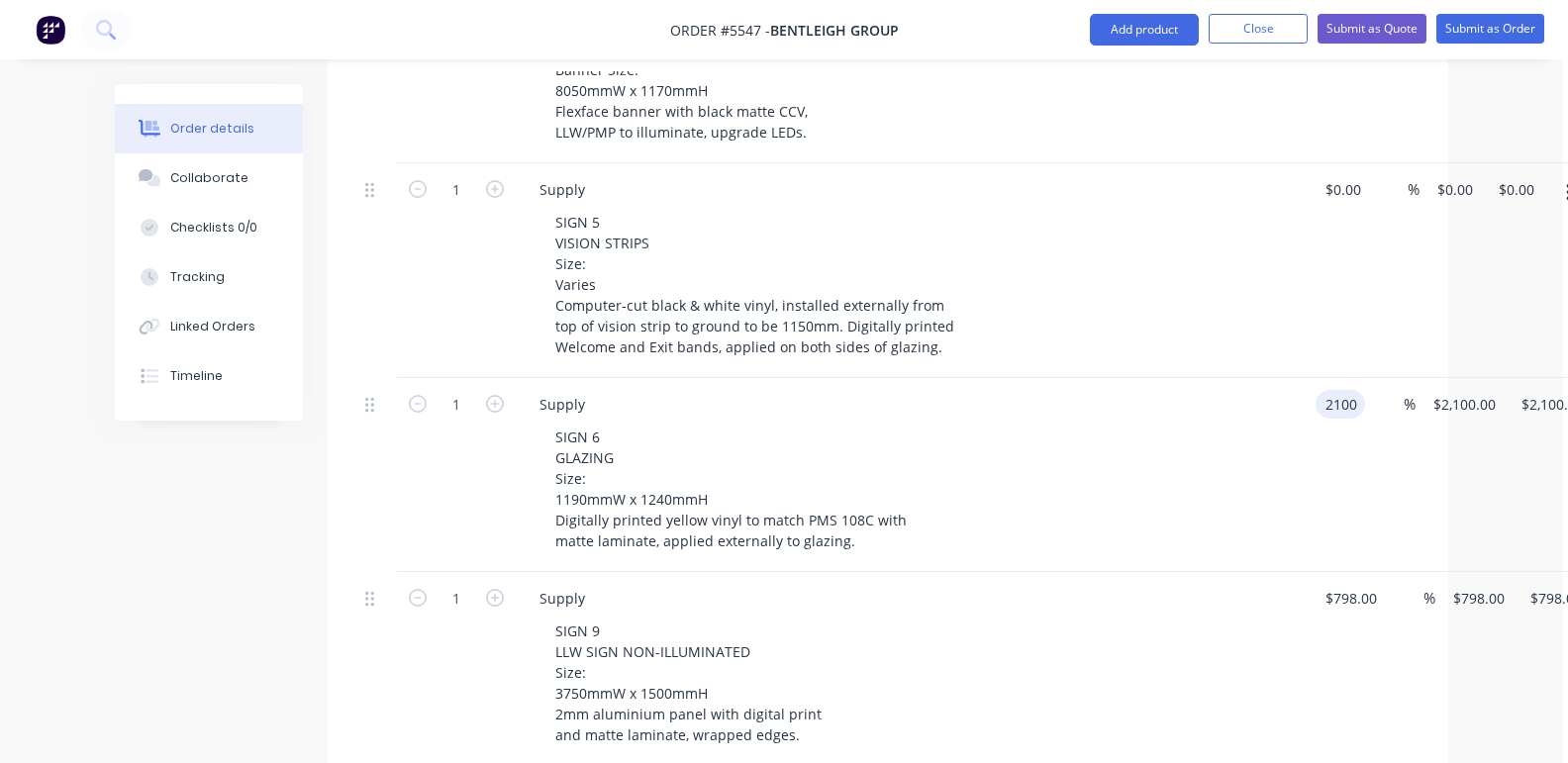 click on "2100" at bounding box center [1344, 404] 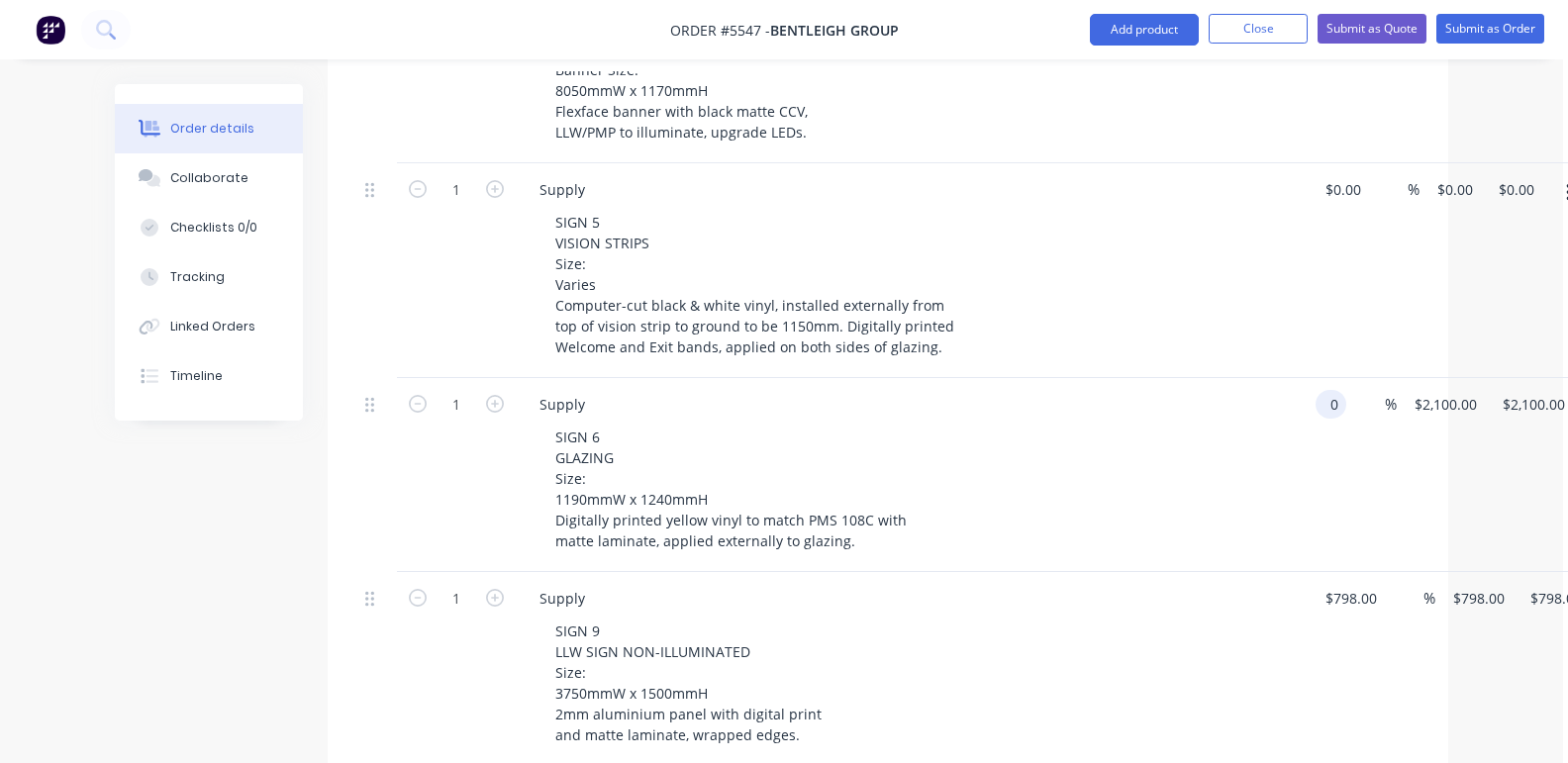 type on "$0.00" 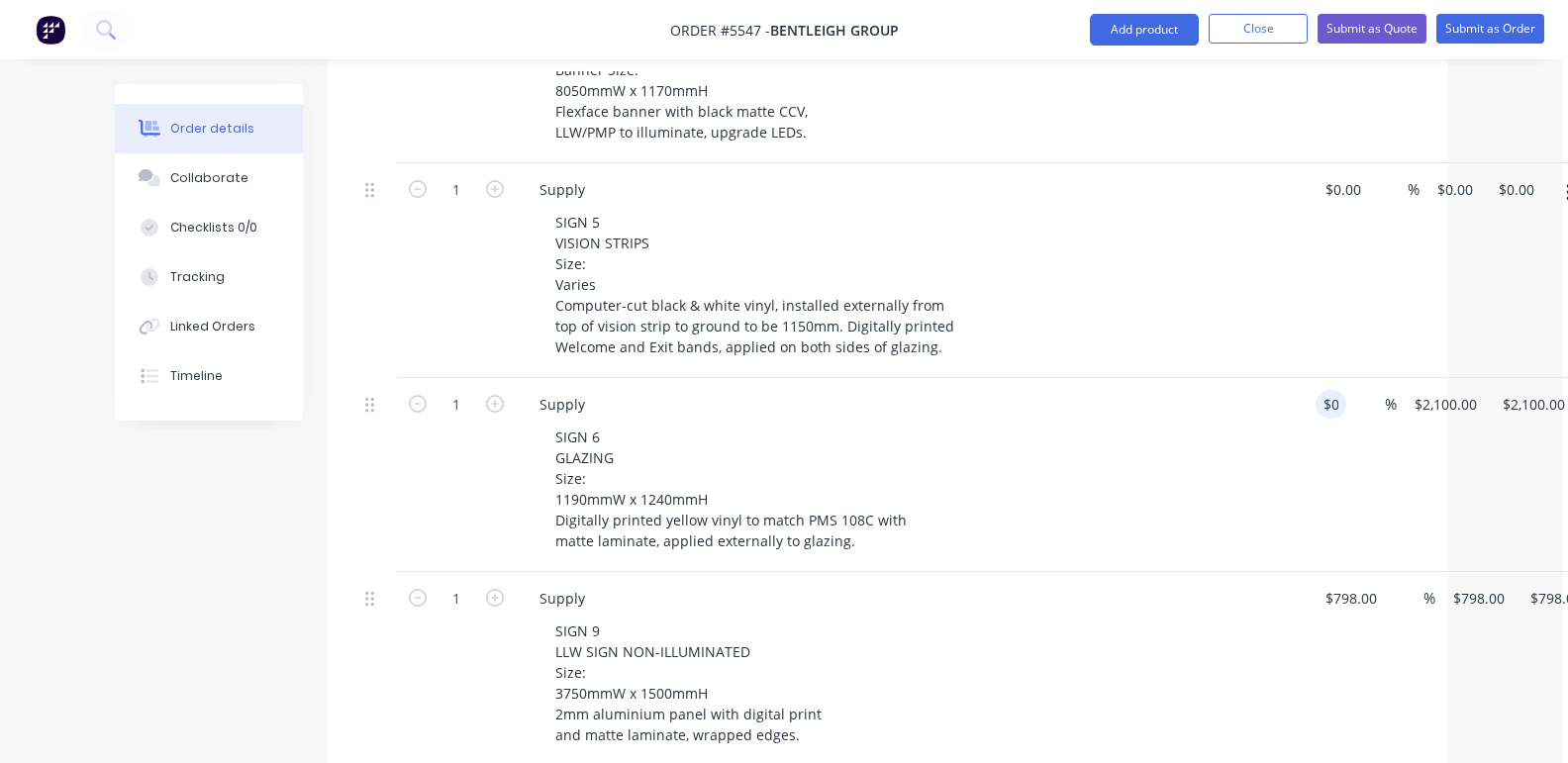 type on "$0.00" 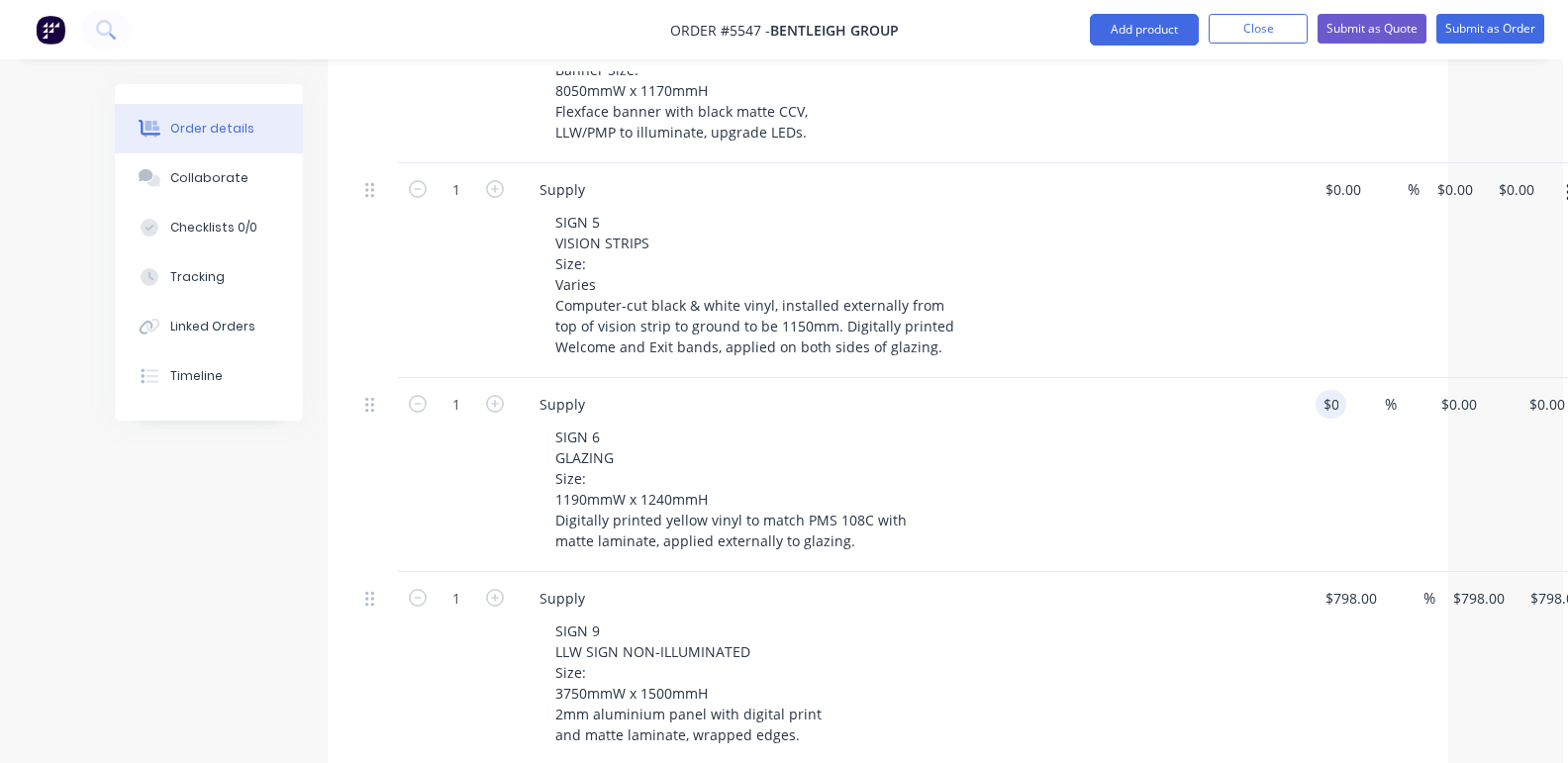 click on "SIGN 6
GLAZING
Size:
1190mmW x 1240mmH
Digitally printed yellow vinyl to match PMS 108C with
matte laminate, applied externally to glazing." at bounding box center [920, 489] 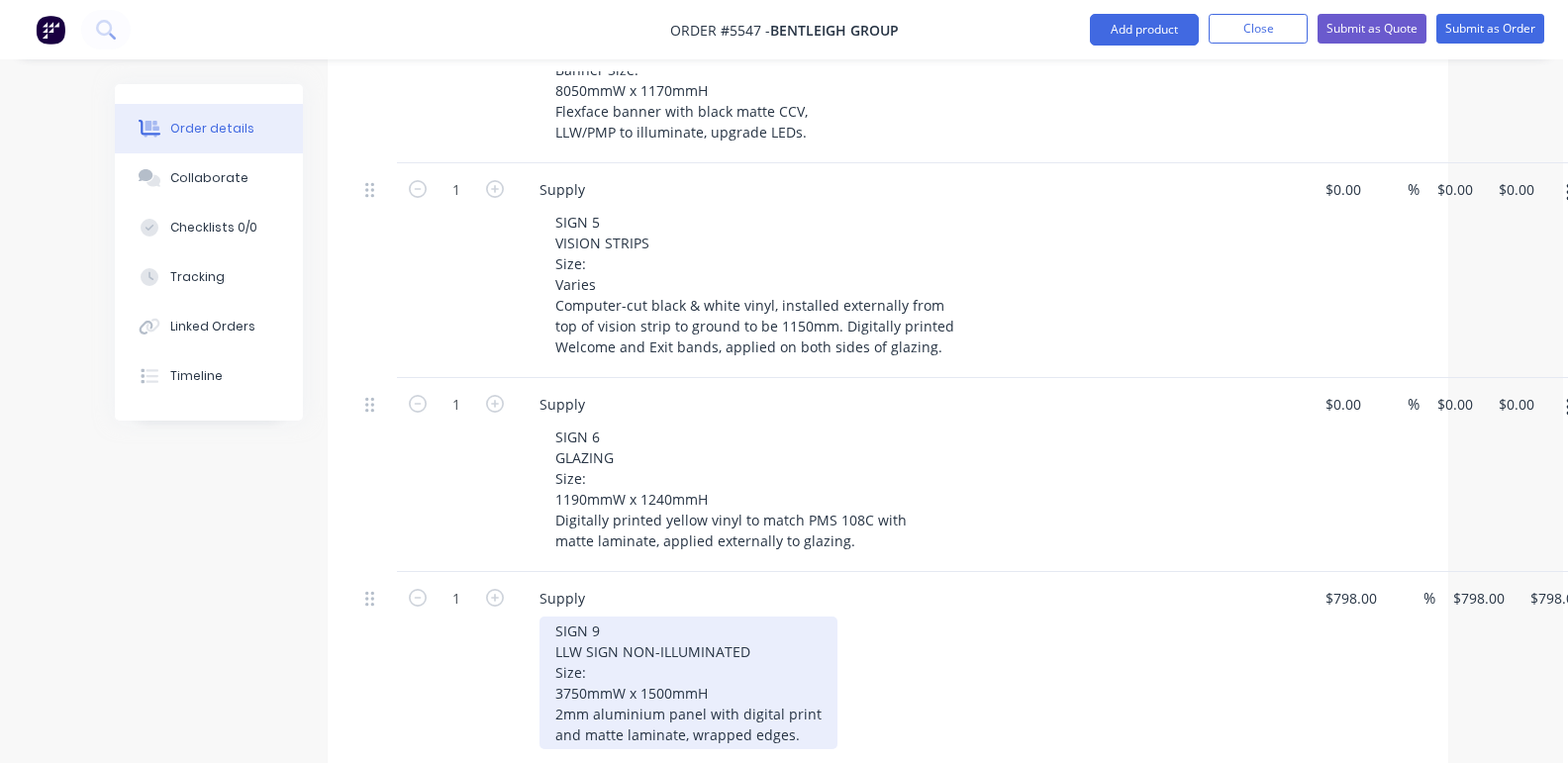 click on "SIGN 9
LLW SIGN NON-ILLUMINATED
Size:
3750mmW x 1500mmH
2mm aluminium panel with digital print
and matte laminate, wrapped edges." at bounding box center [688, 683] 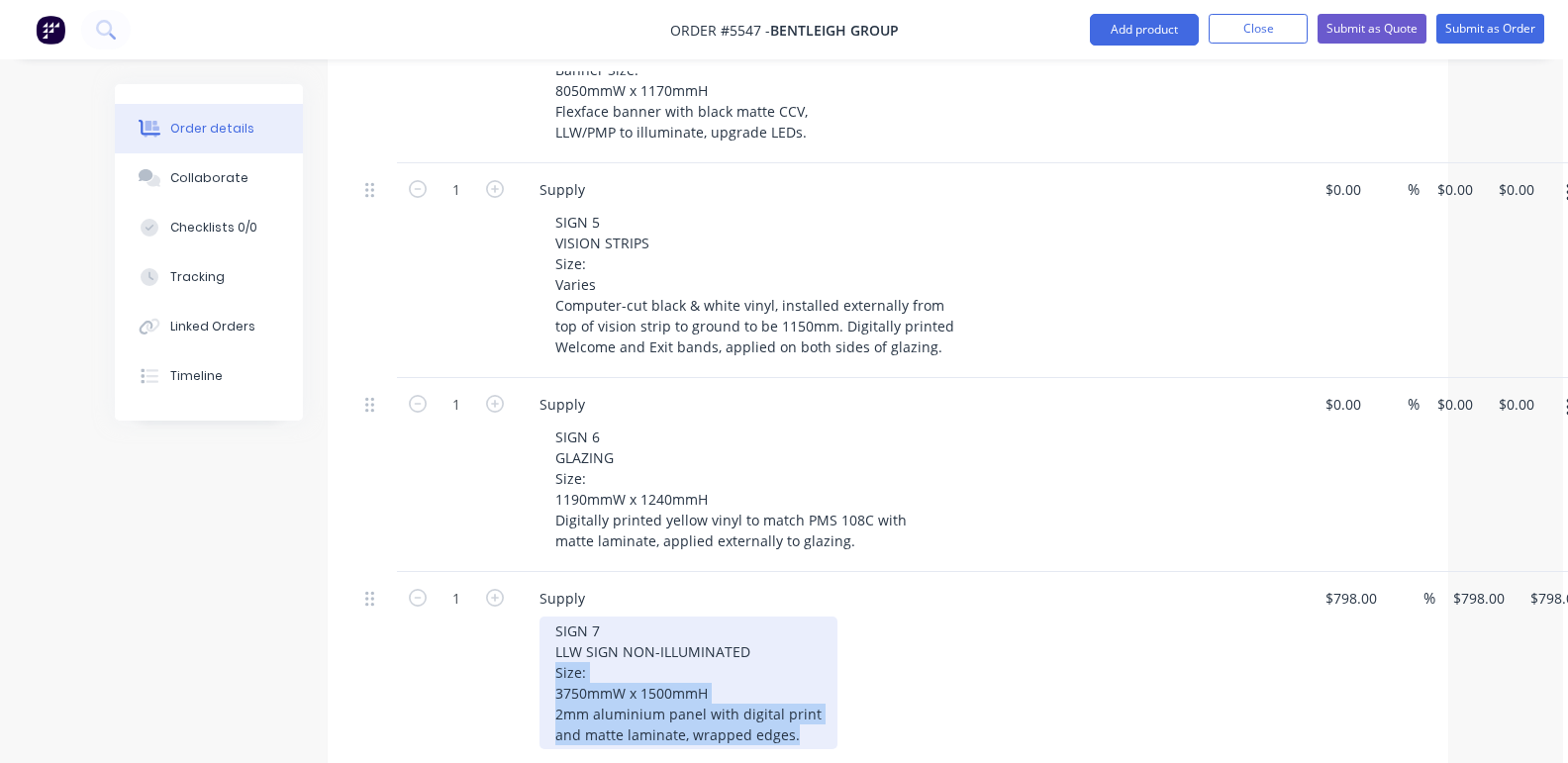 drag, startPoint x: 800, startPoint y: 707, endPoint x: 526, endPoint y: 646, distance: 280.708 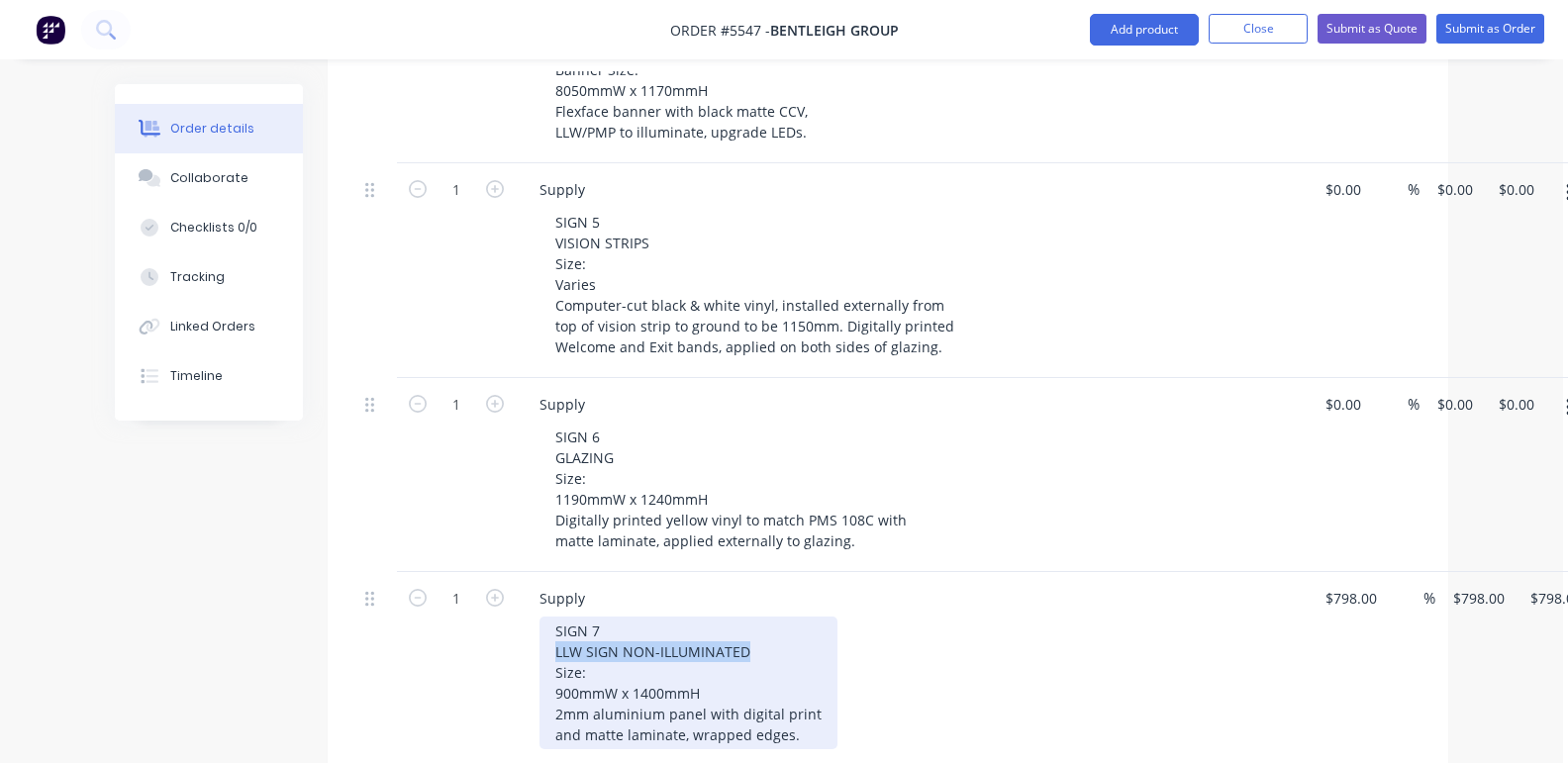 drag, startPoint x: 760, startPoint y: 620, endPoint x: 523, endPoint y: 620, distance: 237 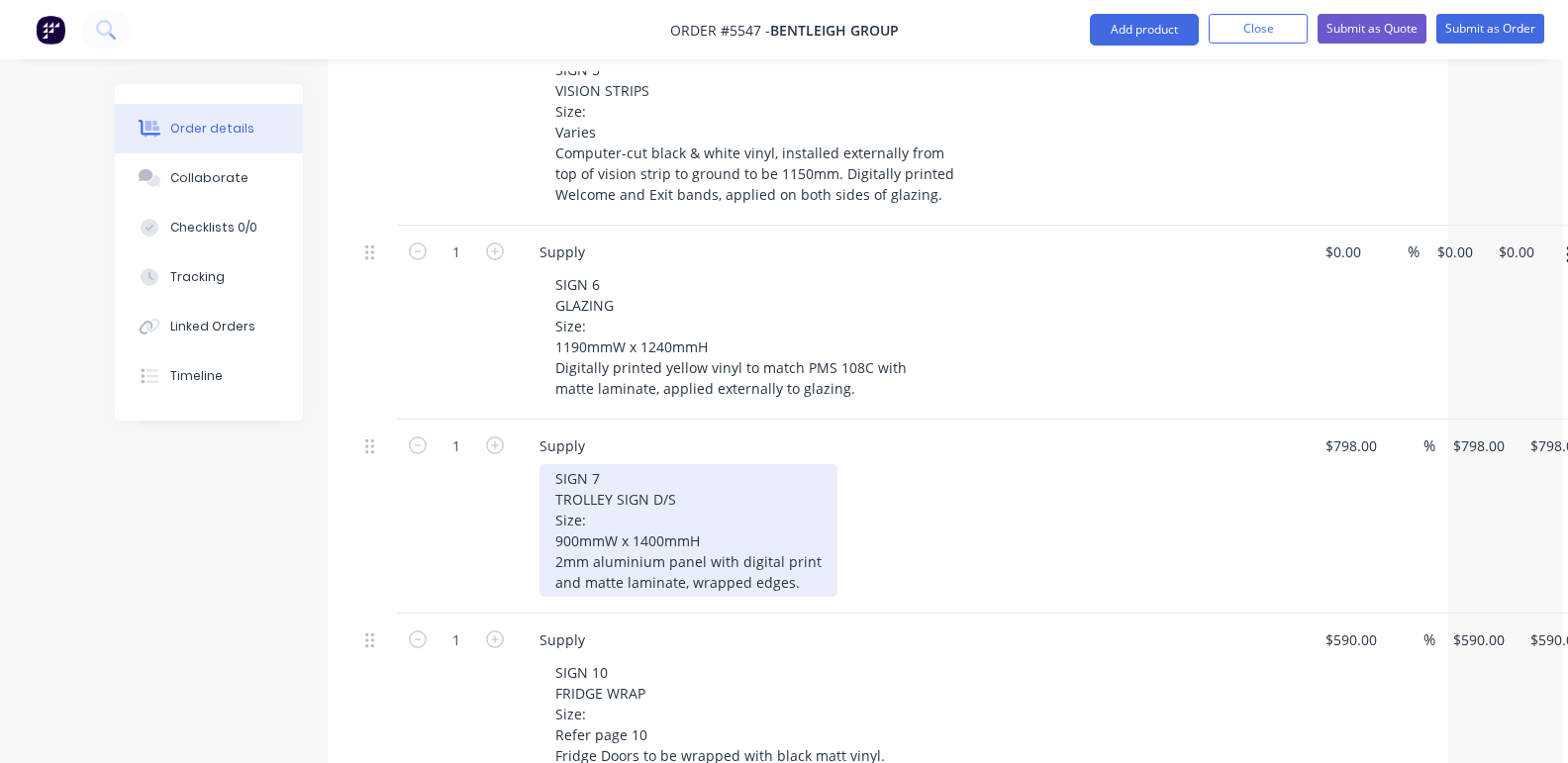 scroll, scrollTop: 1885, scrollLeft: 3, axis: both 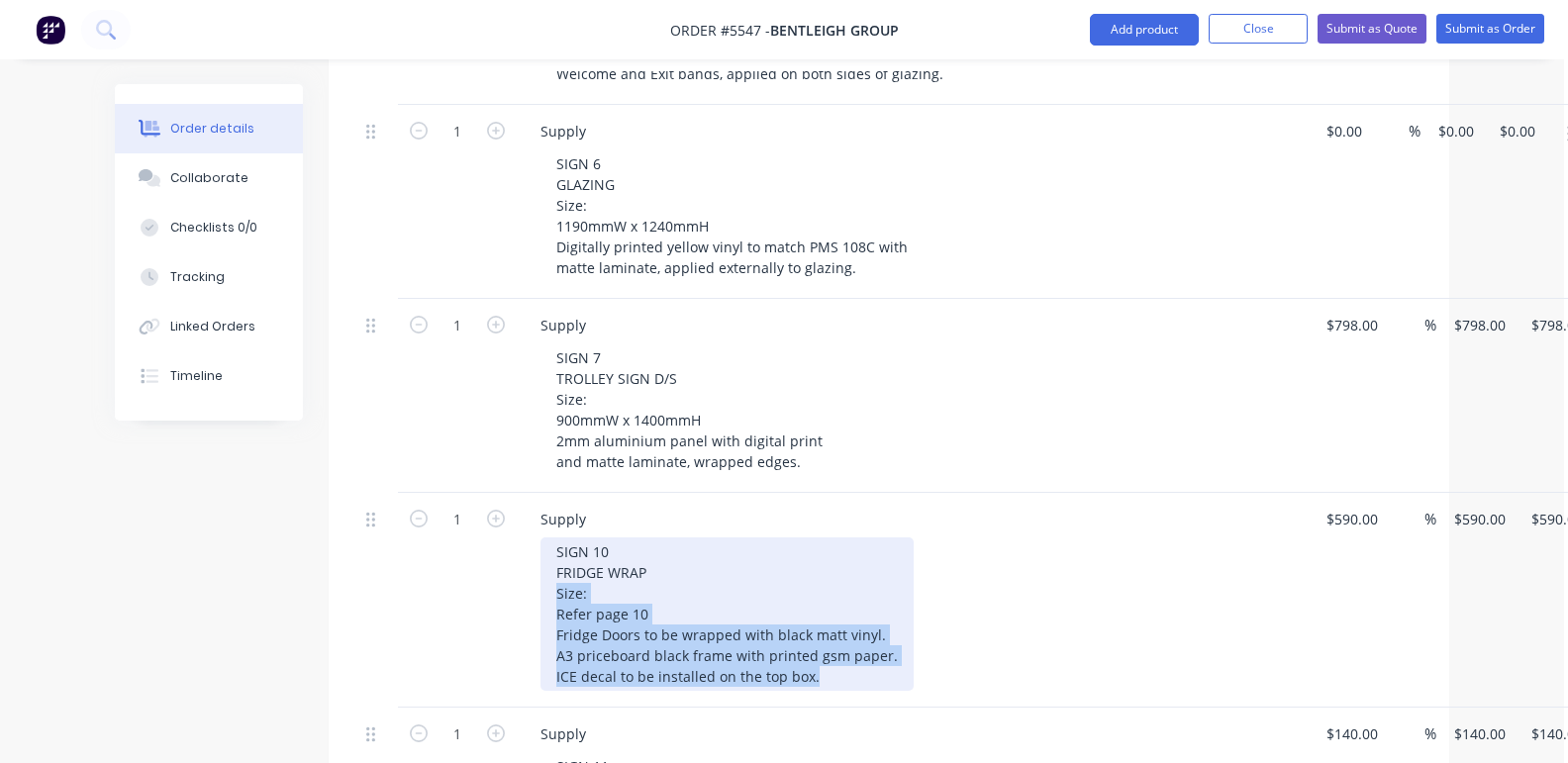 drag, startPoint x: 831, startPoint y: 654, endPoint x: 528, endPoint y: 567, distance: 315.24276 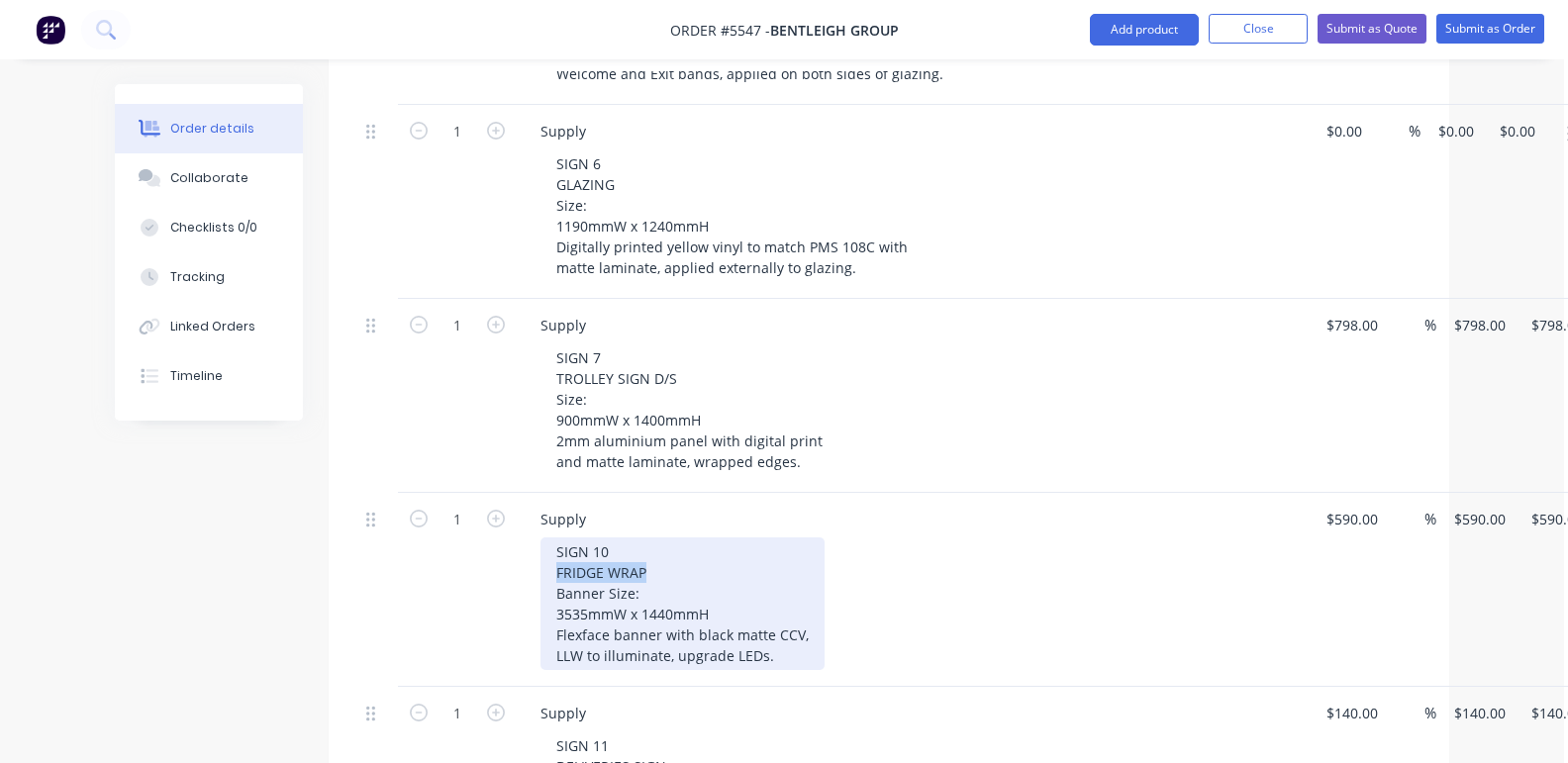 drag, startPoint x: 661, startPoint y: 543, endPoint x: 543, endPoint y: 543, distance: 118 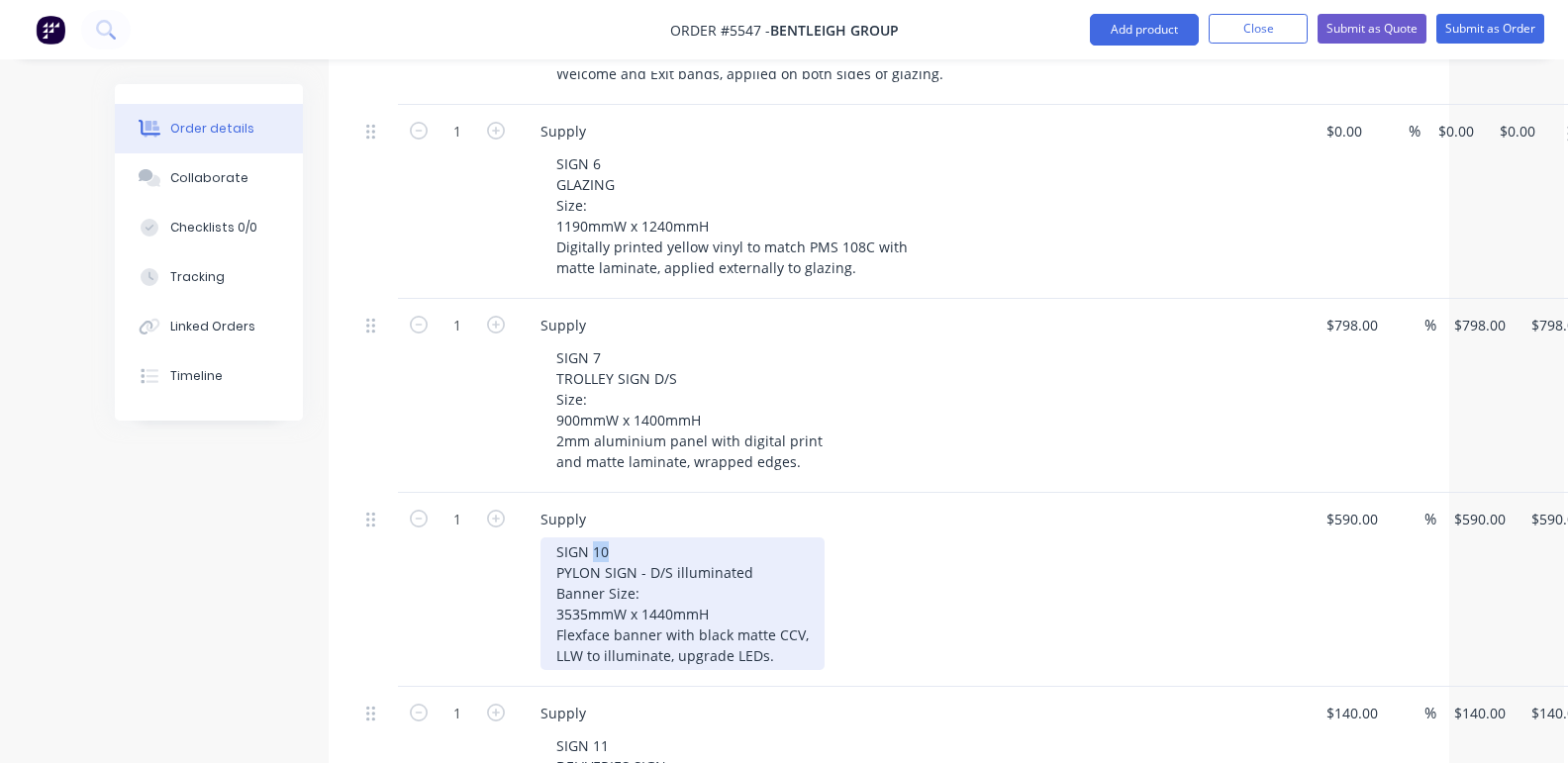 drag, startPoint x: 610, startPoint y: 523, endPoint x: 595, endPoint y: 523, distance: 15 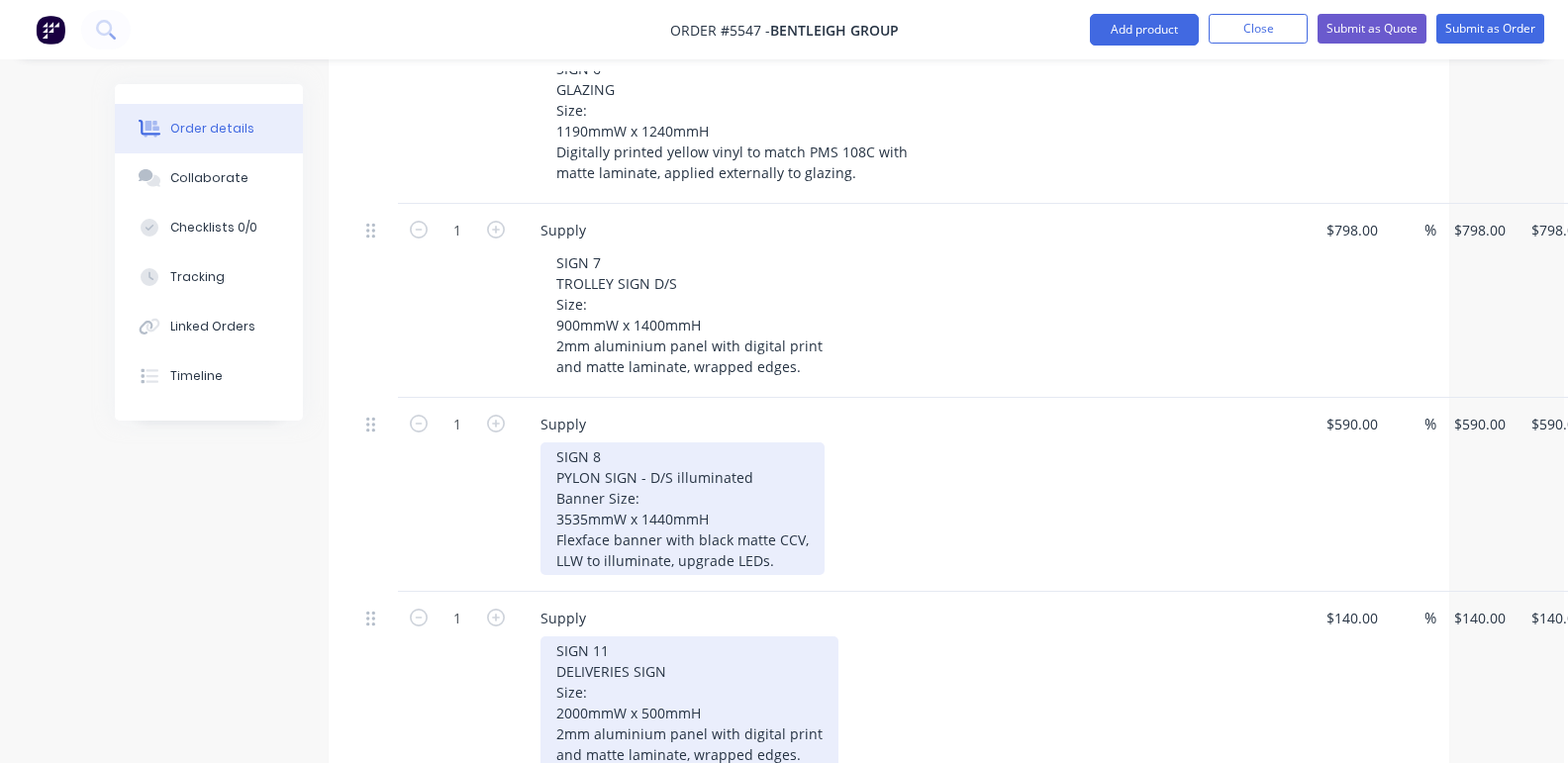 scroll, scrollTop: 2098, scrollLeft: 4, axis: both 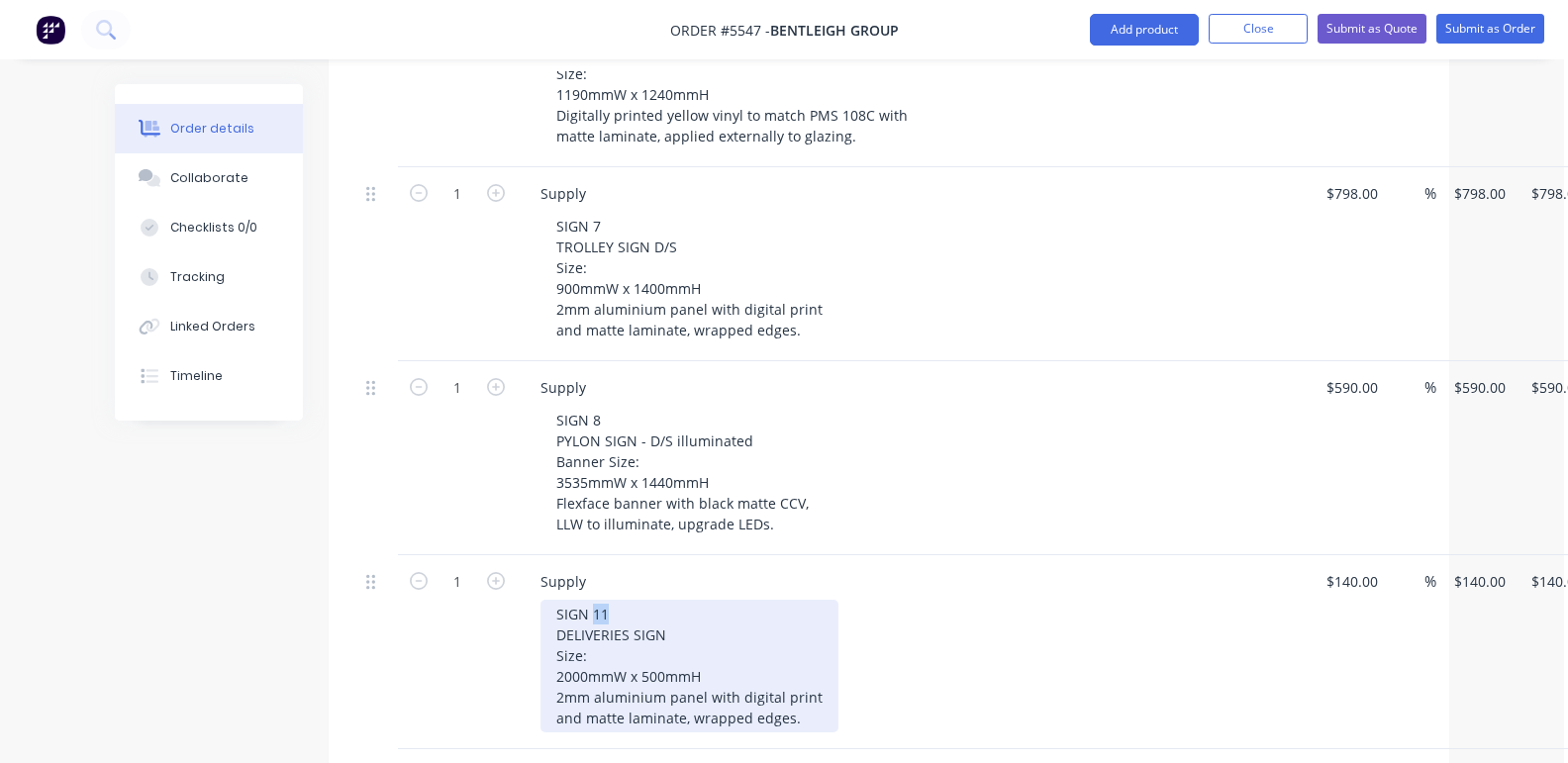 drag, startPoint x: 608, startPoint y: 590, endPoint x: 591, endPoint y: 590, distance: 17 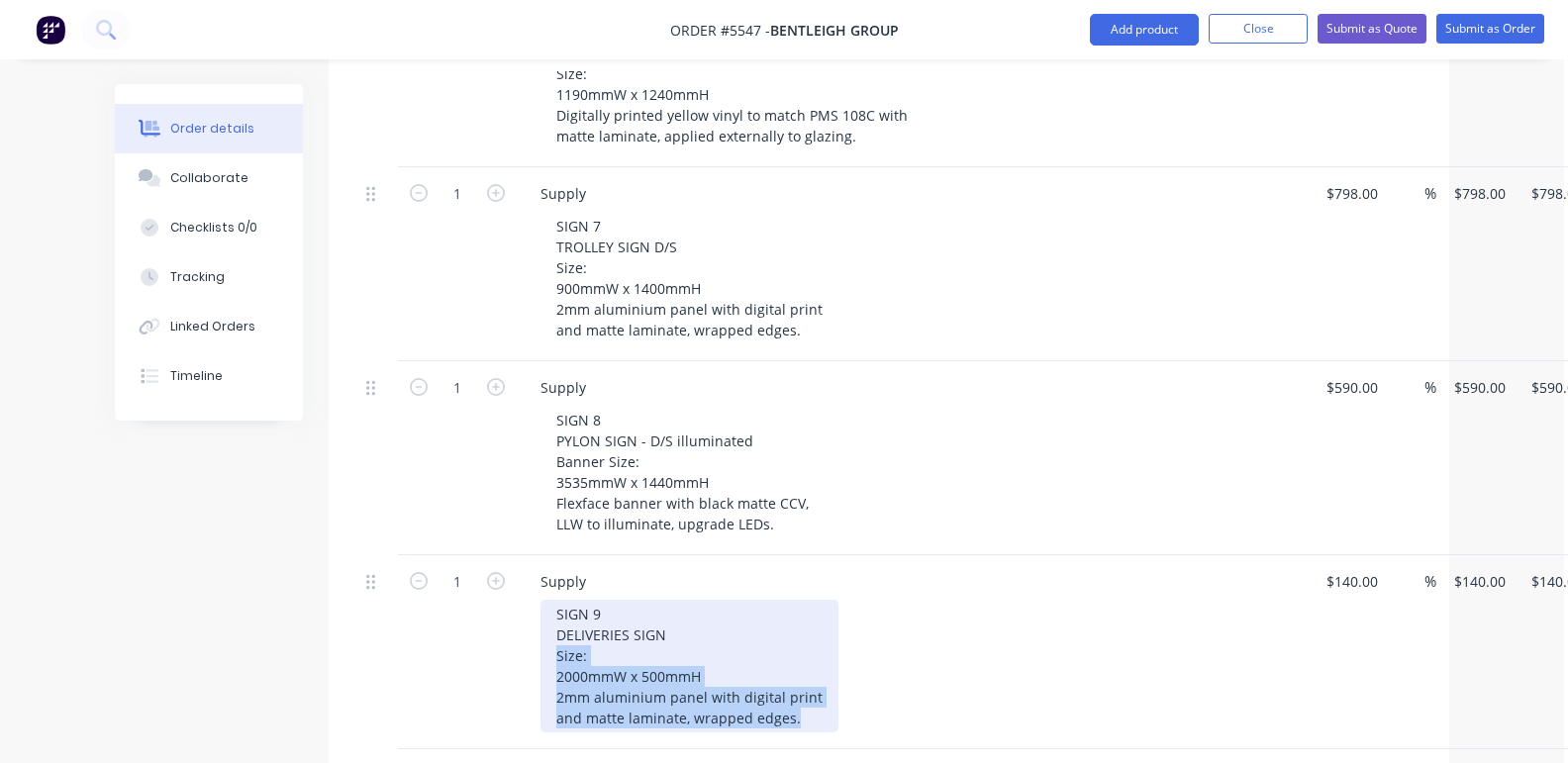 drag, startPoint x: 810, startPoint y: 695, endPoint x: 539, endPoint y: 632, distance: 278.22653 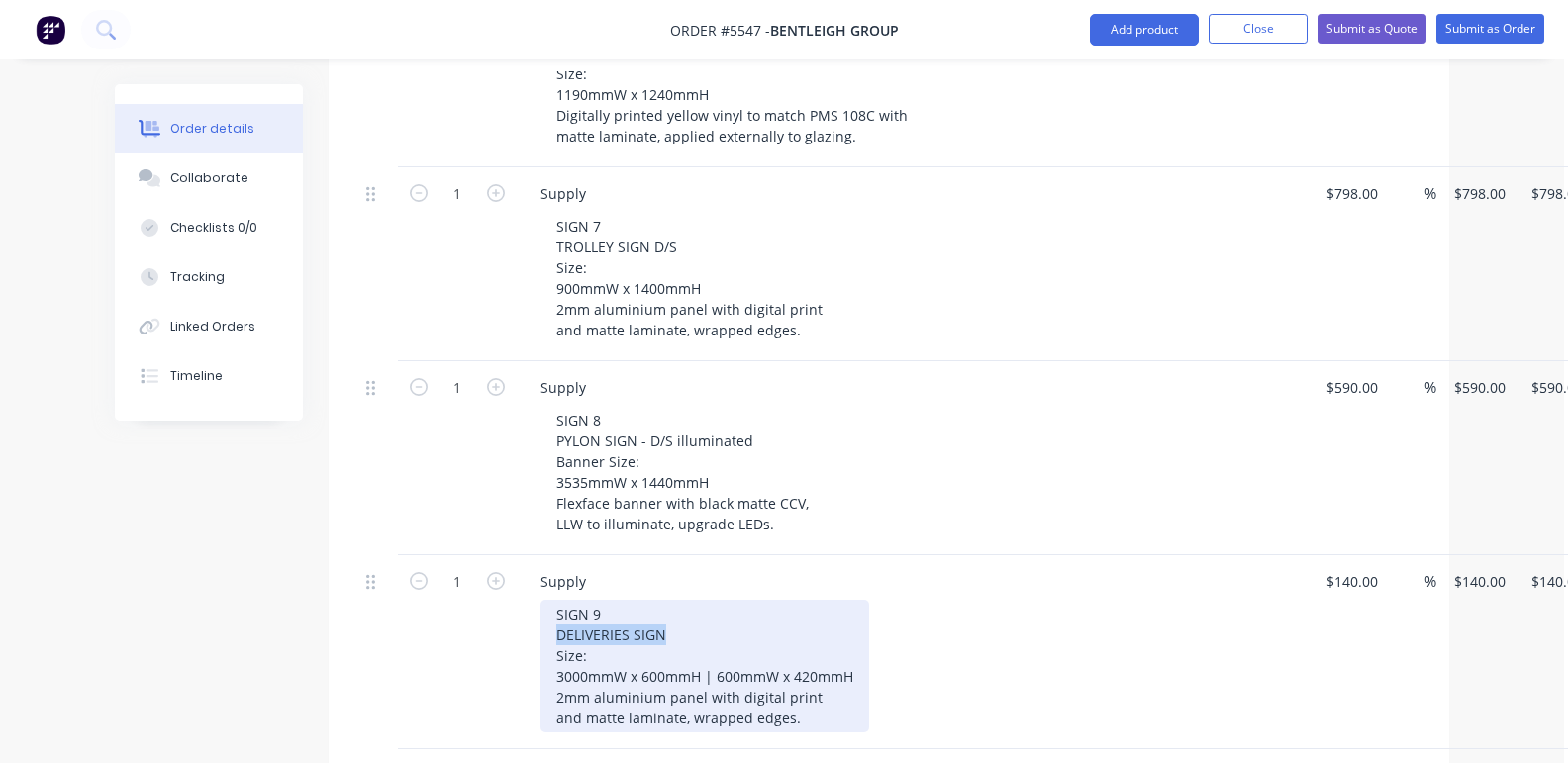 drag, startPoint x: 667, startPoint y: 606, endPoint x: 497, endPoint y: 606, distance: 170 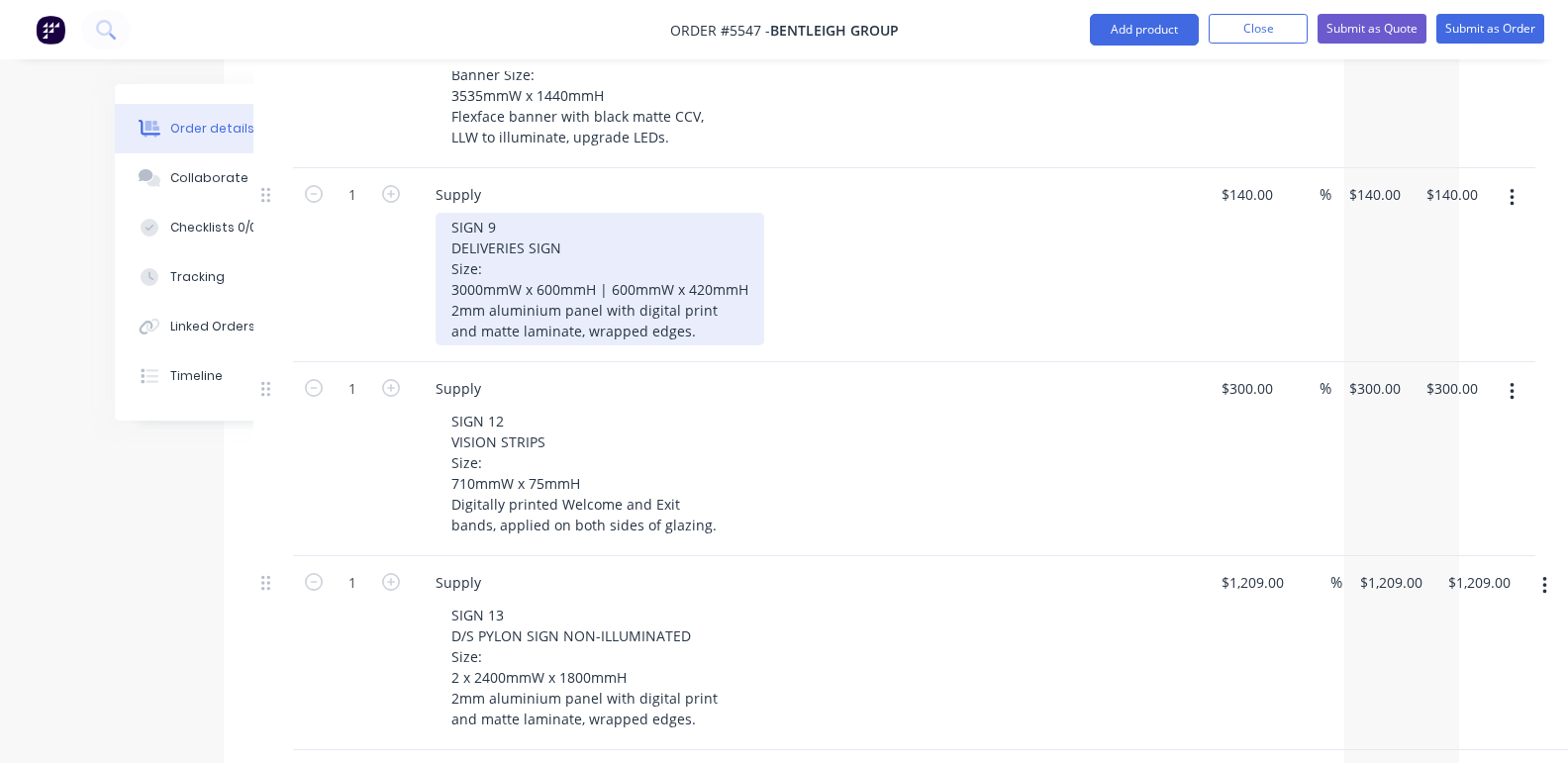 scroll, scrollTop: 2485, scrollLeft: 109, axis: both 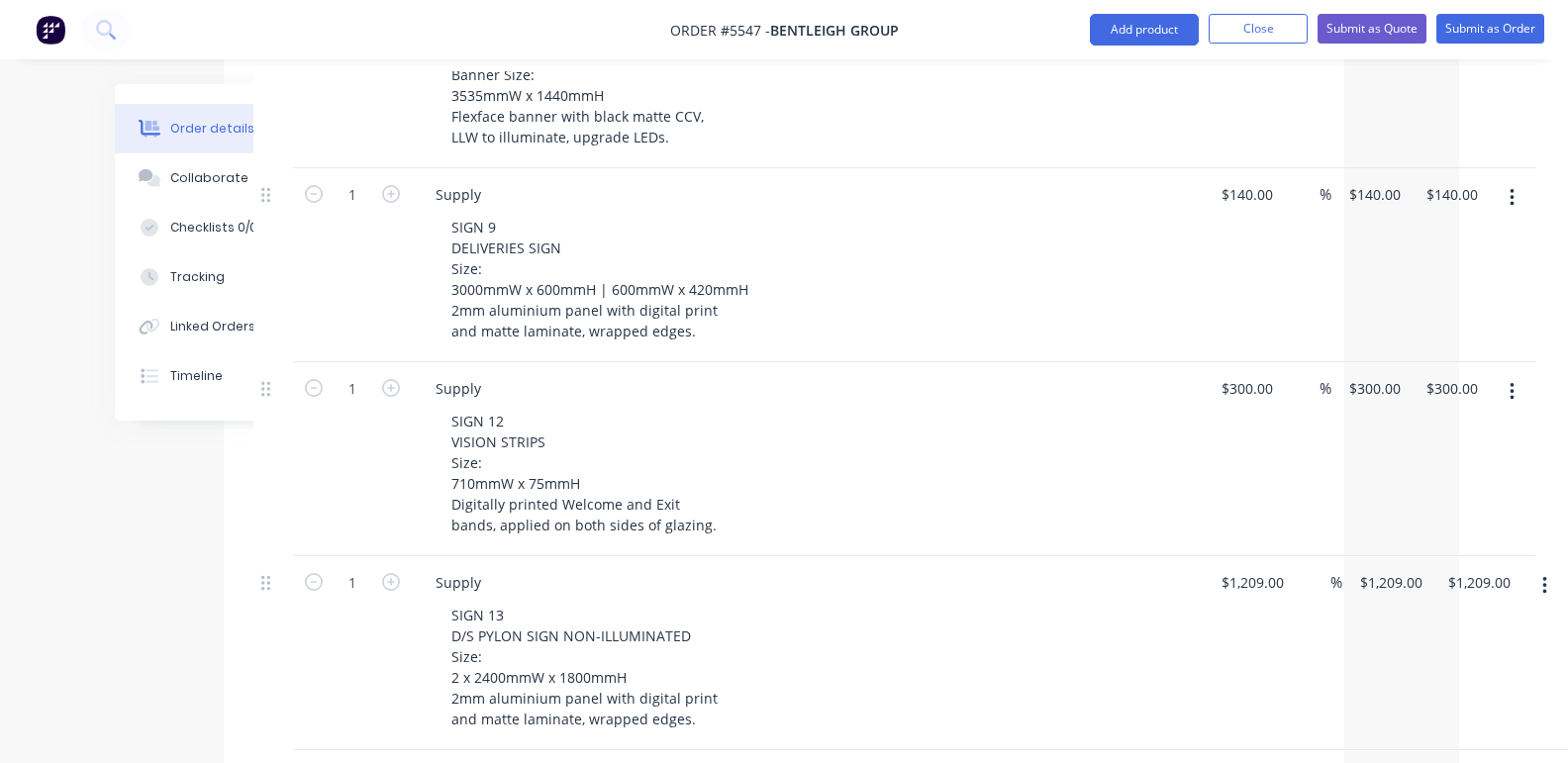 click 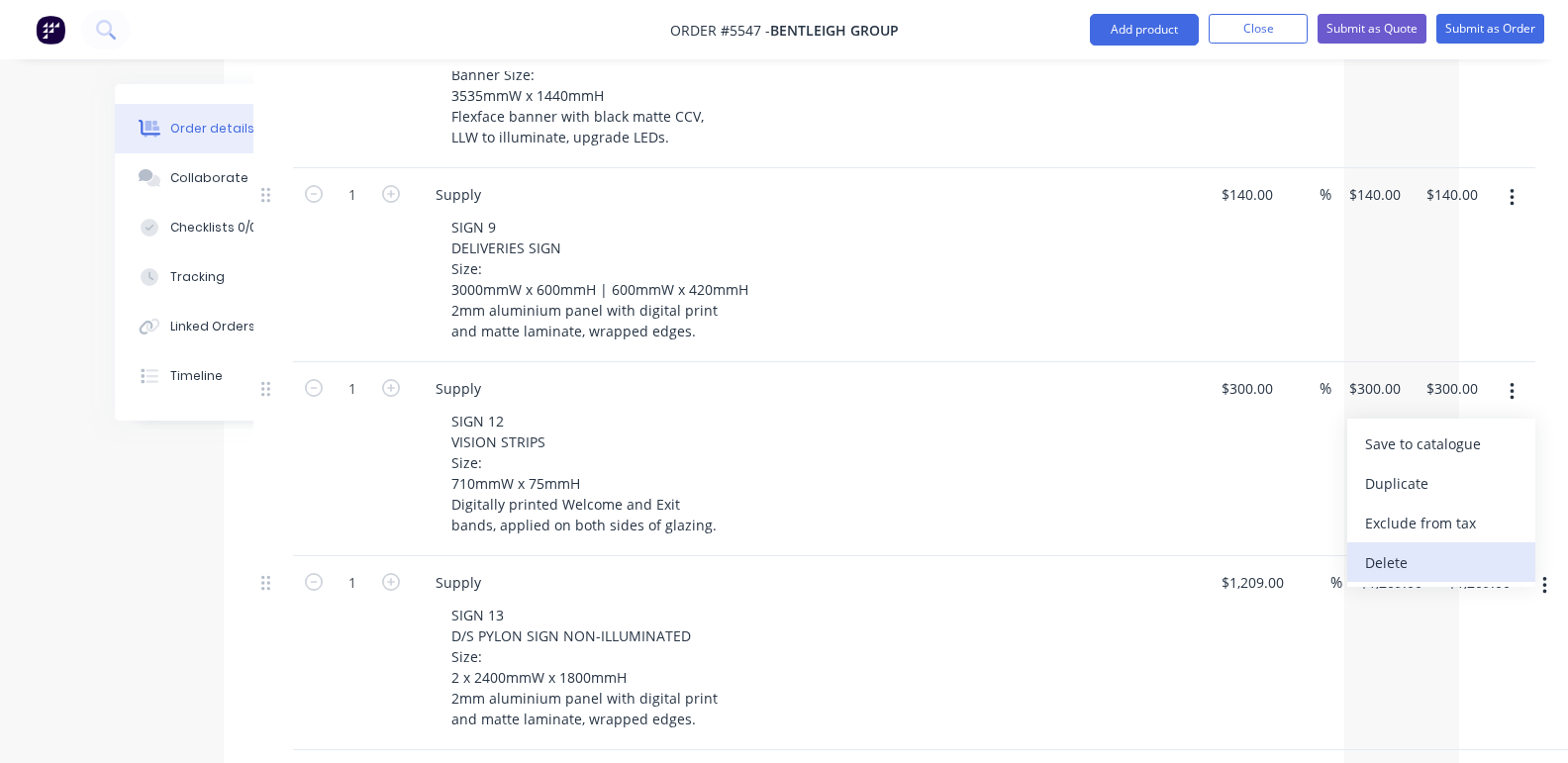 click on "Delete" at bounding box center (1441, 562) 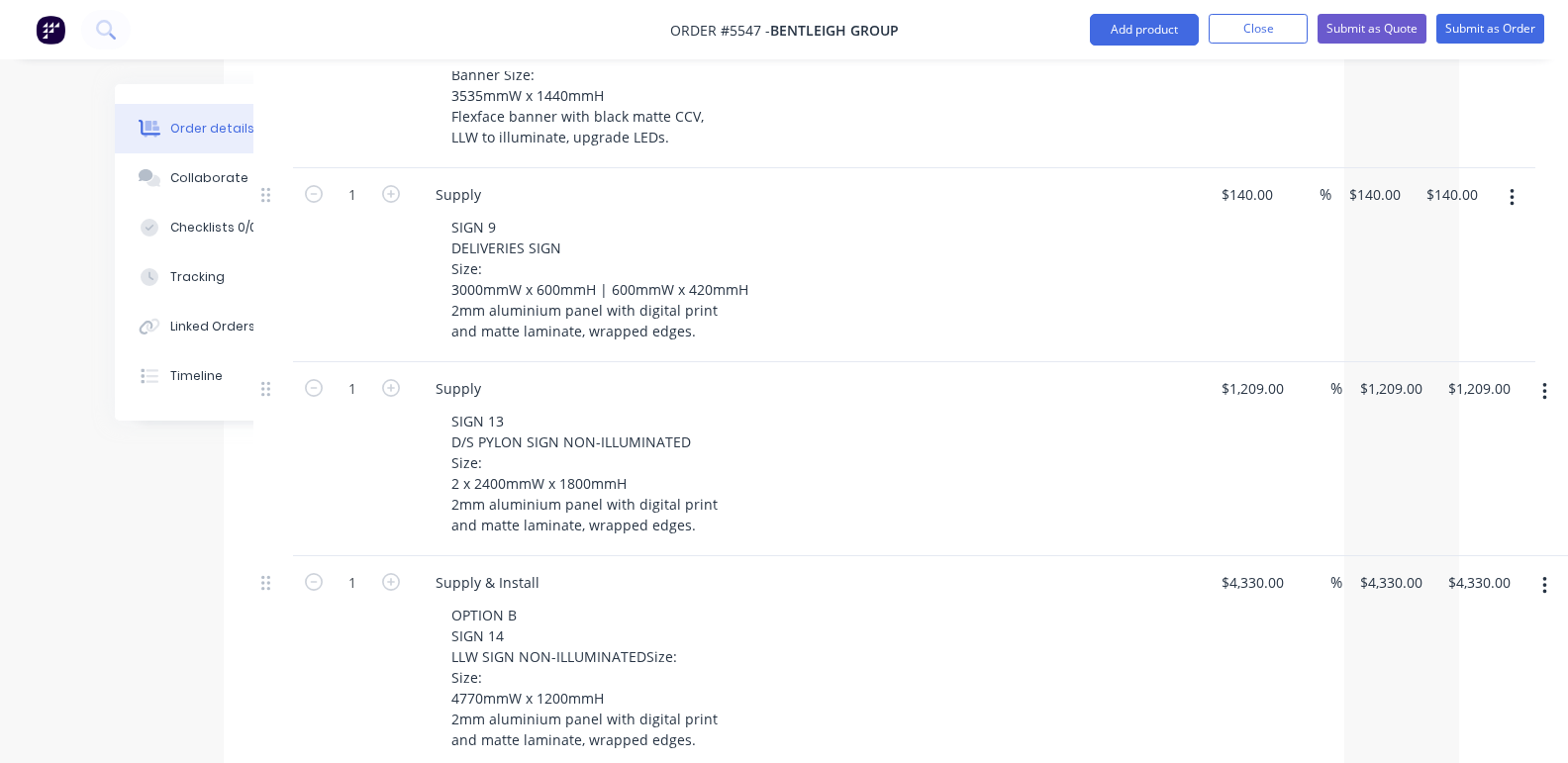 click 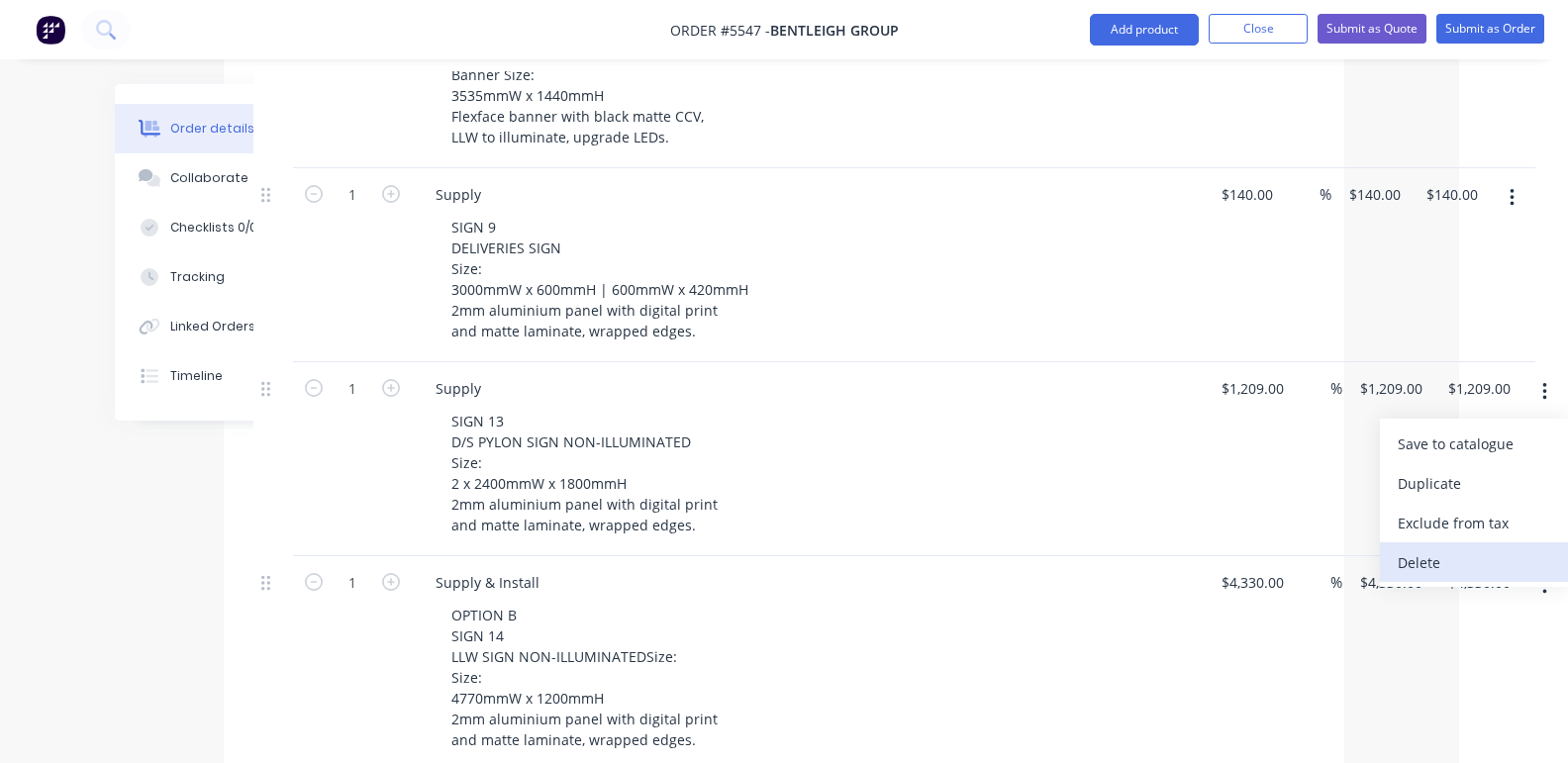 click on "Delete" at bounding box center [1474, 562] 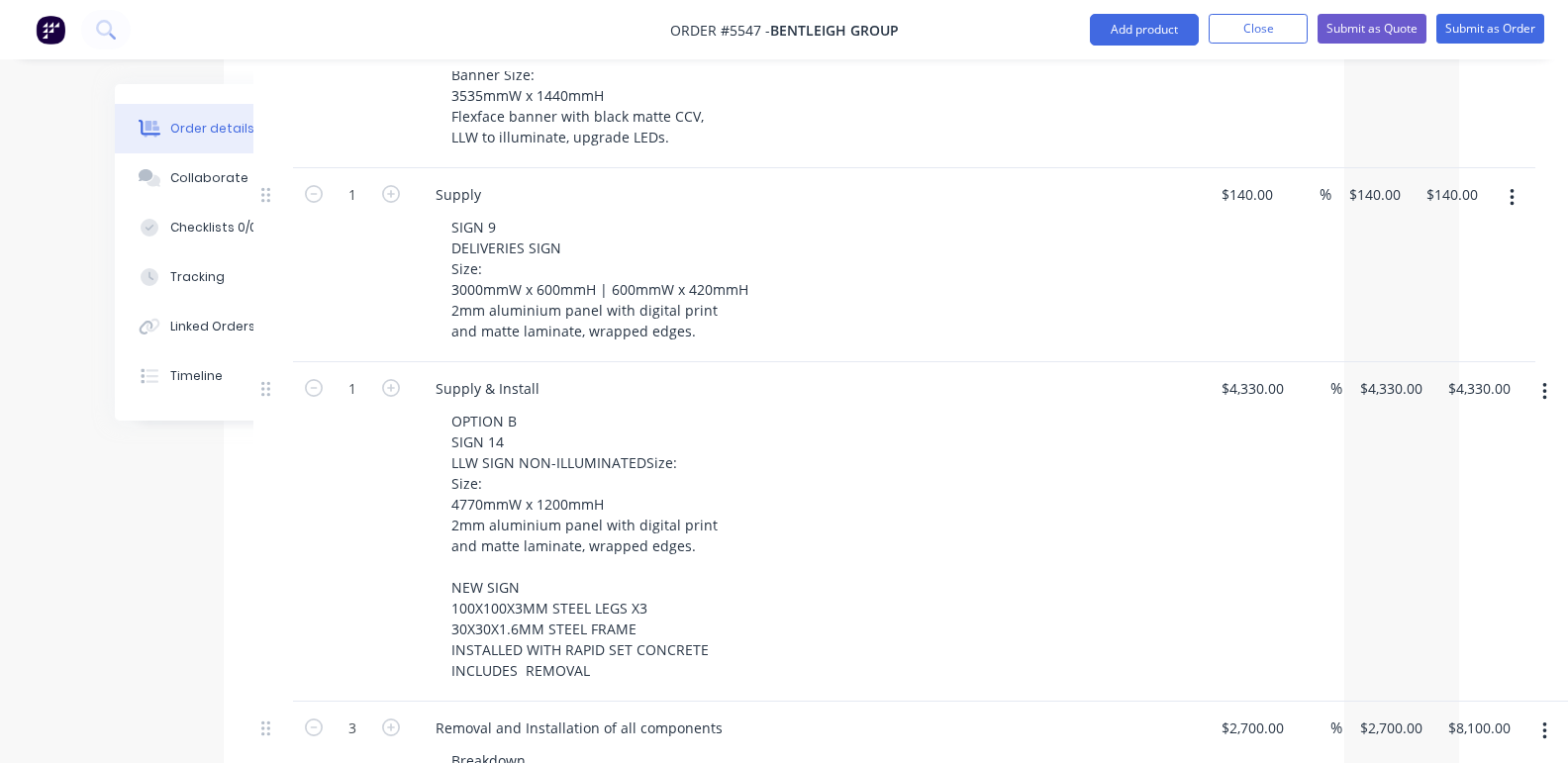 click at bounding box center [1544, 392] 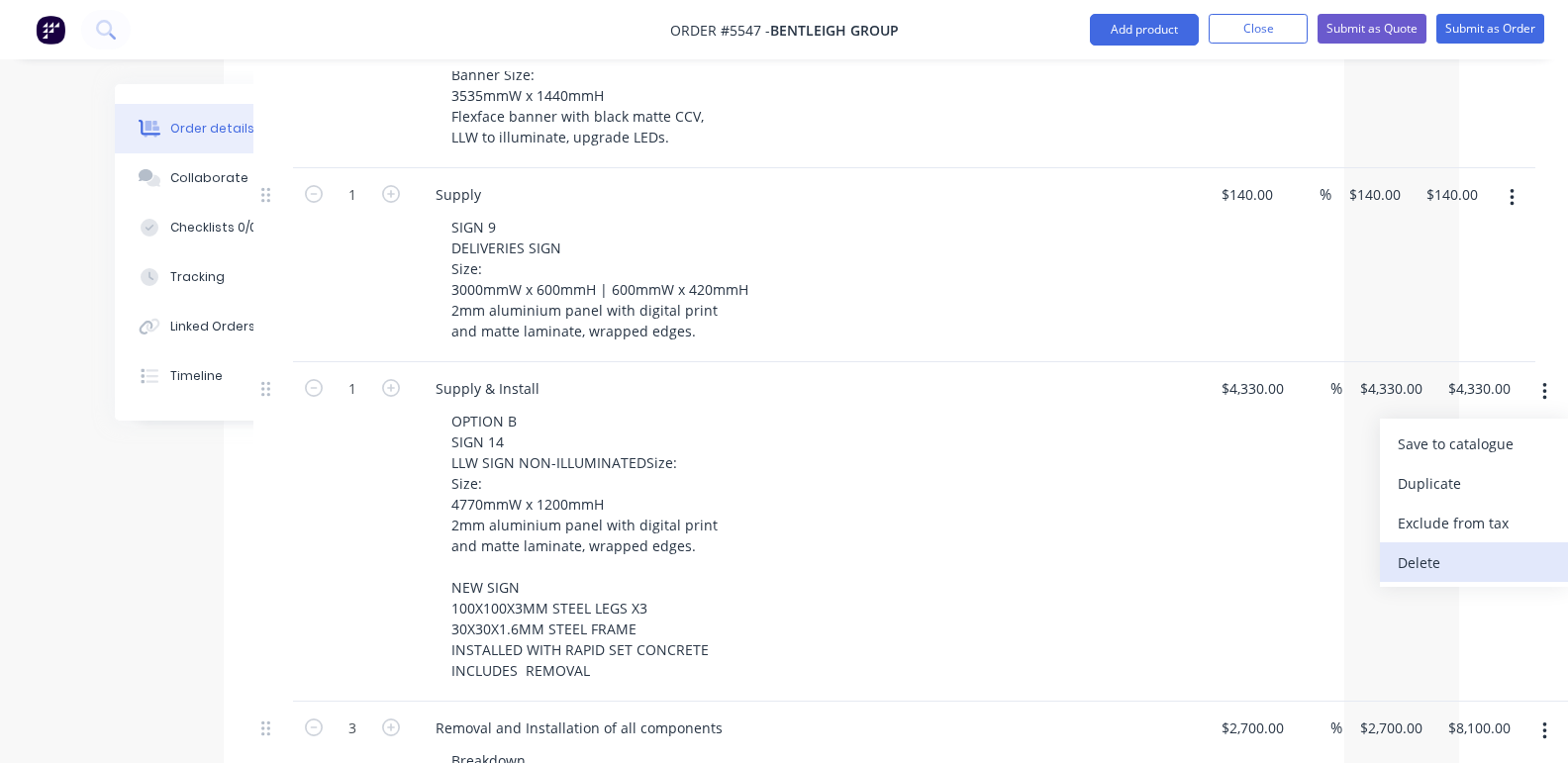 click on "Delete" at bounding box center (1474, 562) 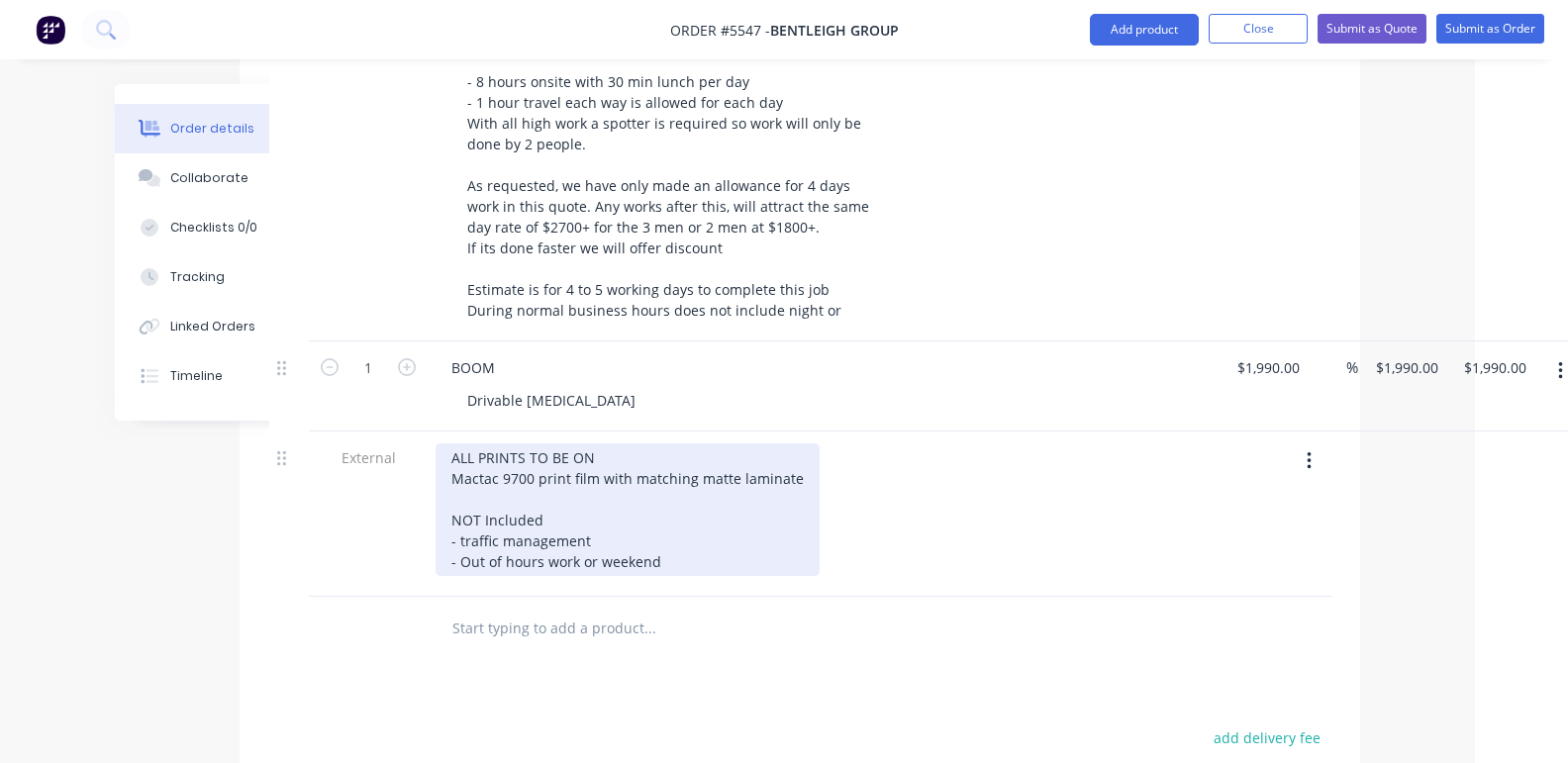 scroll, scrollTop: 2884, scrollLeft: 93, axis: both 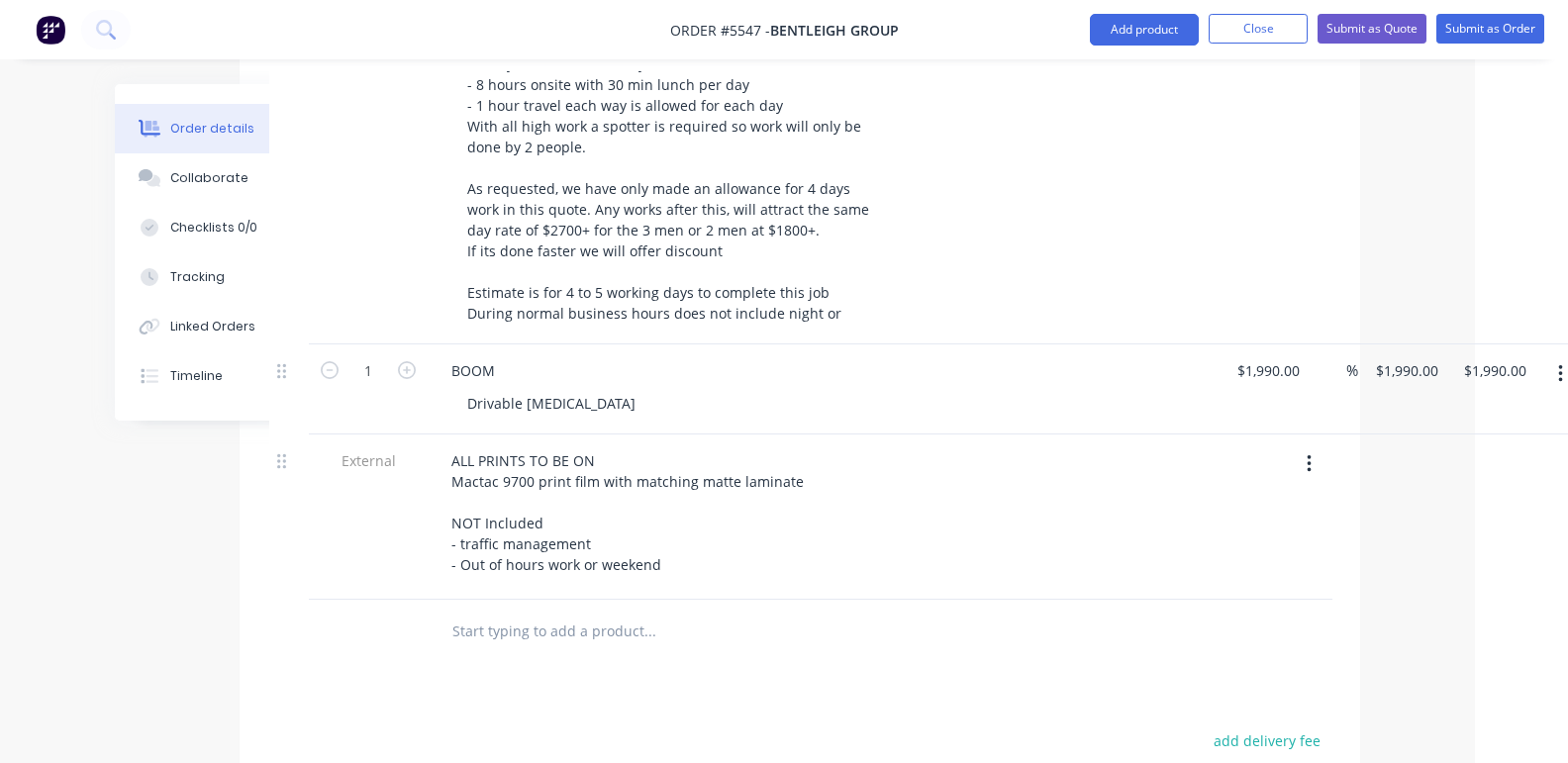 click at bounding box center [649, 631] 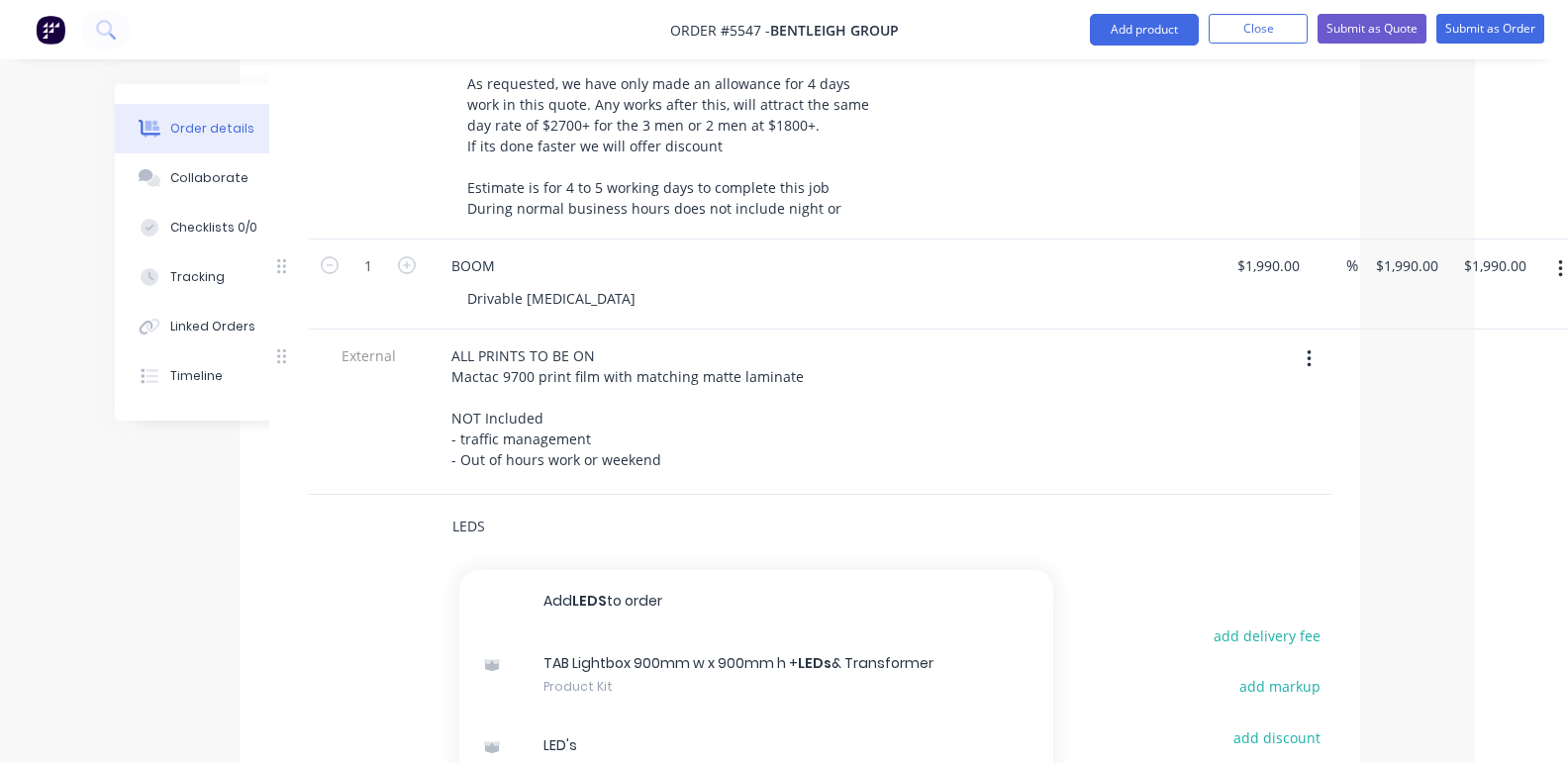 scroll, scrollTop: 3003, scrollLeft: 91, axis: both 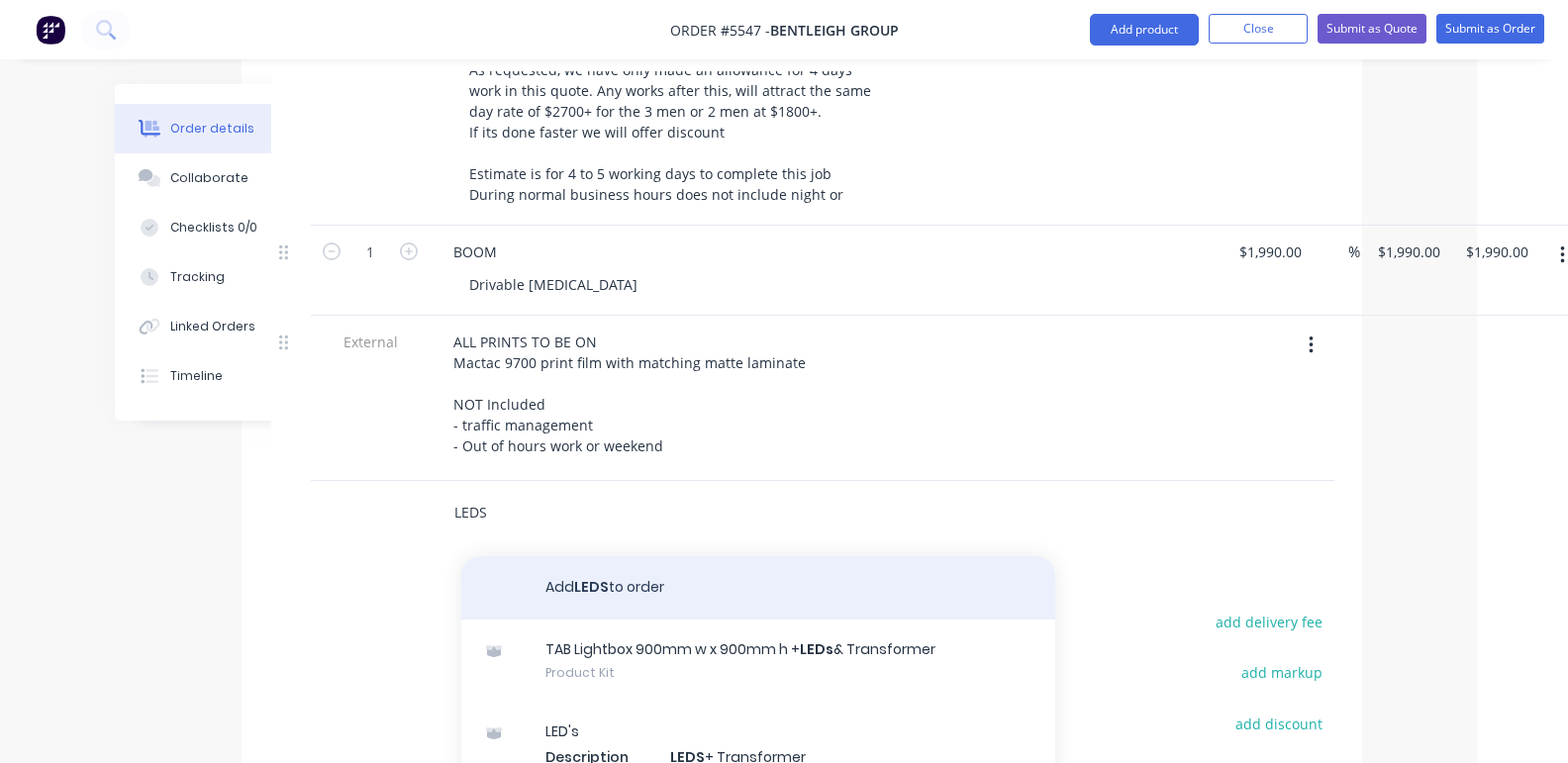 type on "LEDS" 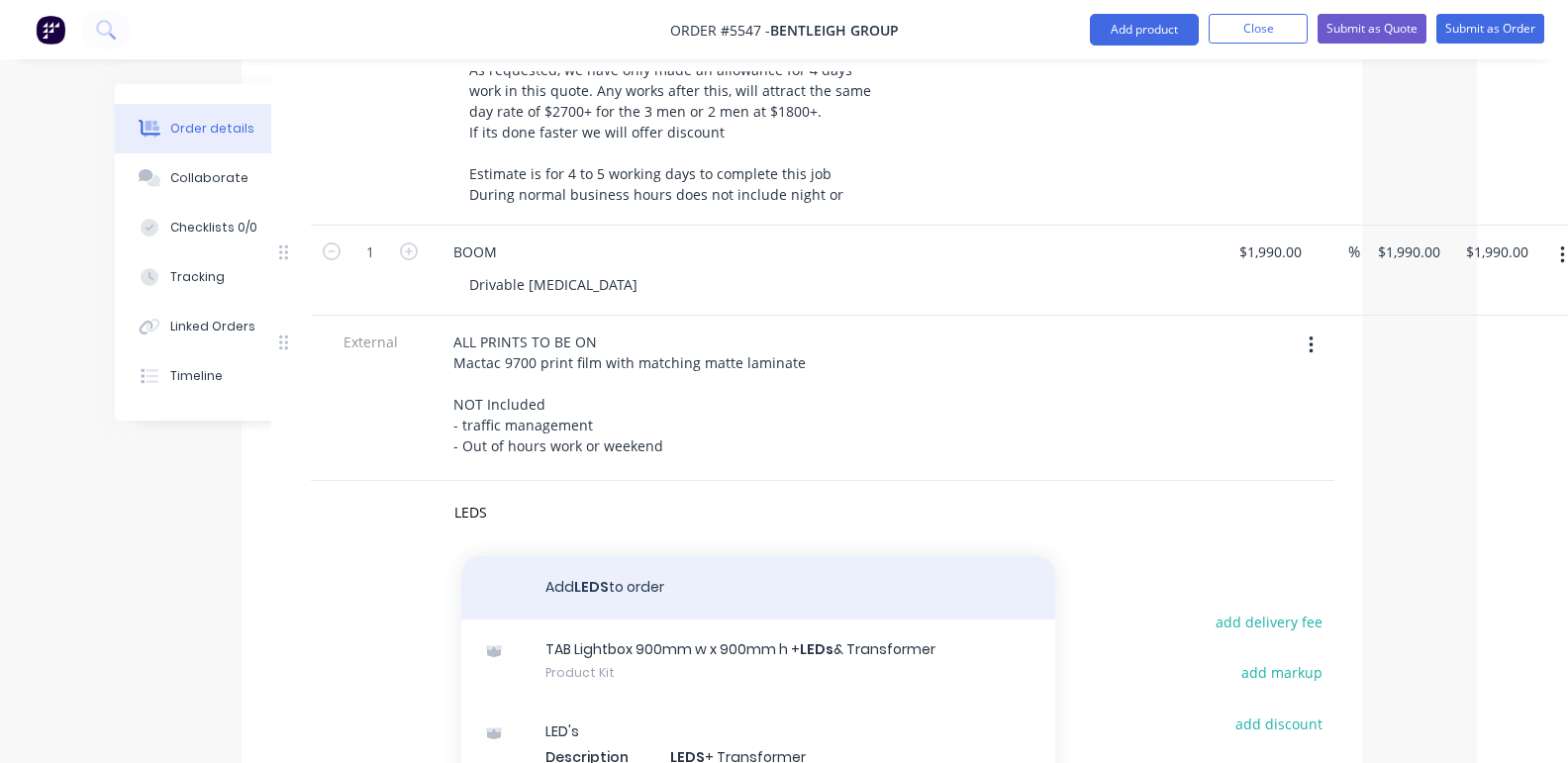 click on "Add  LEDS  to order" at bounding box center (758, 588) 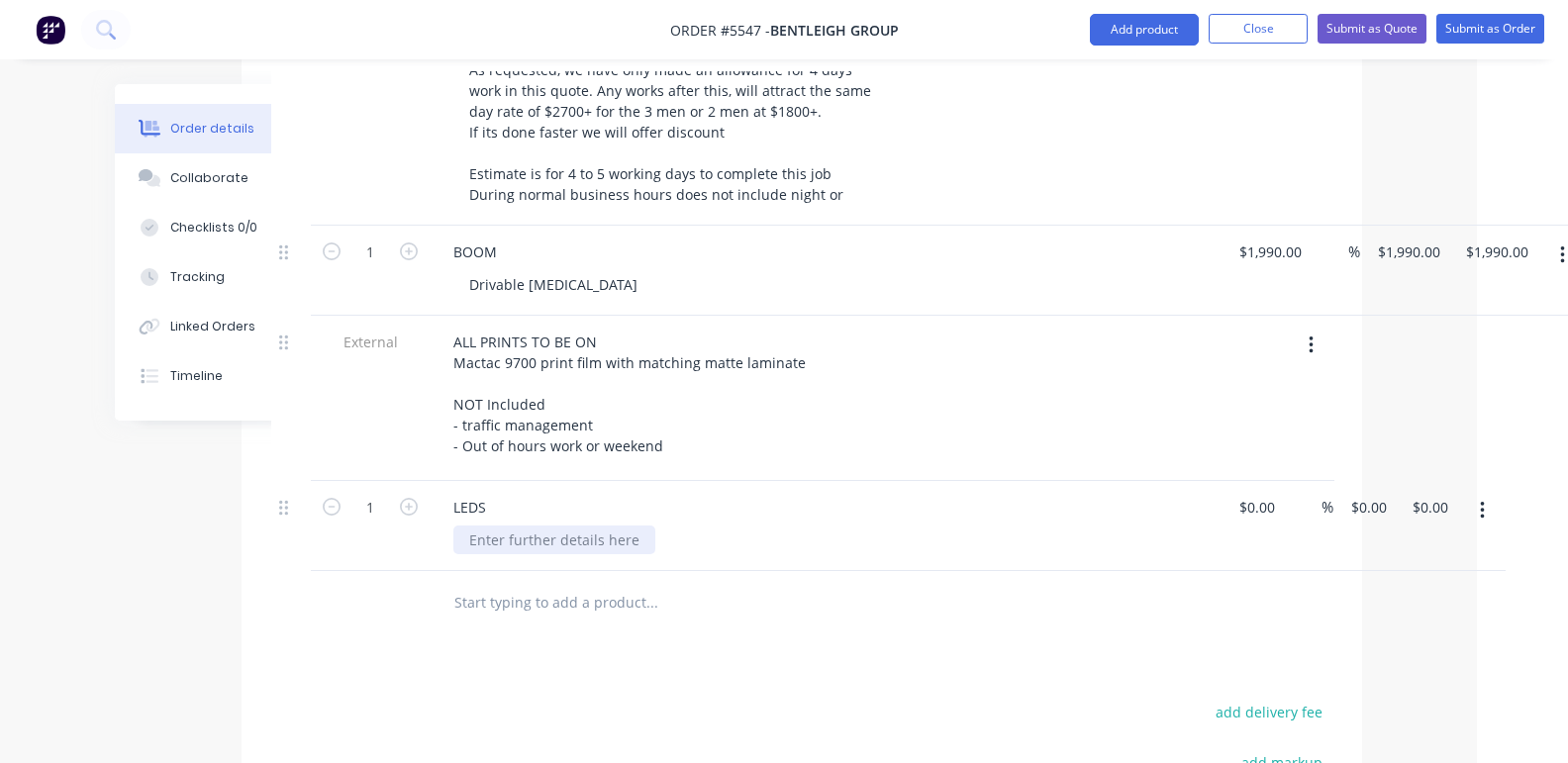 click at bounding box center [554, 539] 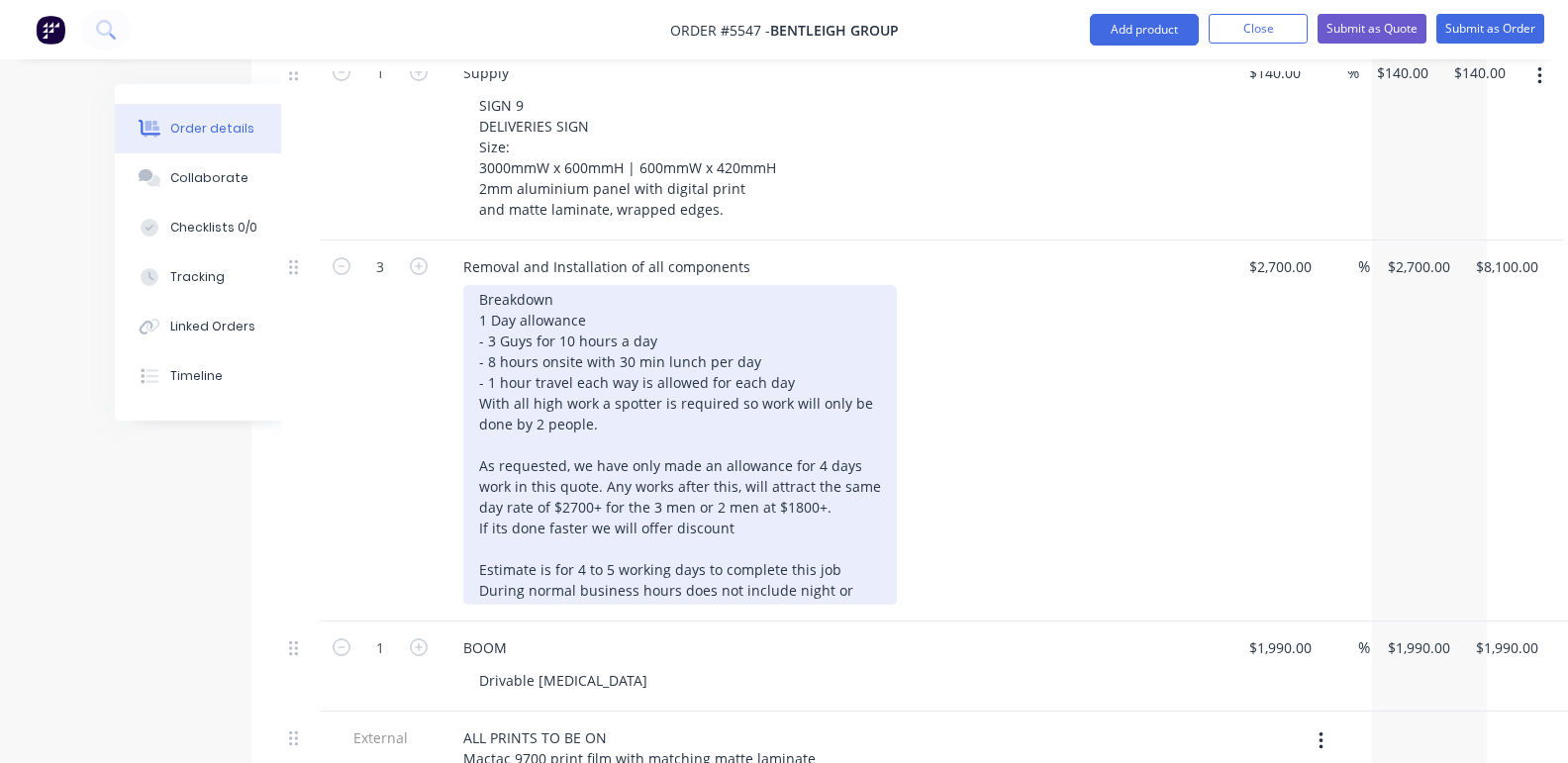 scroll, scrollTop: 2604, scrollLeft: 81, axis: both 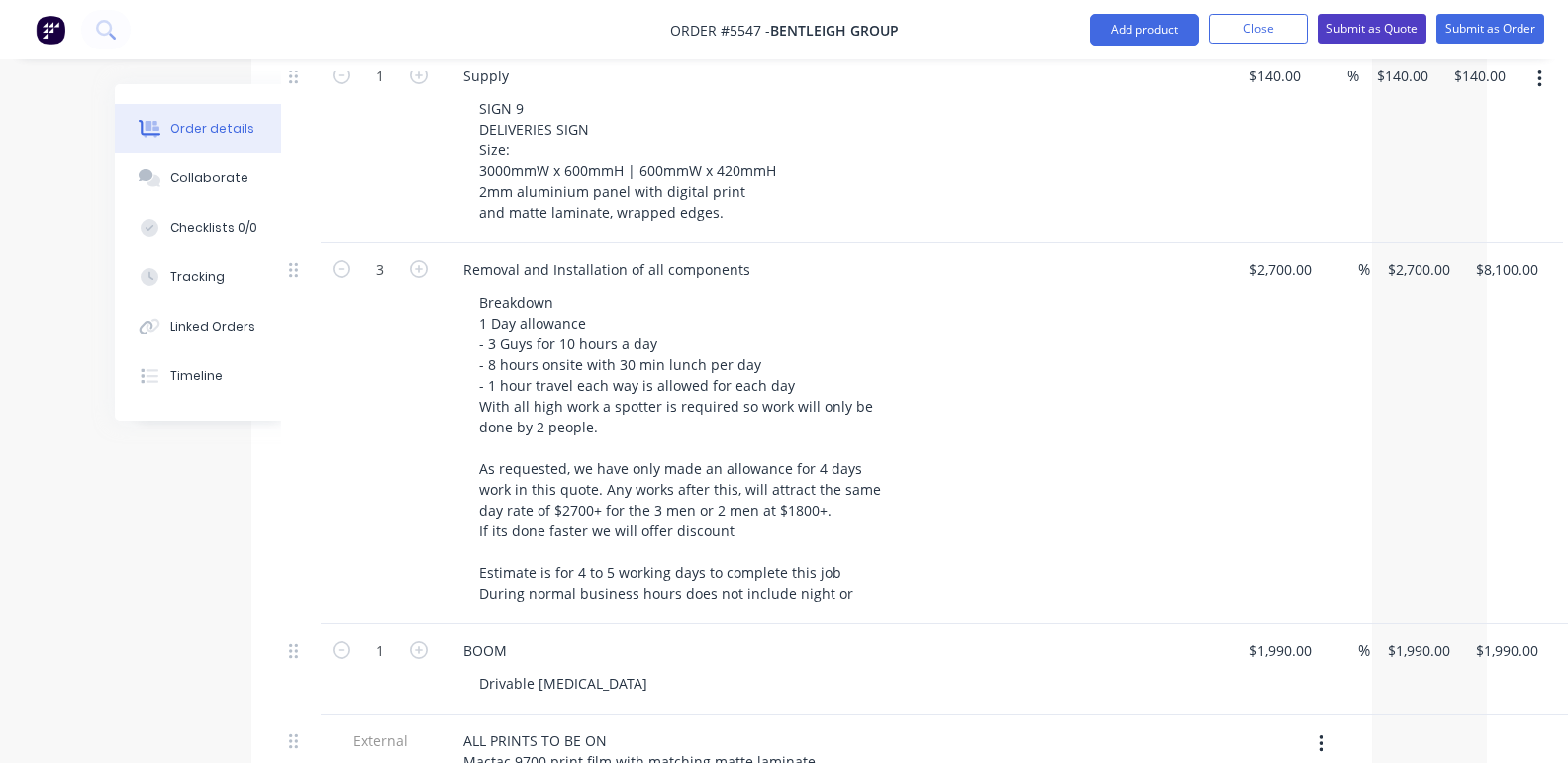 click on "Submit as Quote" at bounding box center [1372, 29] 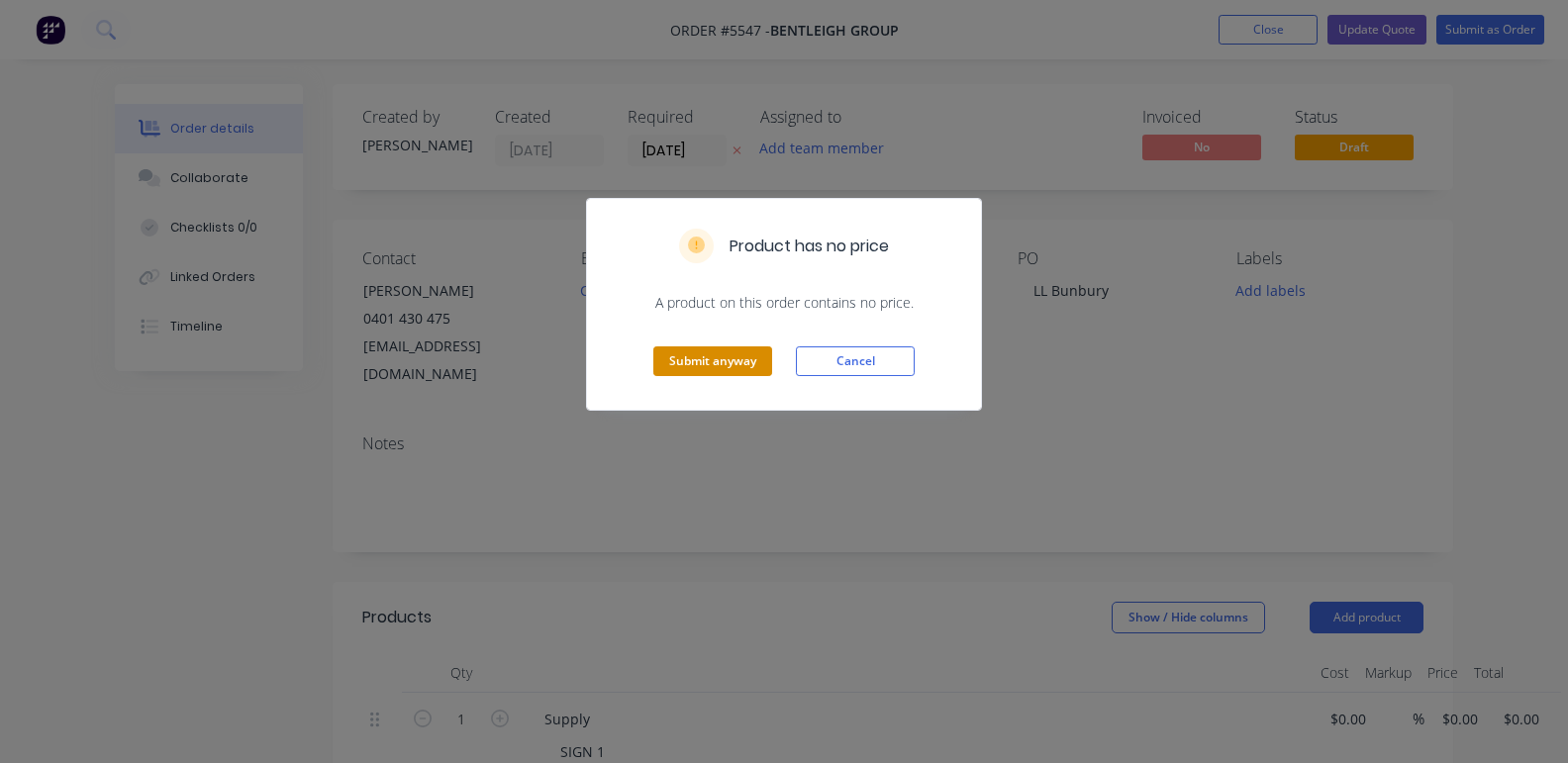 click on "Submit anyway" at bounding box center [713, 361] 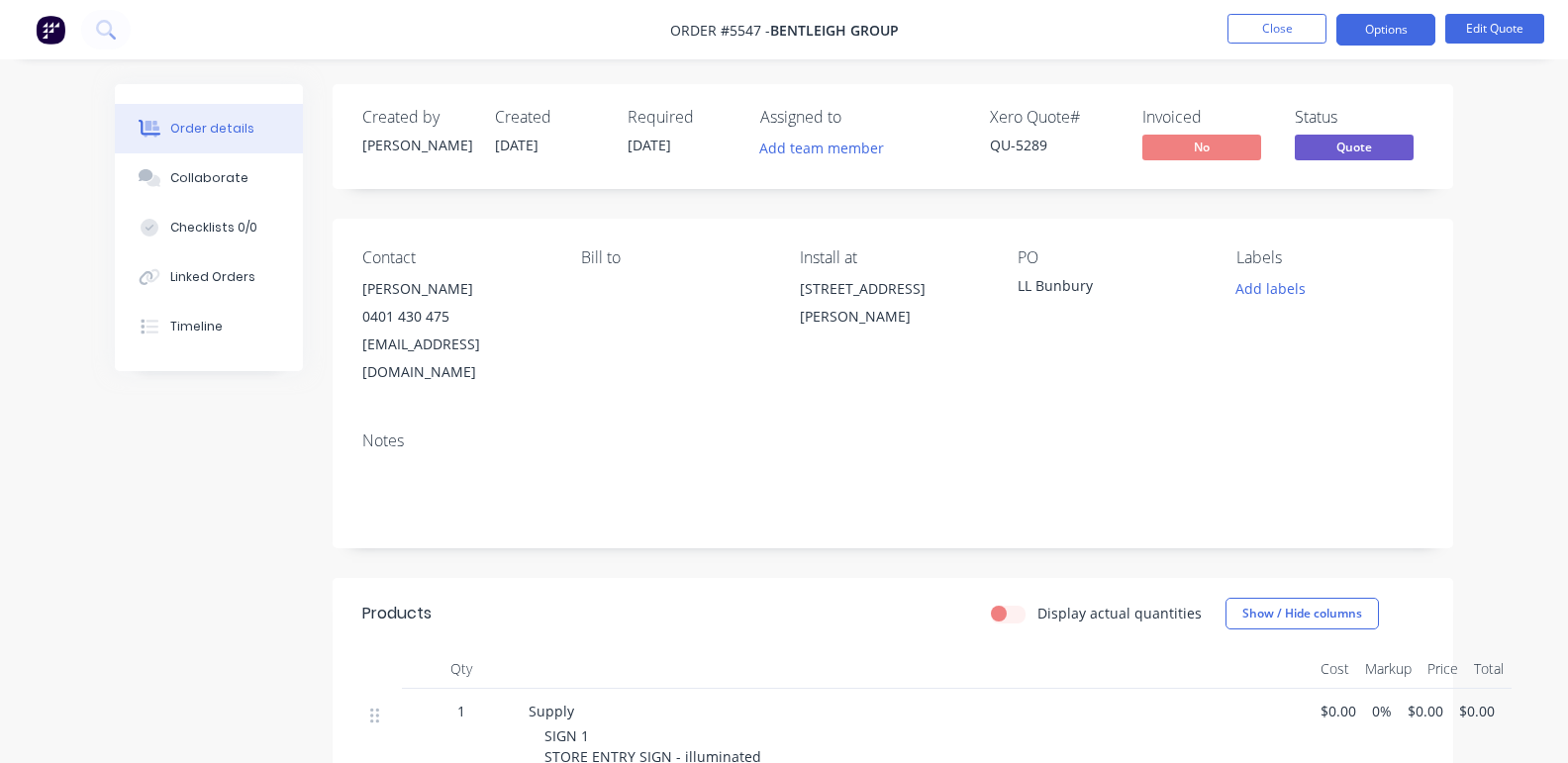 click on "Close" at bounding box center [1277, 29] 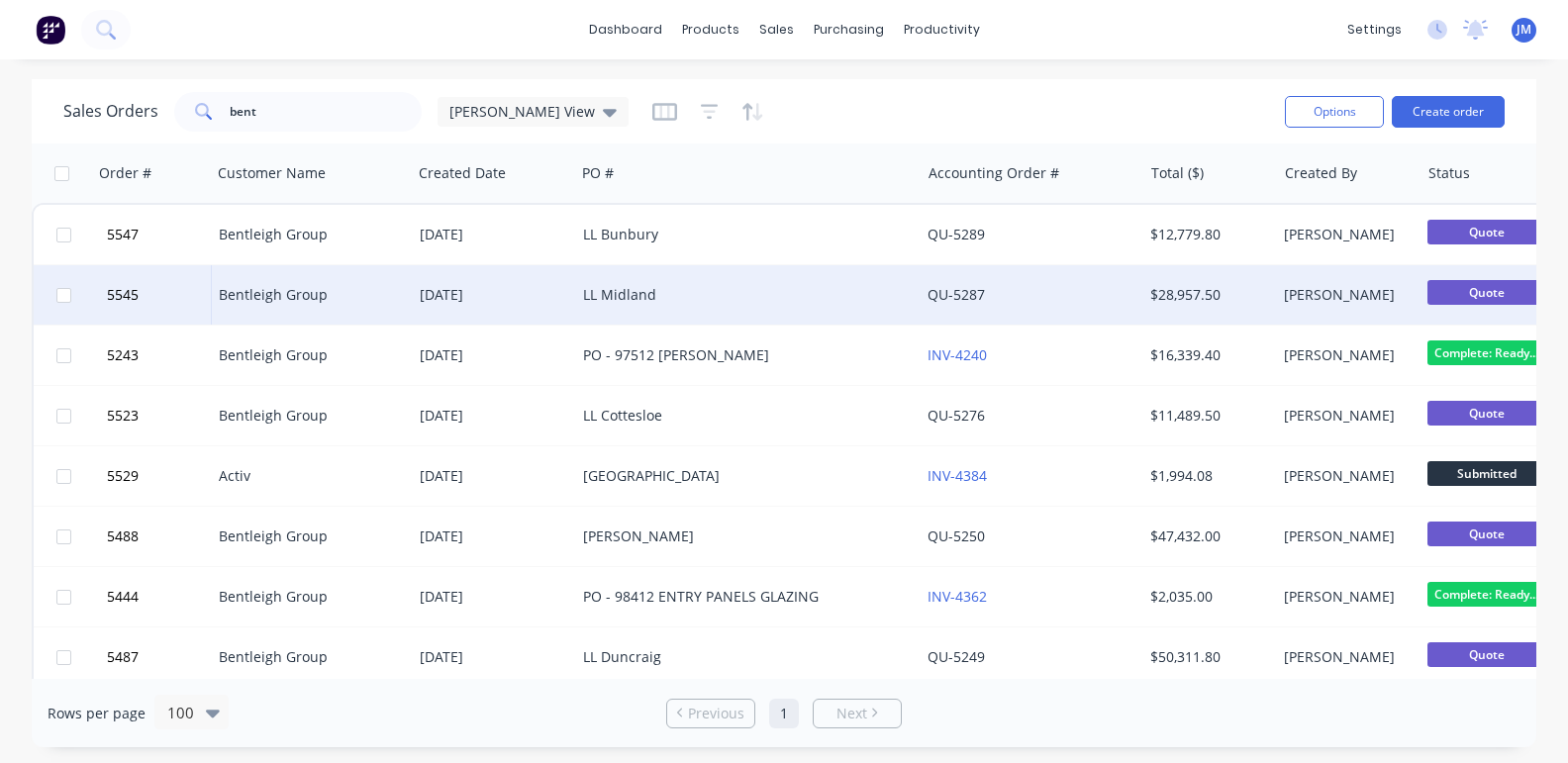 click on "LL Midland" at bounding box center [747, 295] 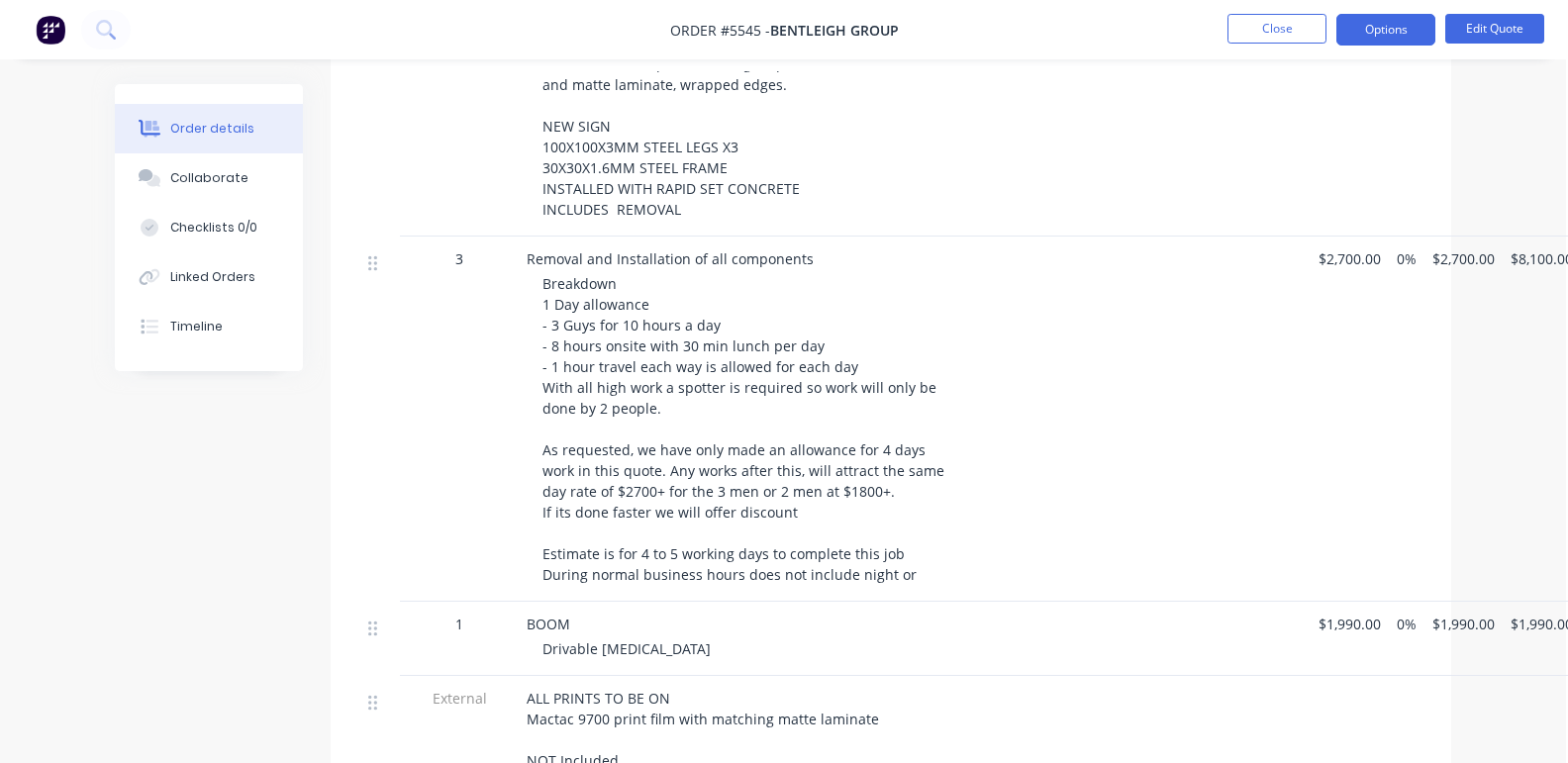scroll, scrollTop: 3133, scrollLeft: 4, axis: both 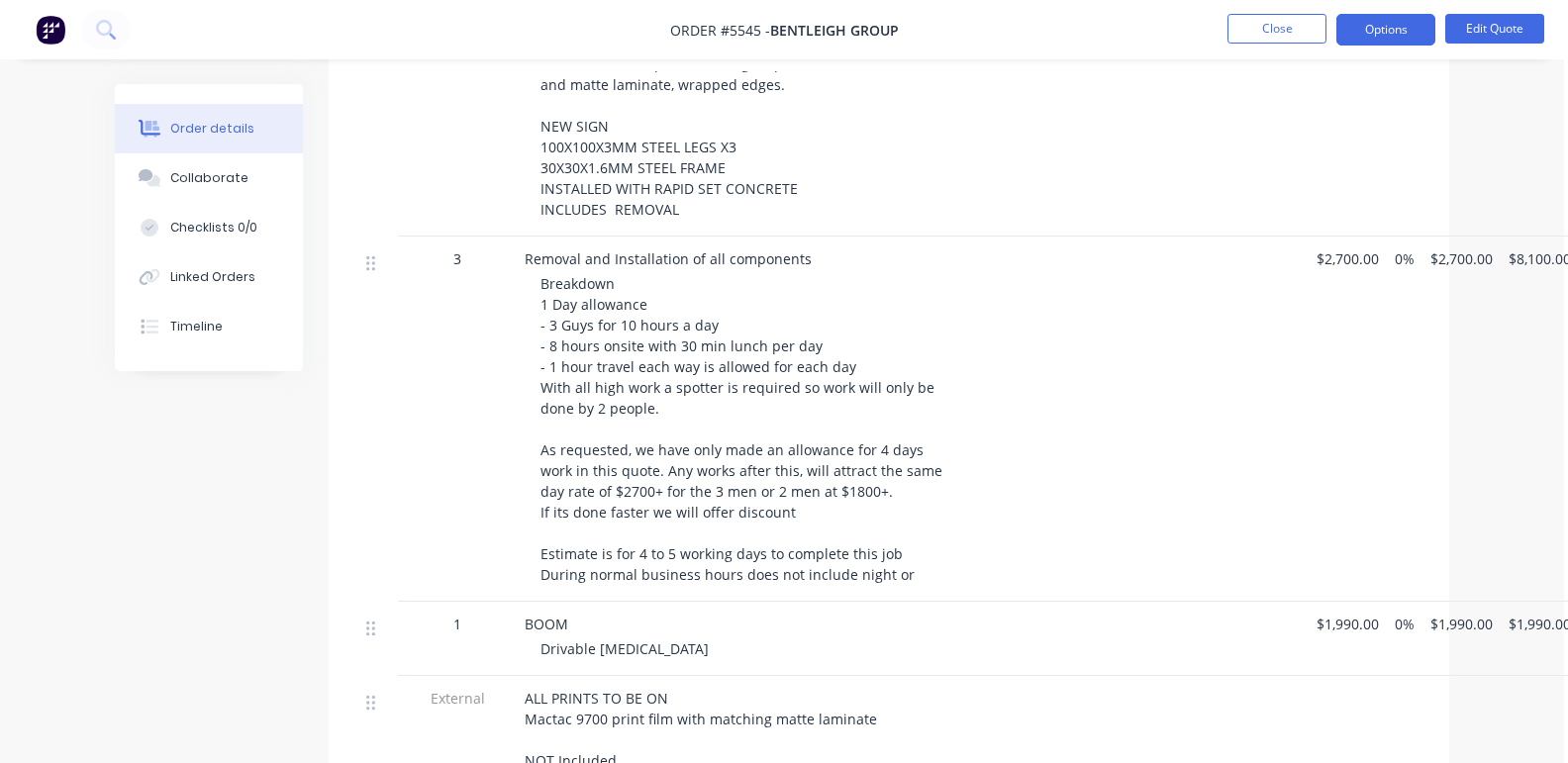 click on "Breakdown
1 Day allowance
- 3 Guys for 10 hours a day
- 8 hours onsite with 30 min lunch per day
- 1 hour travel each way is allowed for each day
With all high work a spotter is required so work will only be
done by 2 people.
As requested, we have only made an allowance for 4 days
work in this quote. Any works after this, will attract the same
day rate of $2700+ for the 3 men or 2 men at $1800+.
If its done faster we will offer discount
Estimate is for 4 to 5 working days to complete this job
During normal business hours does not include night or" at bounding box center [741, 429] 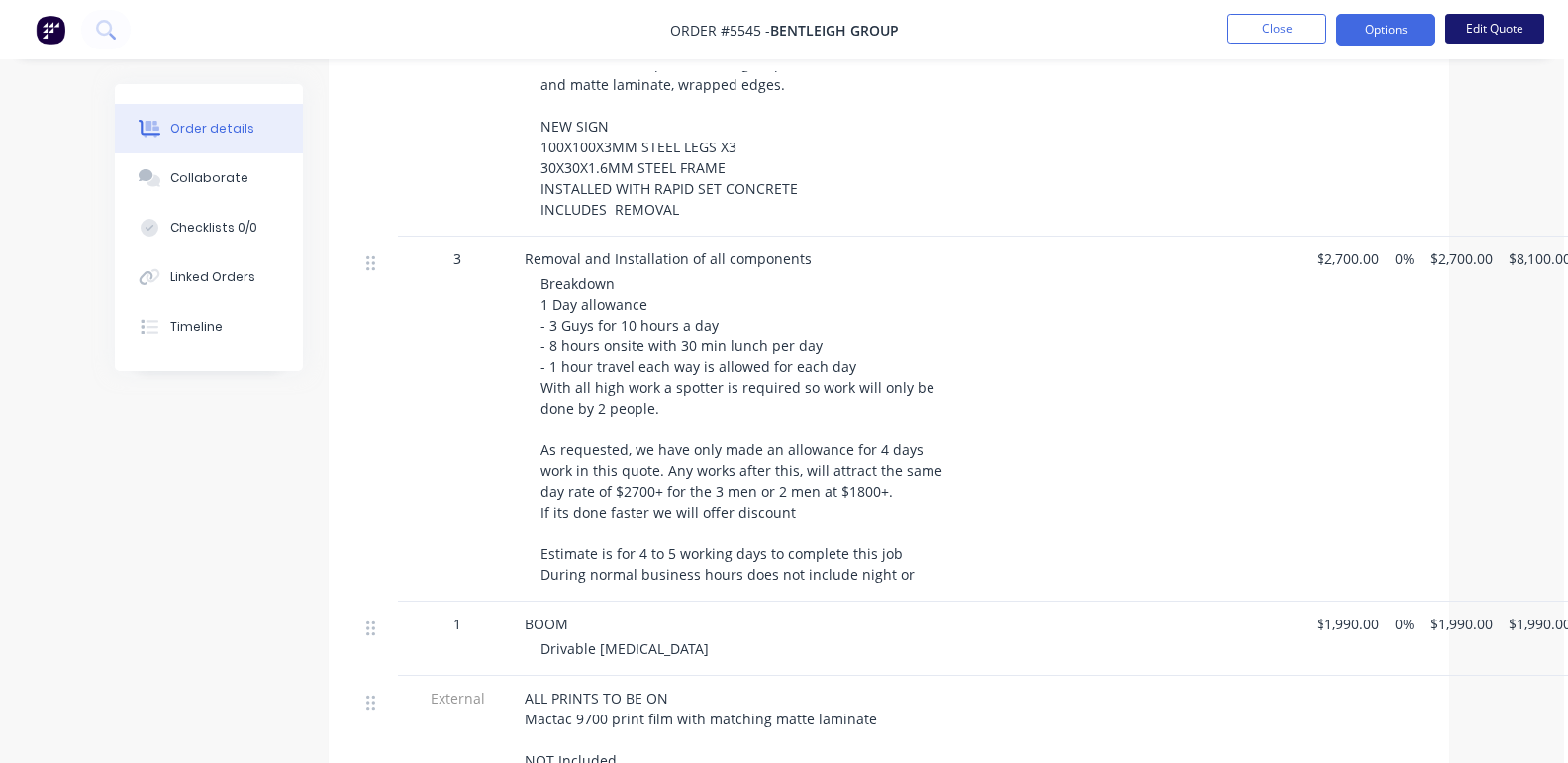 click on "Edit Quote" at bounding box center (1495, 29) 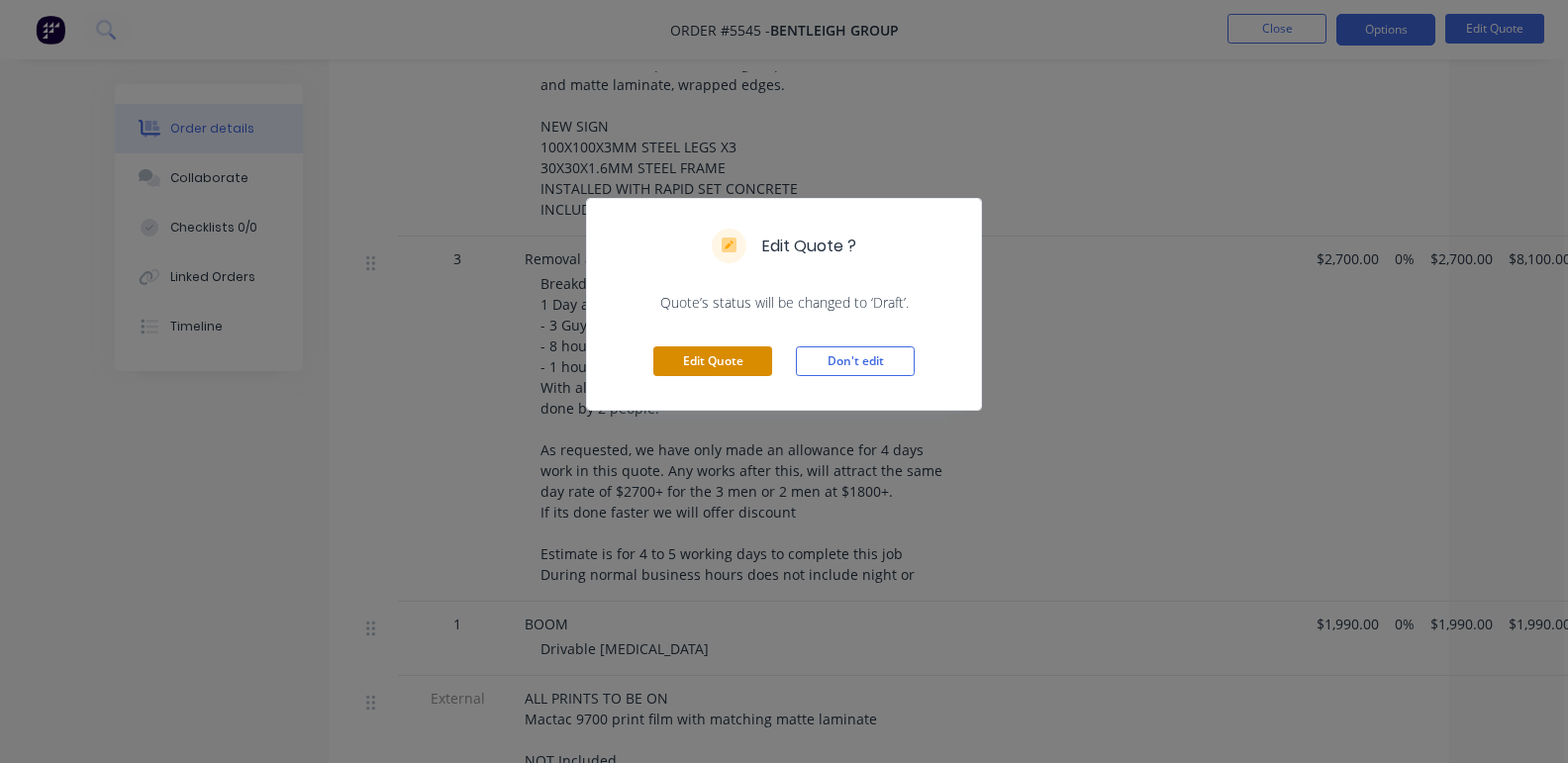 click on "Edit Quote" at bounding box center [713, 361] 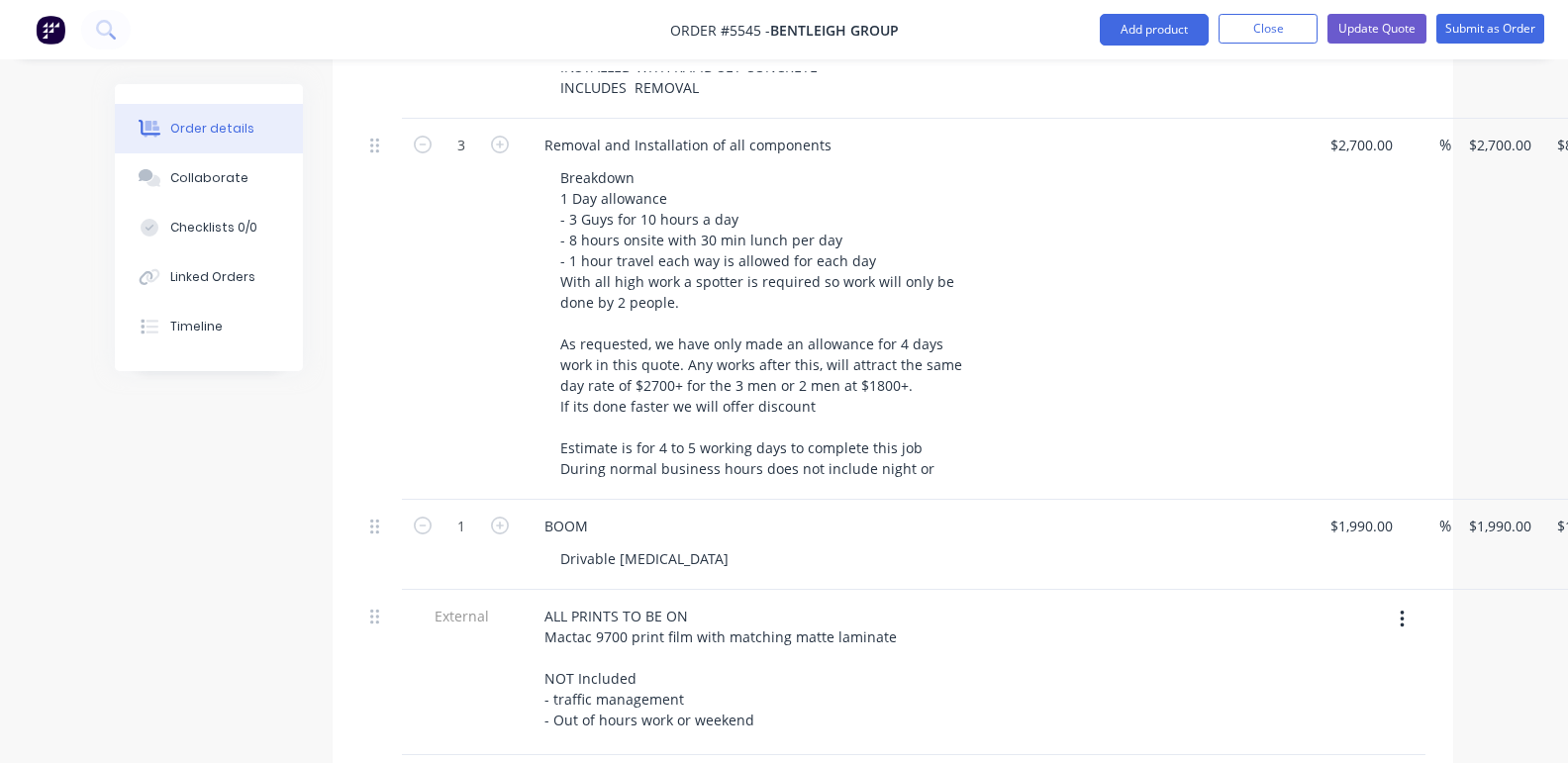 scroll, scrollTop: 3441, scrollLeft: 0, axis: vertical 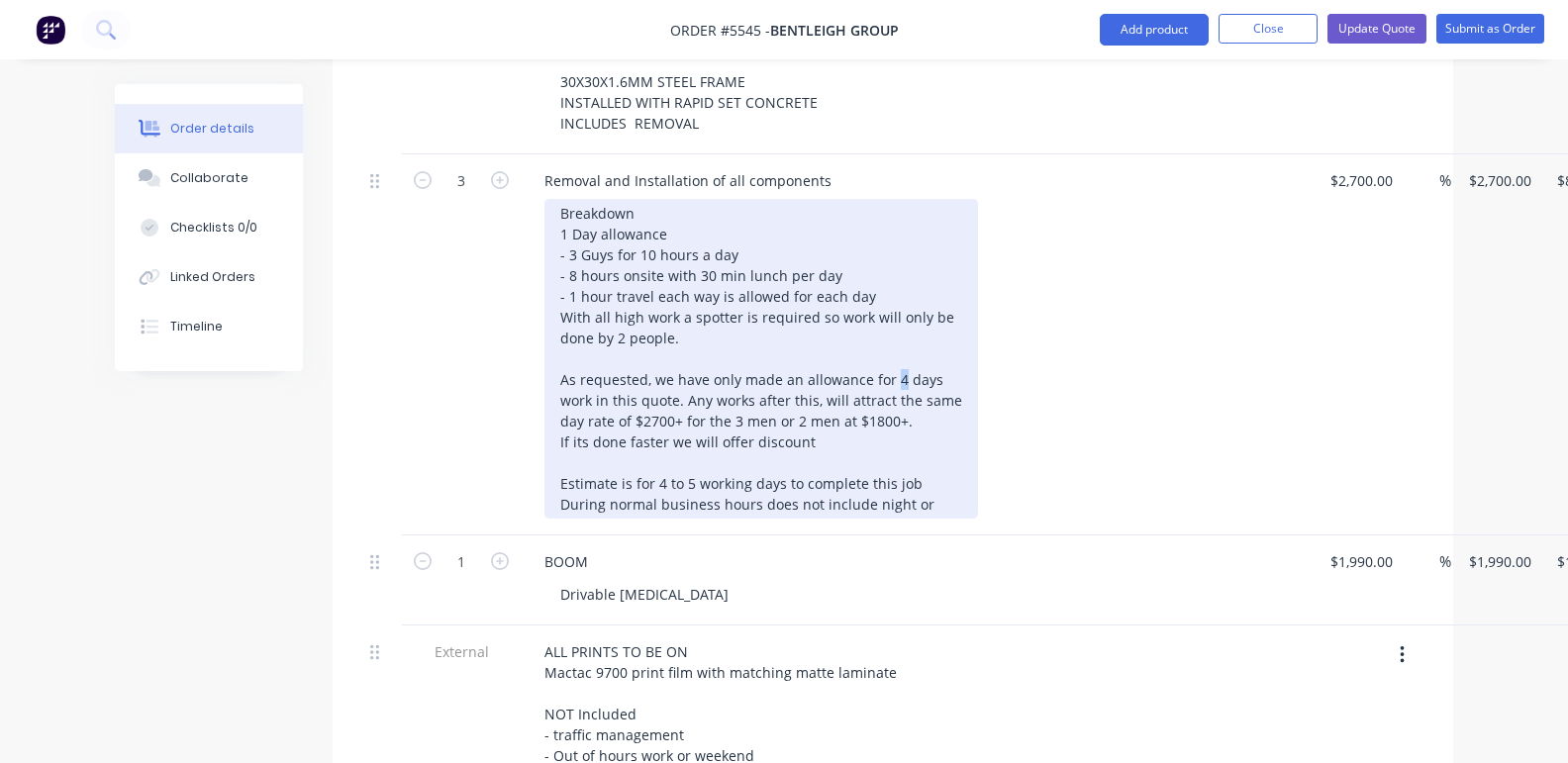 click on "Breakdown
1 Day allowance
- 3 Guys for 10 hours a day
- 8 hours onsite with 30 min lunch per day
- 1 hour travel each way is allowed for each day
With all high work a spotter is required so work will only be
done by 2 people.
As requested, we have only made an allowance for 4 days
work in this quote. Any works after this, will attract the same
day rate of $2700+ for the 3 men or 2 men at $1800+.
If its done faster we will offer discount
Estimate is for 4 to 5 working days to complete this job
During normal business hours does not include night or" at bounding box center (761, 358) 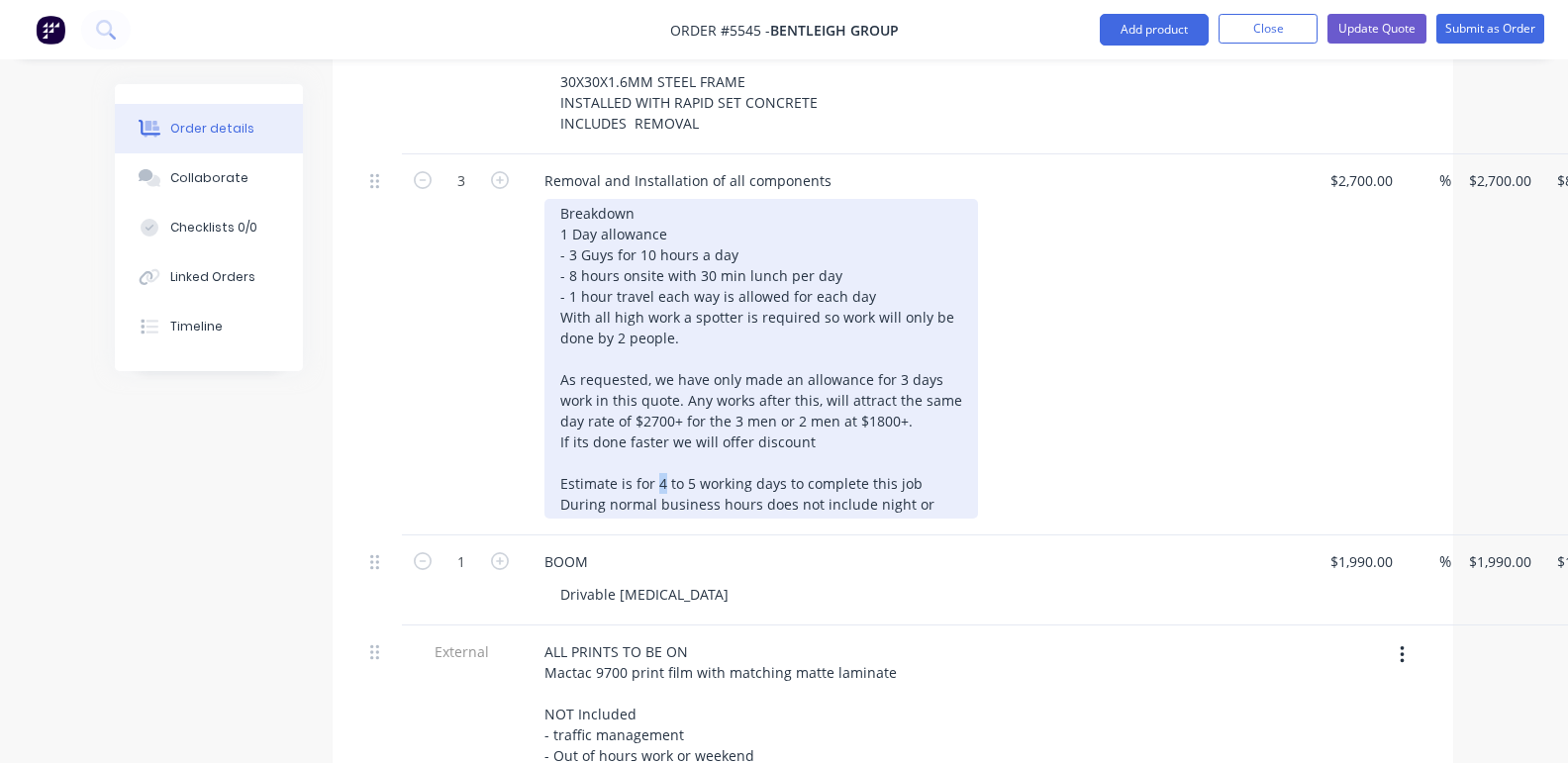 click on "Breakdown
1 Day allowance
- 3 Guys for 10 hours a day
- 8 hours onsite with 30 min lunch per day
- 1 hour travel each way is allowed for each day
With all high work a spotter is required so work will only be
done by 2 people.
As requested, we have only made an allowance for 3 days
work in this quote. Any works after this, will attract the same
day rate of $2700+ for the 3 men or 2 men at $1800+.
If its done faster we will offer discount
Estimate is for 4 to 5 working days to complete this job
During normal business hours does not include night or" at bounding box center (761, 358) 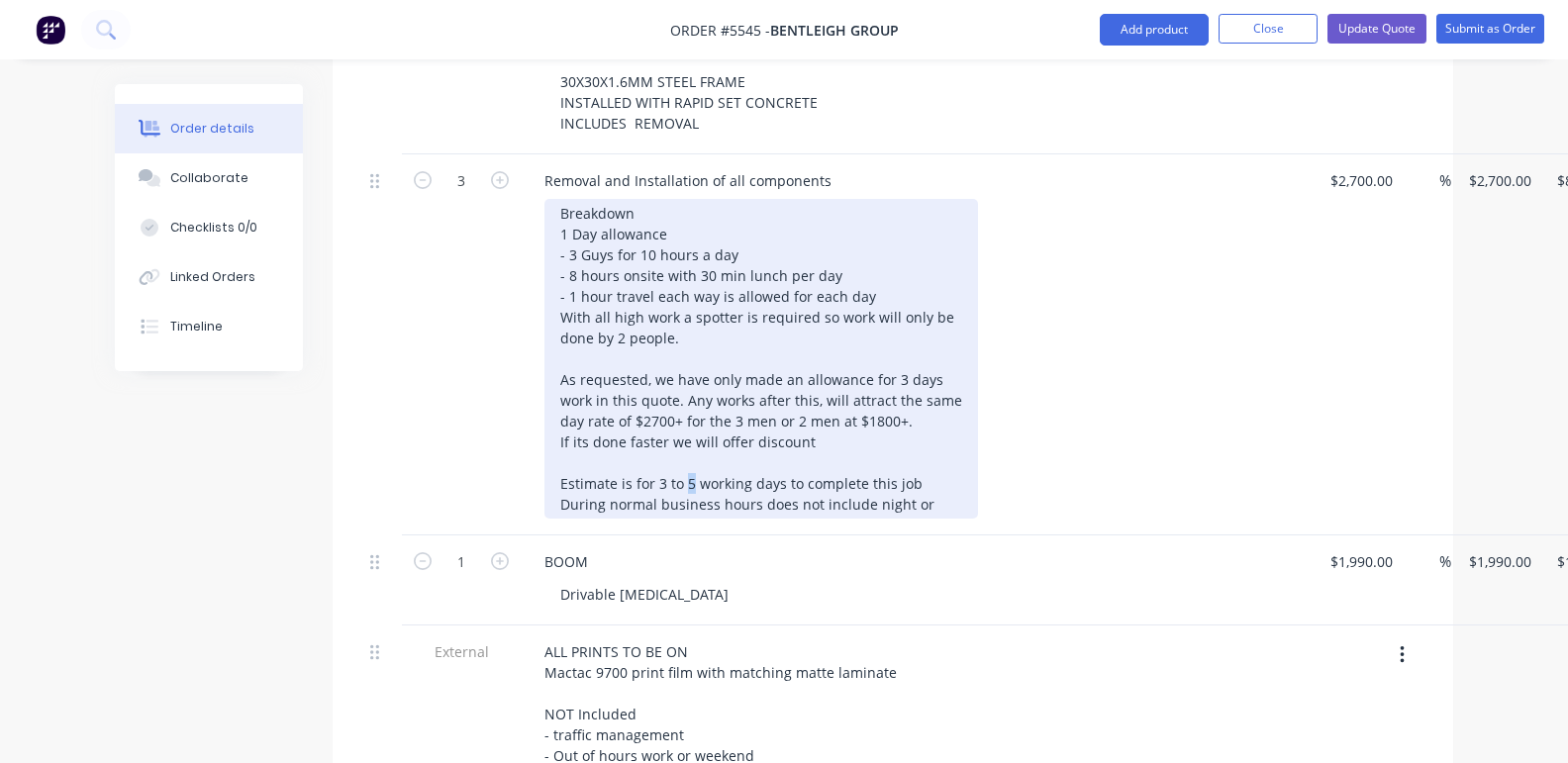 click on "Breakdown
1 Day allowance
- 3 Guys for 10 hours a day
- 8 hours onsite with 30 min lunch per day
- 1 hour travel each way is allowed for each day
With all high work a spotter is required so work will only be
done by 2 people.
As requested, we have only made an allowance for 3 days
work in this quote. Any works after this, will attract the same
day rate of $2700+ for the 3 men or 2 men at $1800+.
If its done faster we will offer discount
Estimate is for 3 to 5 working days to complete this job
During normal business hours does not include night or" at bounding box center [761, 358] 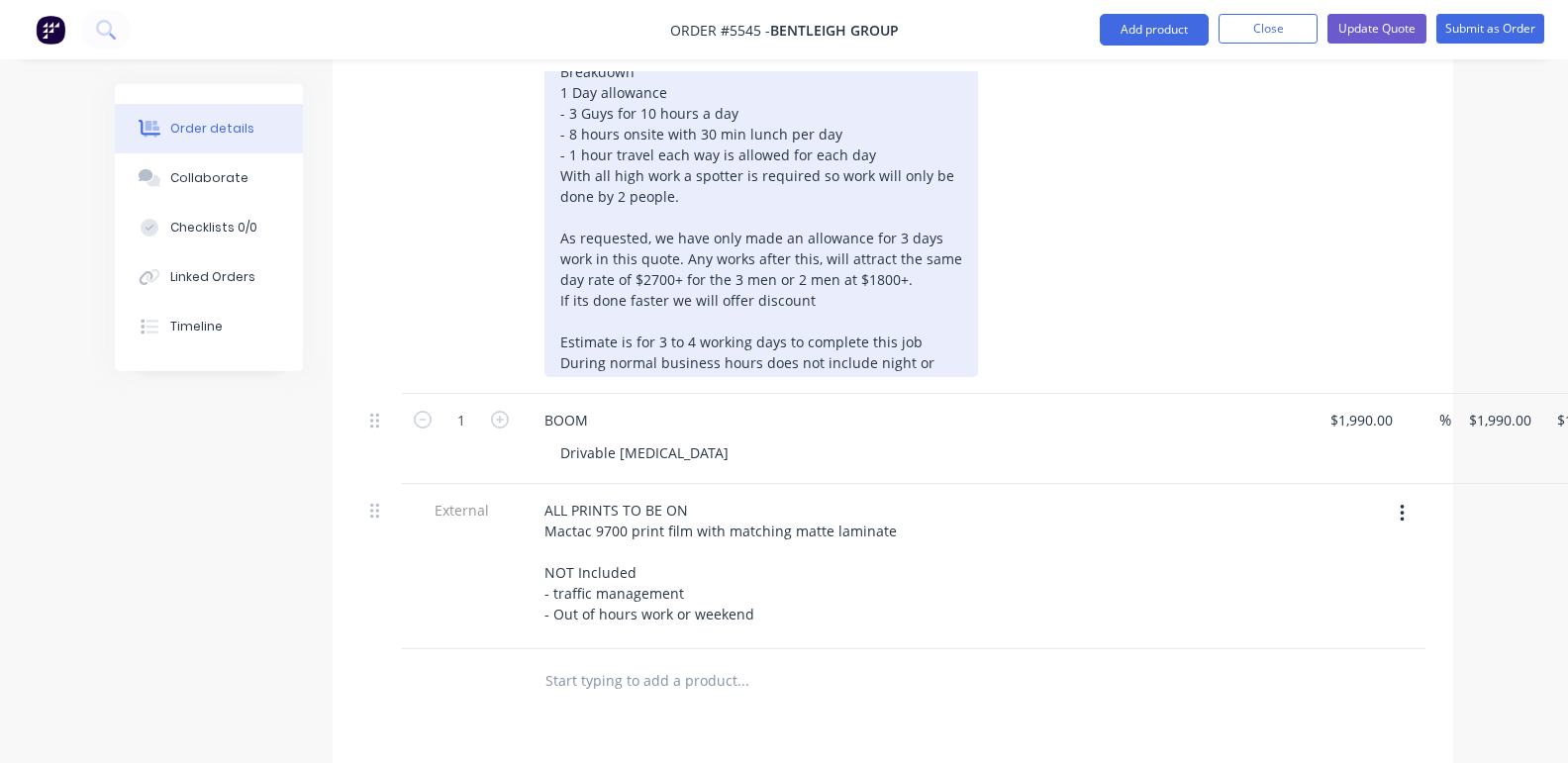 scroll, scrollTop: 3568, scrollLeft: 0, axis: vertical 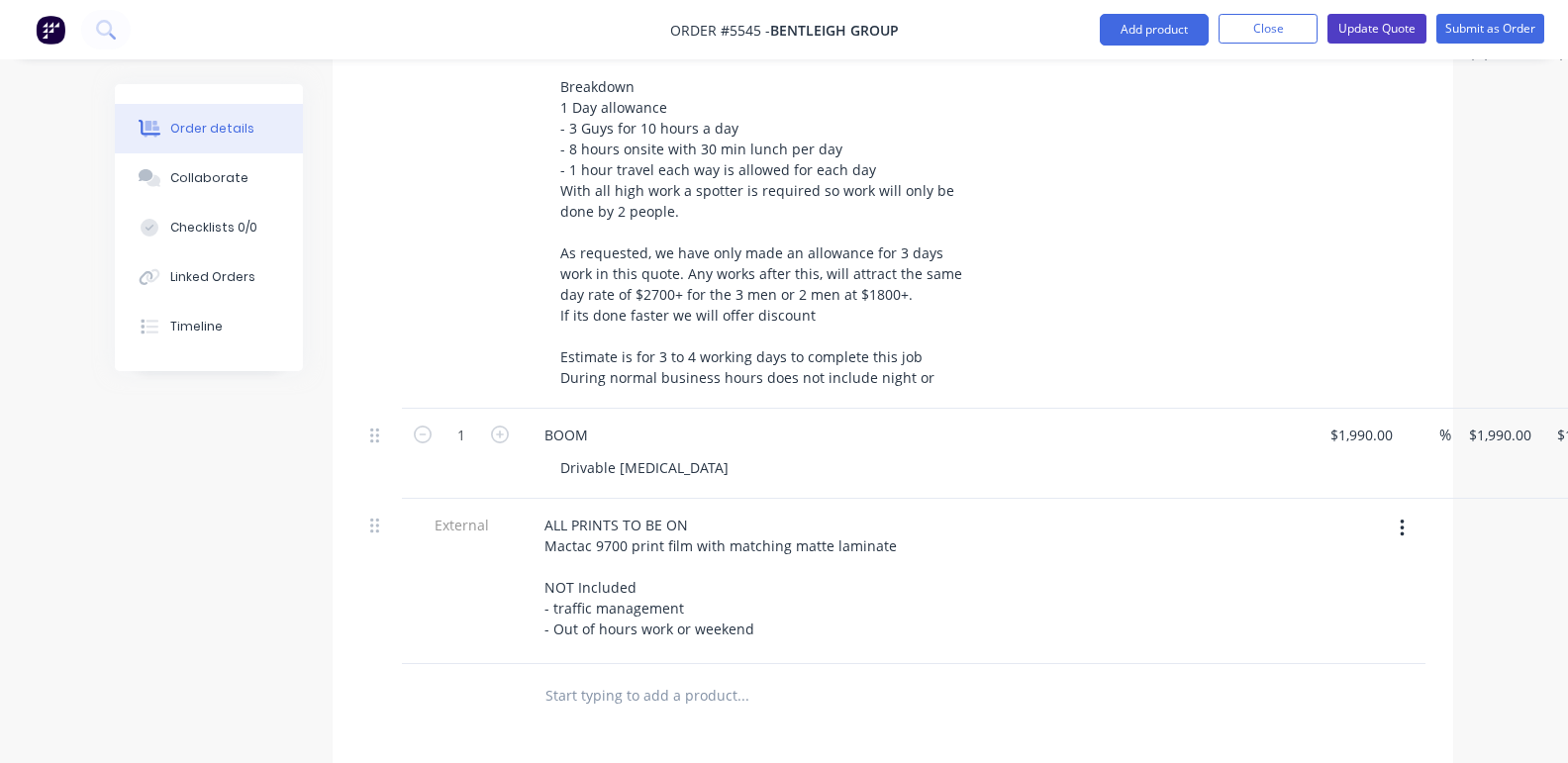 click on "Update Quote" at bounding box center [1377, 29] 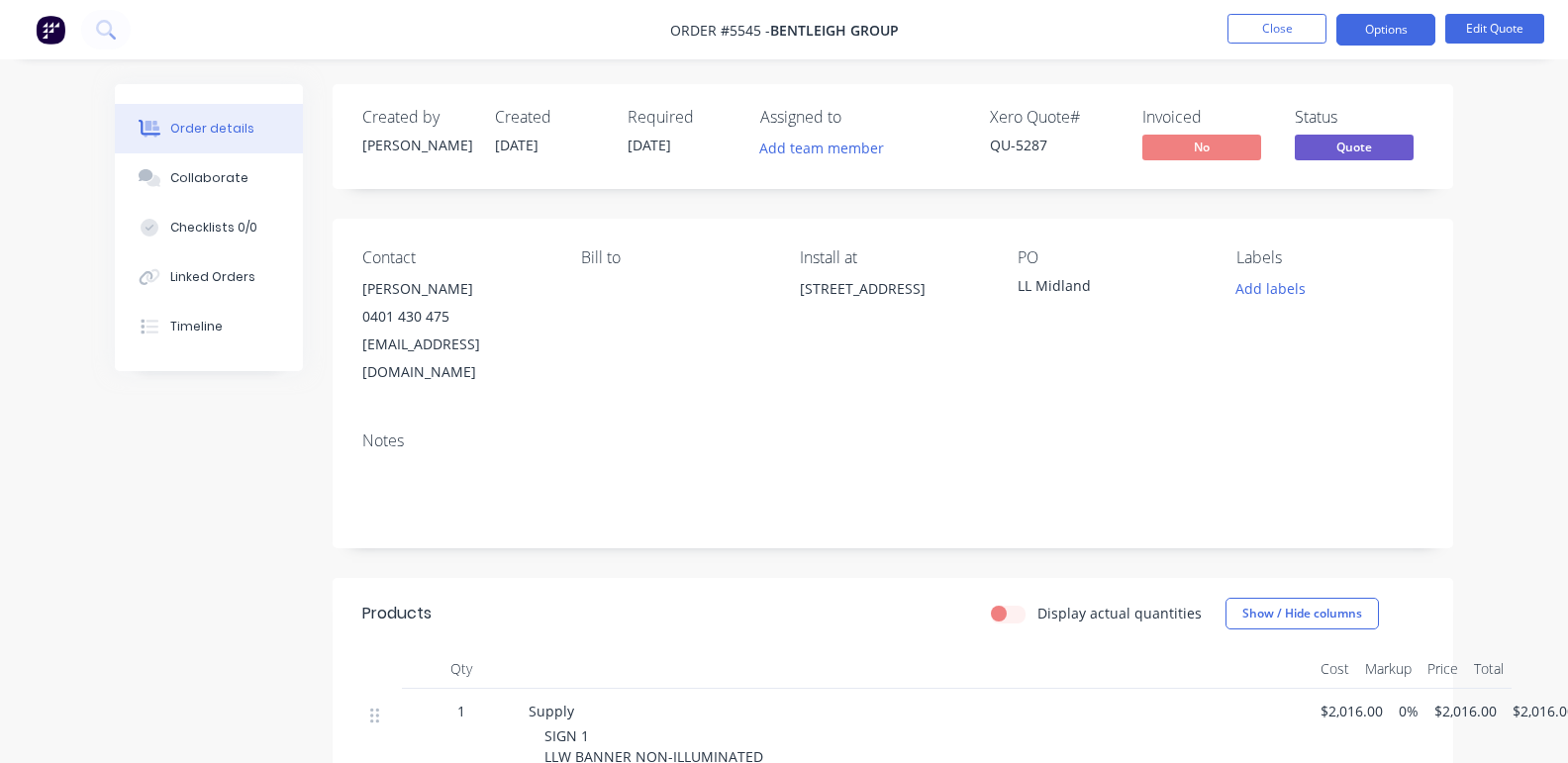scroll, scrollTop: 0, scrollLeft: 0, axis: both 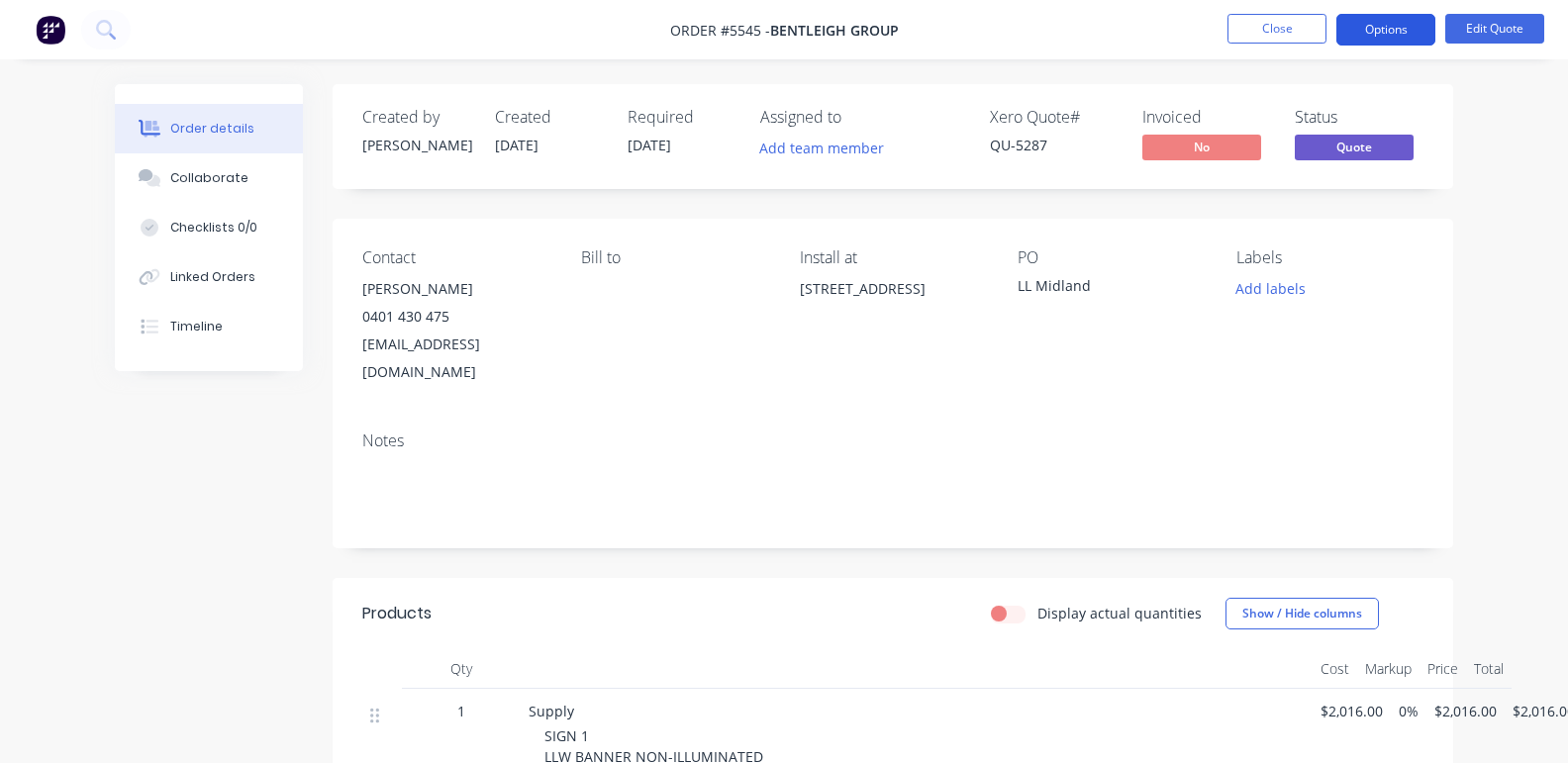 click on "Options" at bounding box center [1386, 30] 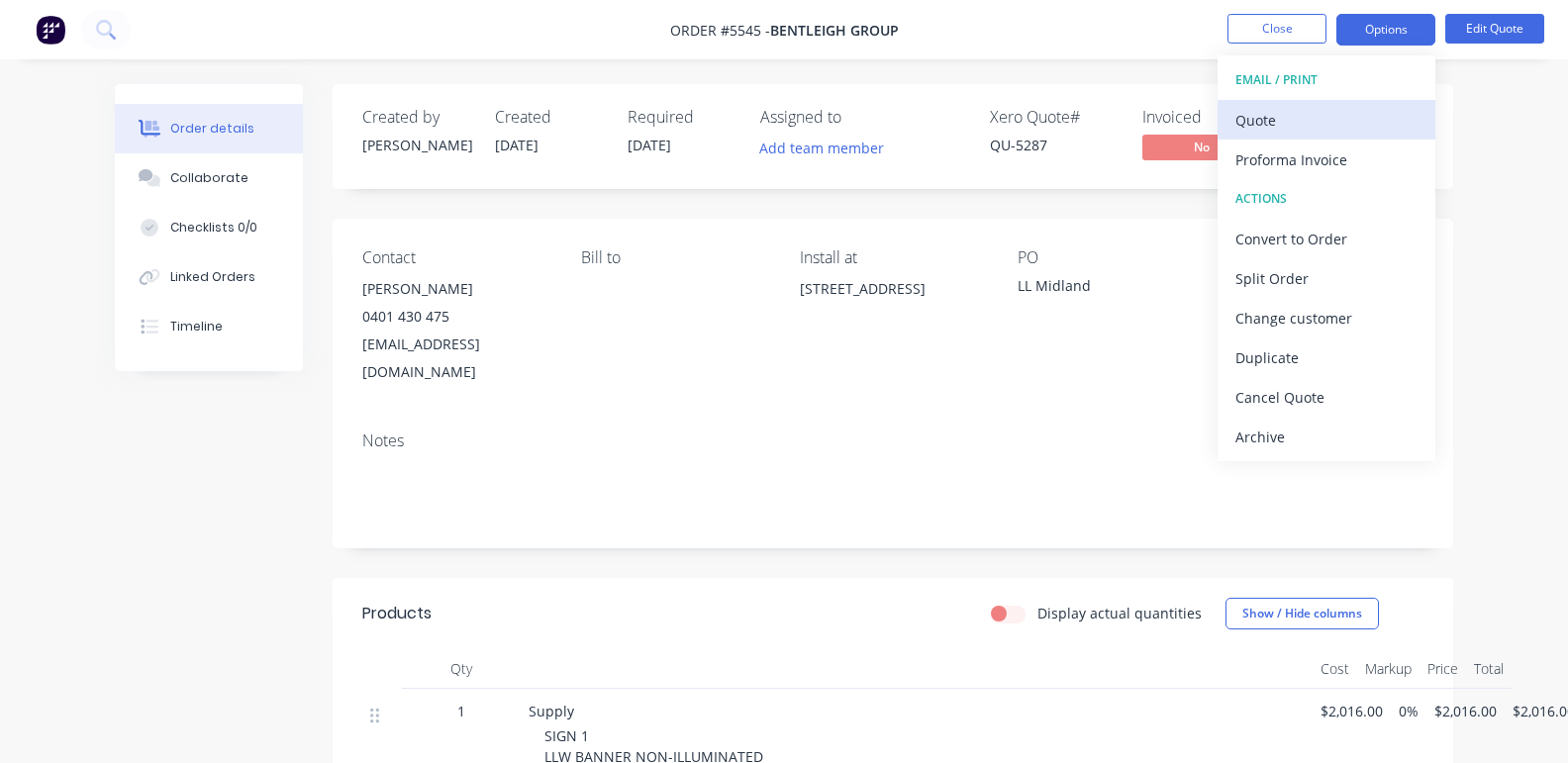 click on "Quote" at bounding box center [1326, 120] 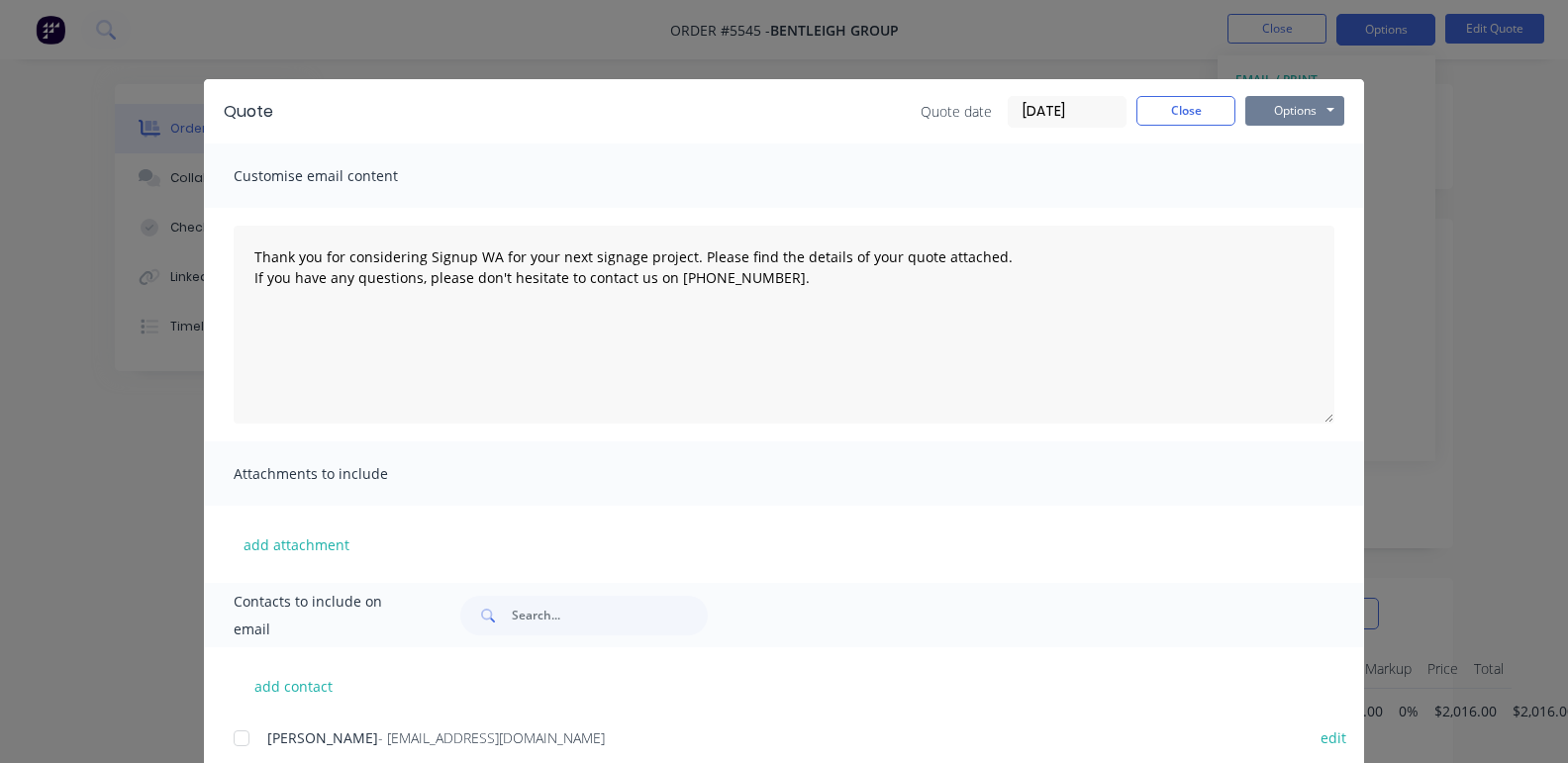 click on "Options" at bounding box center (1295, 111) 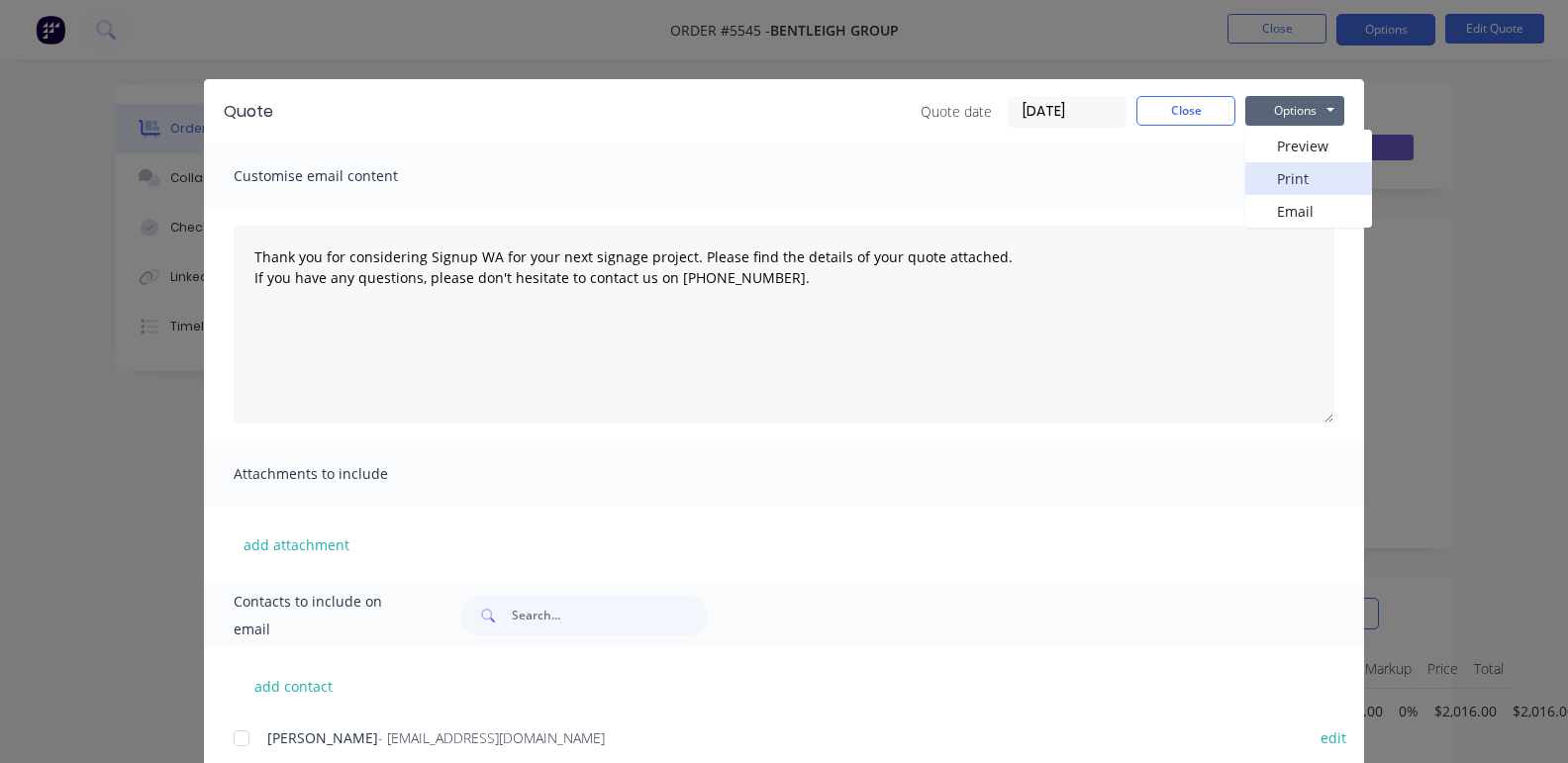 click on "Print" at bounding box center [1309, 178] 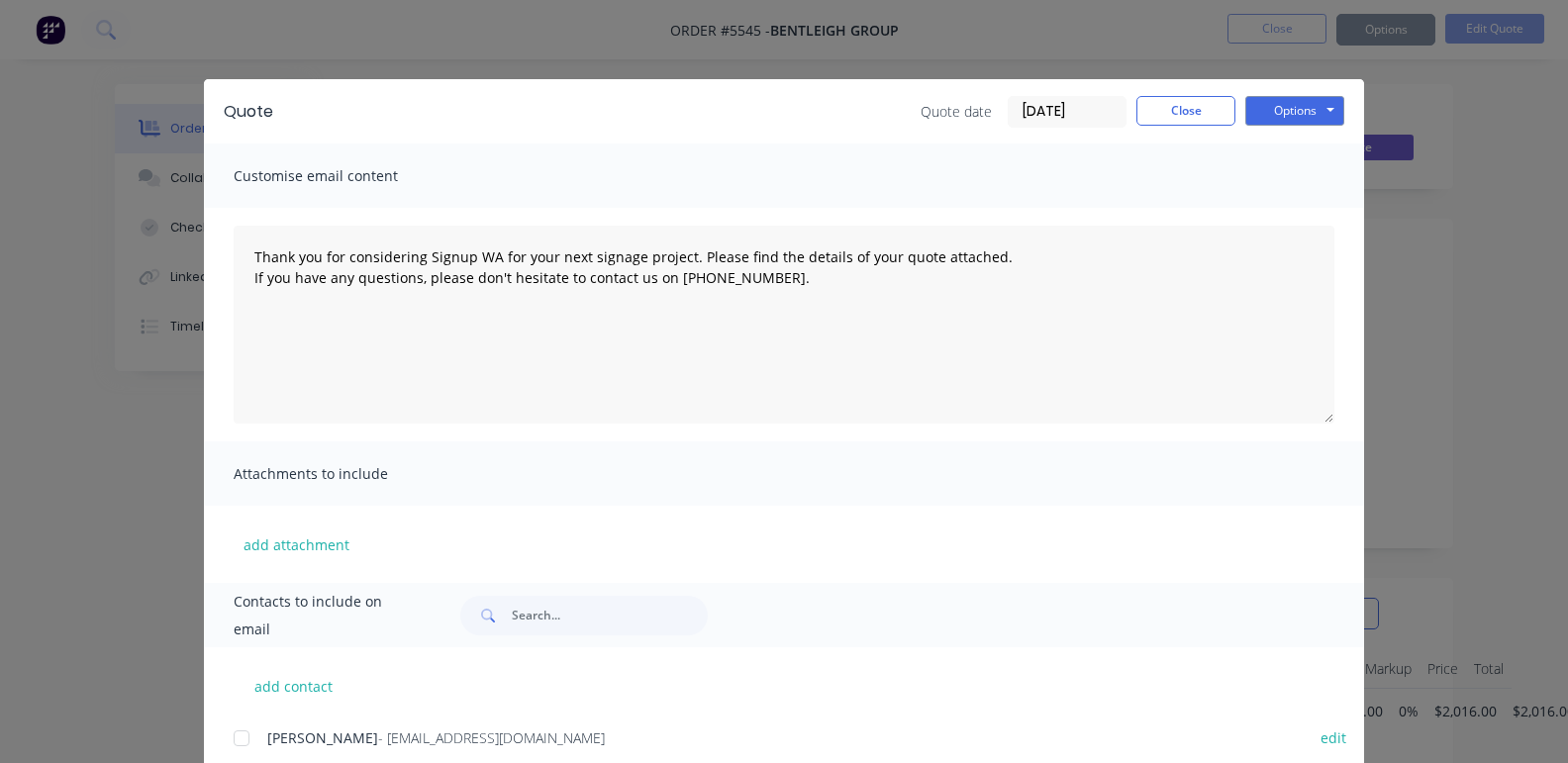 type on "Thank you for considering Signup WA for your next signage project. Please find the details of your quote attached.
If you have any questions, please don't hesitate to contact us on [PHONE_NUMBER]." 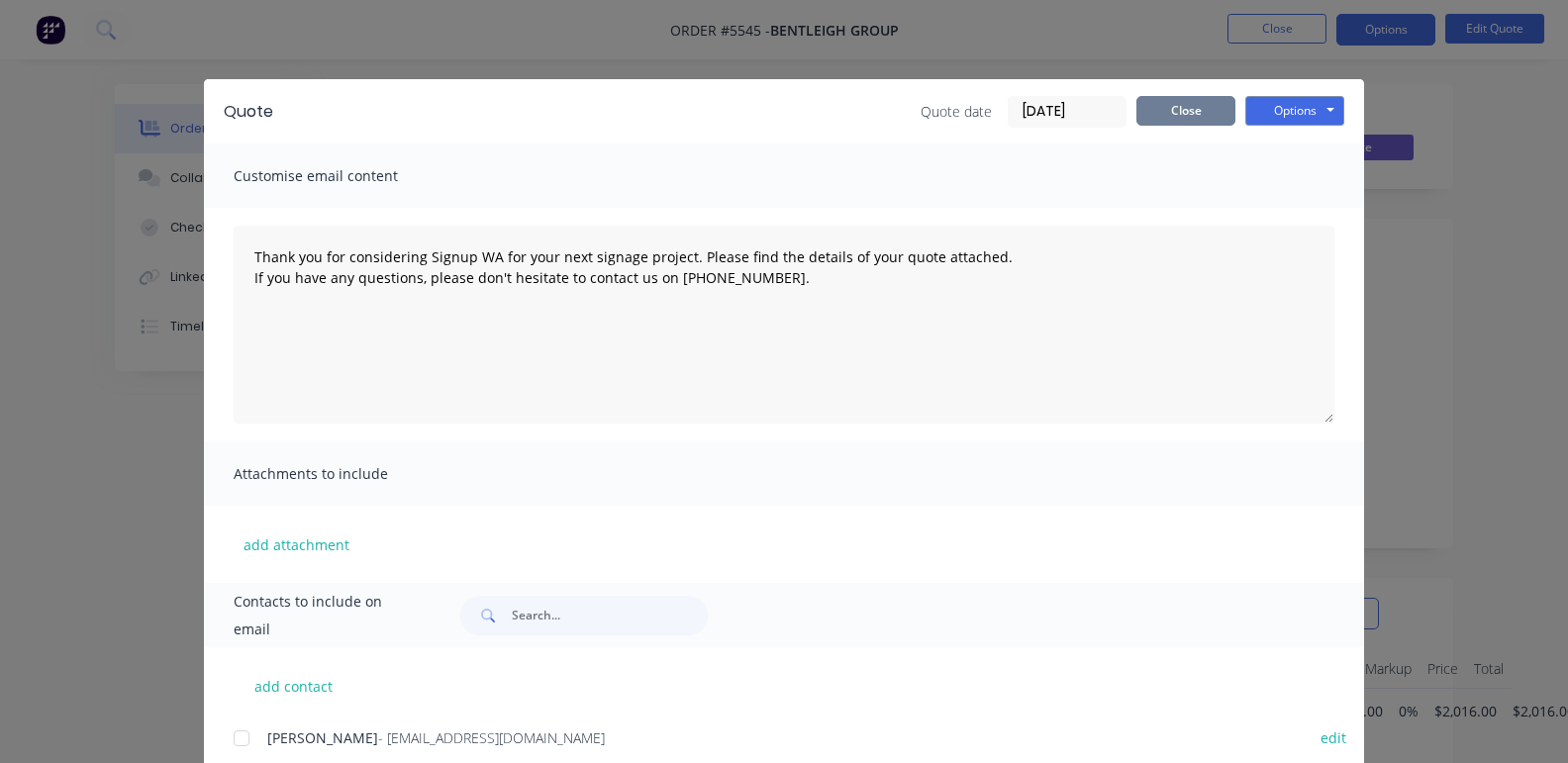 click on "Close" at bounding box center [1186, 111] 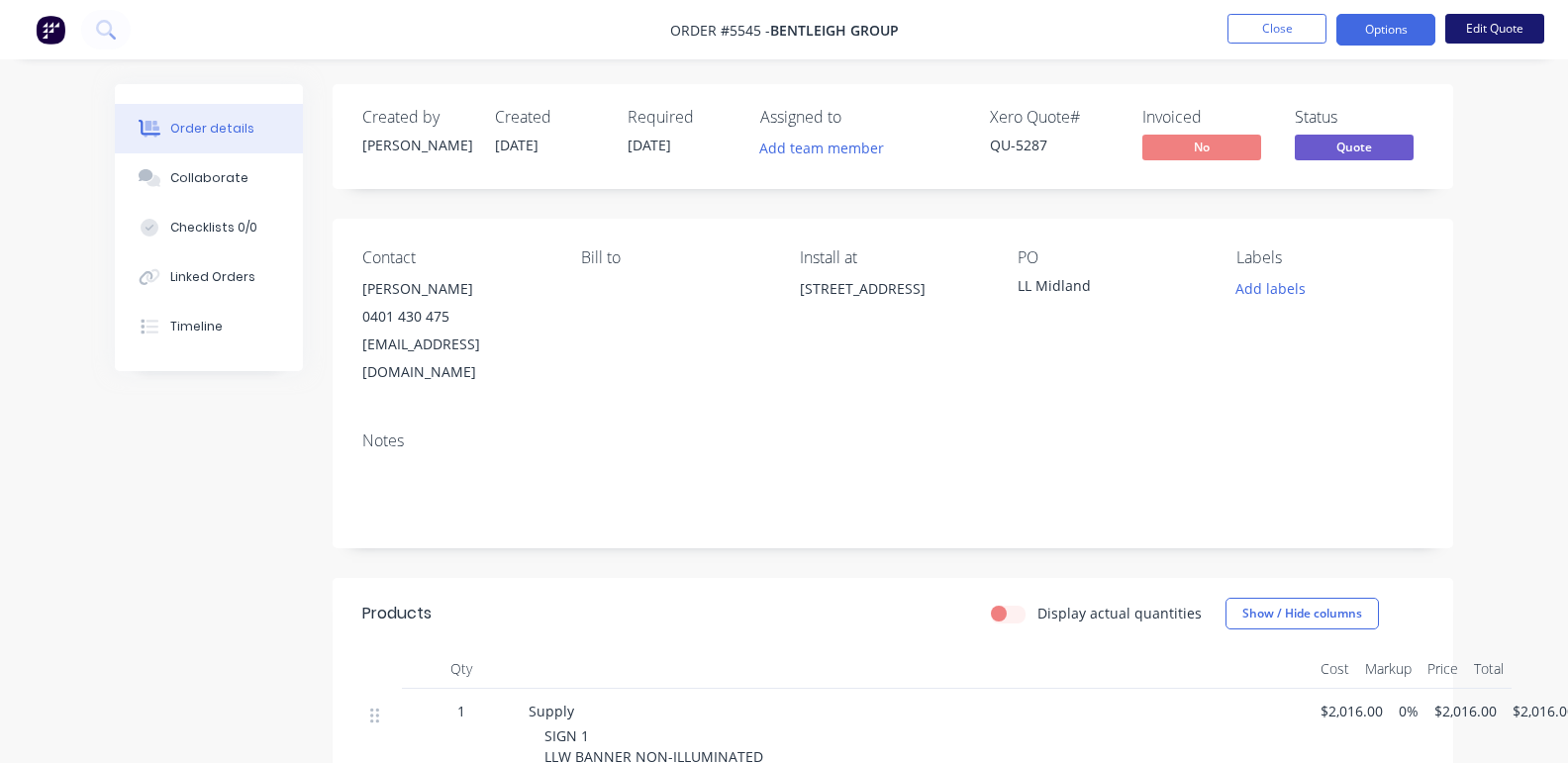 click on "Edit Quote" at bounding box center [1495, 29] 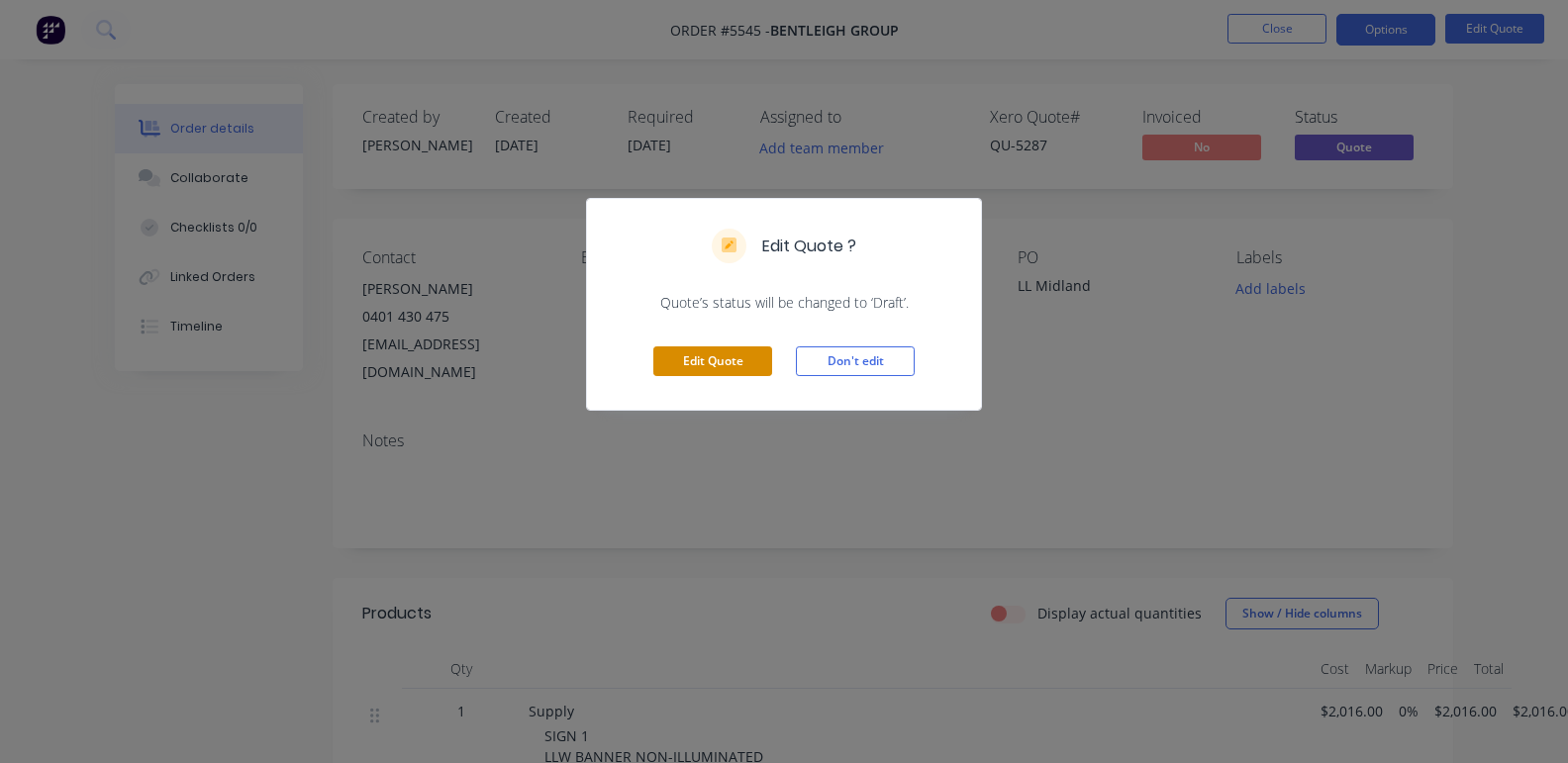 click on "Edit Quote" at bounding box center [713, 361] 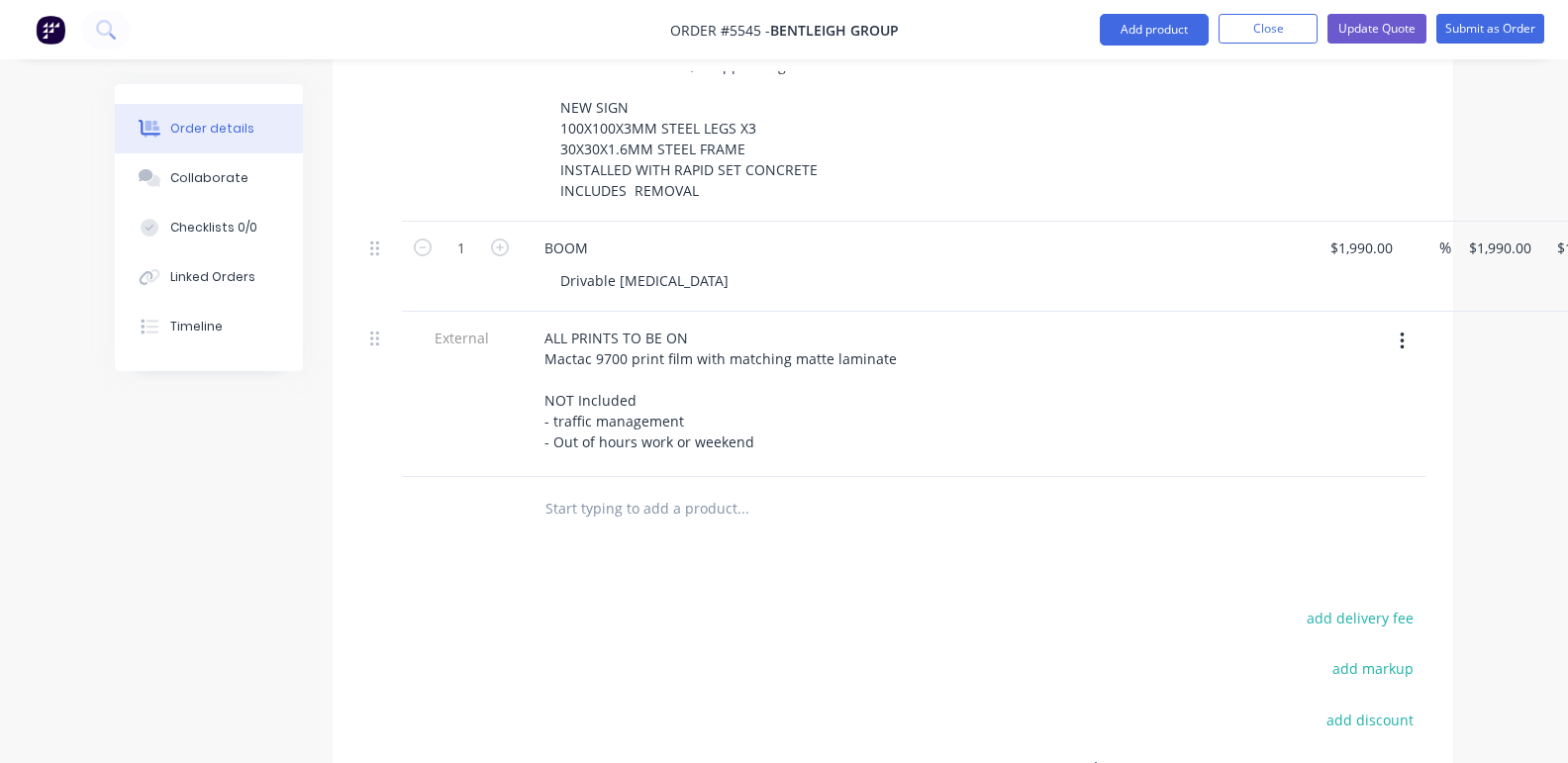 scroll, scrollTop: 3748, scrollLeft: 0, axis: vertical 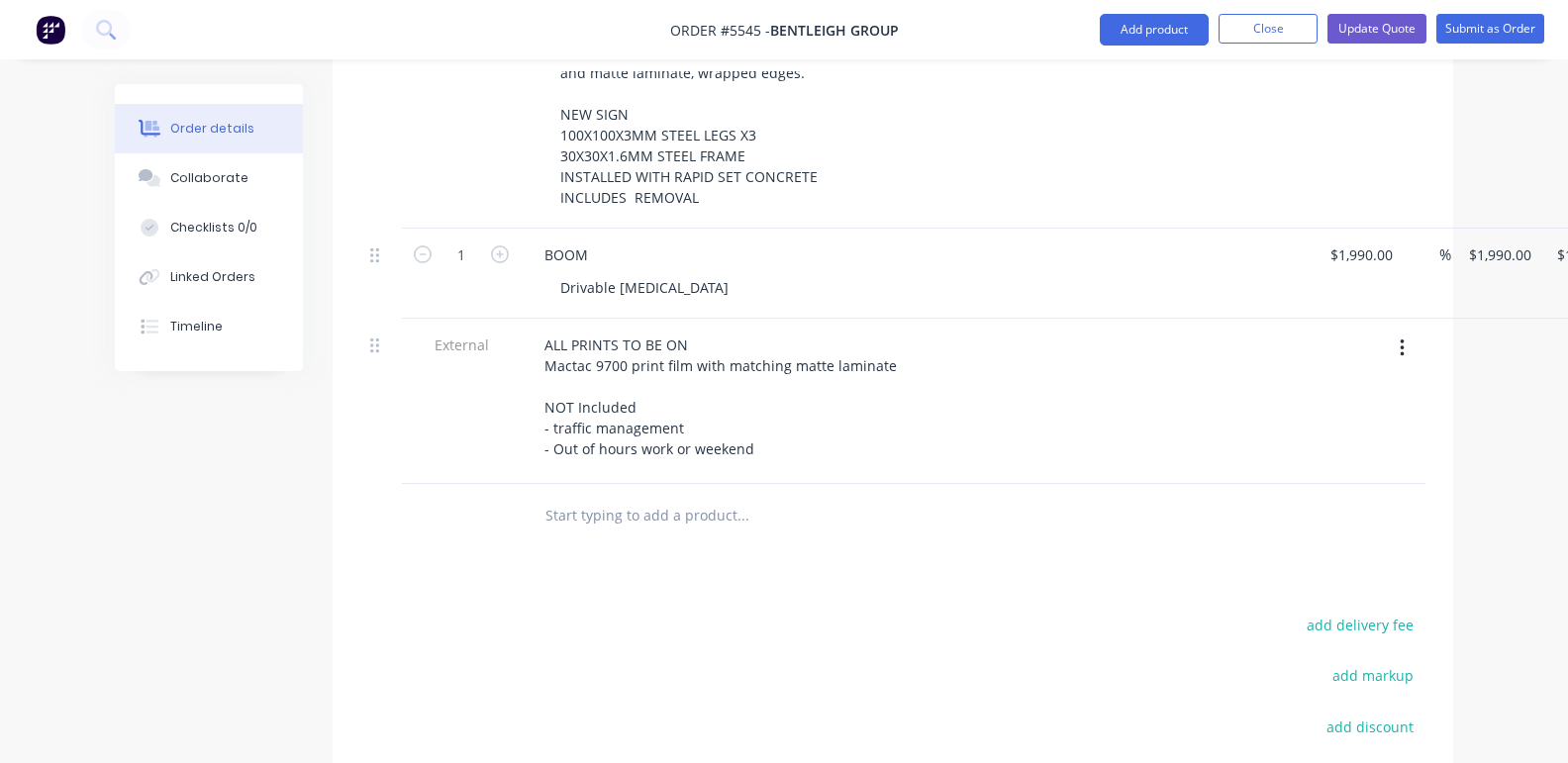 click at bounding box center (742, 516) 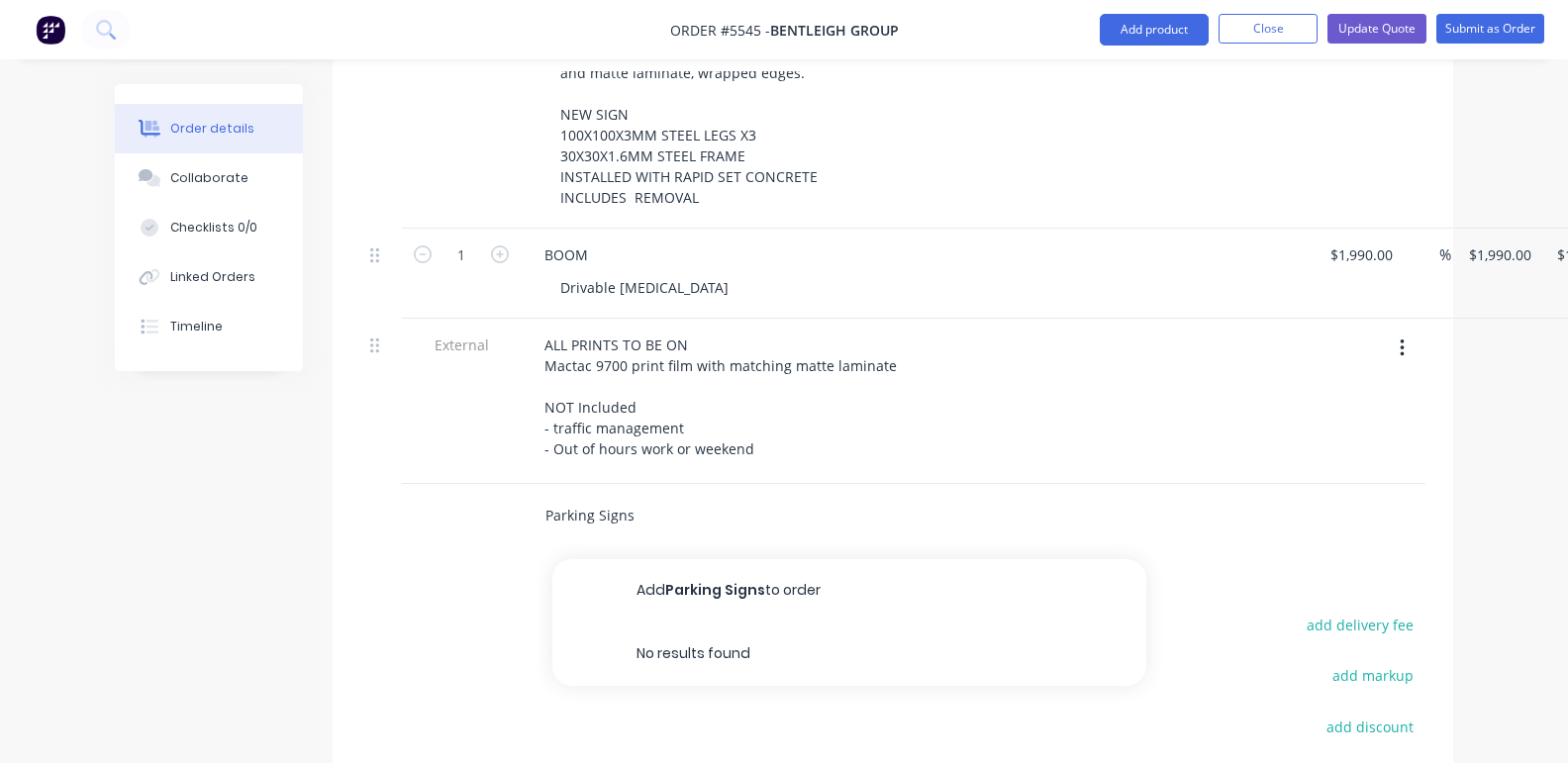 type on "Parking Signs" 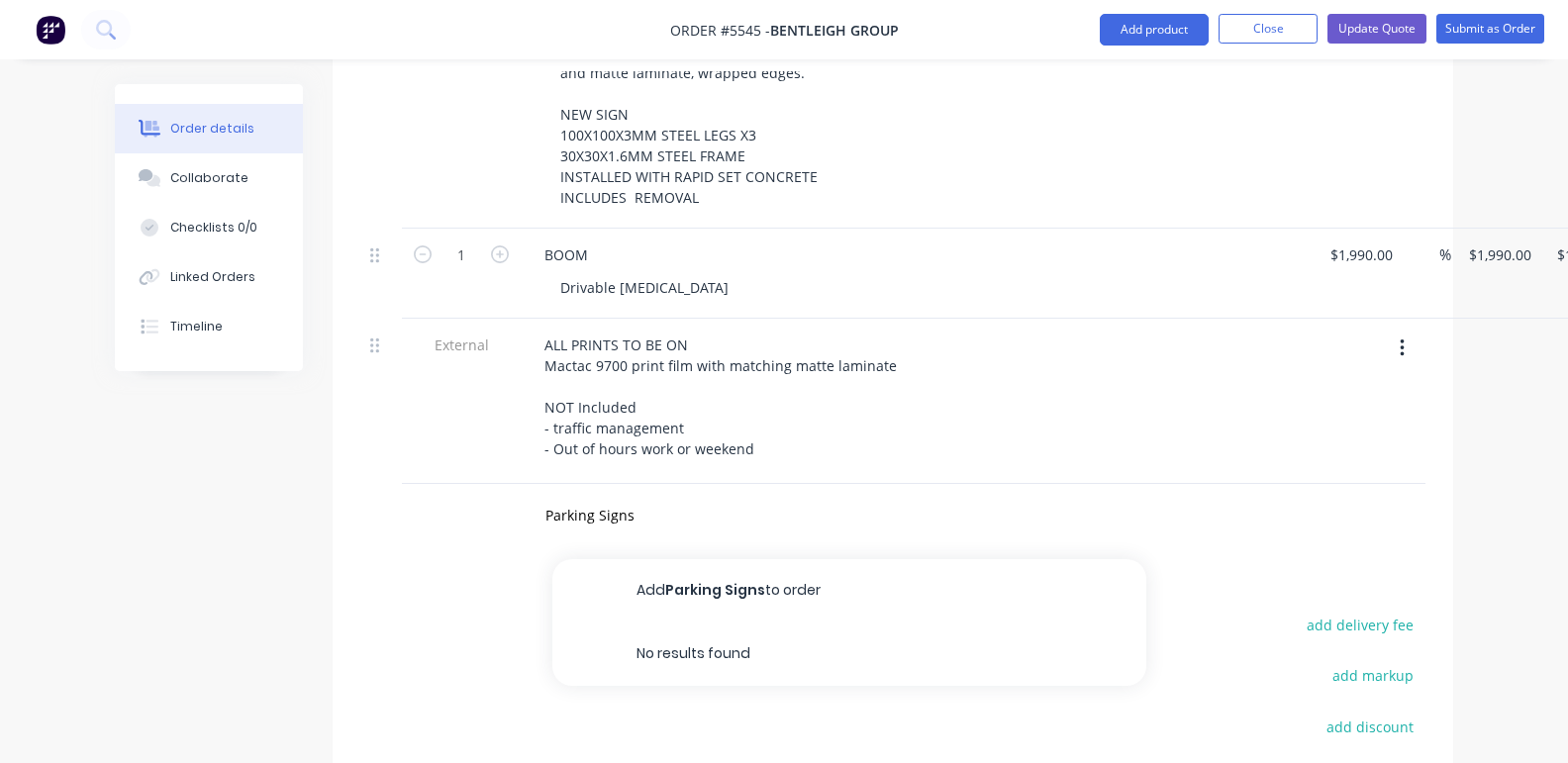 click on "Add  Parking Signs  to order" at bounding box center (849, 591) 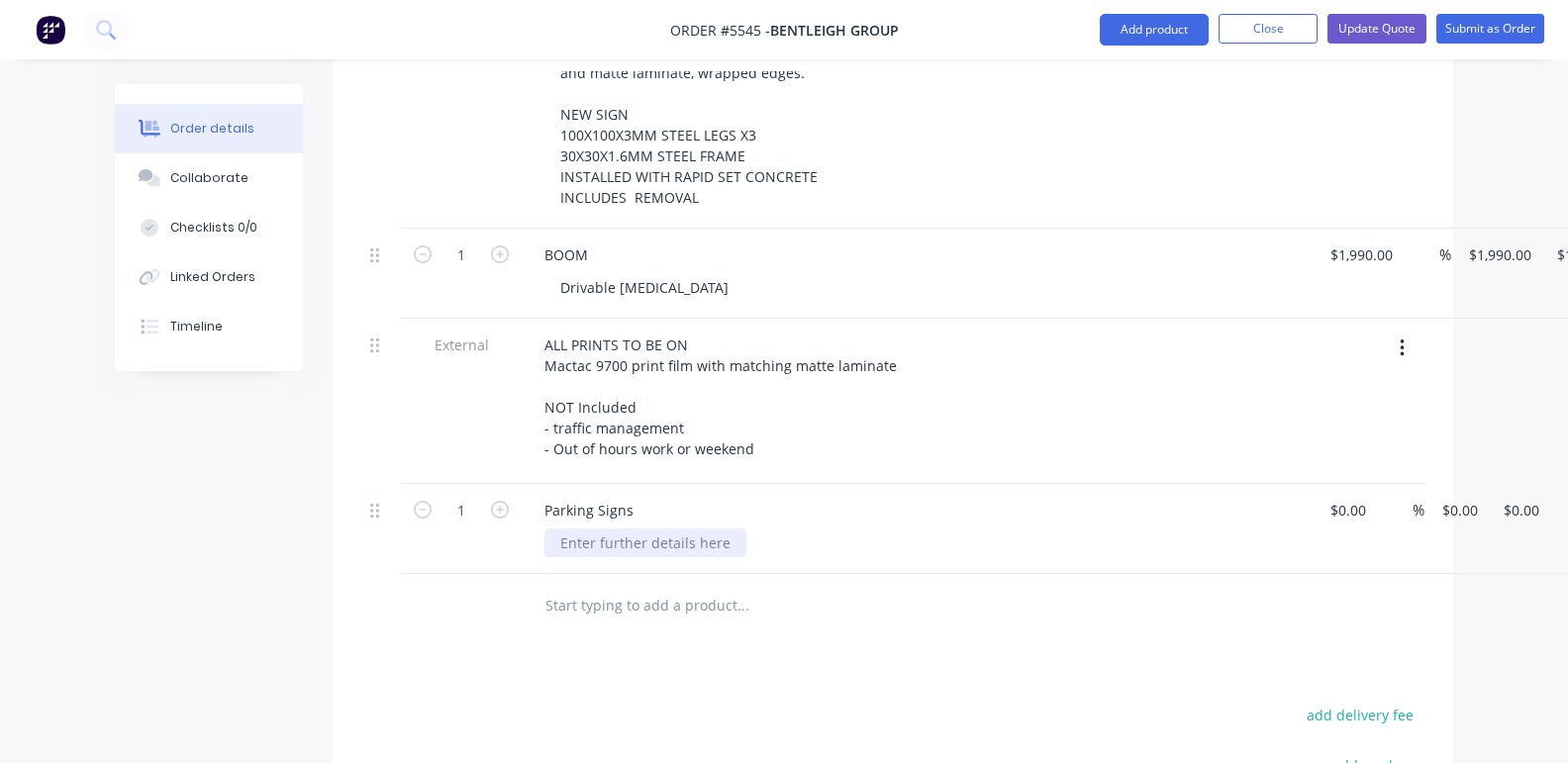 click at bounding box center (645, 542) 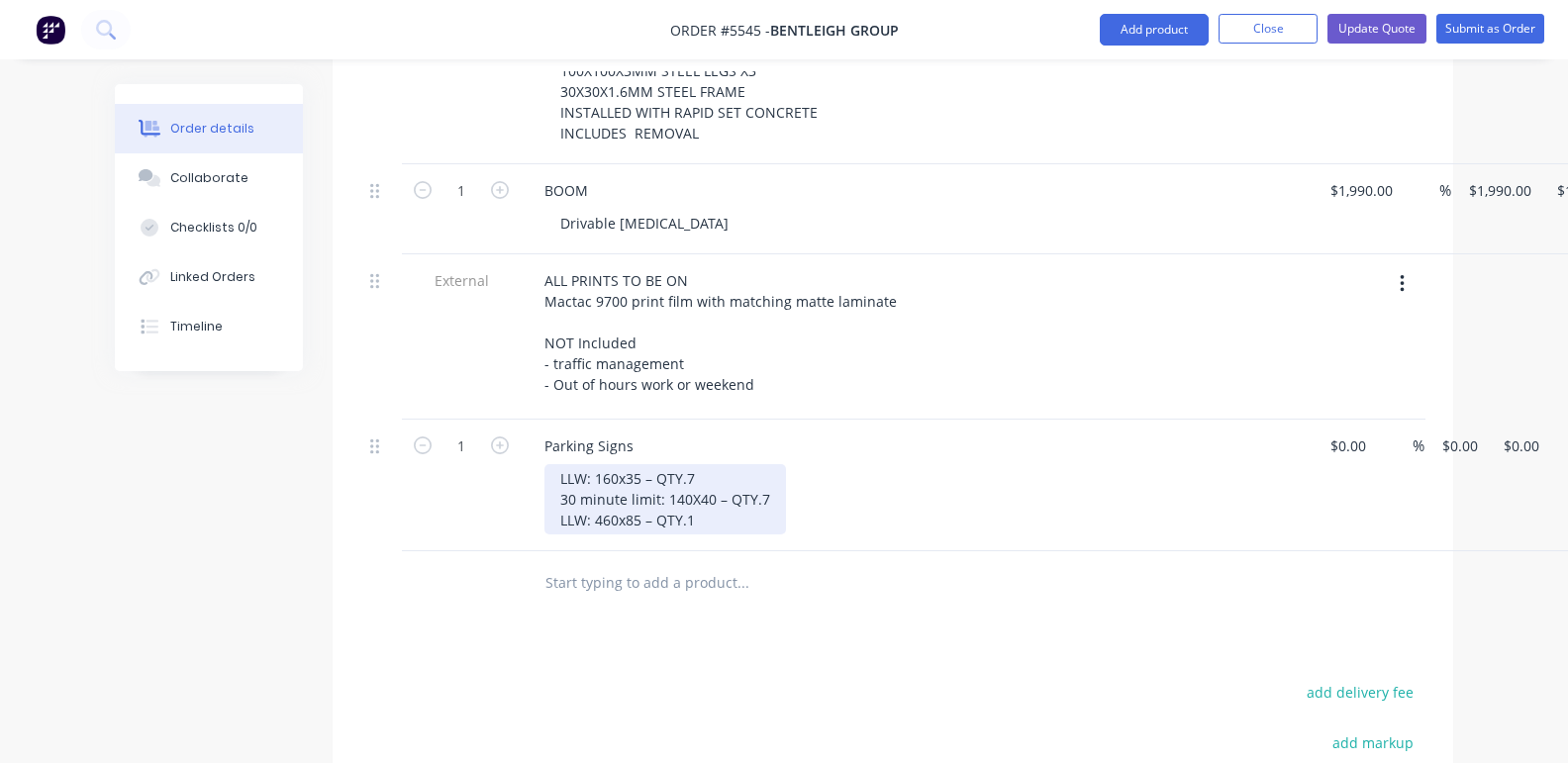 scroll, scrollTop: 3825, scrollLeft: 0, axis: vertical 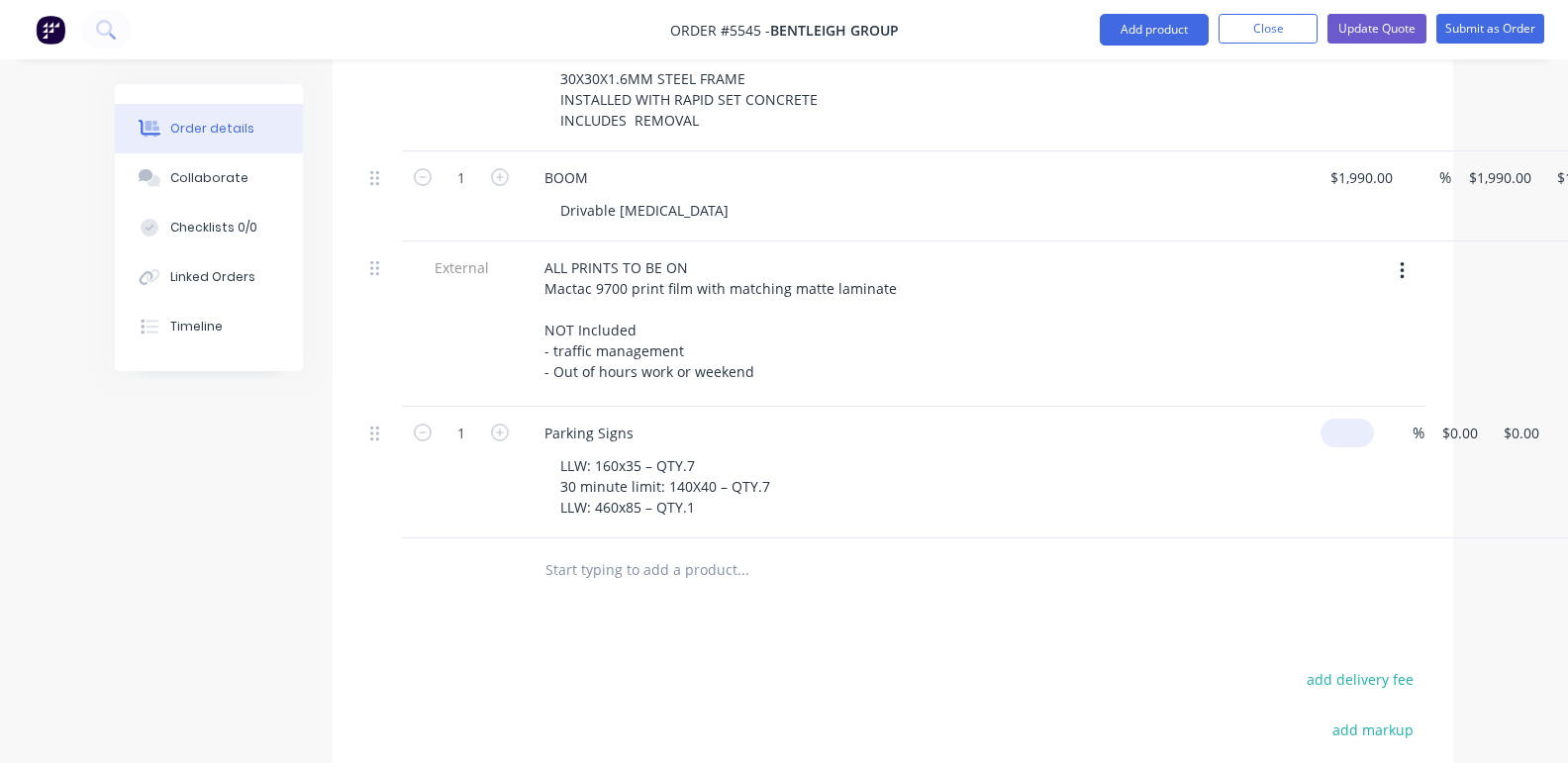 click at bounding box center [1351, 432] 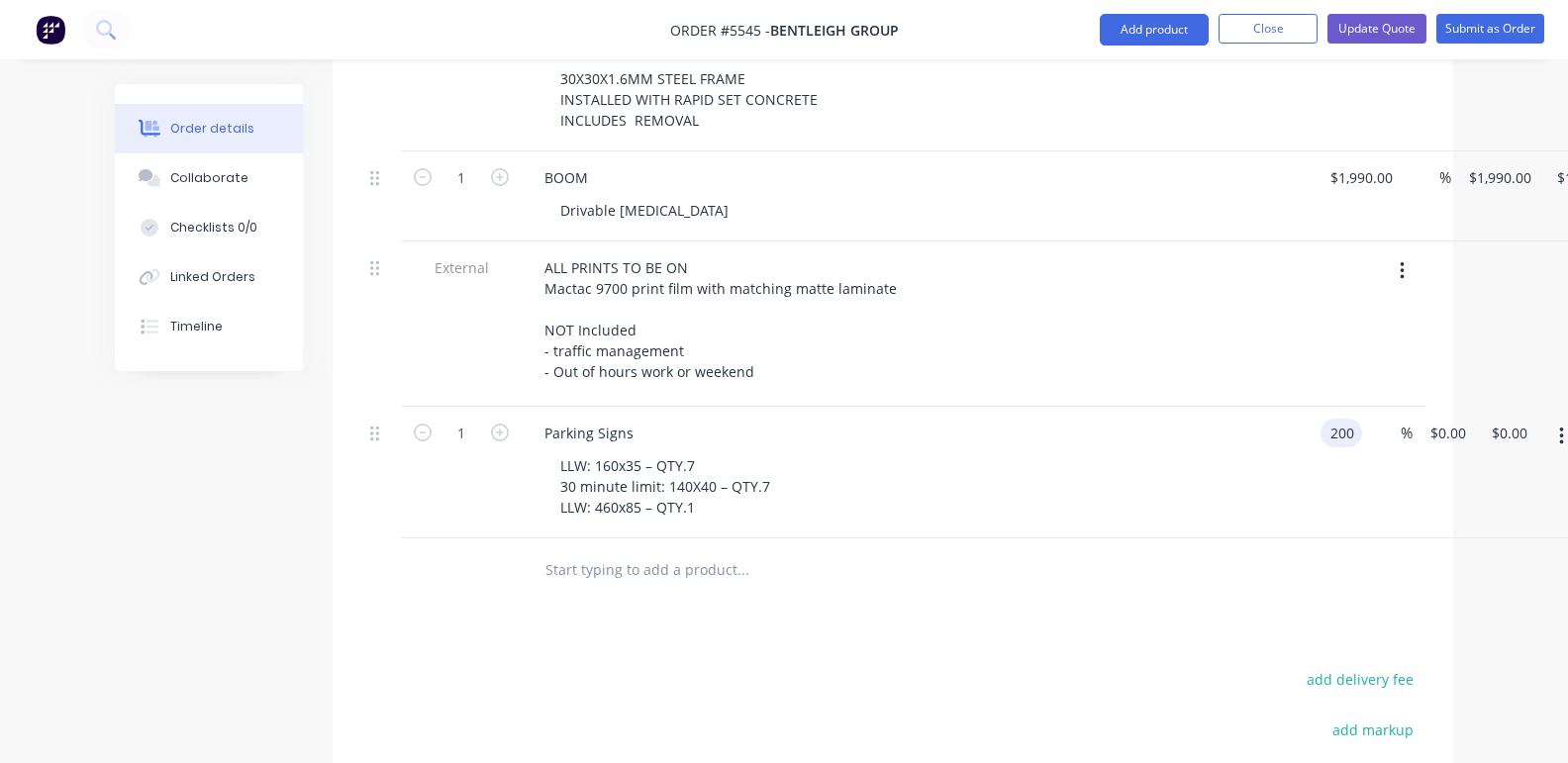 type on "$200.00" 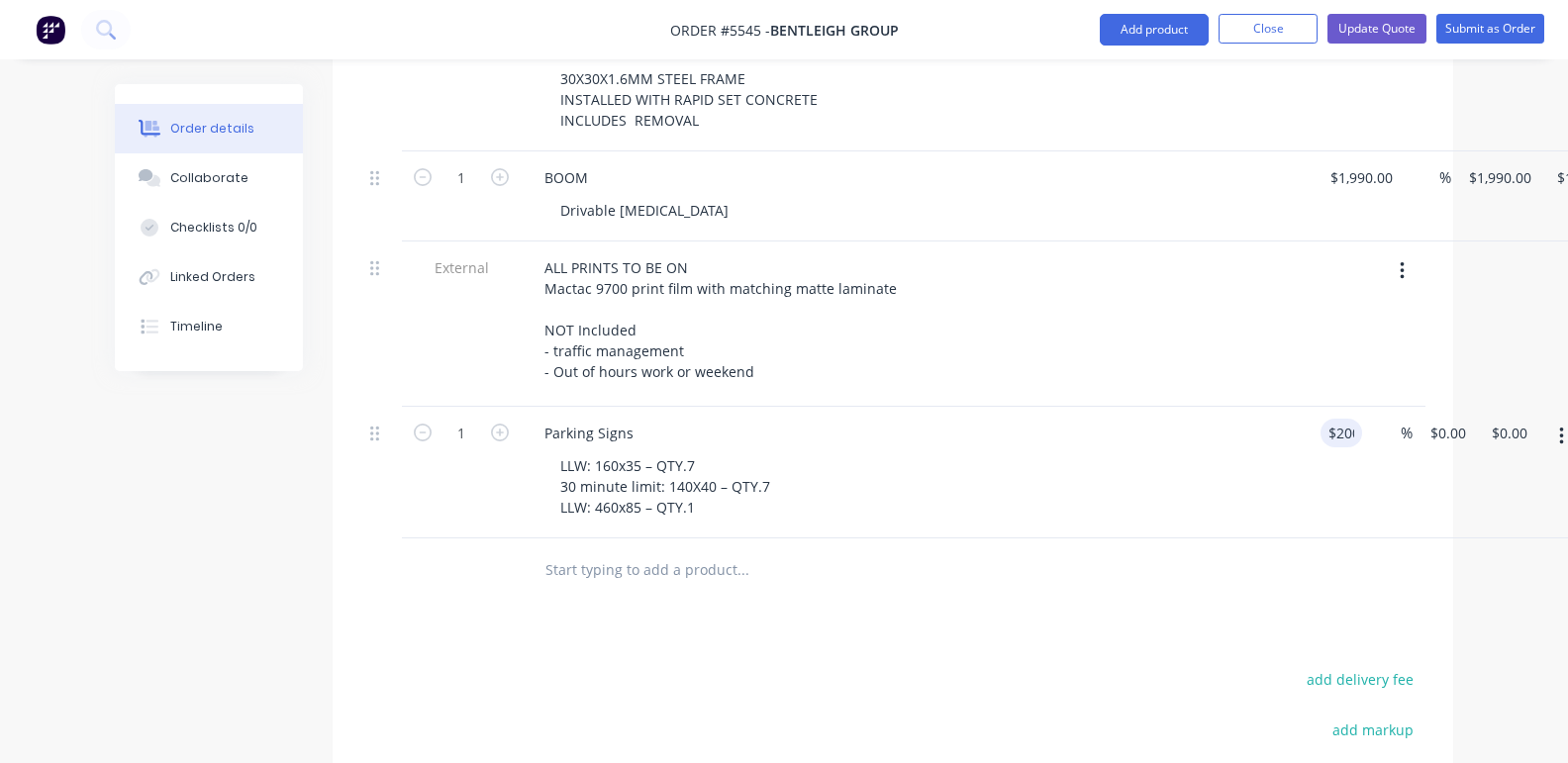 type on "$200.00" 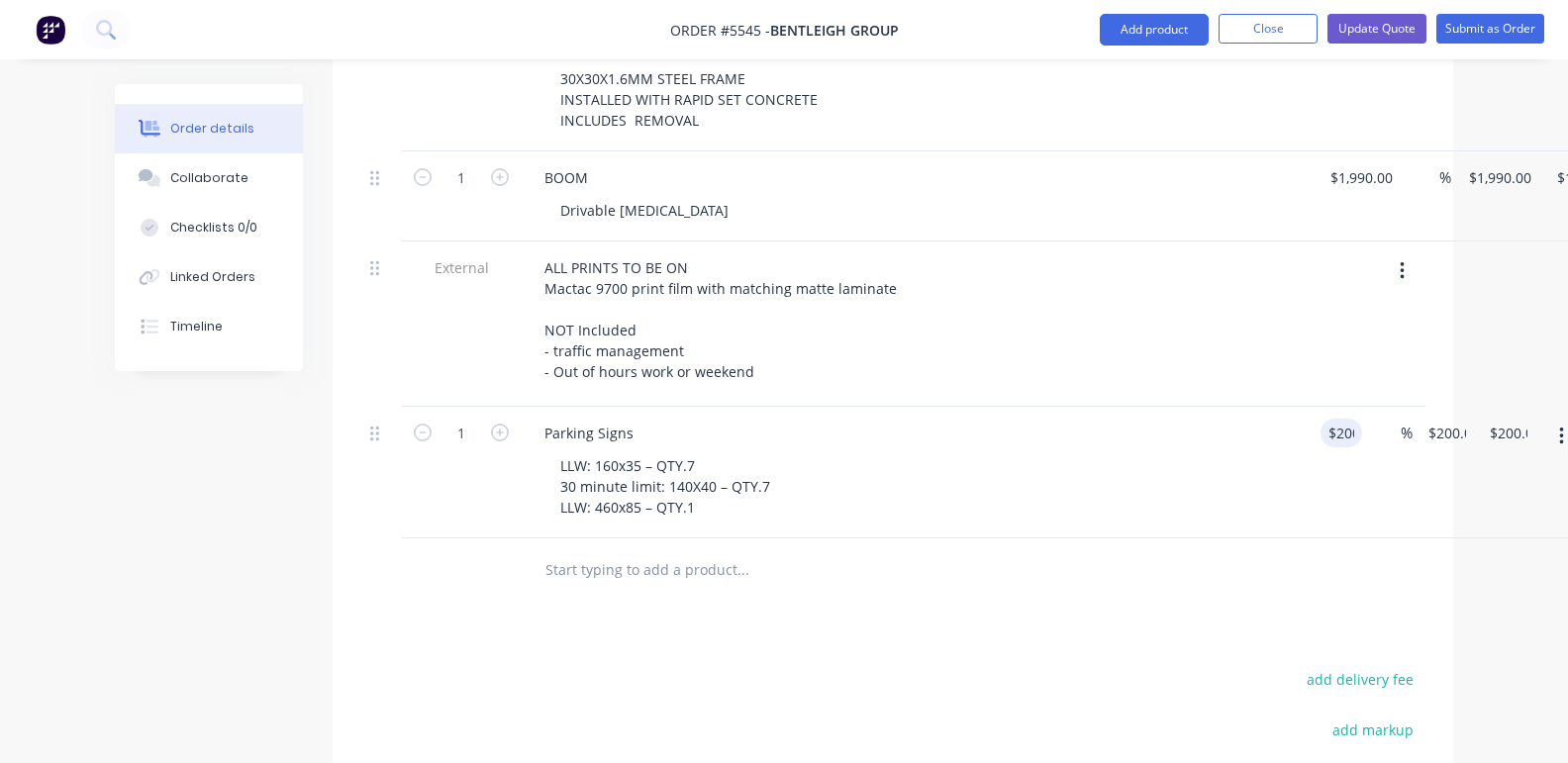 click at bounding box center (877, 570) 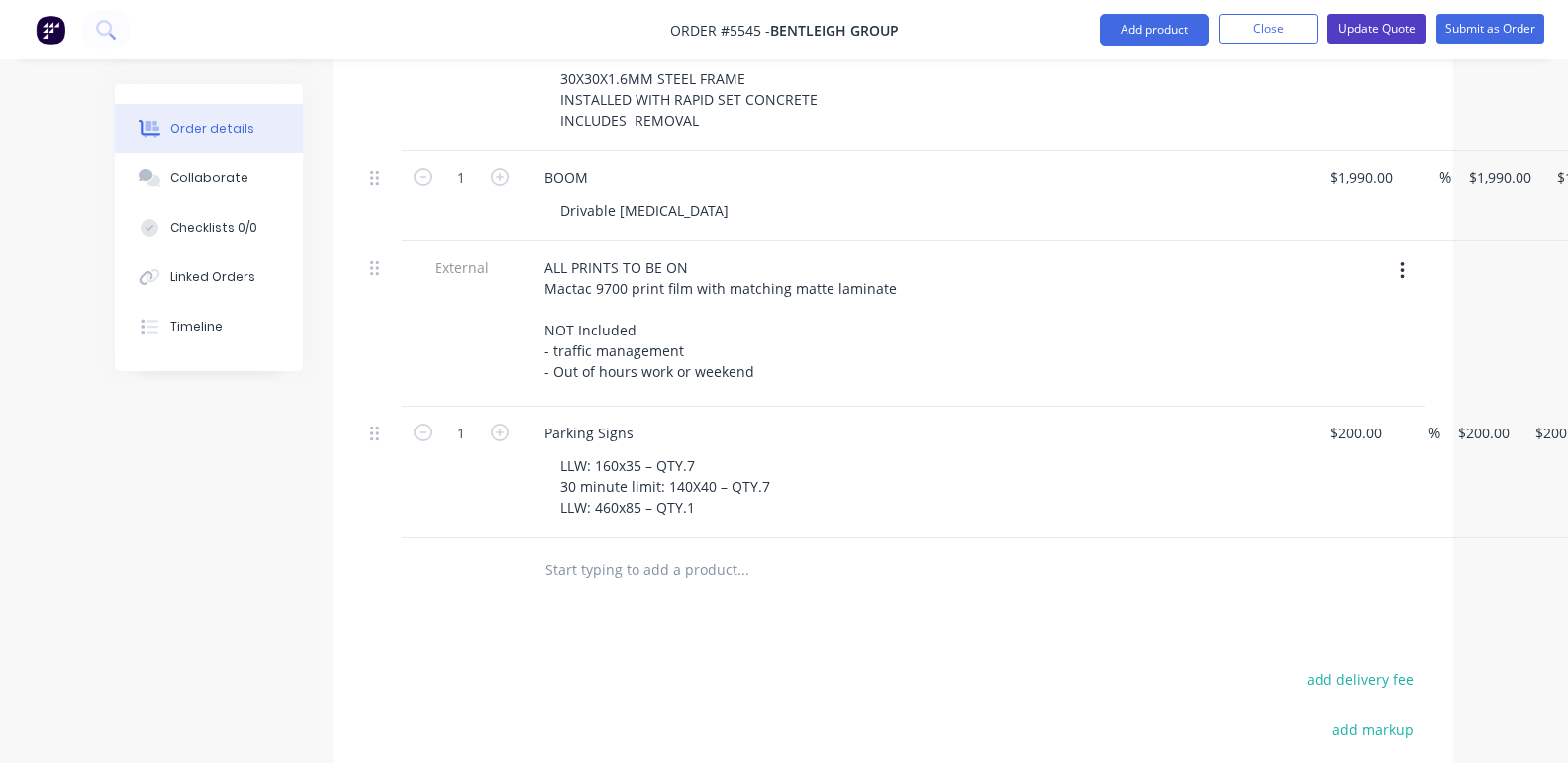click on "Update Quote" at bounding box center (1377, 29) 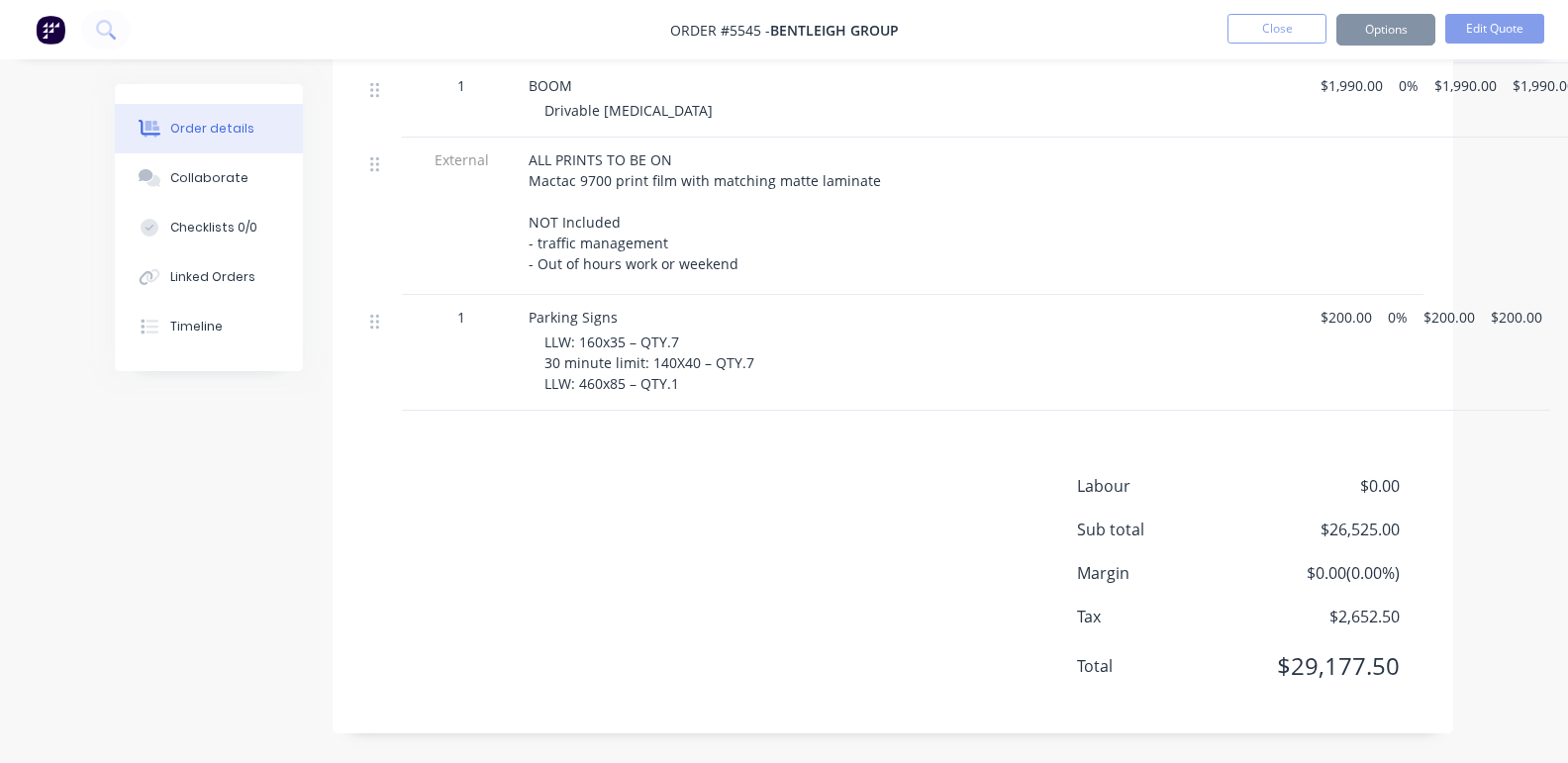 scroll, scrollTop: 0, scrollLeft: 0, axis: both 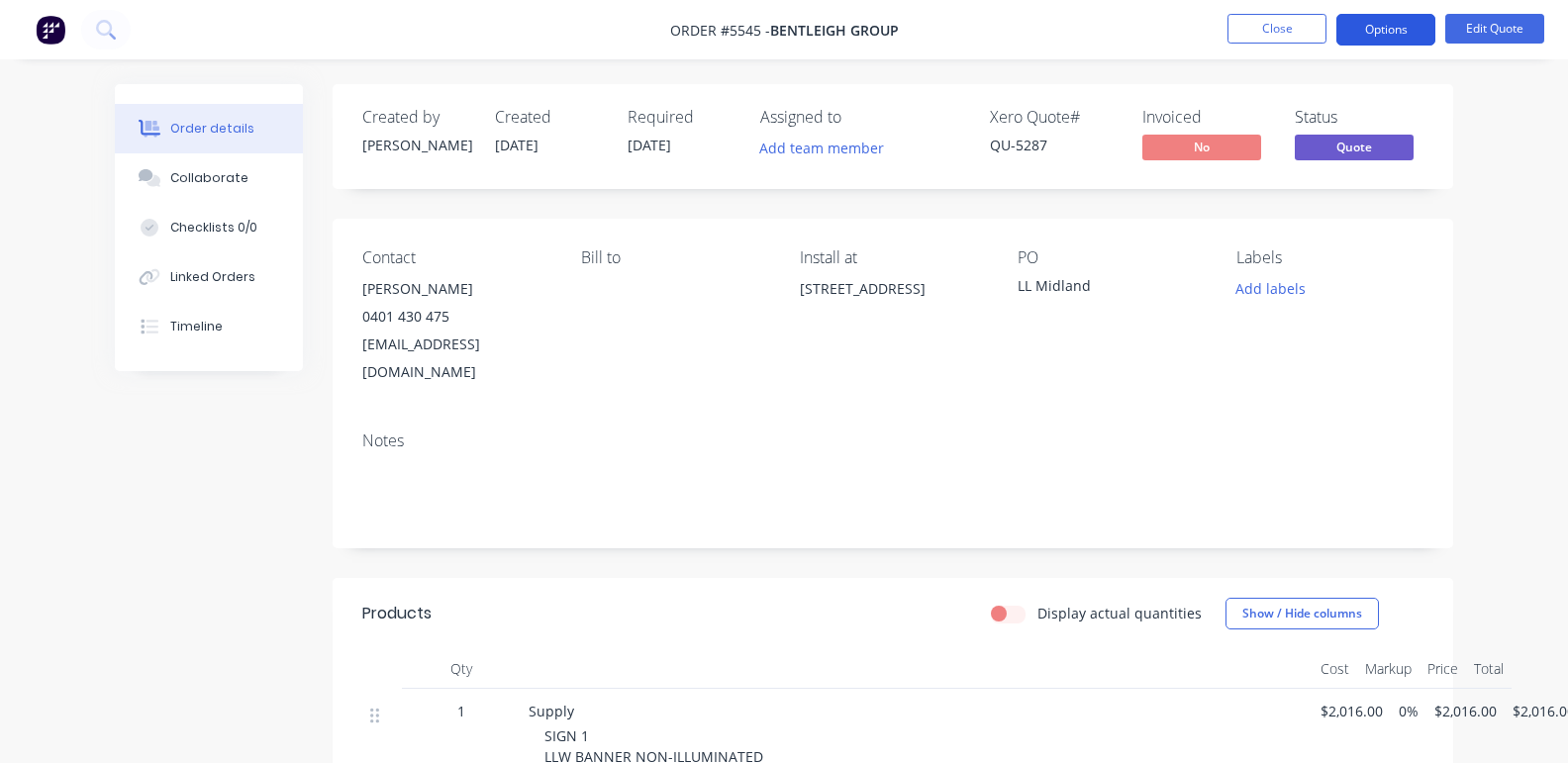 click on "Options" at bounding box center (1386, 30) 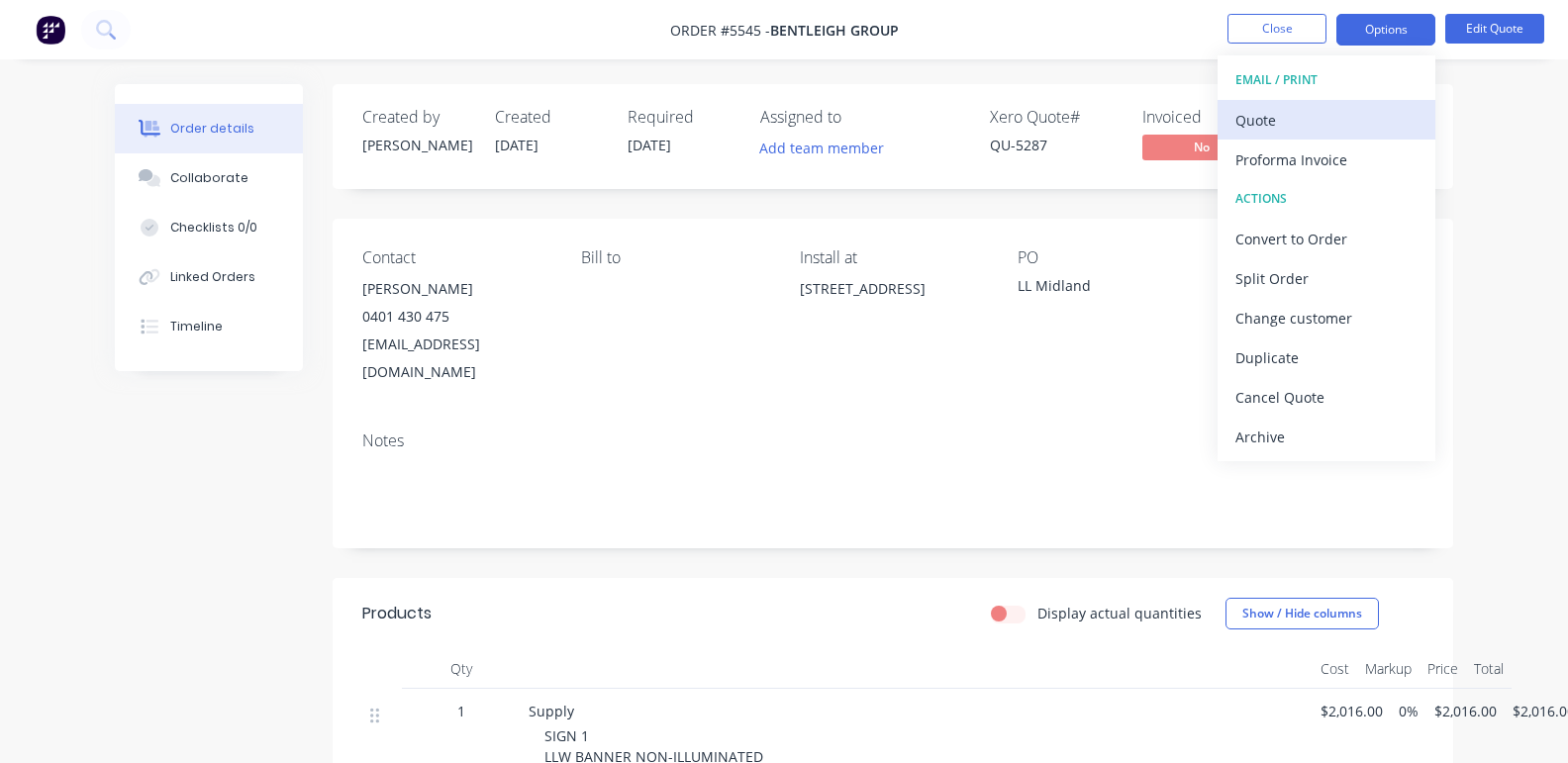 click on "Quote" at bounding box center (1326, 120) 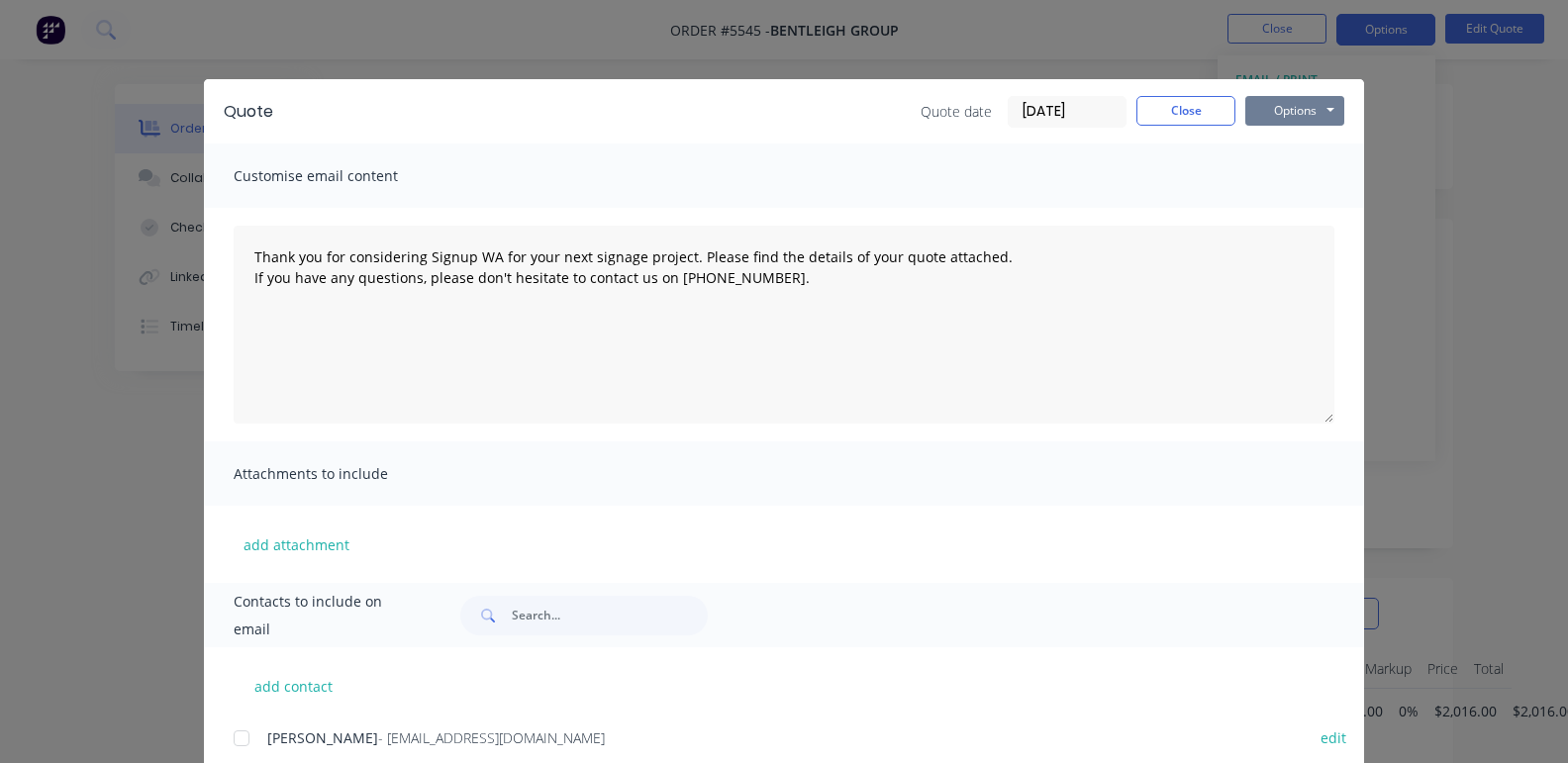 click on "Options" at bounding box center [1295, 111] 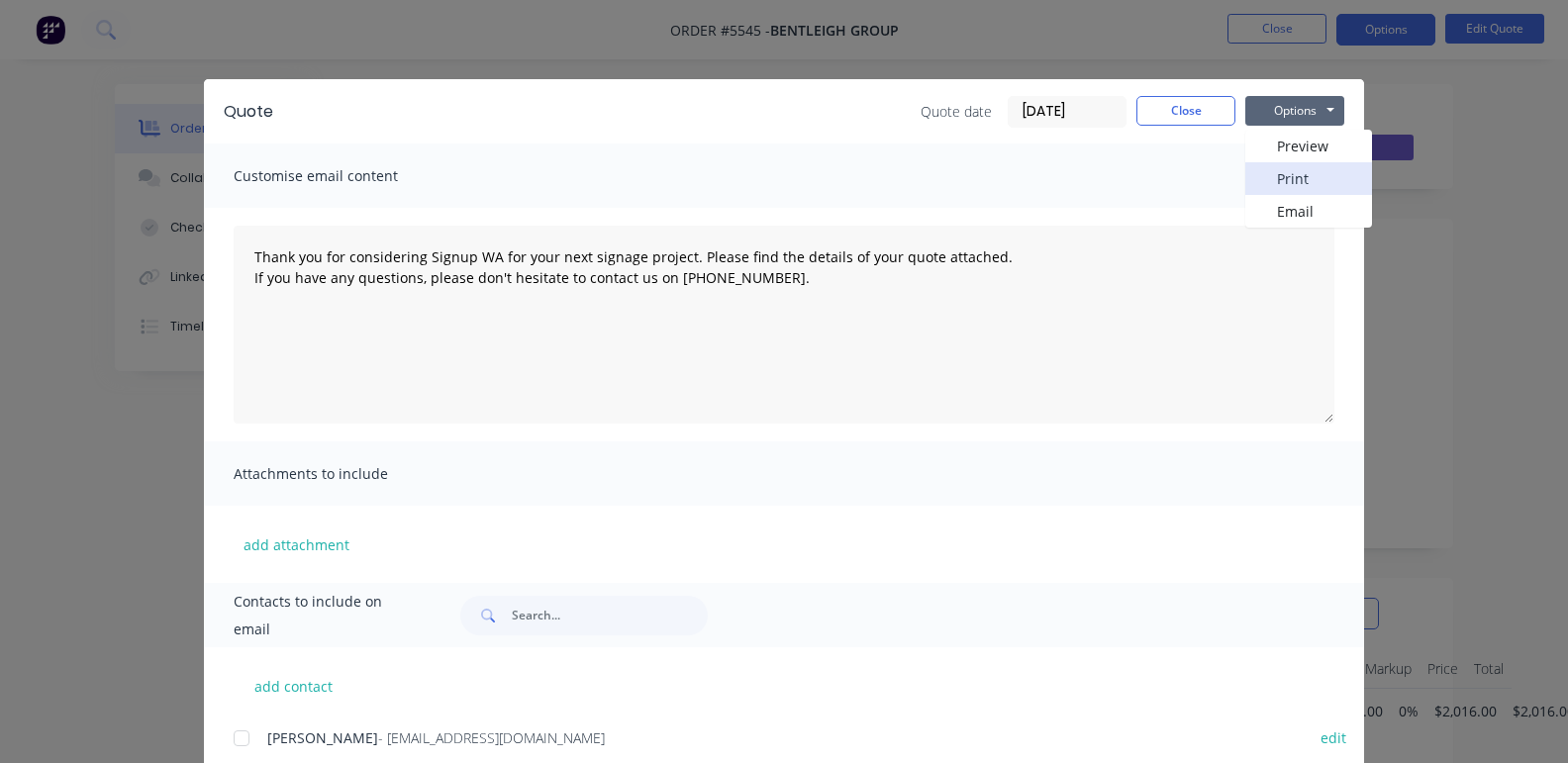 click on "Print" at bounding box center [1309, 178] 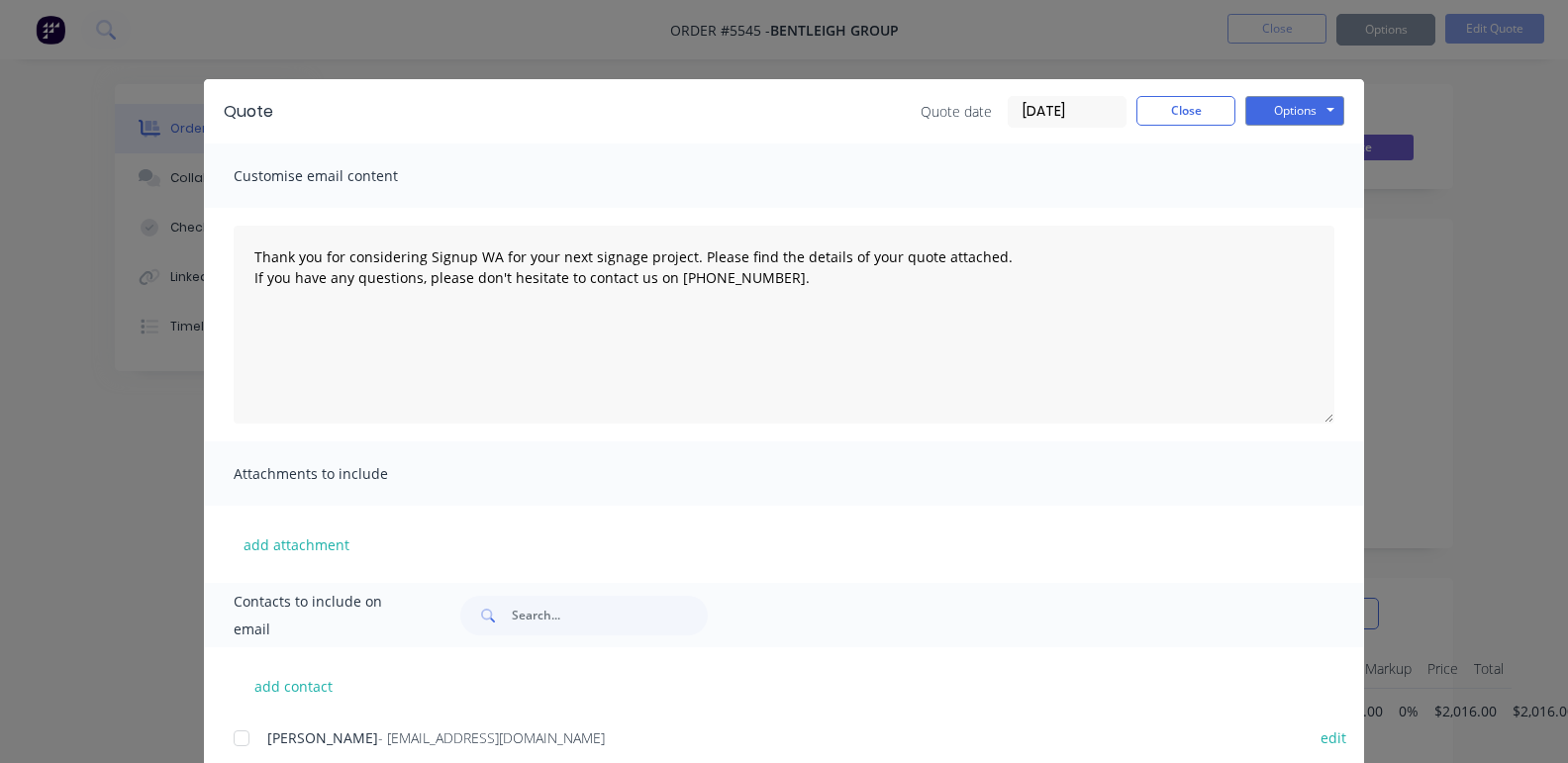 type on "Thank you for considering Signup WA for your next signage project. Please find the details of your quote attached.
If you have any questions, please don't hesitate to contact us on [PHONE_NUMBER]." 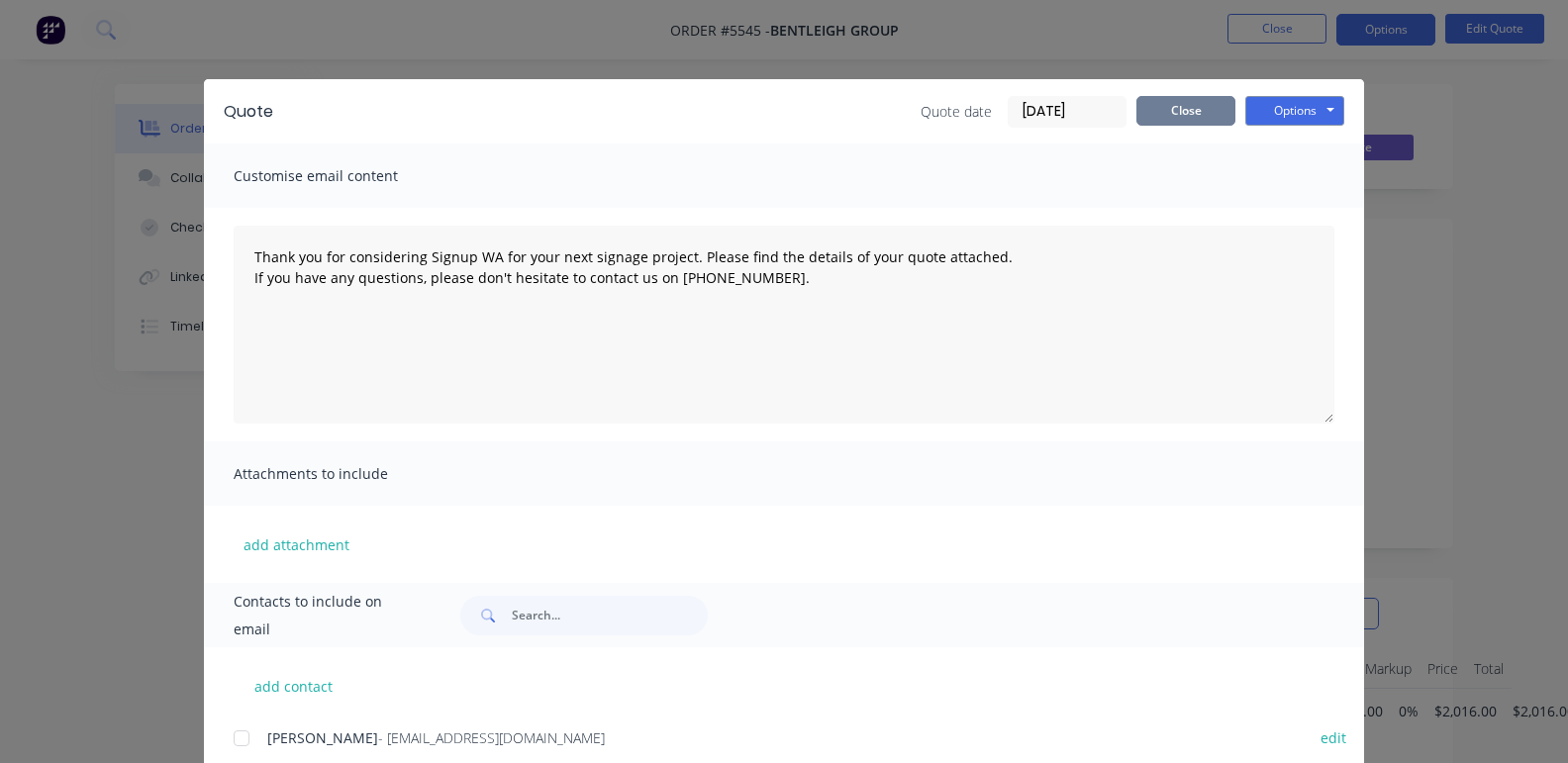 click on "Close" at bounding box center (1186, 111) 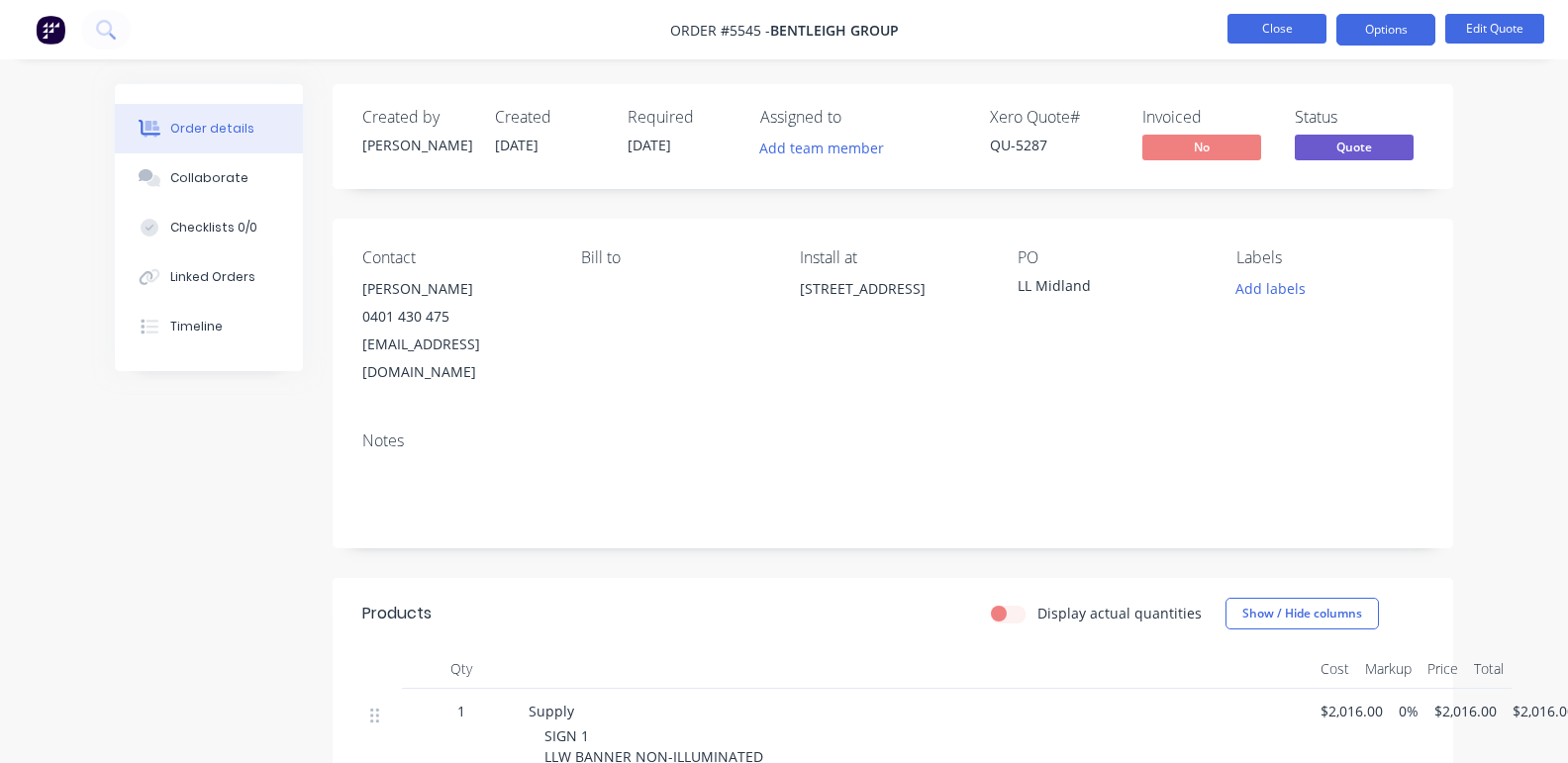 click on "Close" at bounding box center (1277, 29) 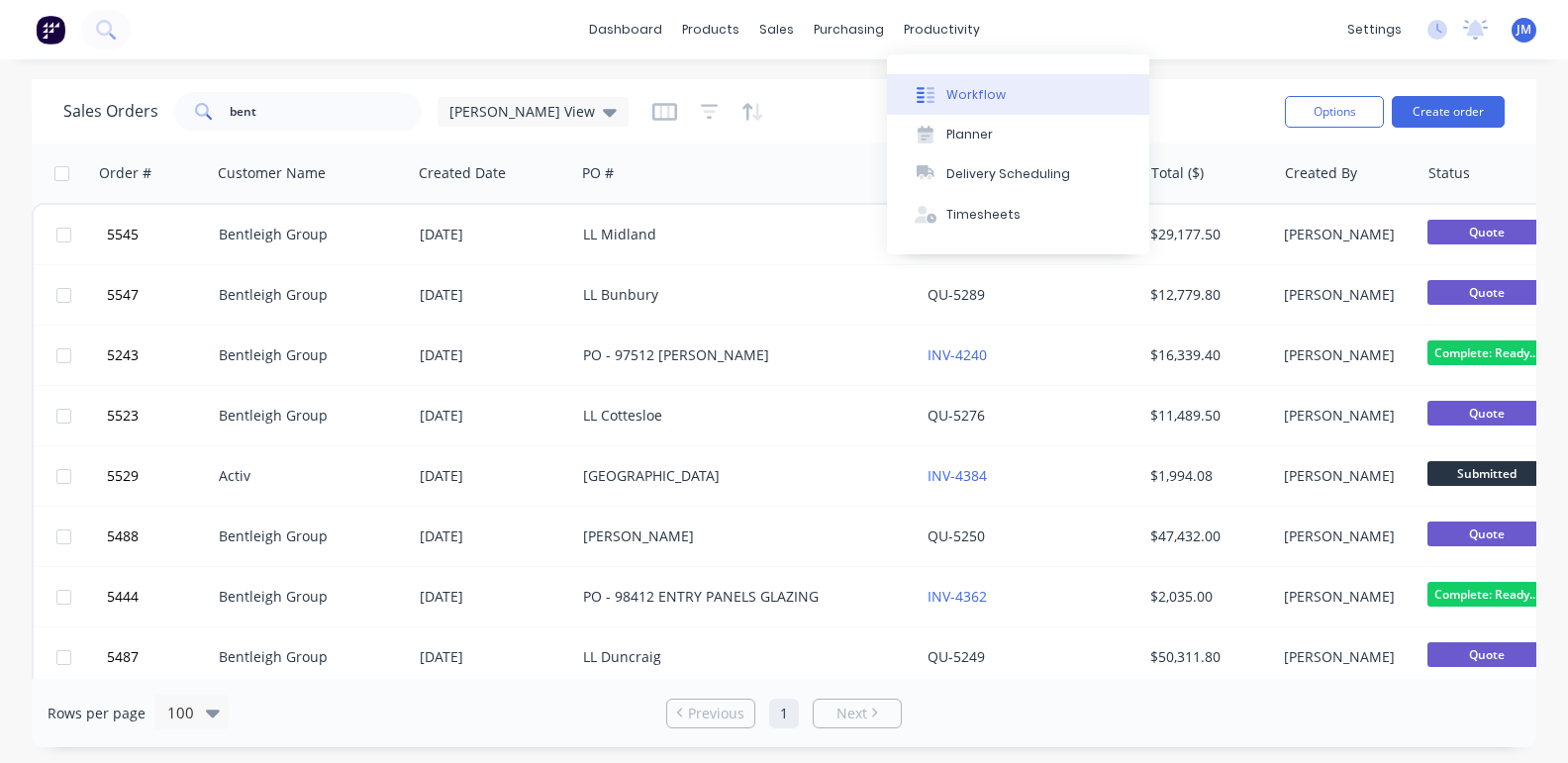click on "Workflow" at bounding box center (976, 95) 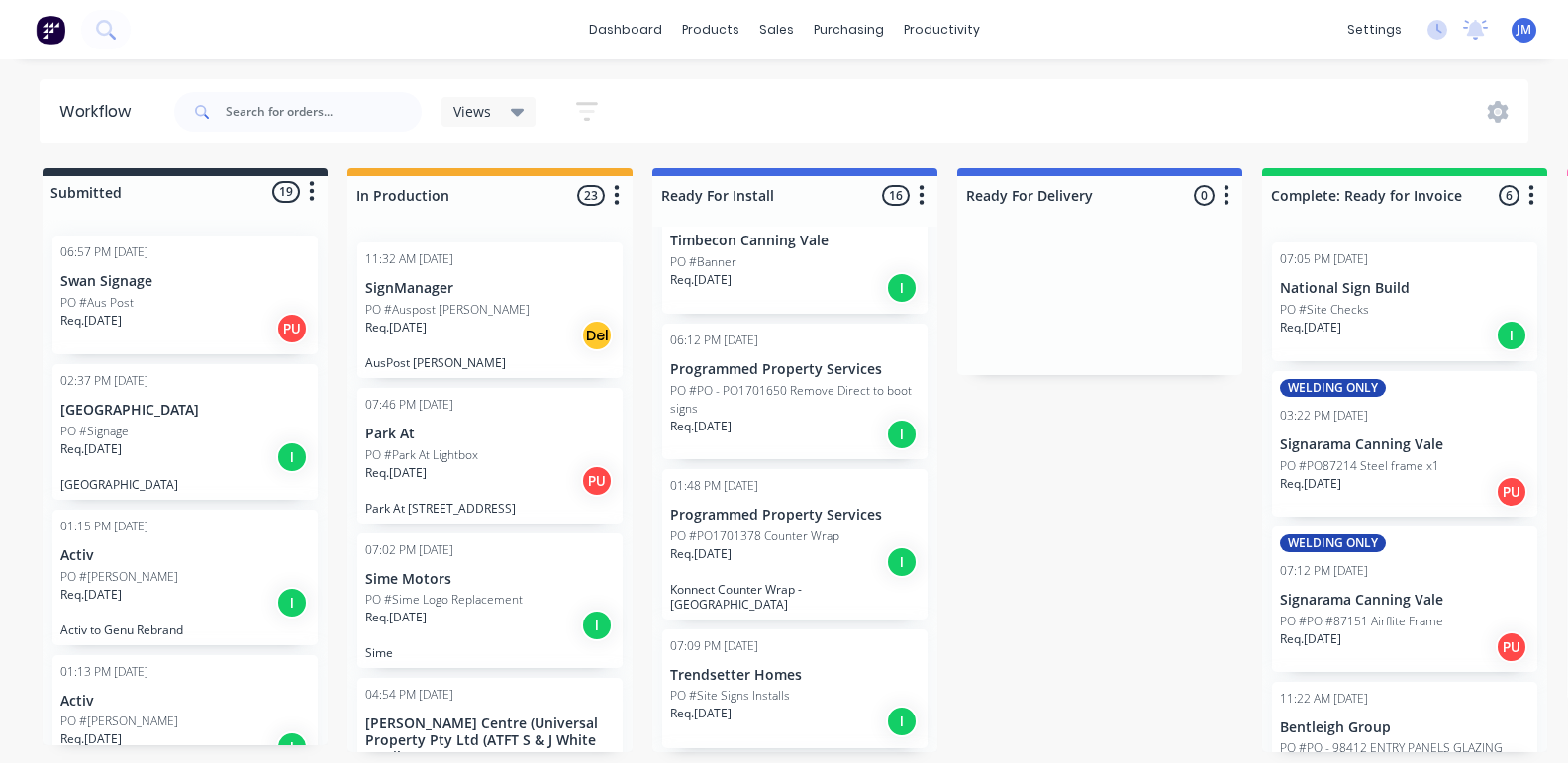 scroll, scrollTop: 342, scrollLeft: 0, axis: vertical 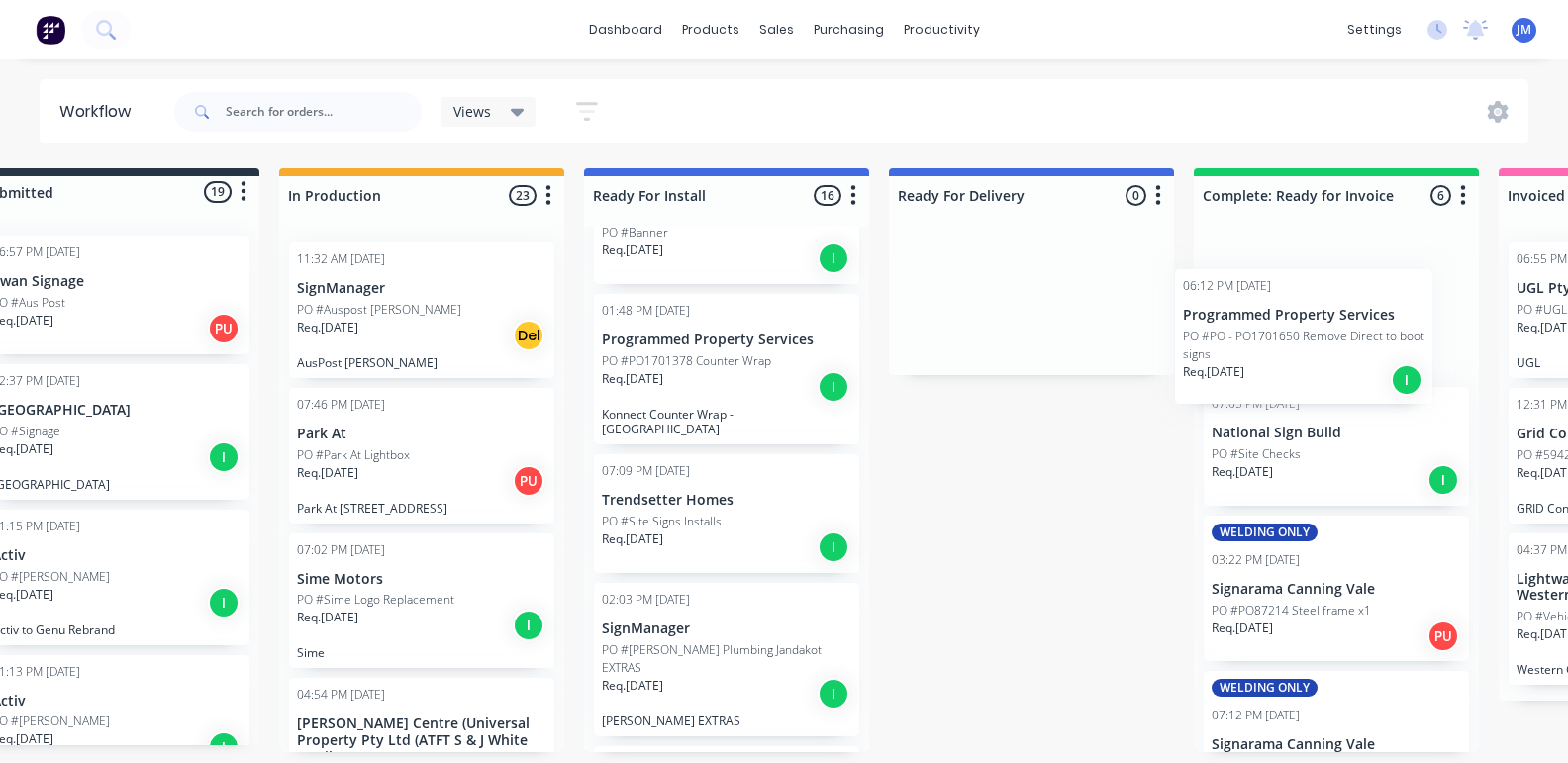 drag, startPoint x: 755, startPoint y: 396, endPoint x: 1276, endPoint y: 378, distance: 521.3108 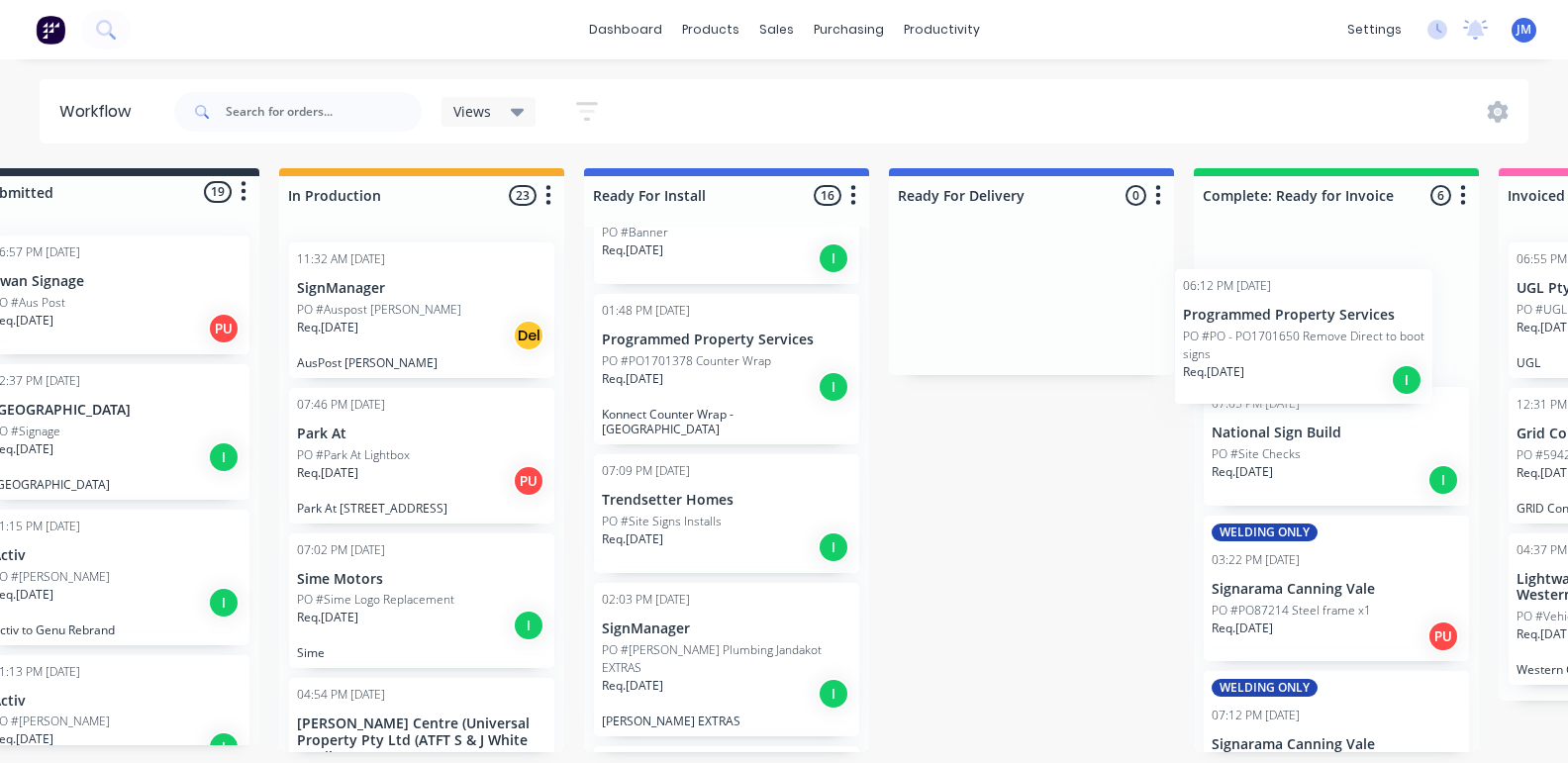 click on "Submitted 19 Status colour #273444 hex #273444 Save Cancel Summaries Total order value Invoiced to date To be invoiced Sort By Created date Required date Order number Customer name Most recent 06:57 PM [DATE] Swan Signage PO #Aus Post Req. [DATE] PU 02:37 PM [DATE] [GEOGRAPHIC_DATA] PO #Signage Req. [DATE] I [GEOGRAPHIC_DATA]  01:15 PM [DATE] Activ  PO #[PERSON_NAME] Req. [DATE] I Activ to Genu Rebrand 01:13 PM [DATE] Activ  PO #[PERSON_NAME] Req. [DATE] I [GEOGRAPHIC_DATA] to Genu Rebrand 01:12 PM [DATE] Activ  PO #Metro: Activ to gen u rebrand Req. [DATE] I Activ to Genu Rebrand 01:11 PM [DATE] Activ  PO #[GEOGRAPHIC_DATA] Req. [DATE] I Activ to Genu Rebrand 01:09 PM [DATE] [GEOGRAPHIC_DATA] Req. [DATE] I Activ to Genu Rebrand 01:07 PM [DATE] [GEOGRAPHIC_DATA] [DATE] I [GEOGRAPHIC_DATA] to Genu Rebrand 01:08 PM [DATE] [GEOGRAPHIC_DATA] Req. [DATE] I Activ to Genu Rebrand 01:02 PM [DATE] Activ  PO #Busselton & Rebrand Bunbury Req. [DATE] Del Activ to Genu Rebrand I" at bounding box center (1136, 460) 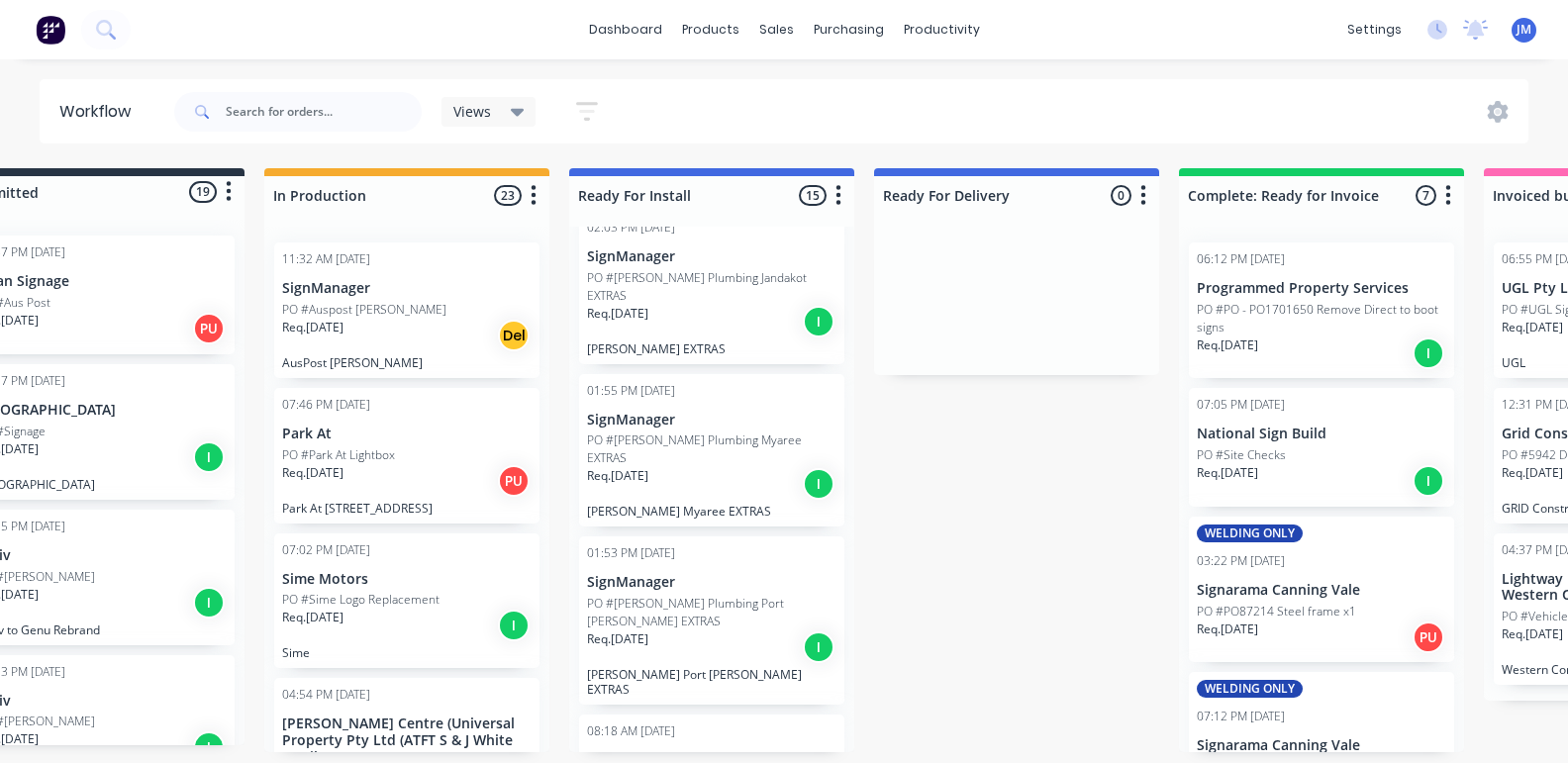 scroll, scrollTop: 716, scrollLeft: 0, axis: vertical 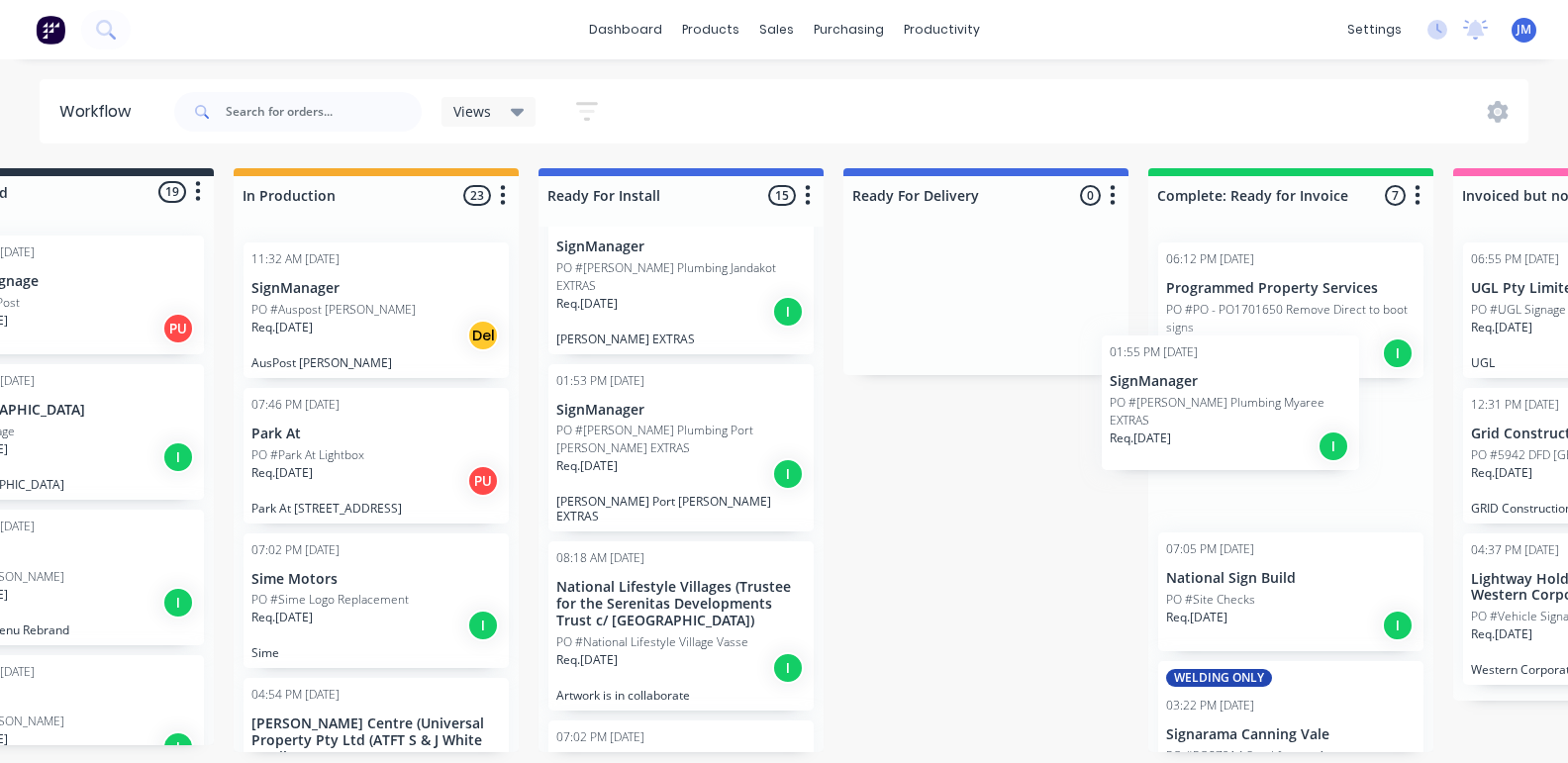 drag, startPoint x: 677, startPoint y: 425, endPoint x: 1214, endPoint y: 434, distance: 537.0754 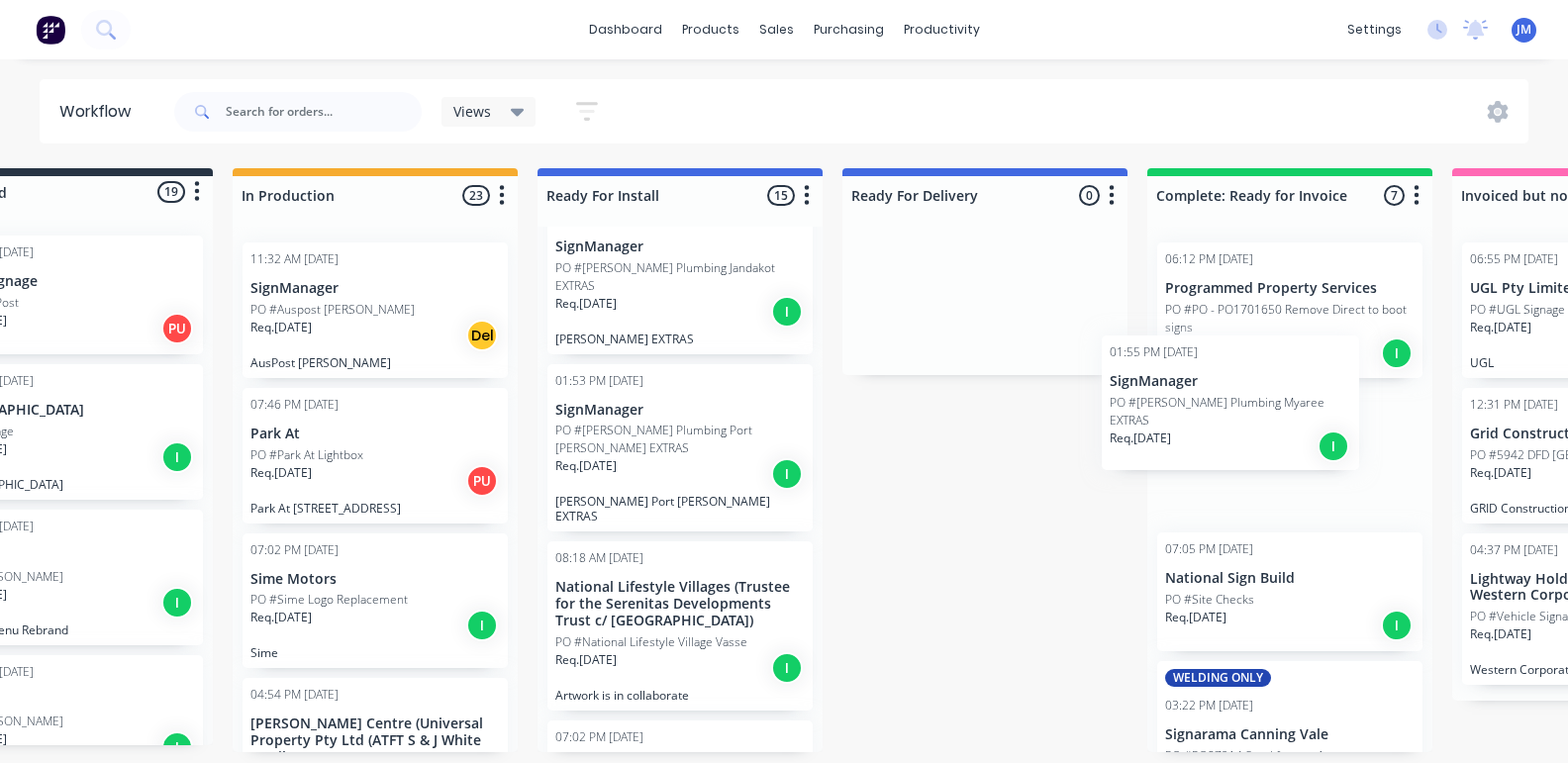 click on "Submitted 19 Status colour #273444 hex #273444 Save Cancel Summaries Total order value Invoiced to date To be invoiced Sort By Created date Required date Order number Customer name Most recent 06:57 PM [DATE] Swan Signage PO #Aus Post Req. [DATE] PU 02:37 PM [DATE] [GEOGRAPHIC_DATA] PO #Signage Req. [DATE] I [GEOGRAPHIC_DATA]  01:15 PM [DATE] Activ  PO #[PERSON_NAME] Req. [DATE] I Activ to Genu Rebrand 01:13 PM [DATE] Activ  PO #[PERSON_NAME] Req. [DATE] I [GEOGRAPHIC_DATA] to Genu Rebrand 01:12 PM [DATE] Activ  PO #Metro: Activ to gen u rebrand Req. [DATE] I Activ to Genu Rebrand 01:11 PM [DATE] Activ  PO #[GEOGRAPHIC_DATA] Req. [DATE] I Activ to Genu Rebrand 01:09 PM [DATE] [GEOGRAPHIC_DATA] Req. [DATE] I Activ to Genu Rebrand 01:07 PM [DATE] [GEOGRAPHIC_DATA] [DATE] I [GEOGRAPHIC_DATA] to Genu Rebrand 01:08 PM [DATE] [GEOGRAPHIC_DATA] Req. [DATE] I Activ to Genu Rebrand 01:02 PM [DATE] Activ  PO #Busselton & Rebrand Bunbury Req. [DATE] Del Activ to Genu Rebrand I" at bounding box center [1090, 460] 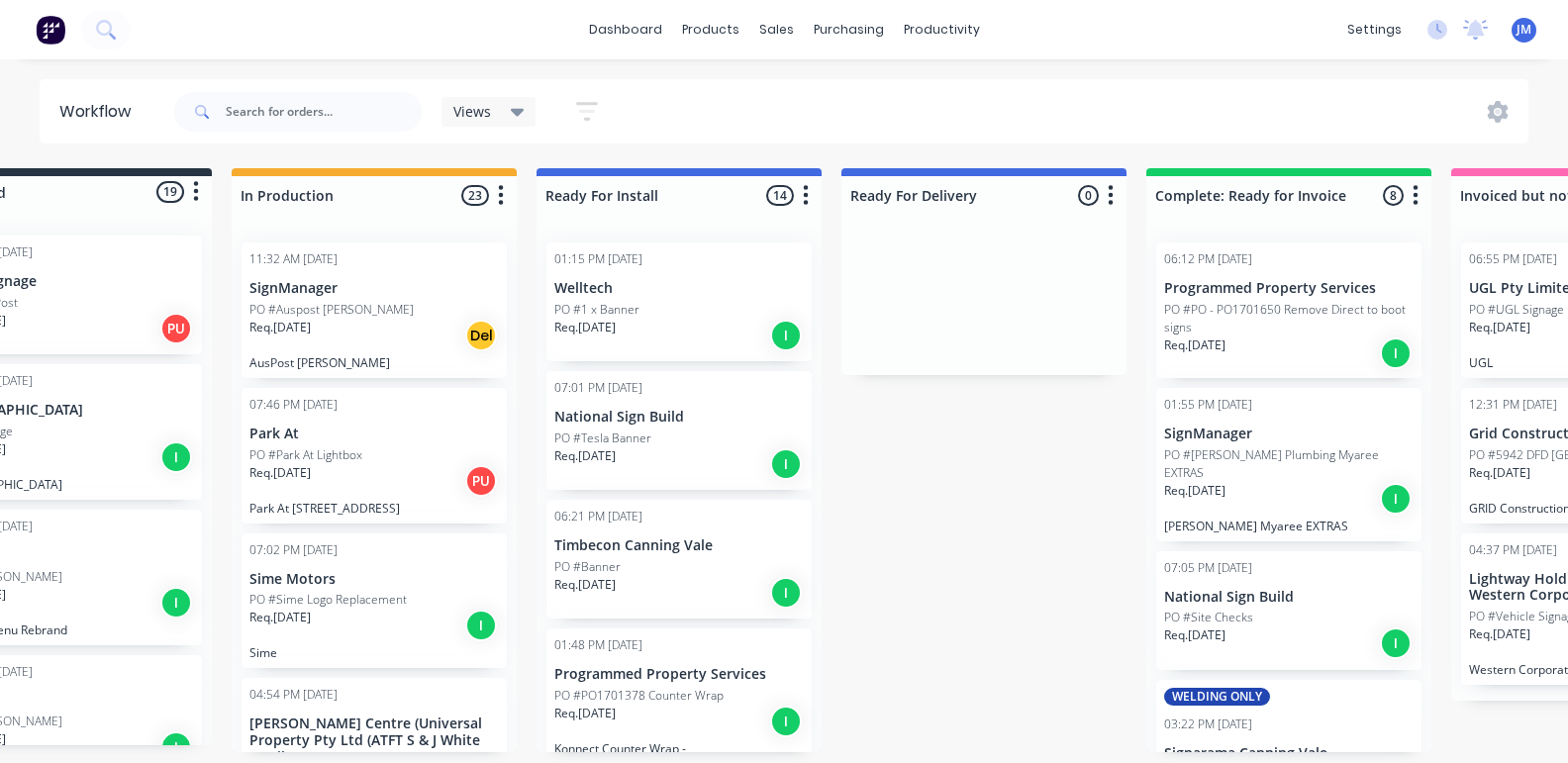 scroll, scrollTop: 0, scrollLeft: 0, axis: both 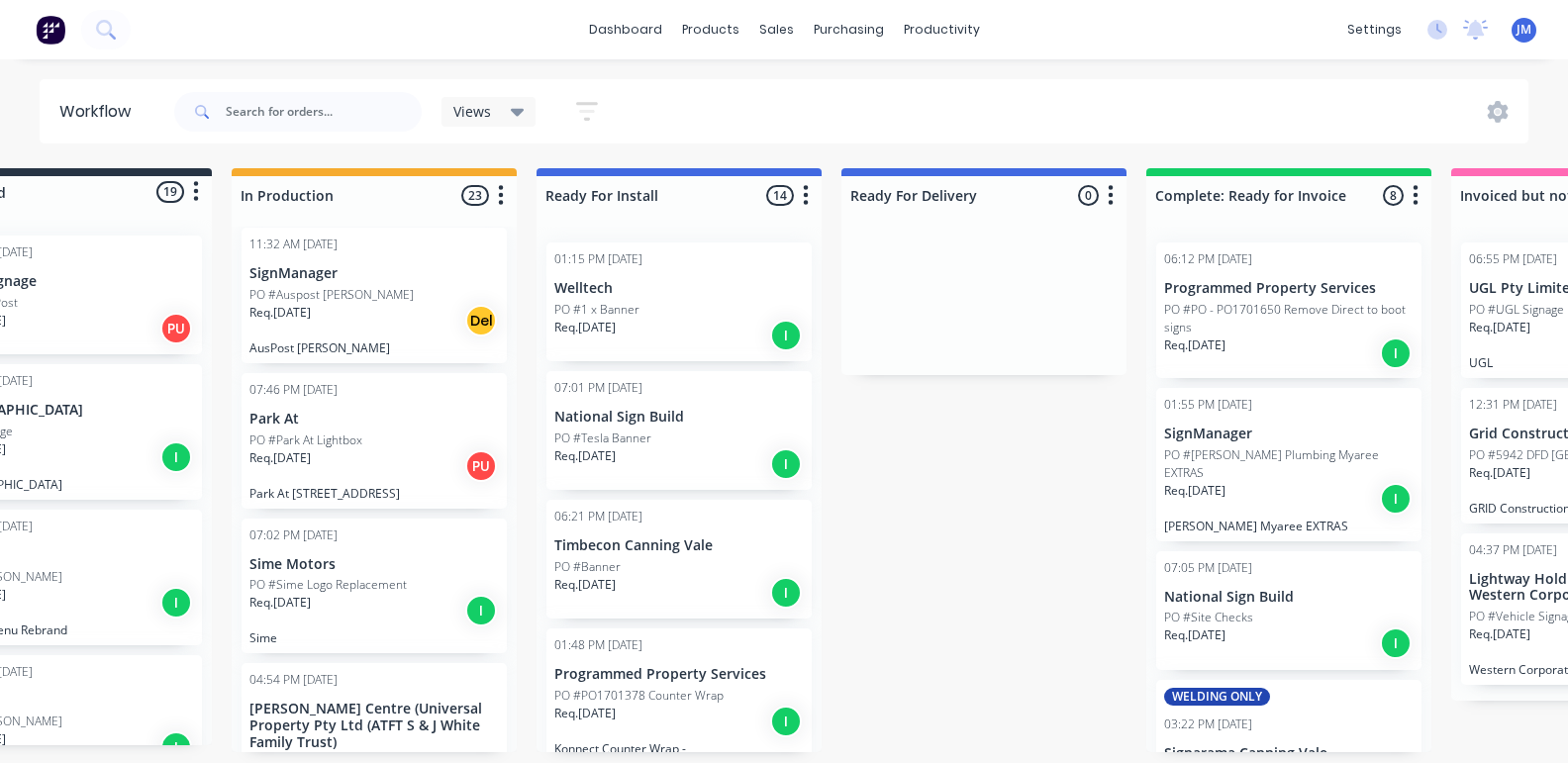 click on "AusPost [PERSON_NAME]" at bounding box center (374, 347) 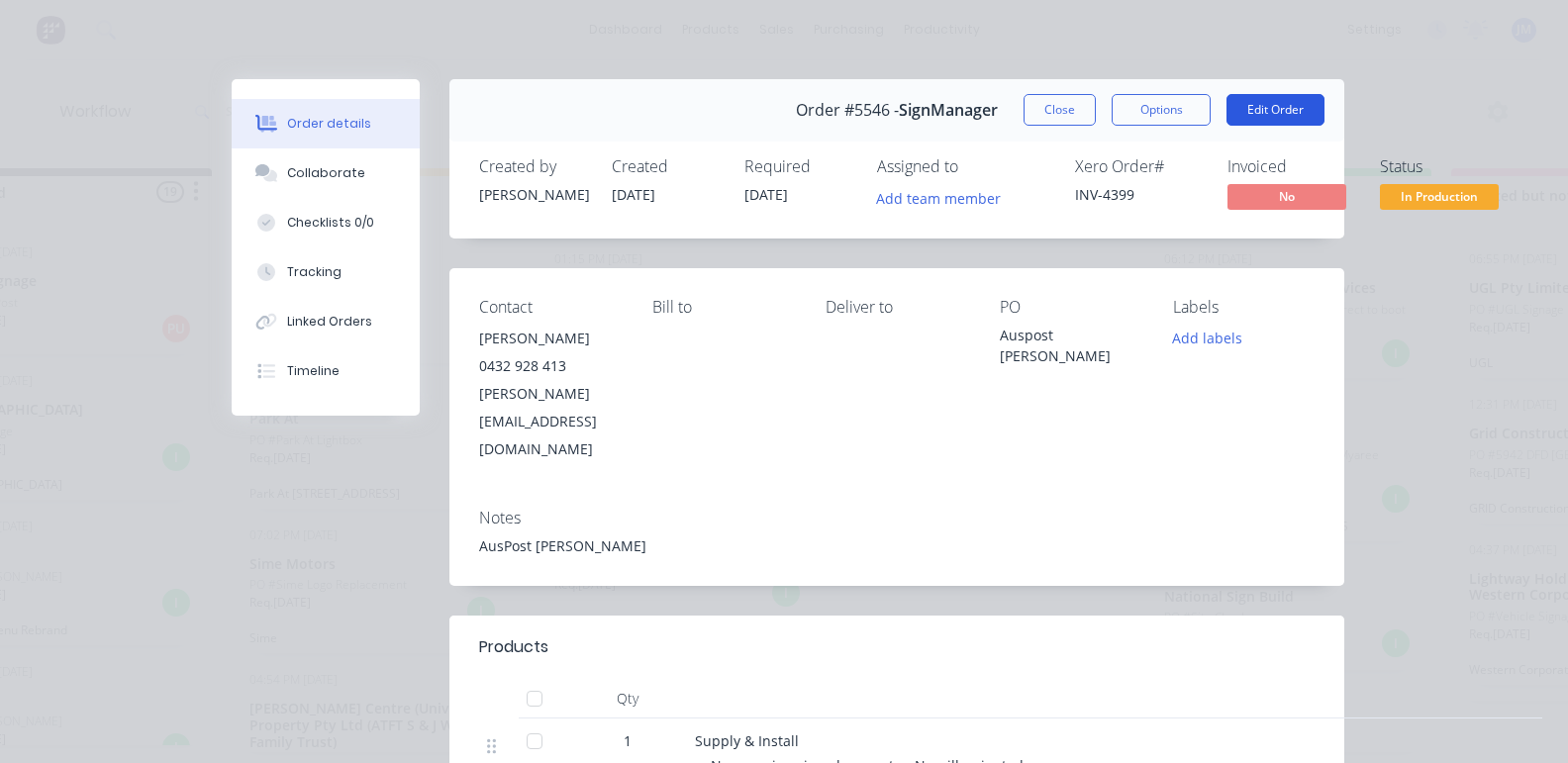 click on "Edit Order" at bounding box center (1275, 110) 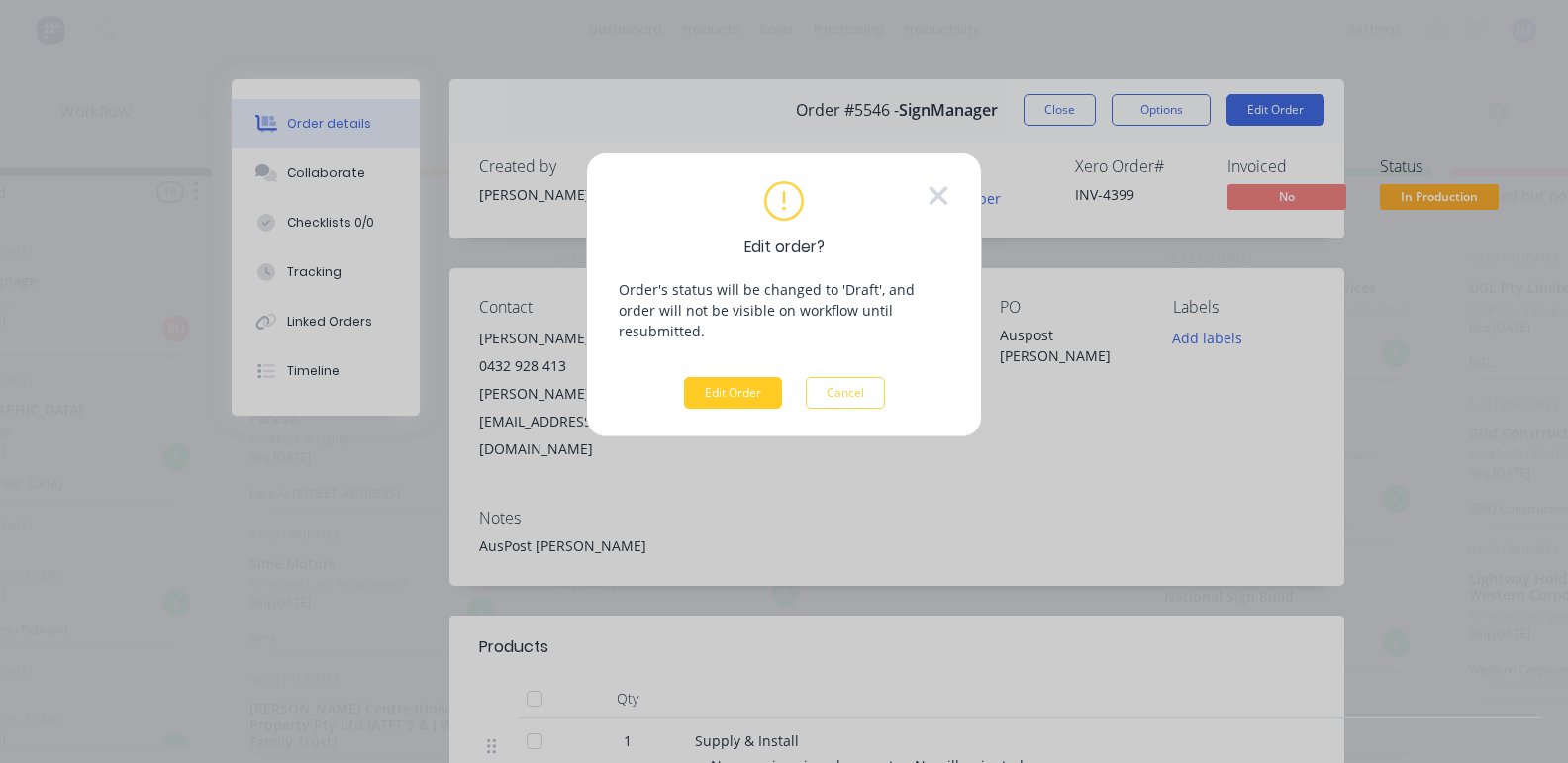 click on "Edit Order" at bounding box center (733, 393) 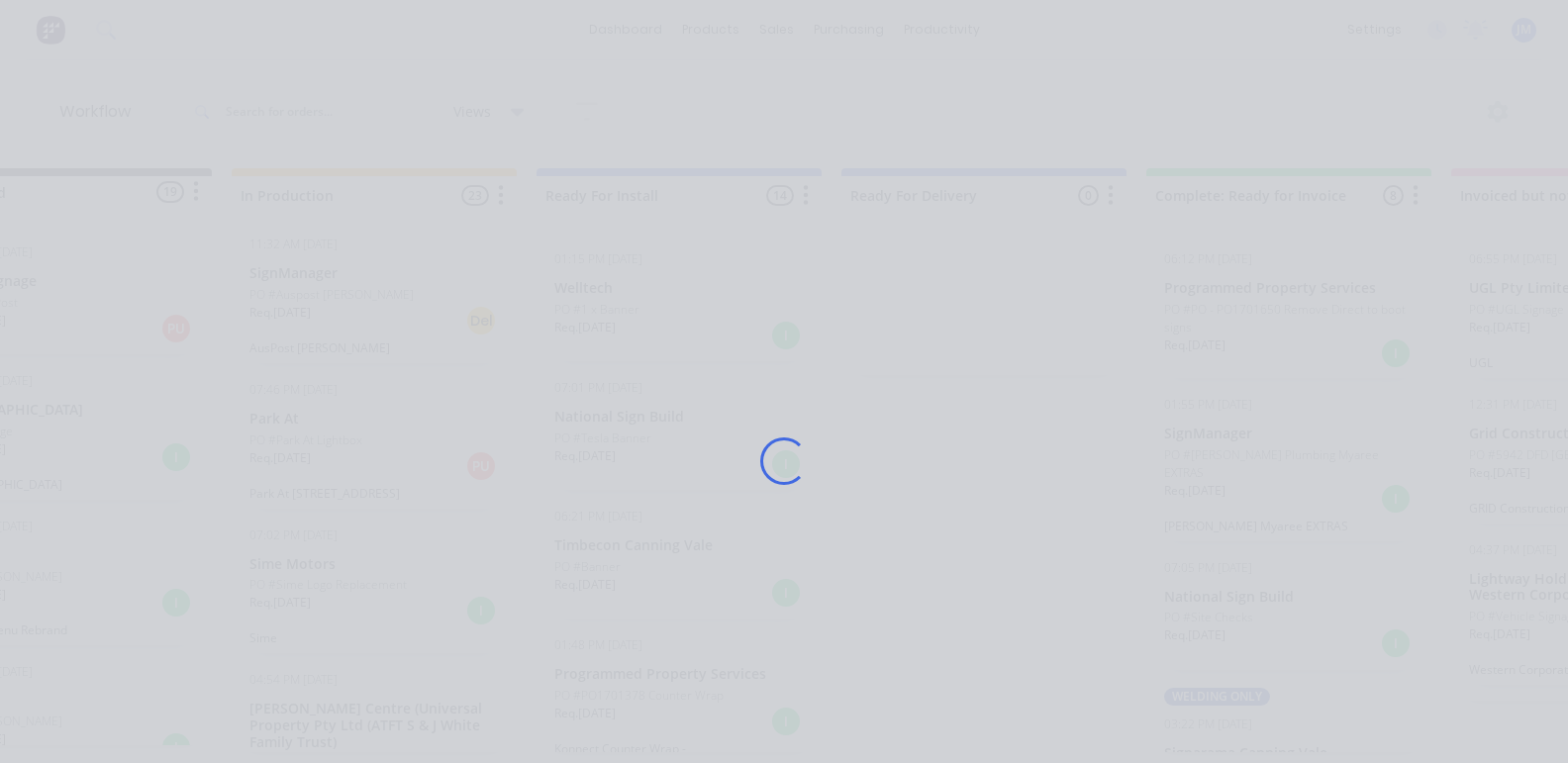 scroll, scrollTop: 0, scrollLeft: 0, axis: both 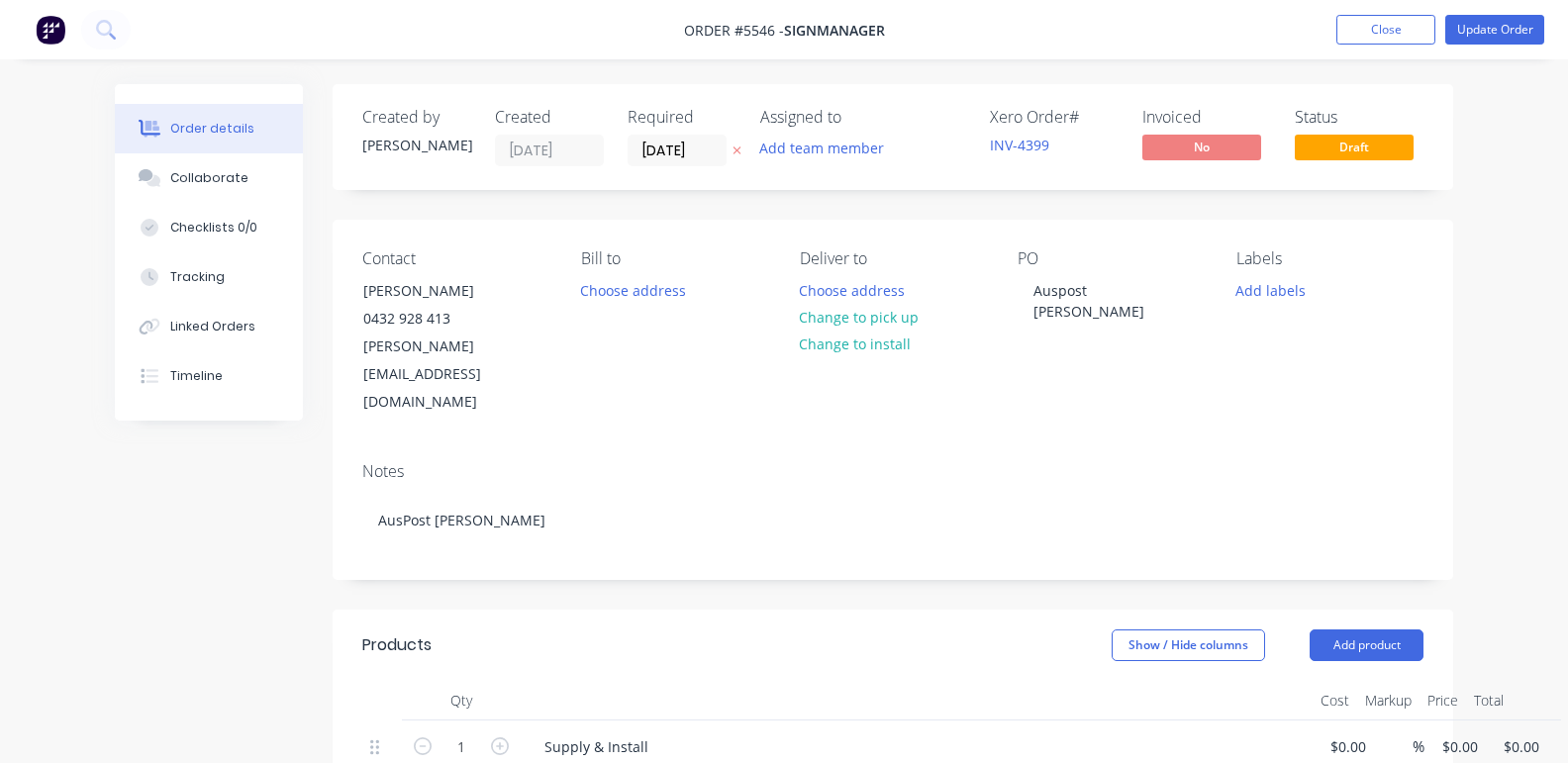 type on "$4,000.00" 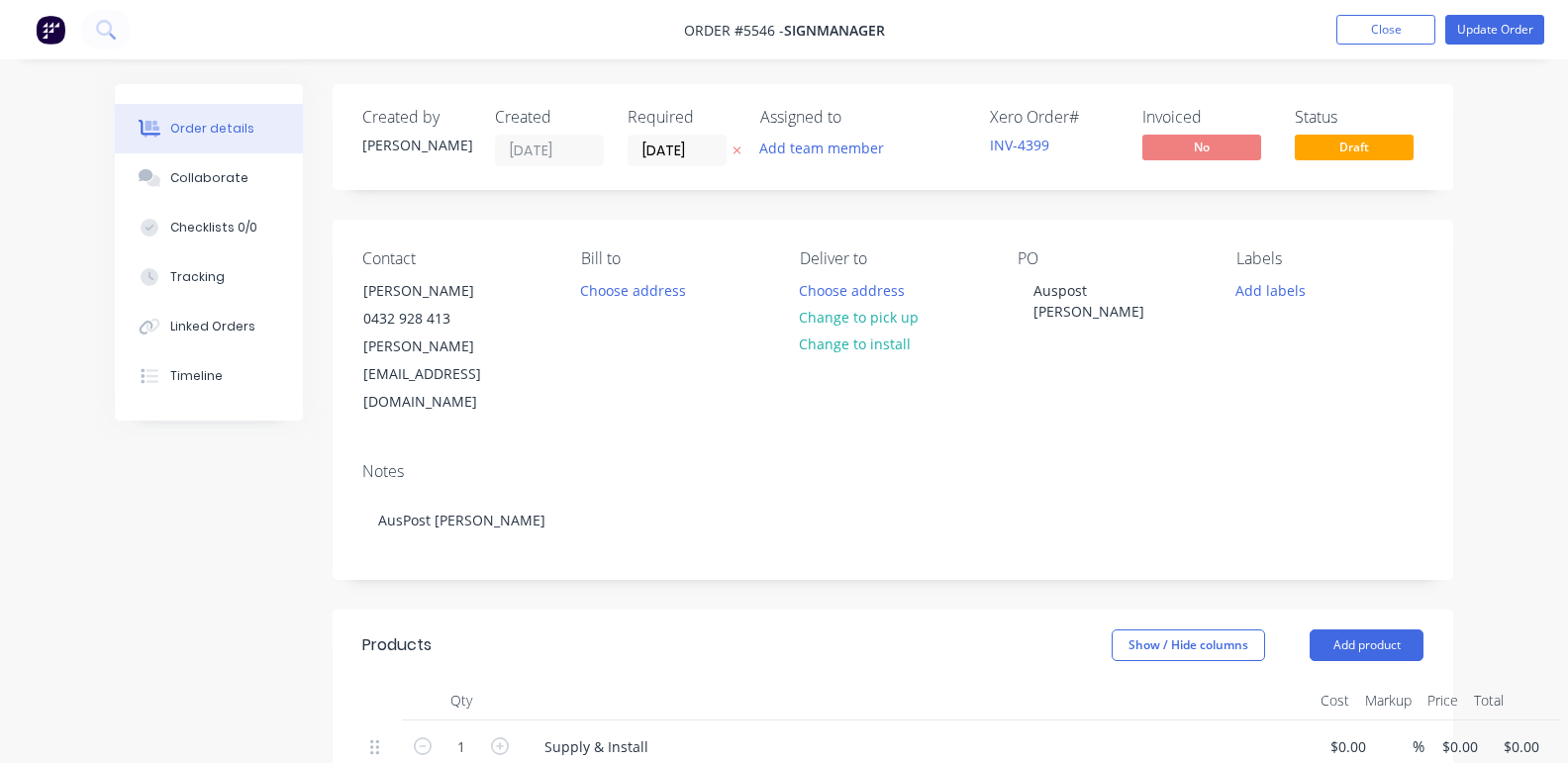 type on "$4,000.00" 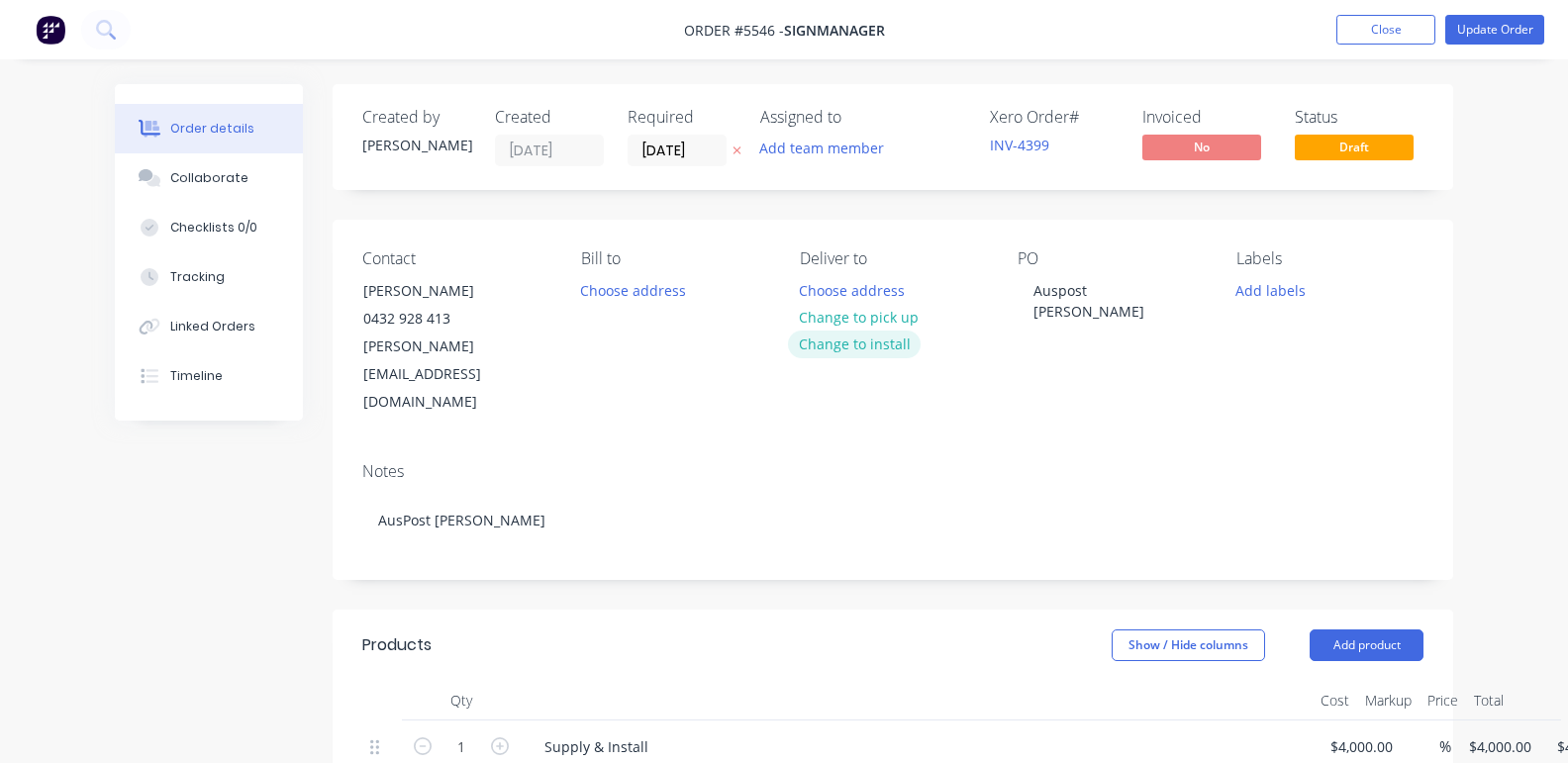 click on "Change to install" at bounding box center (854, 343) 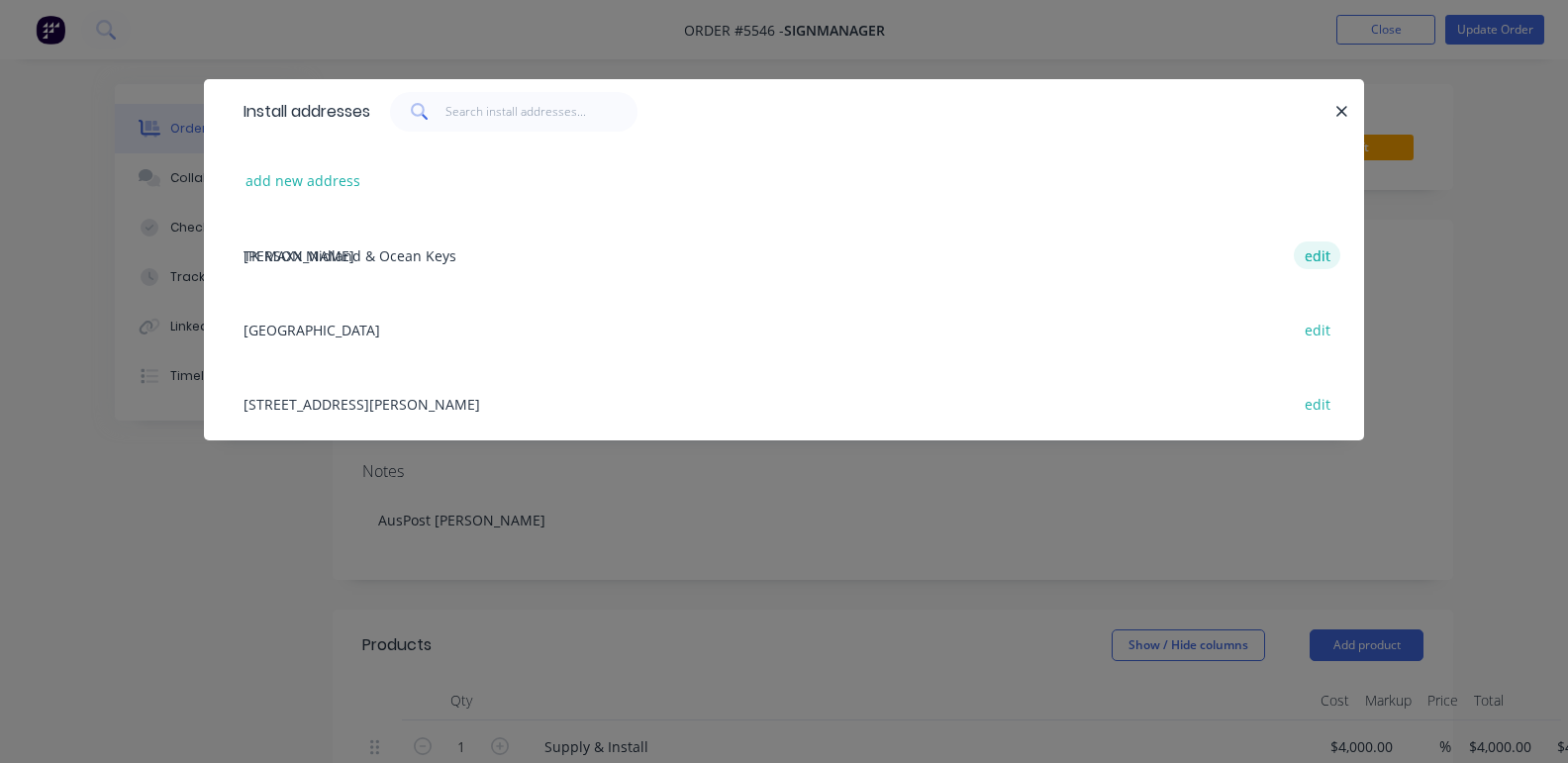 click on "edit" at bounding box center [1317, 254] 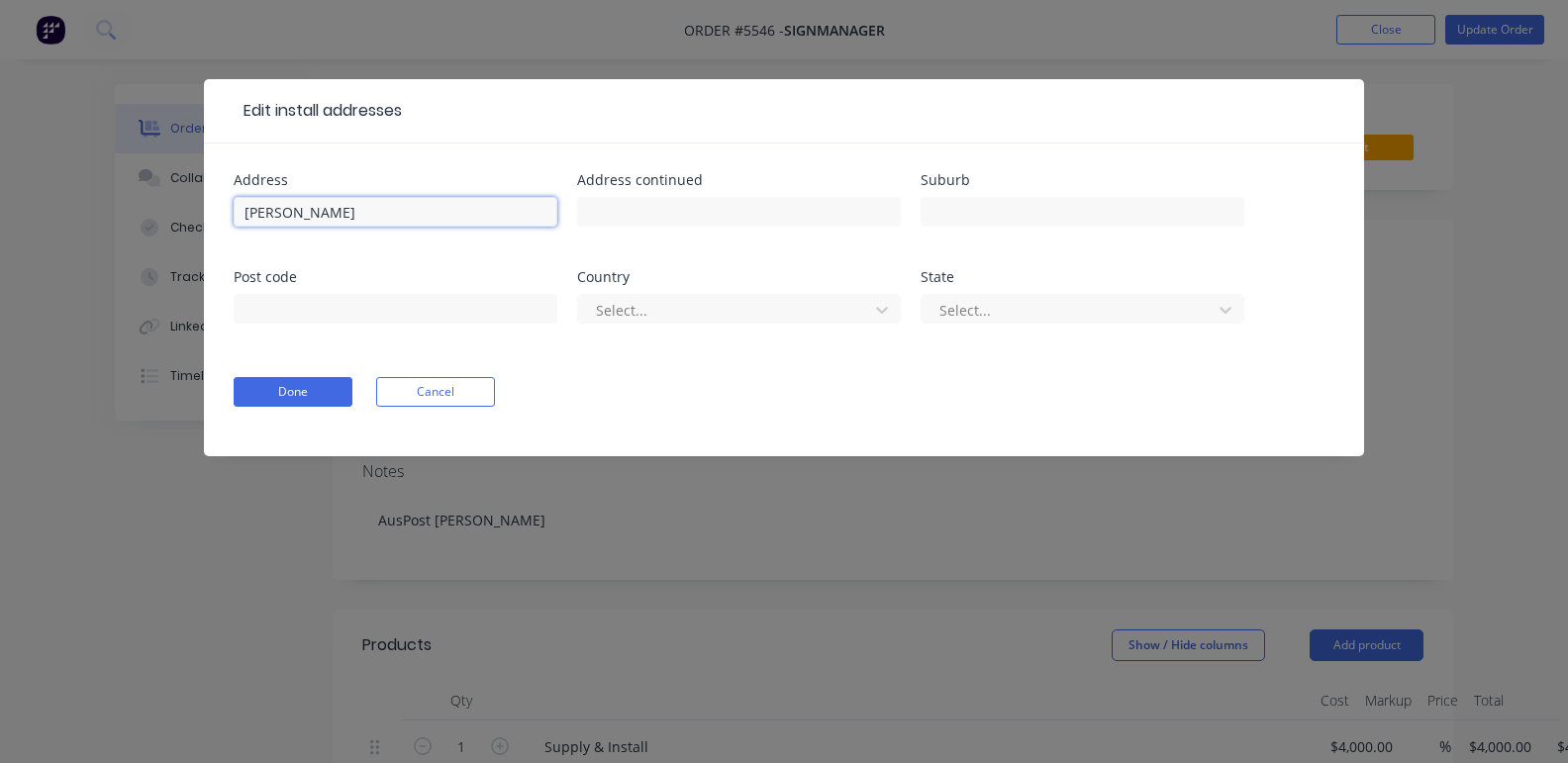 drag, startPoint x: 429, startPoint y: 204, endPoint x: 221, endPoint y: 209, distance: 208.06009 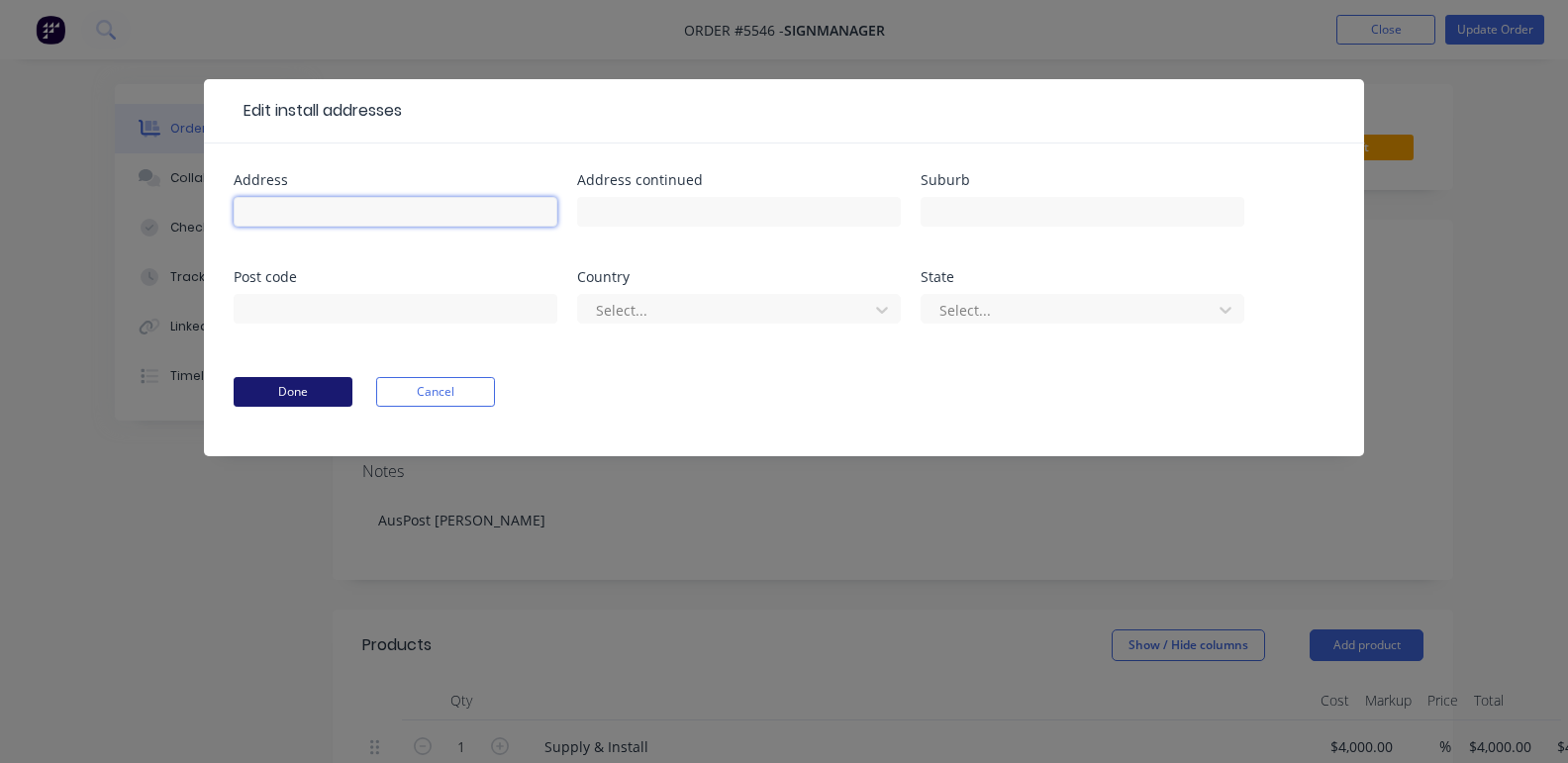 type 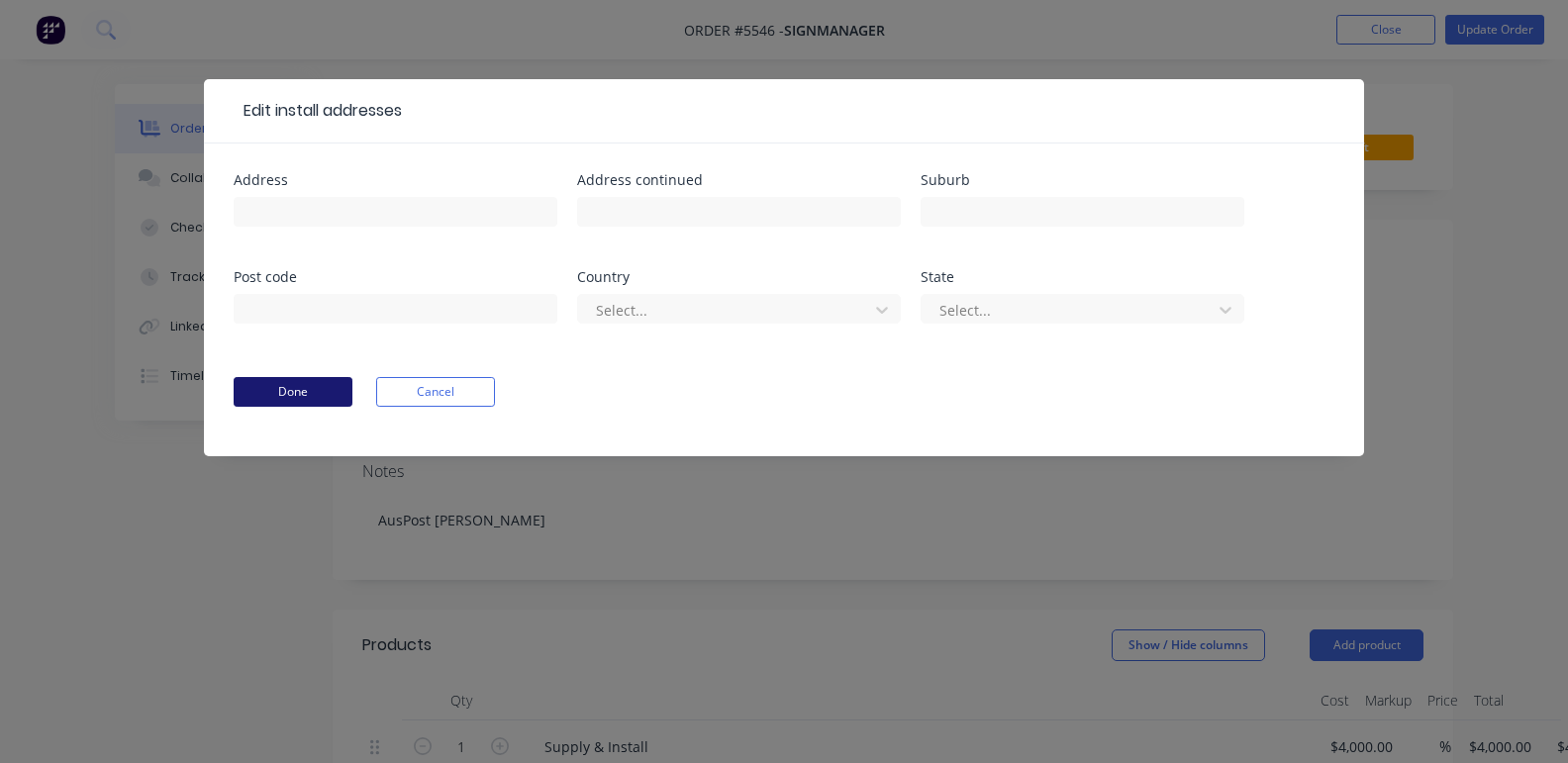 click on "Done" at bounding box center [293, 392] 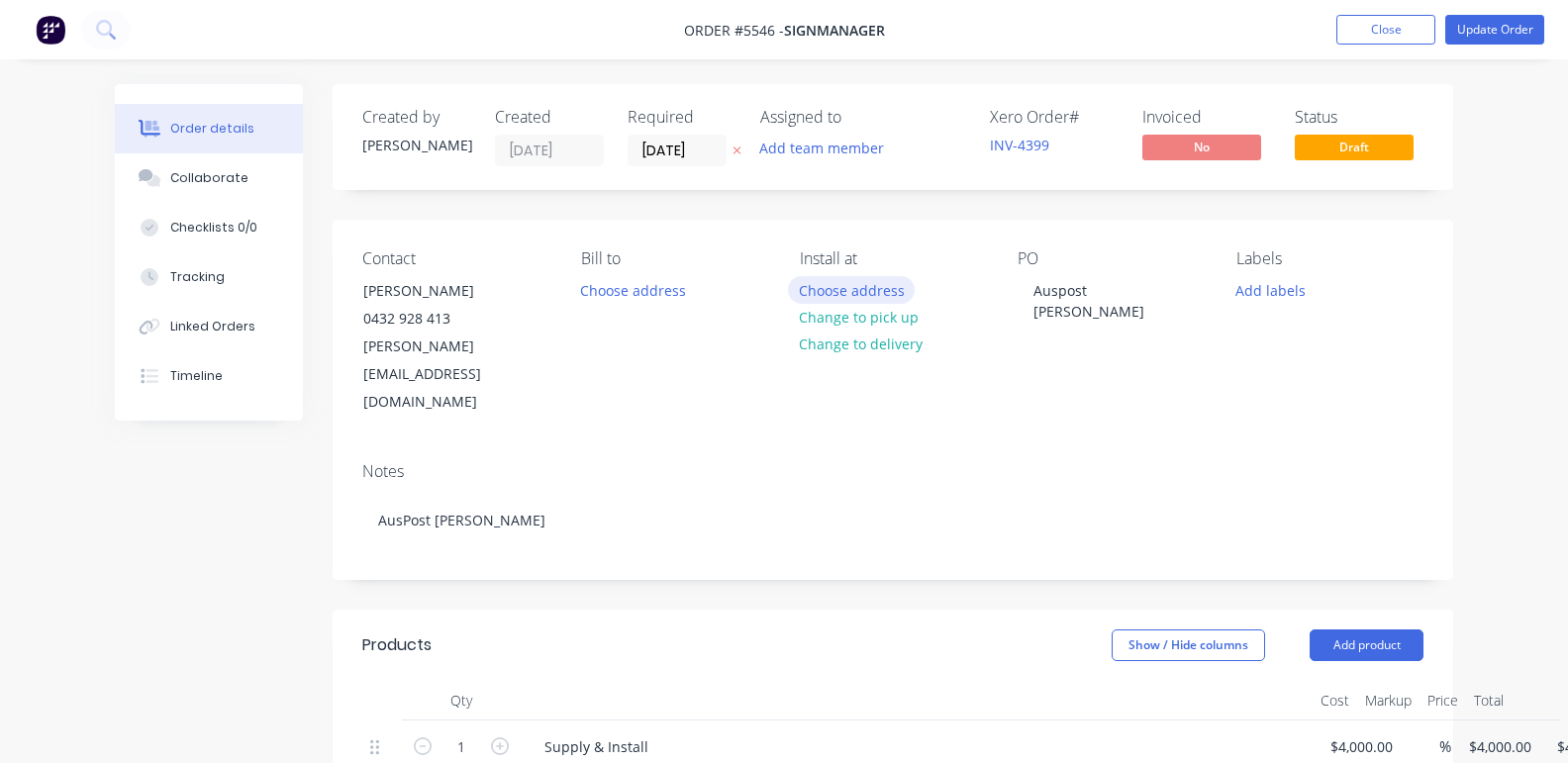 click on "Choose address" at bounding box center (851, 289) 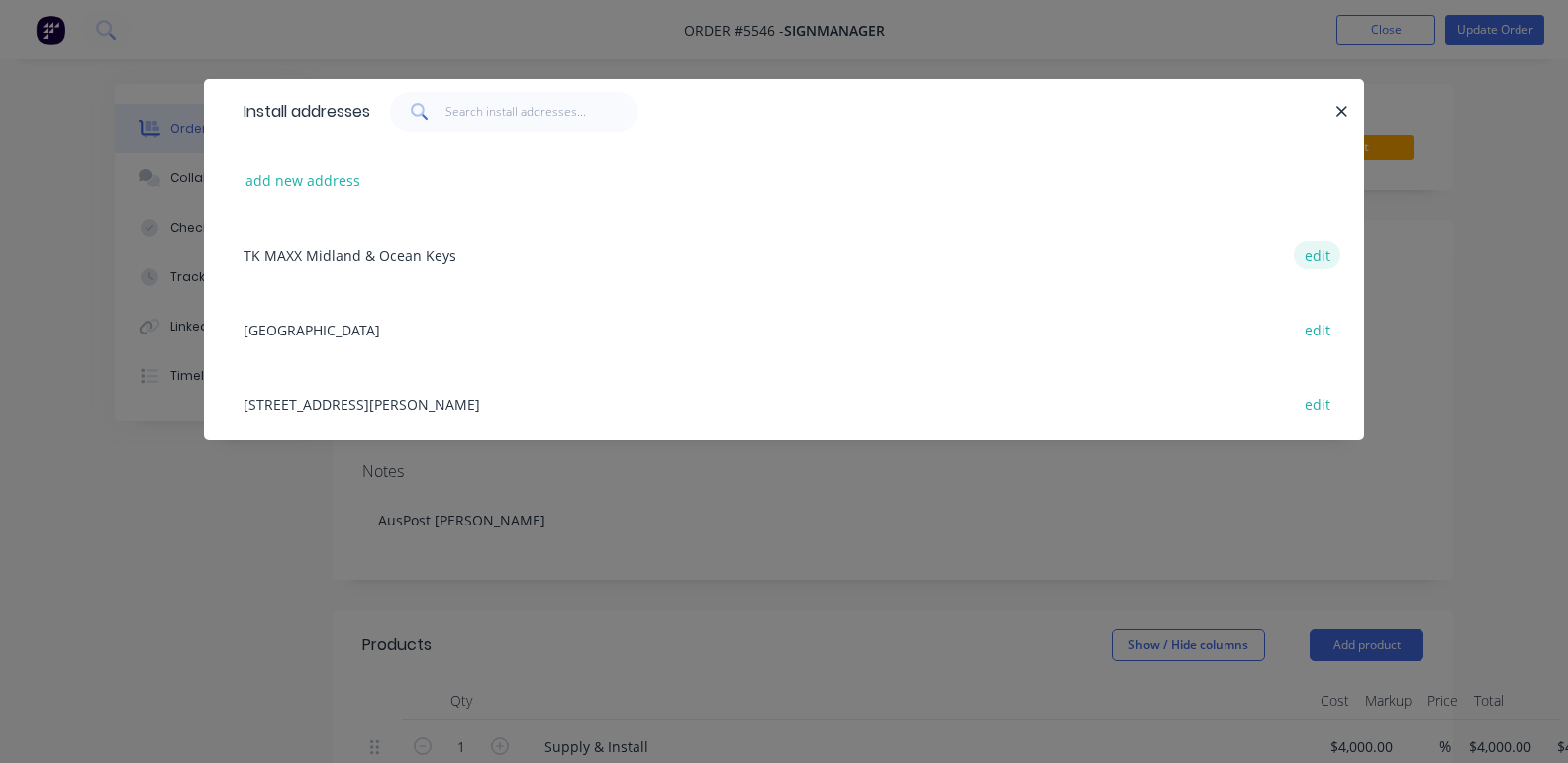 click on "edit" at bounding box center [1317, 254] 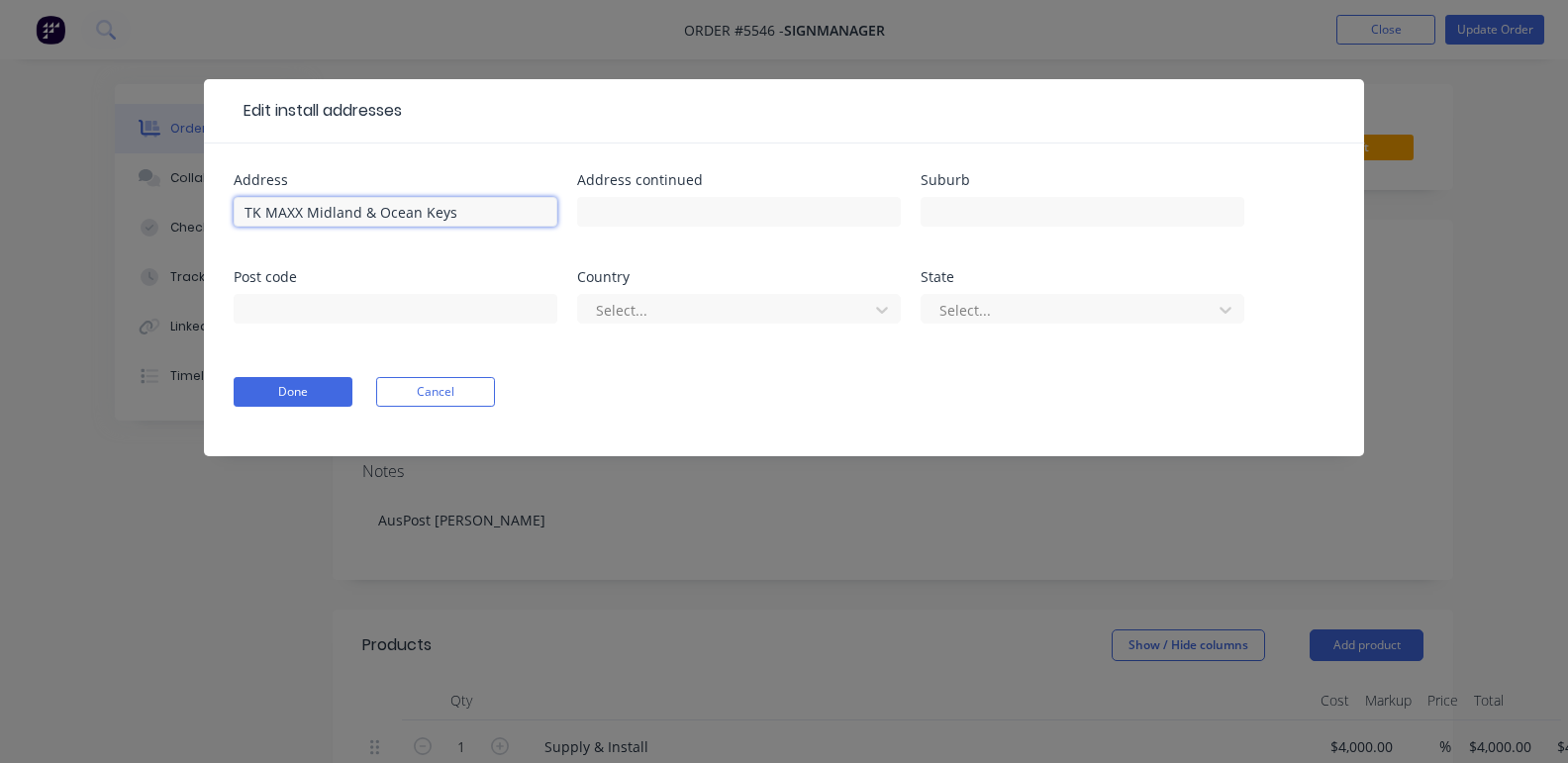 drag, startPoint x: 494, startPoint y: 212, endPoint x: 158, endPoint y: 211, distance: 336.00149 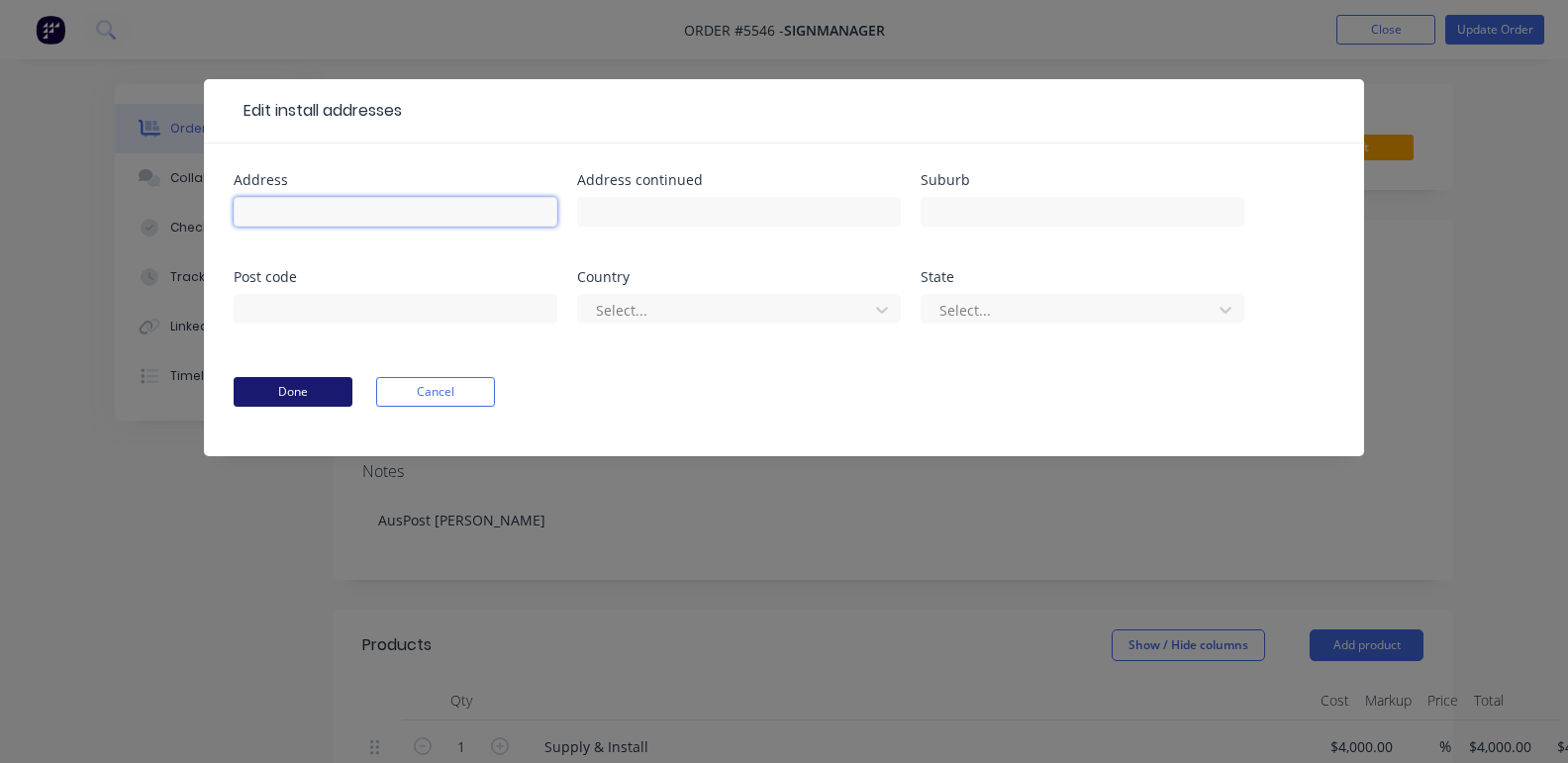 type 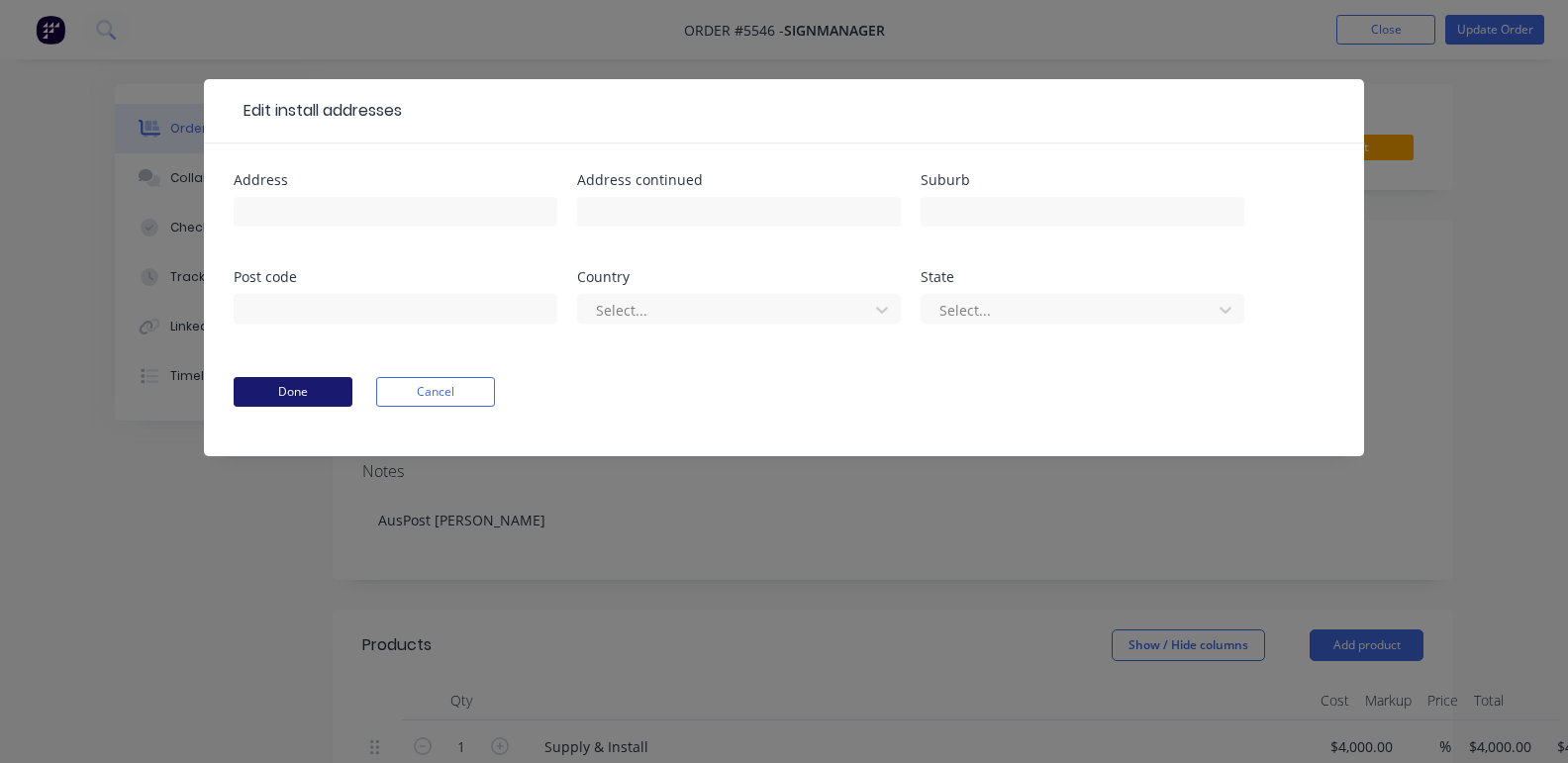 click on "Done" at bounding box center (293, 392) 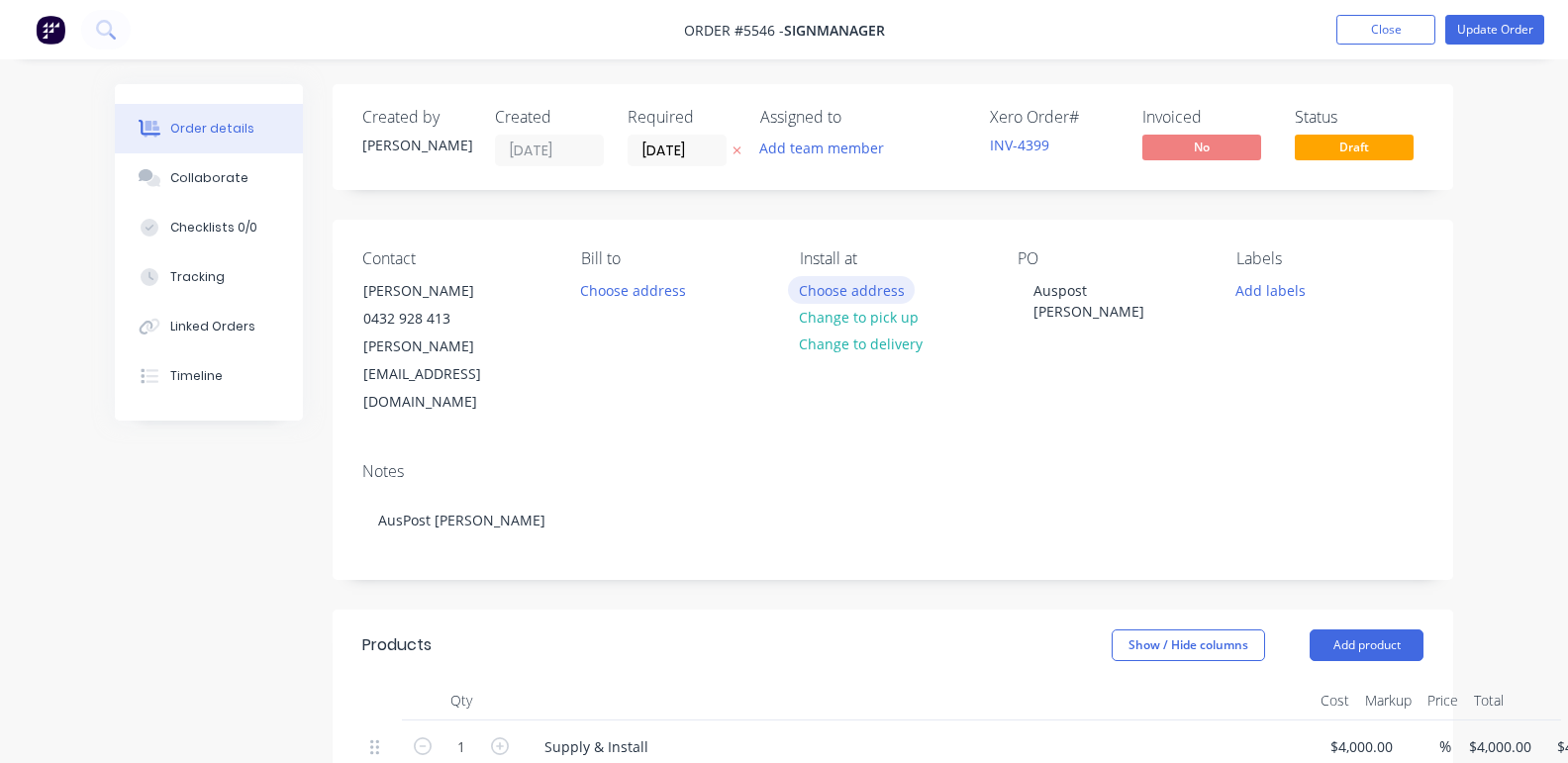 click on "Choose address" at bounding box center [851, 289] 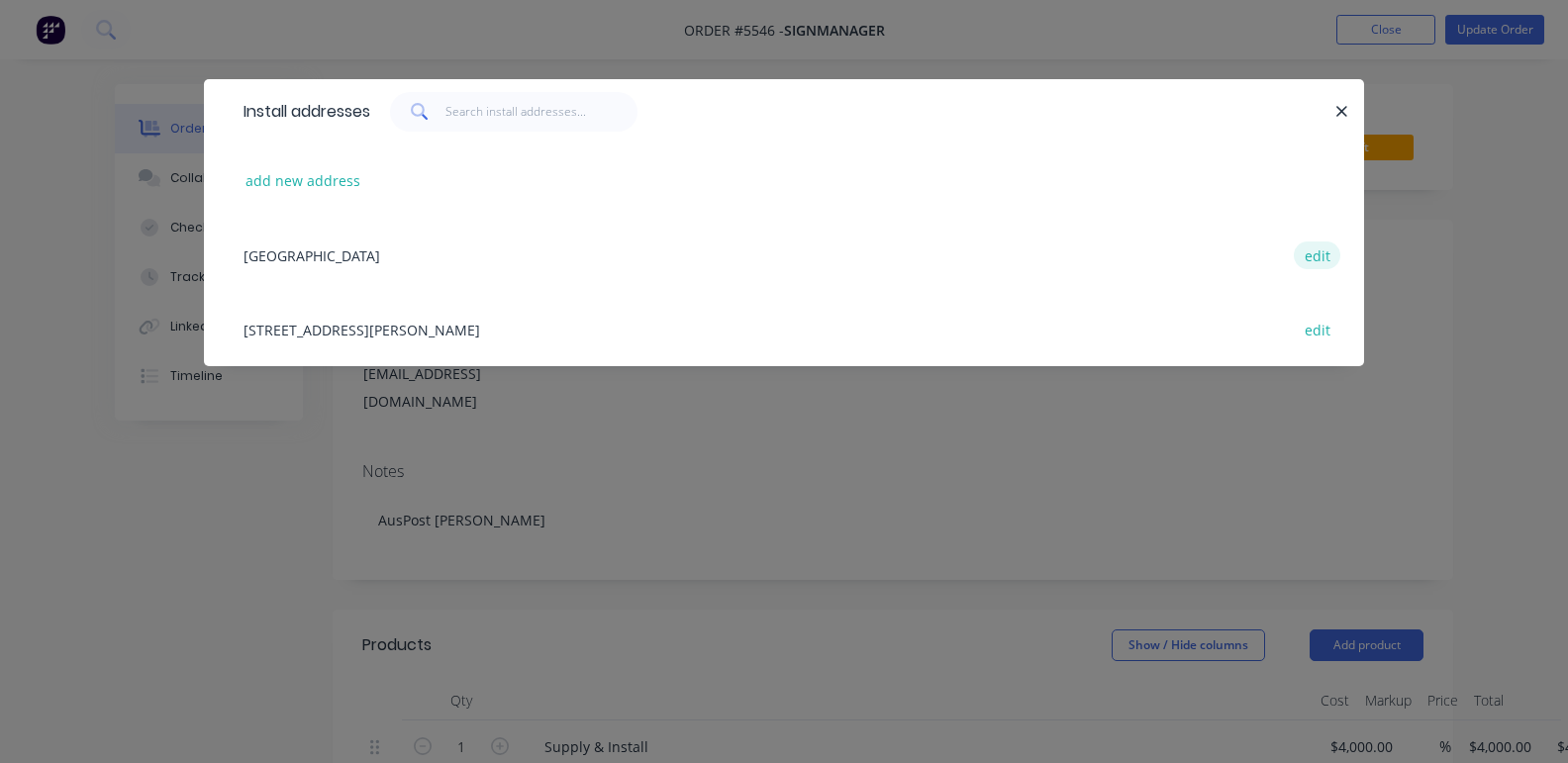 click on "edit" at bounding box center [1317, 254] 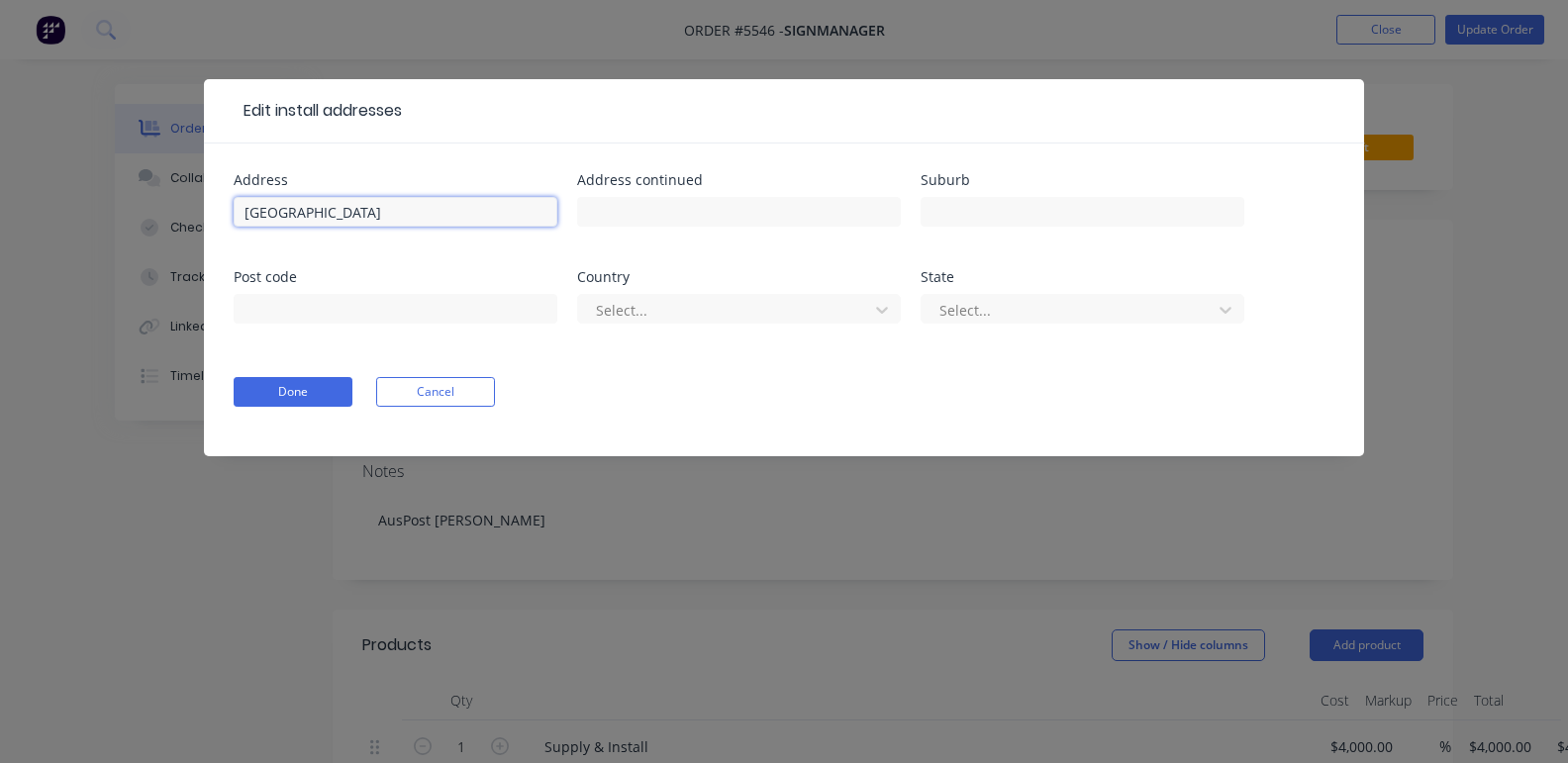drag, startPoint x: 475, startPoint y: 216, endPoint x: 161, endPoint y: 221, distance: 314.03981 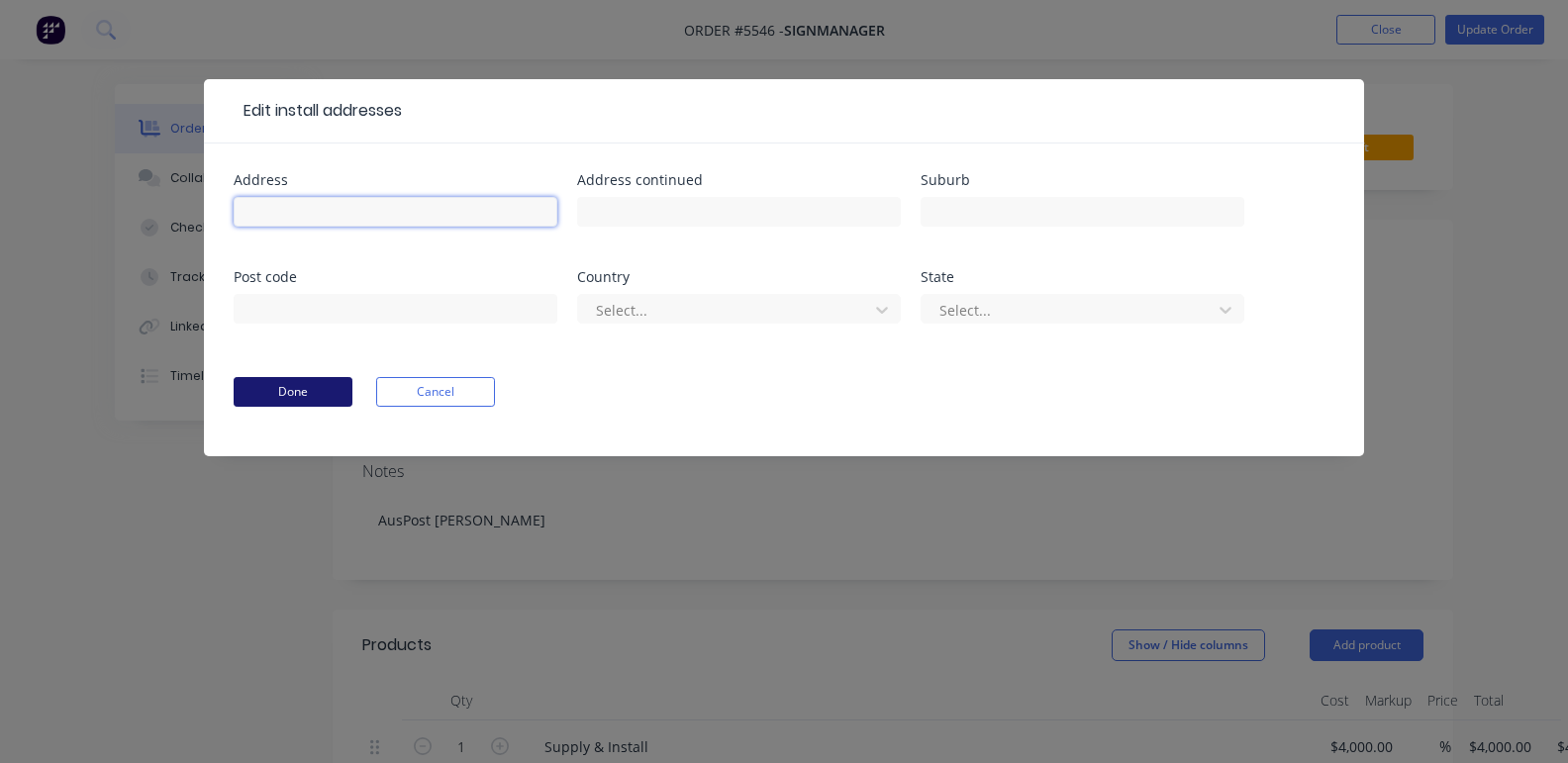 type 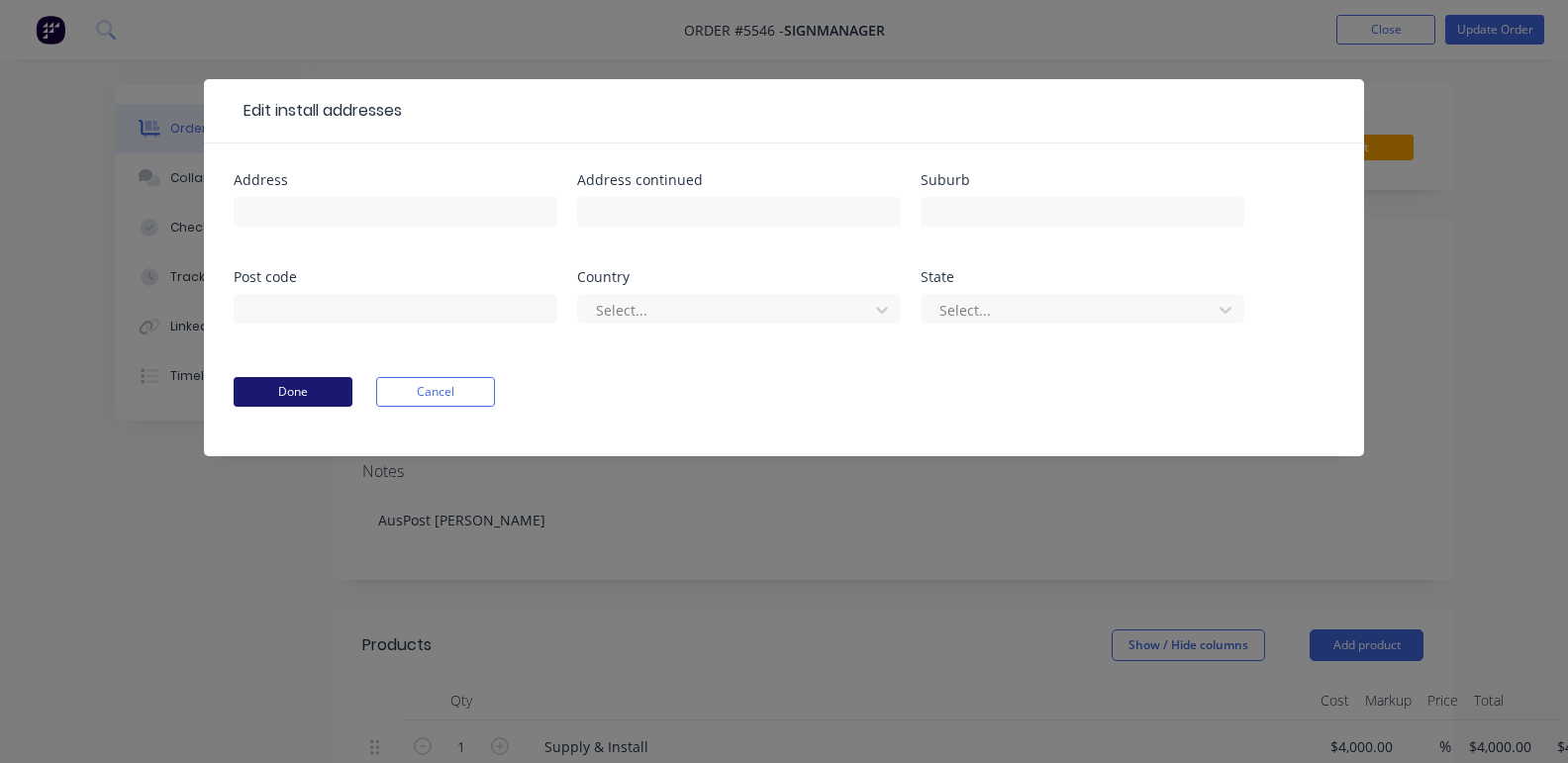 click on "Done" at bounding box center [293, 392] 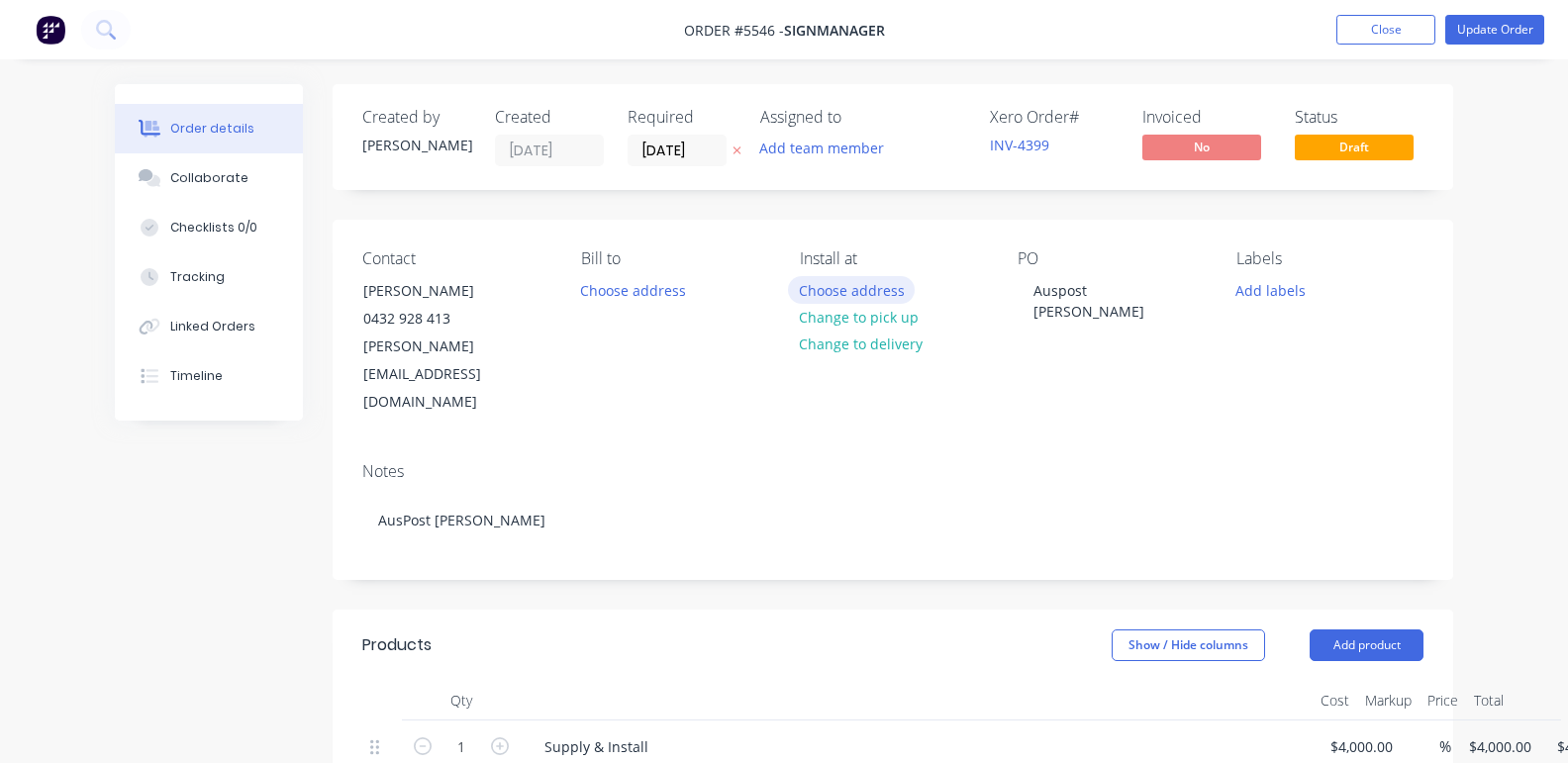 click on "Choose address" at bounding box center (851, 289) 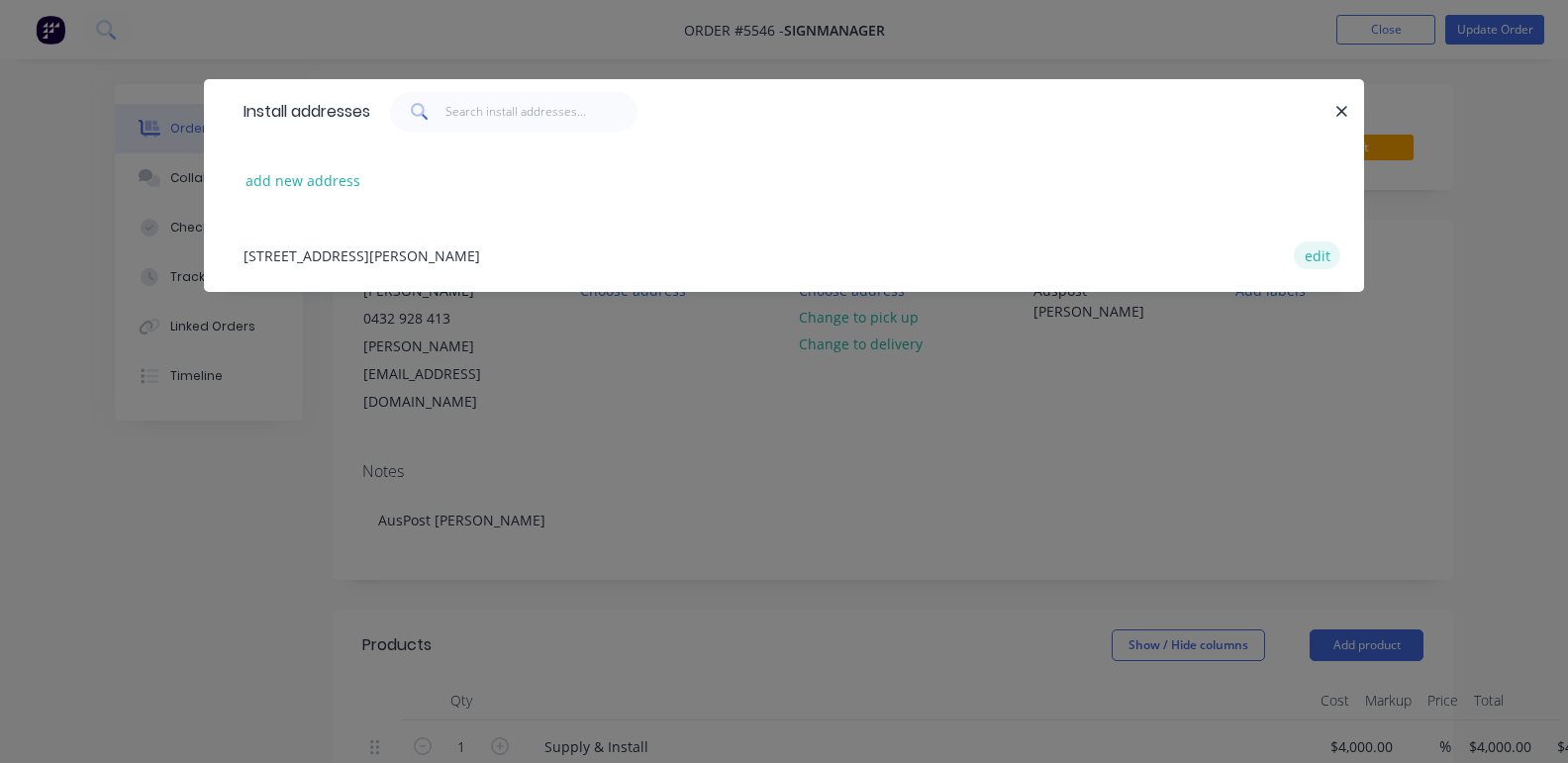 click on "edit" at bounding box center (1317, 254) 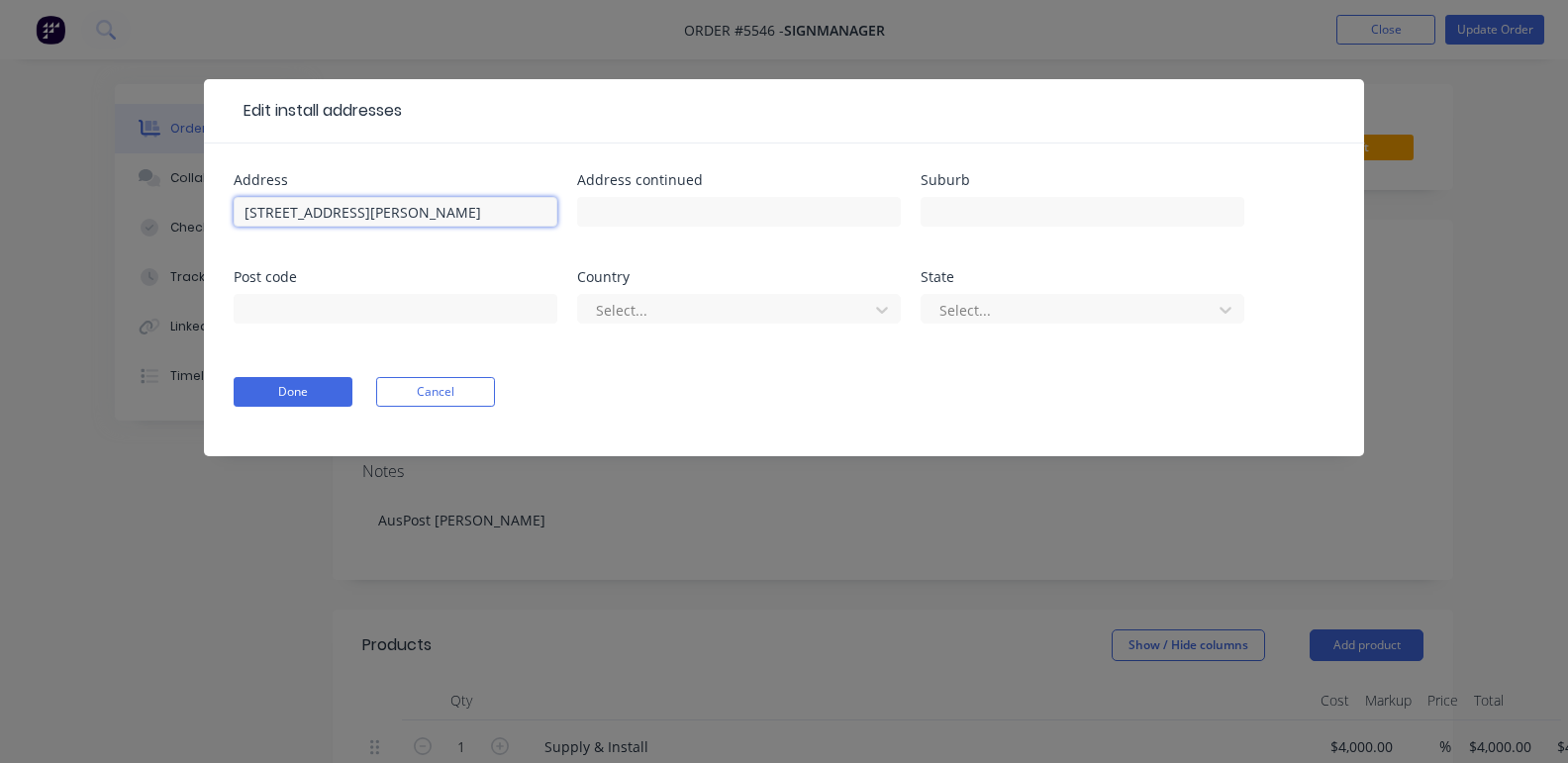 drag, startPoint x: 477, startPoint y: 212, endPoint x: 158, endPoint y: 220, distance: 319.1003 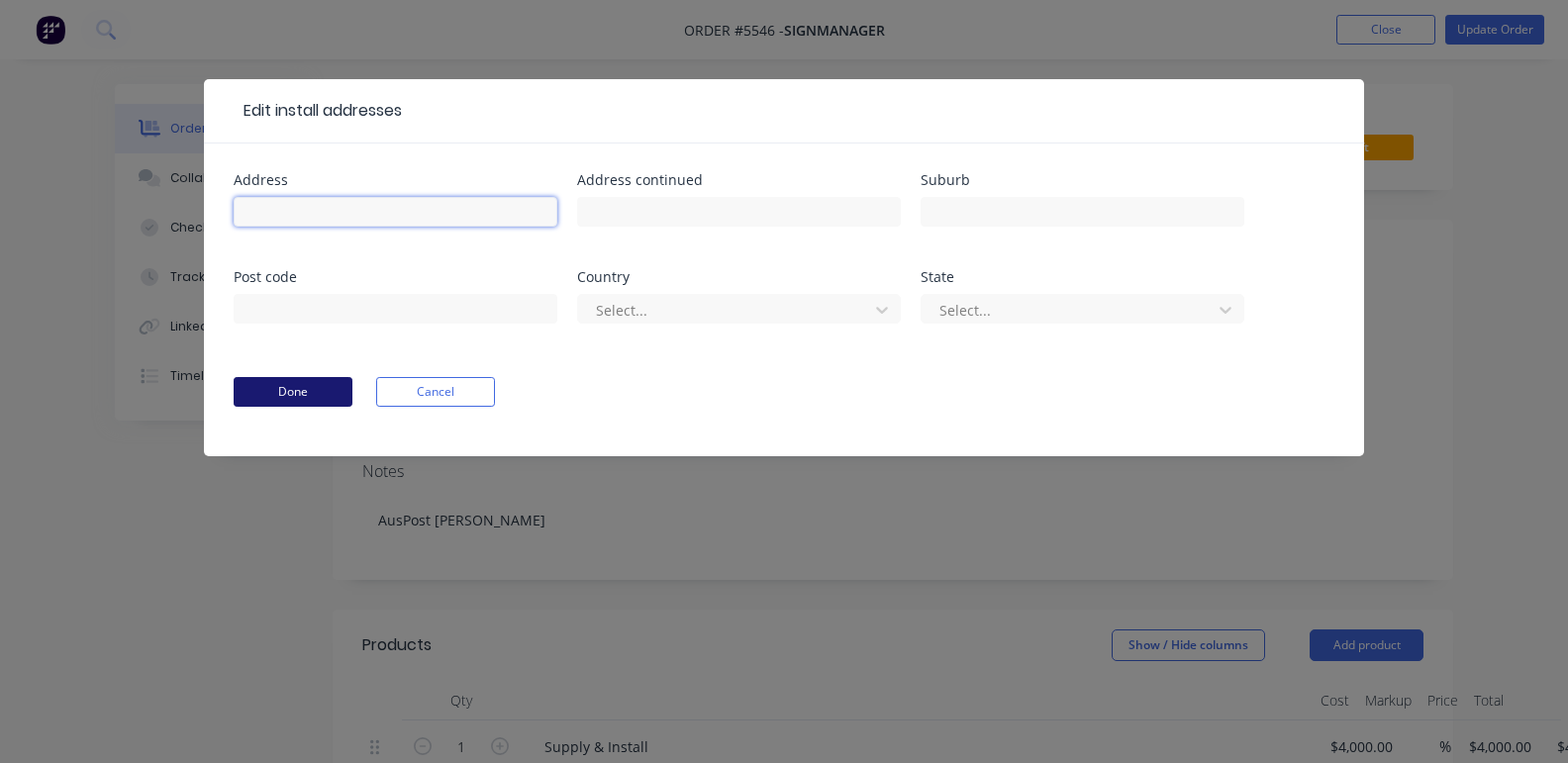 type 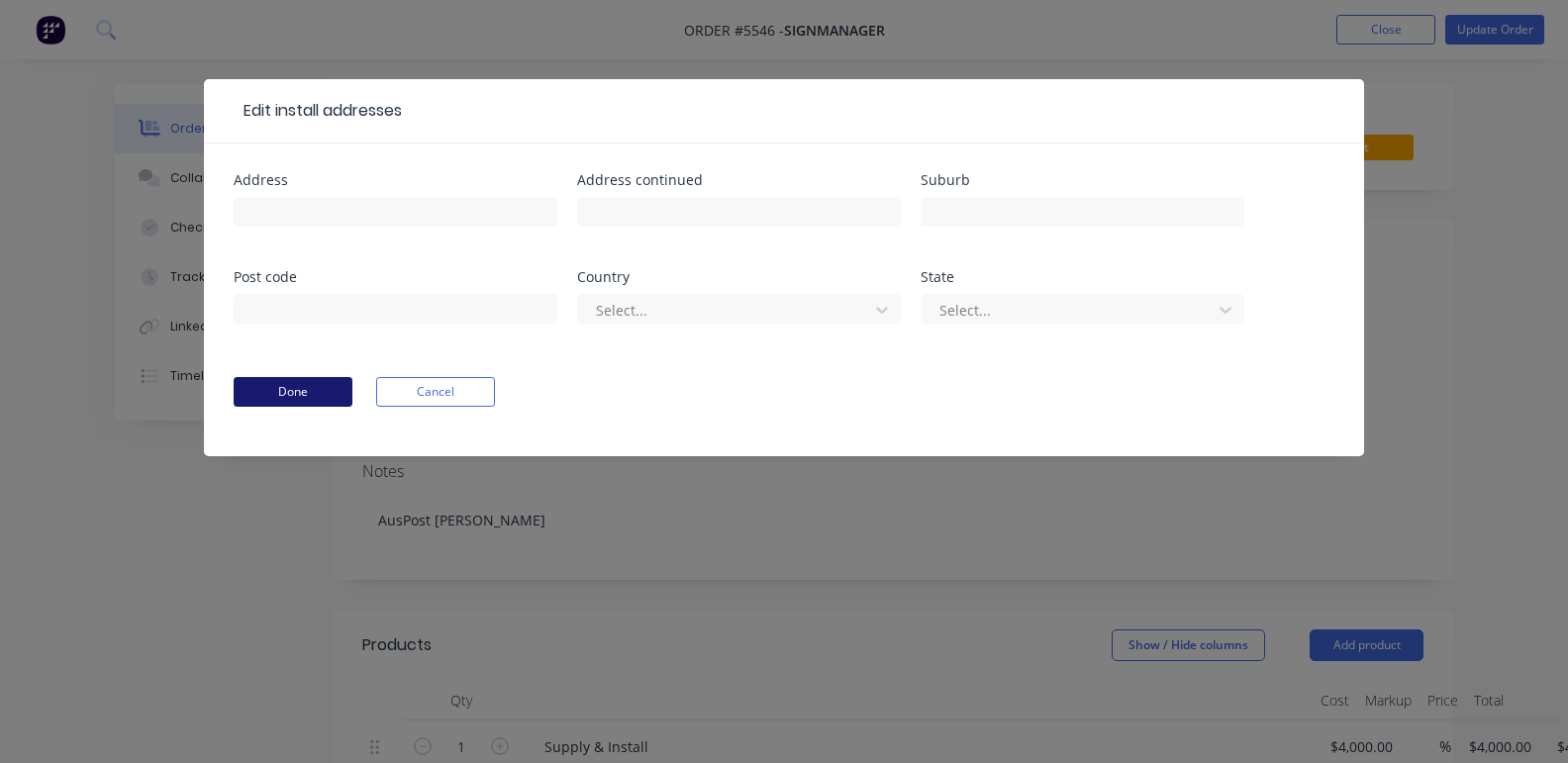 click on "Done" at bounding box center (293, 392) 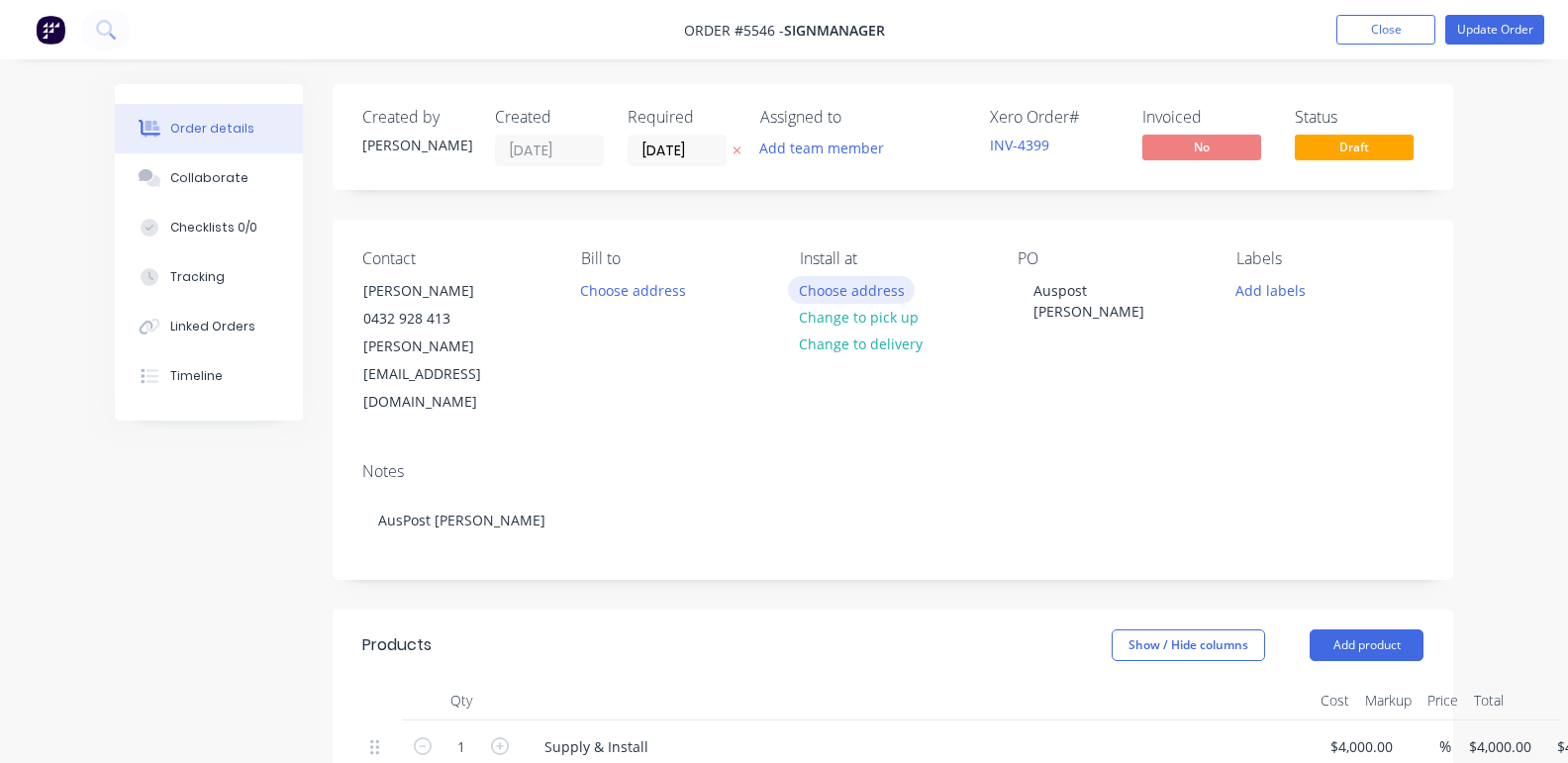 click on "Choose address" at bounding box center (851, 289) 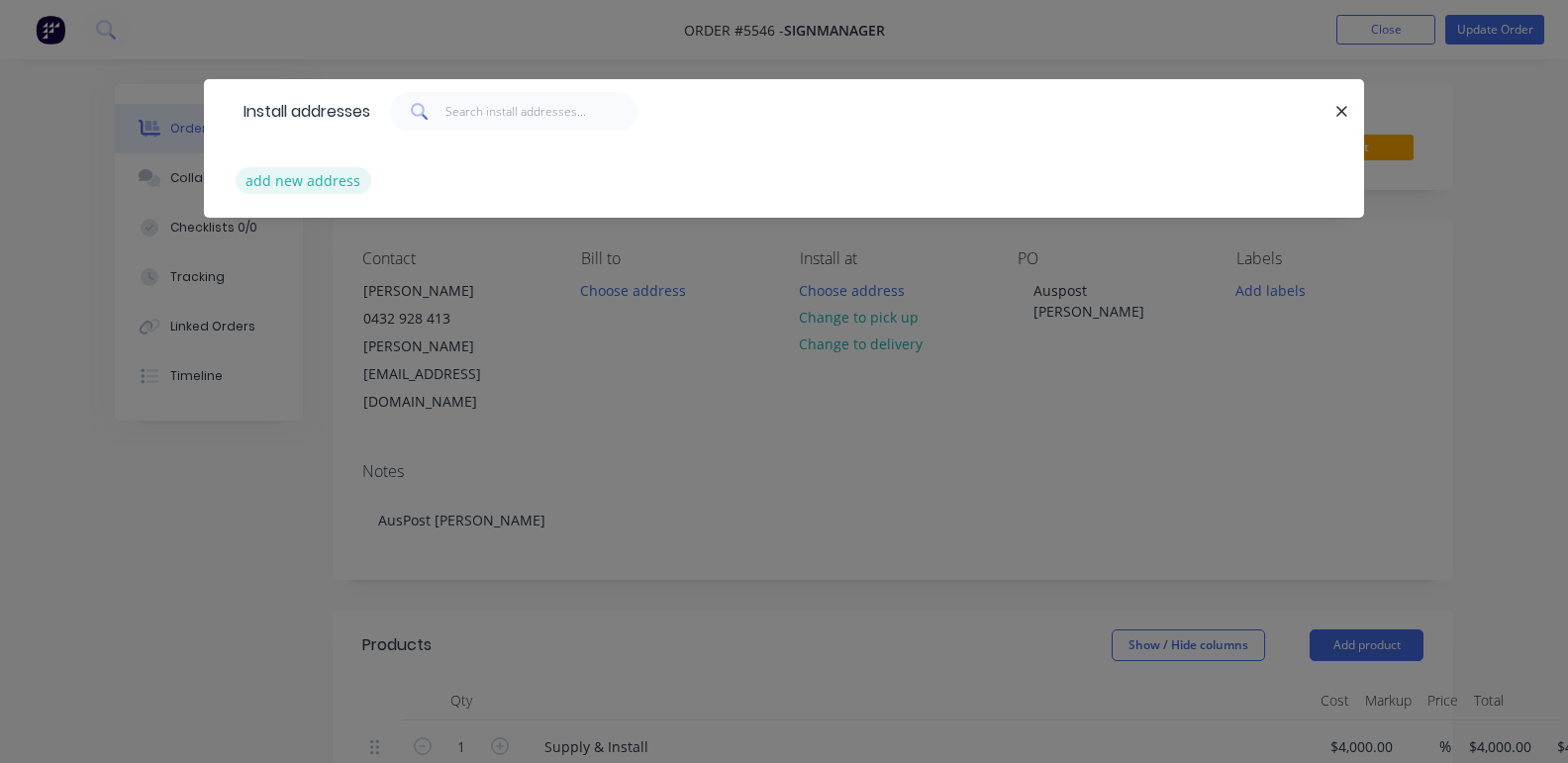 click on "add new address" at bounding box center [303, 180] 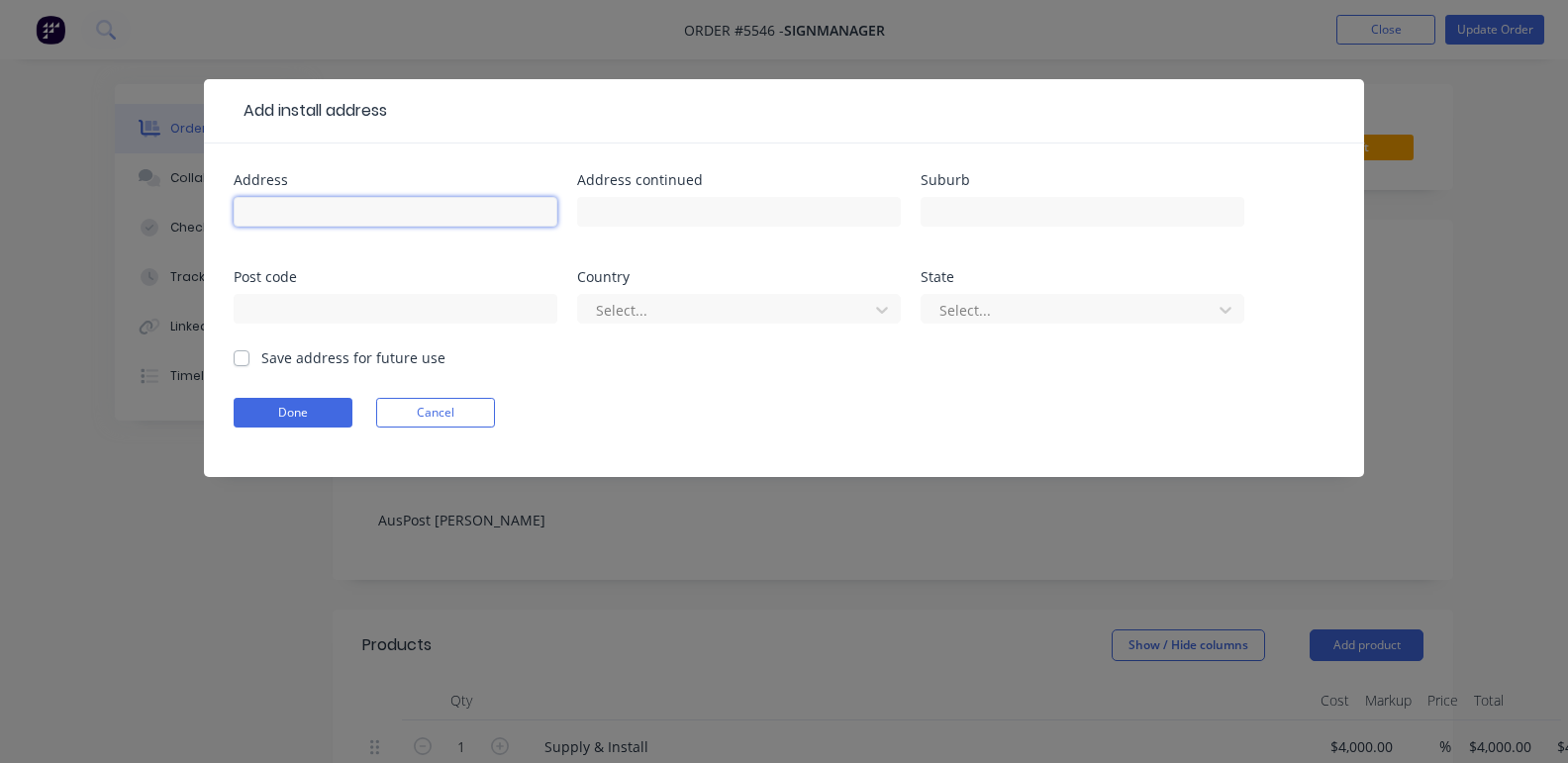 paste on "[STREET_ADDRESS][PERSON_NAME]" 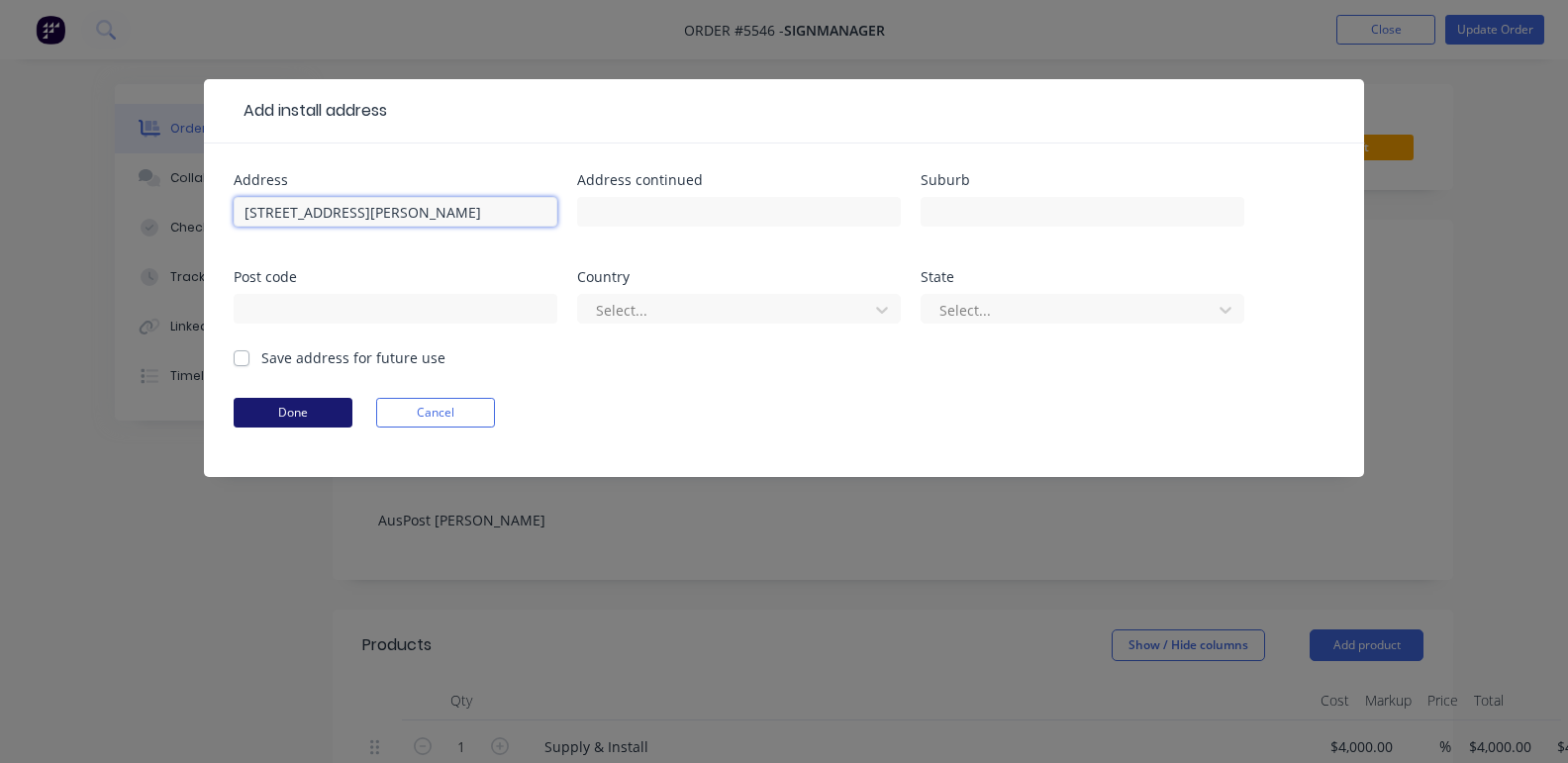 type on "[STREET_ADDRESS][PERSON_NAME]" 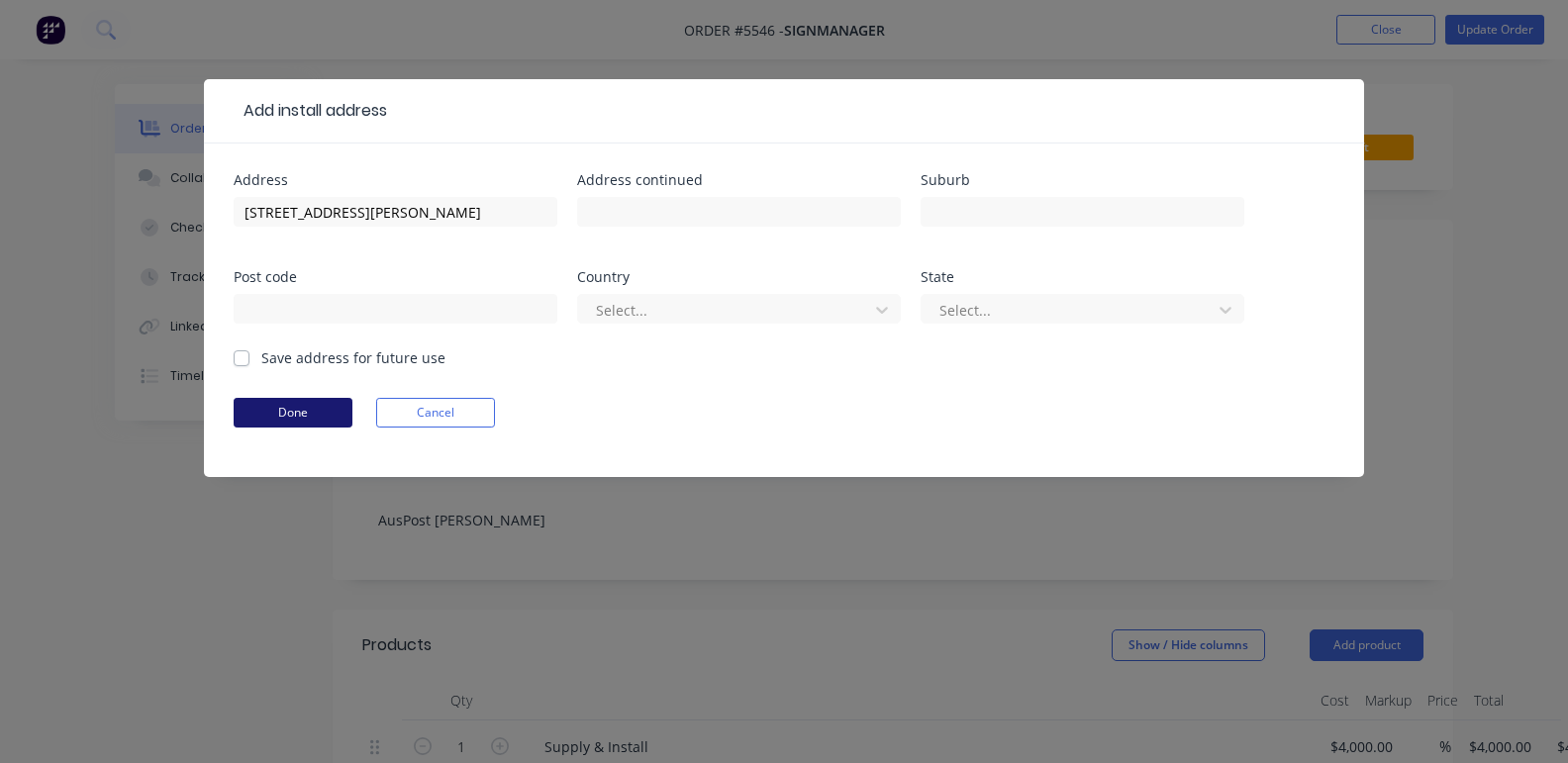 click on "Done" at bounding box center [293, 413] 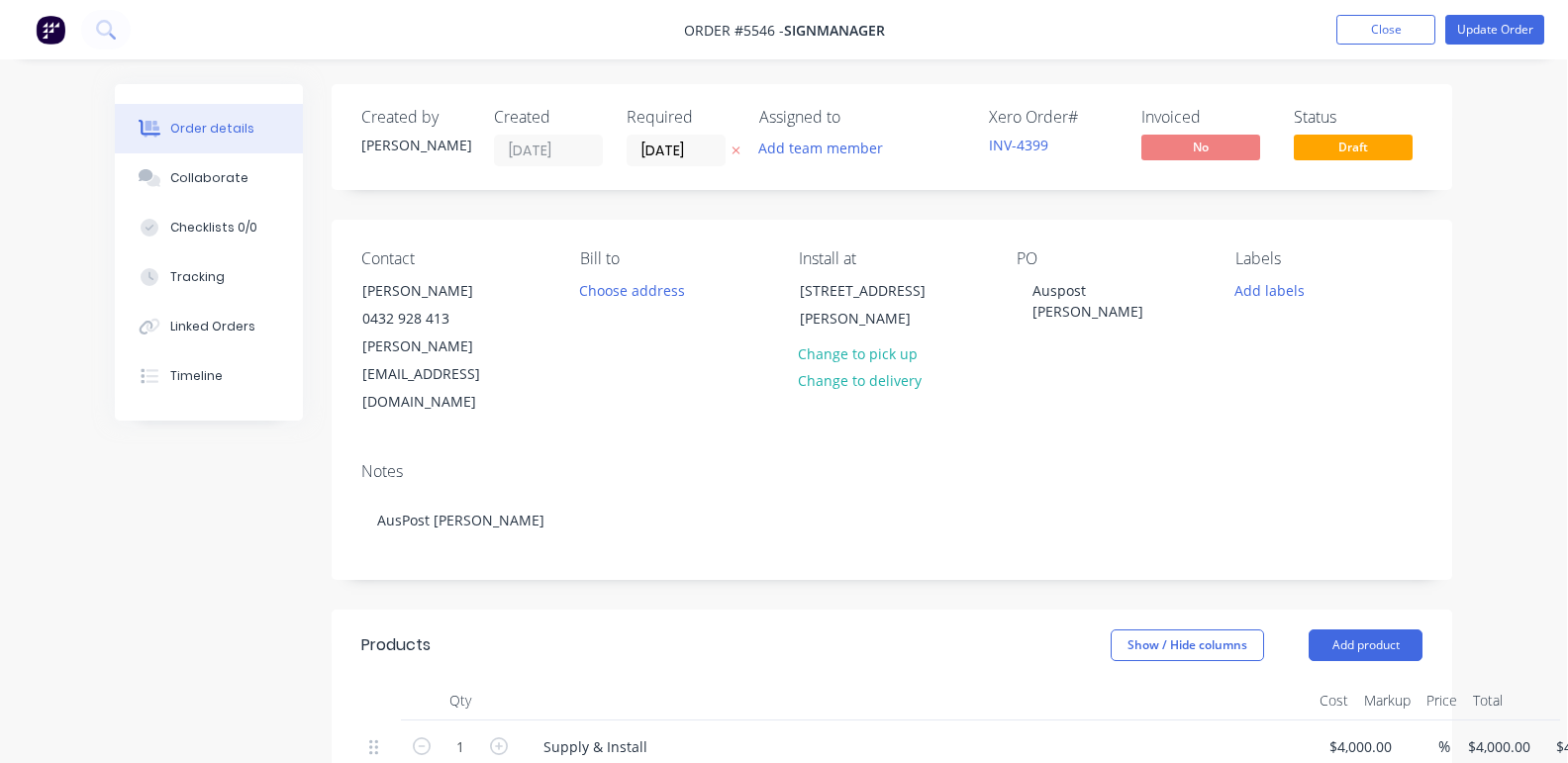scroll, scrollTop: 0, scrollLeft: 1, axis: horizontal 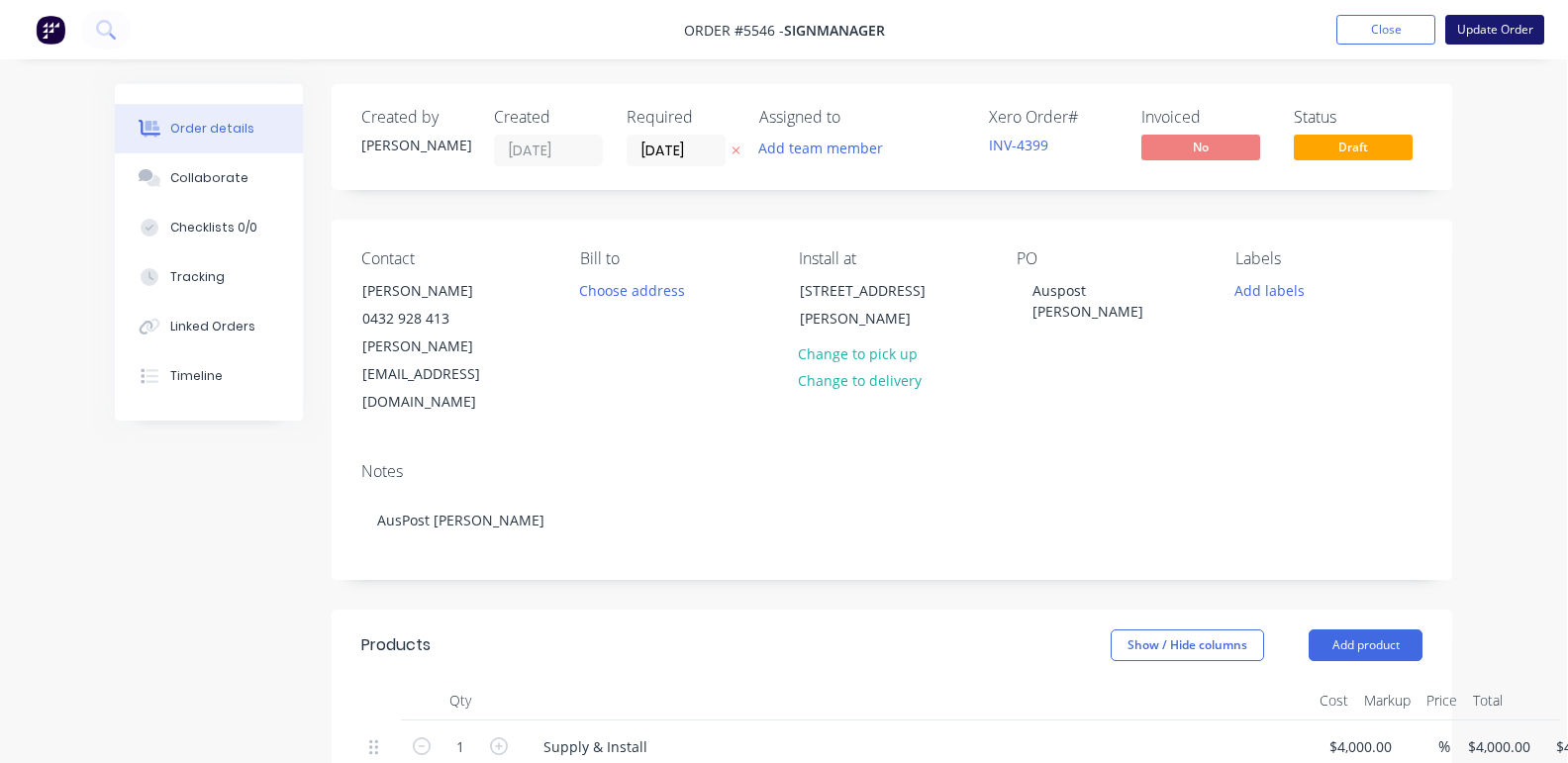 click on "Update Order" at bounding box center [1495, 30] 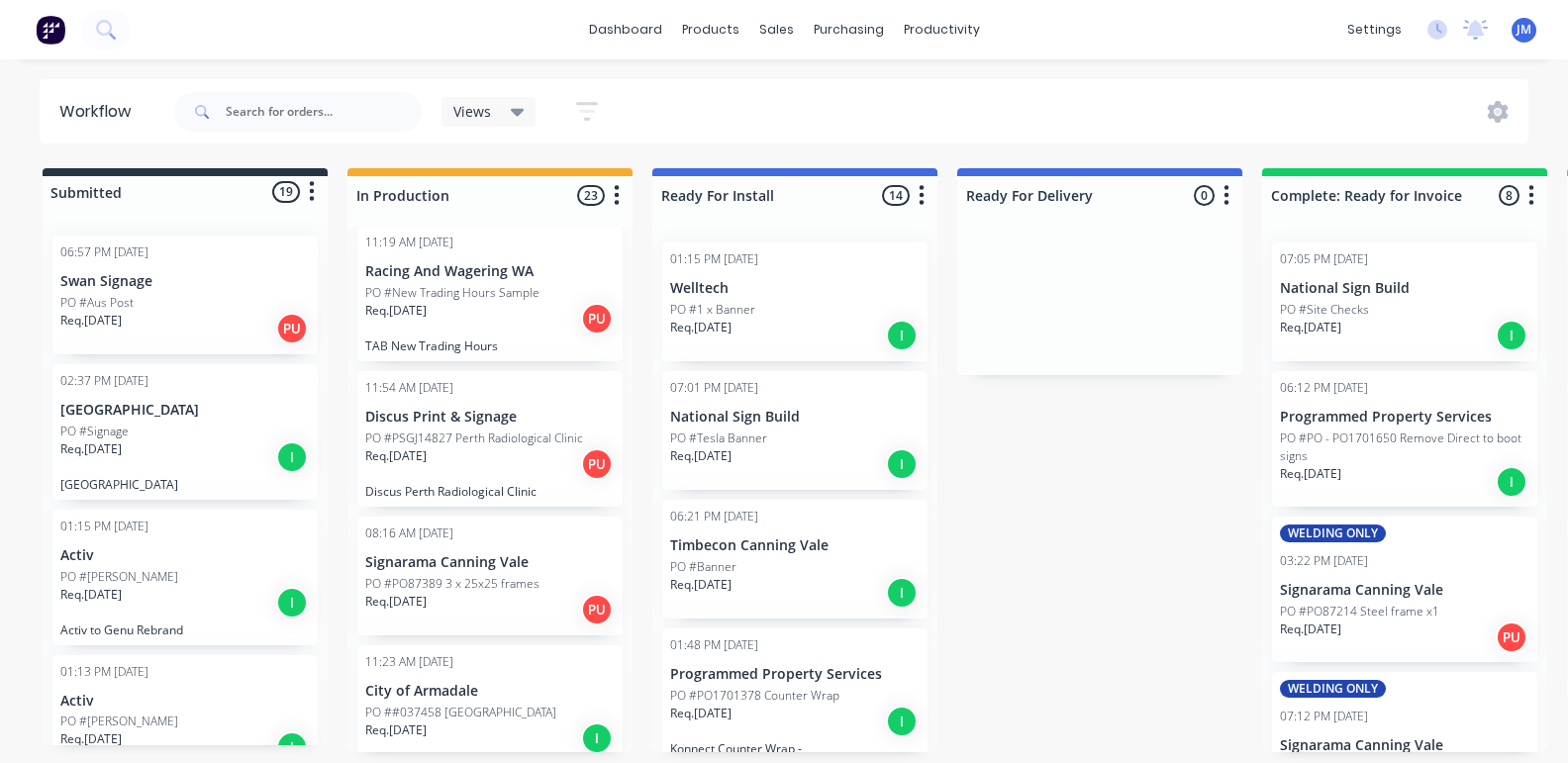 scroll, scrollTop: 1876, scrollLeft: 0, axis: vertical 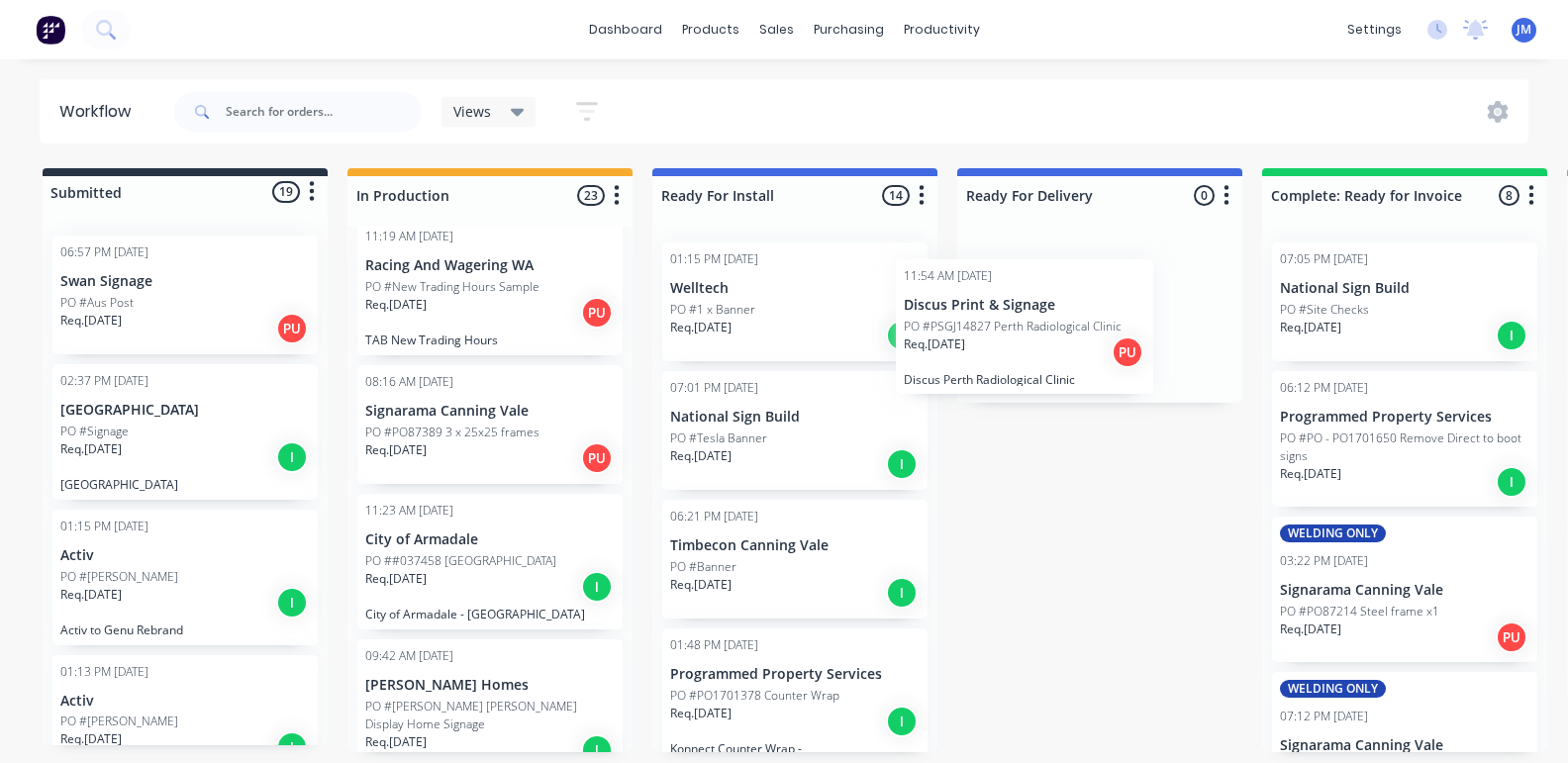 drag, startPoint x: 453, startPoint y: 435, endPoint x: 1007, endPoint y: 356, distance: 559.6043 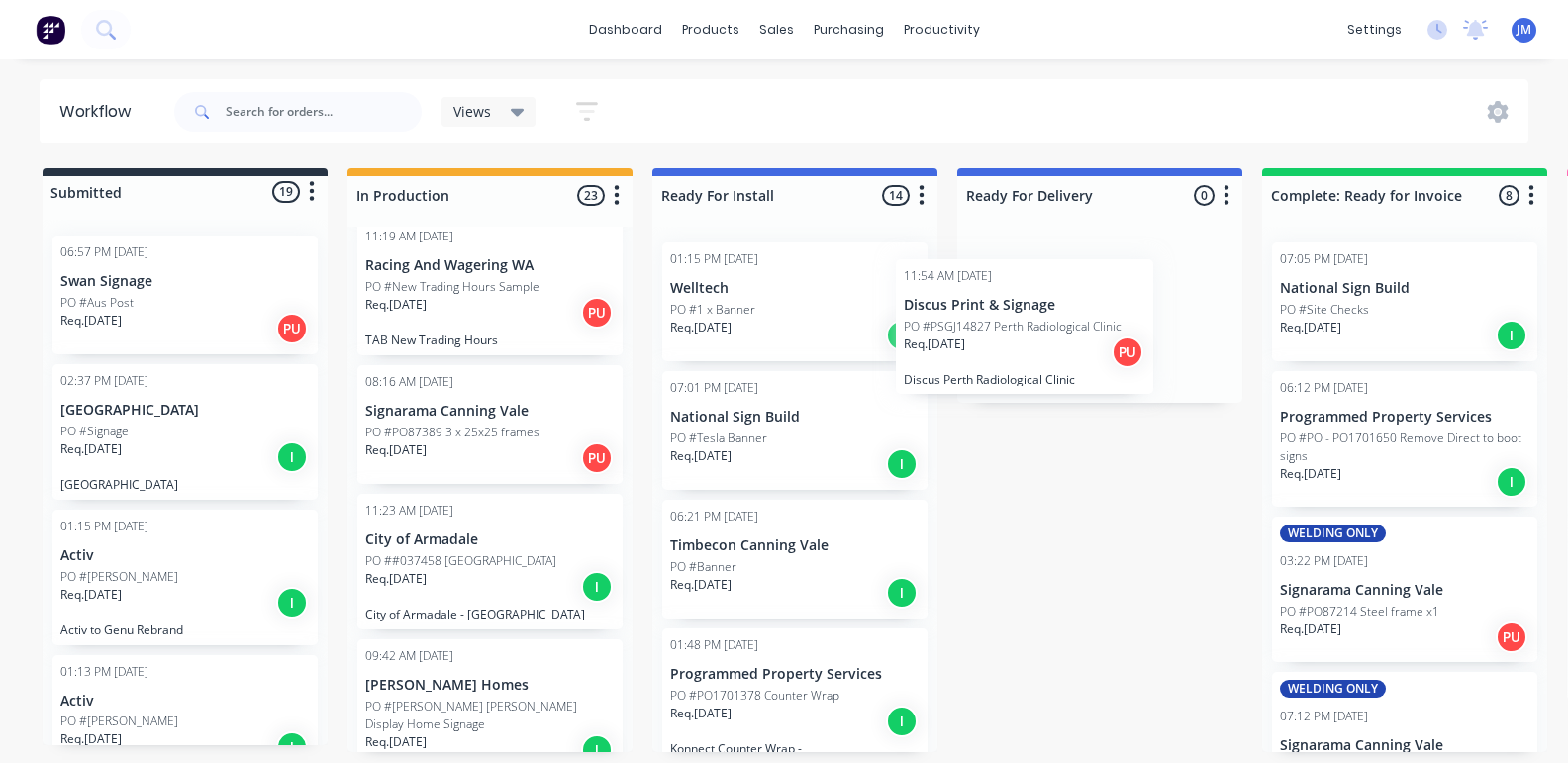 click on "Submitted 19 Status colour #273444 hex #273444 Save Cancel Summaries Total order value Invoiced to date To be invoiced Sort By Created date Required date Order number Customer name Most recent 06:57 PM [DATE] Swan Signage PO #Aus Post Req. [DATE] PU 02:37 PM [DATE] [GEOGRAPHIC_DATA] PO #Signage Req. [DATE] I [GEOGRAPHIC_DATA]  01:15 PM [DATE] Activ  PO #[PERSON_NAME] Req. [DATE] I Activ to Genu Rebrand 01:13 PM [DATE] Activ  PO #[PERSON_NAME] Req. [DATE] I [GEOGRAPHIC_DATA] to Genu Rebrand 01:12 PM [DATE] Activ  PO #Metro: Activ to gen u rebrand Req. [DATE] I Activ to Genu Rebrand 01:11 PM [DATE] Activ  PO #[GEOGRAPHIC_DATA] Req. [DATE] I Activ to Genu Rebrand 01:09 PM [DATE] [GEOGRAPHIC_DATA] Req. [DATE] I Activ to Genu Rebrand 01:07 PM [DATE] [GEOGRAPHIC_DATA] [DATE] I [GEOGRAPHIC_DATA] to Genu Rebrand 01:08 PM [DATE] [GEOGRAPHIC_DATA] Req. [DATE] I Activ to Genu Rebrand 01:02 PM [DATE] Activ  PO #Busselton & Rebrand Bunbury Req. [DATE] Del Activ to Genu Rebrand I" at bounding box center (1205, 460) 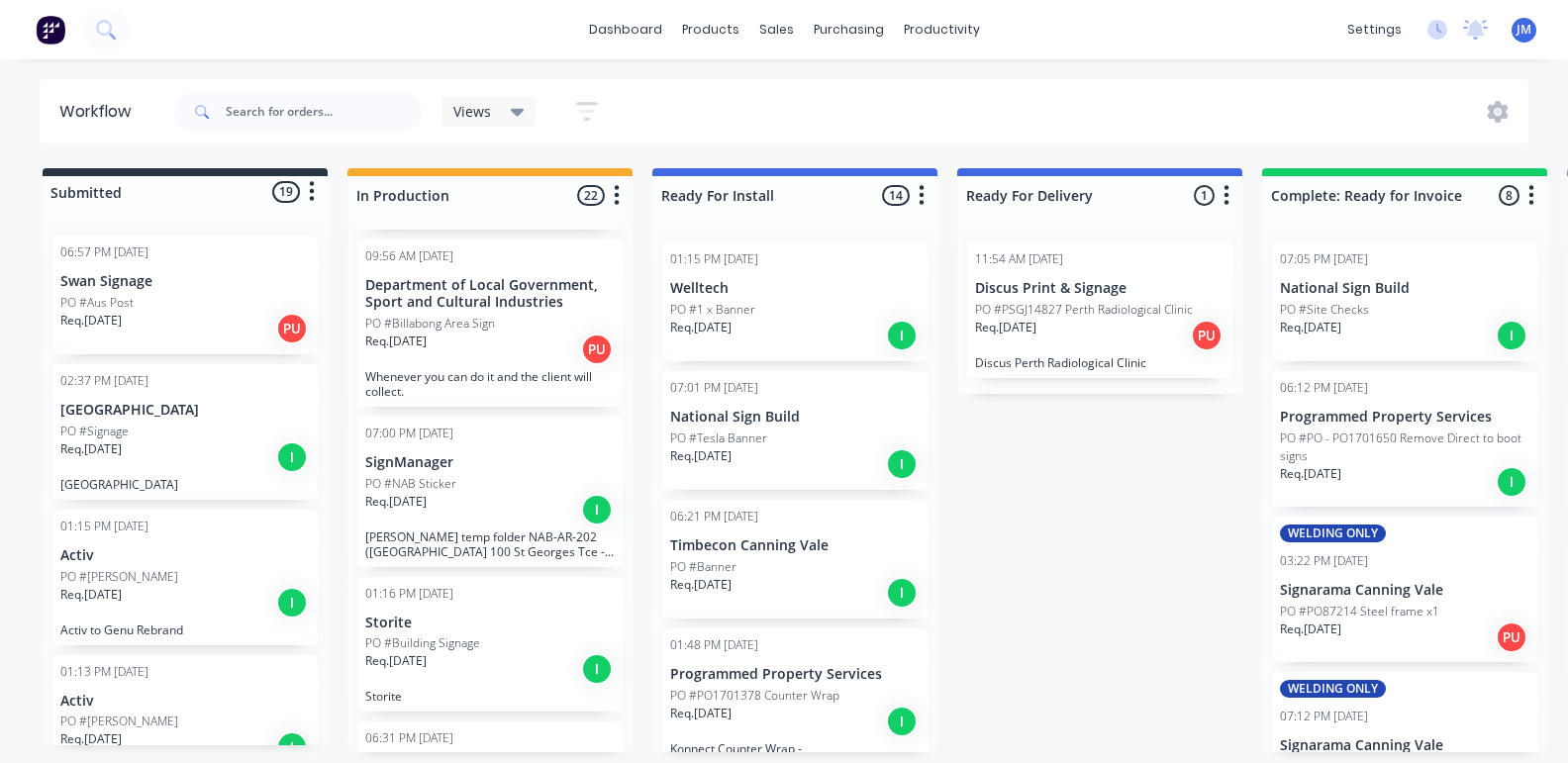 scroll, scrollTop: 1018, scrollLeft: 0, axis: vertical 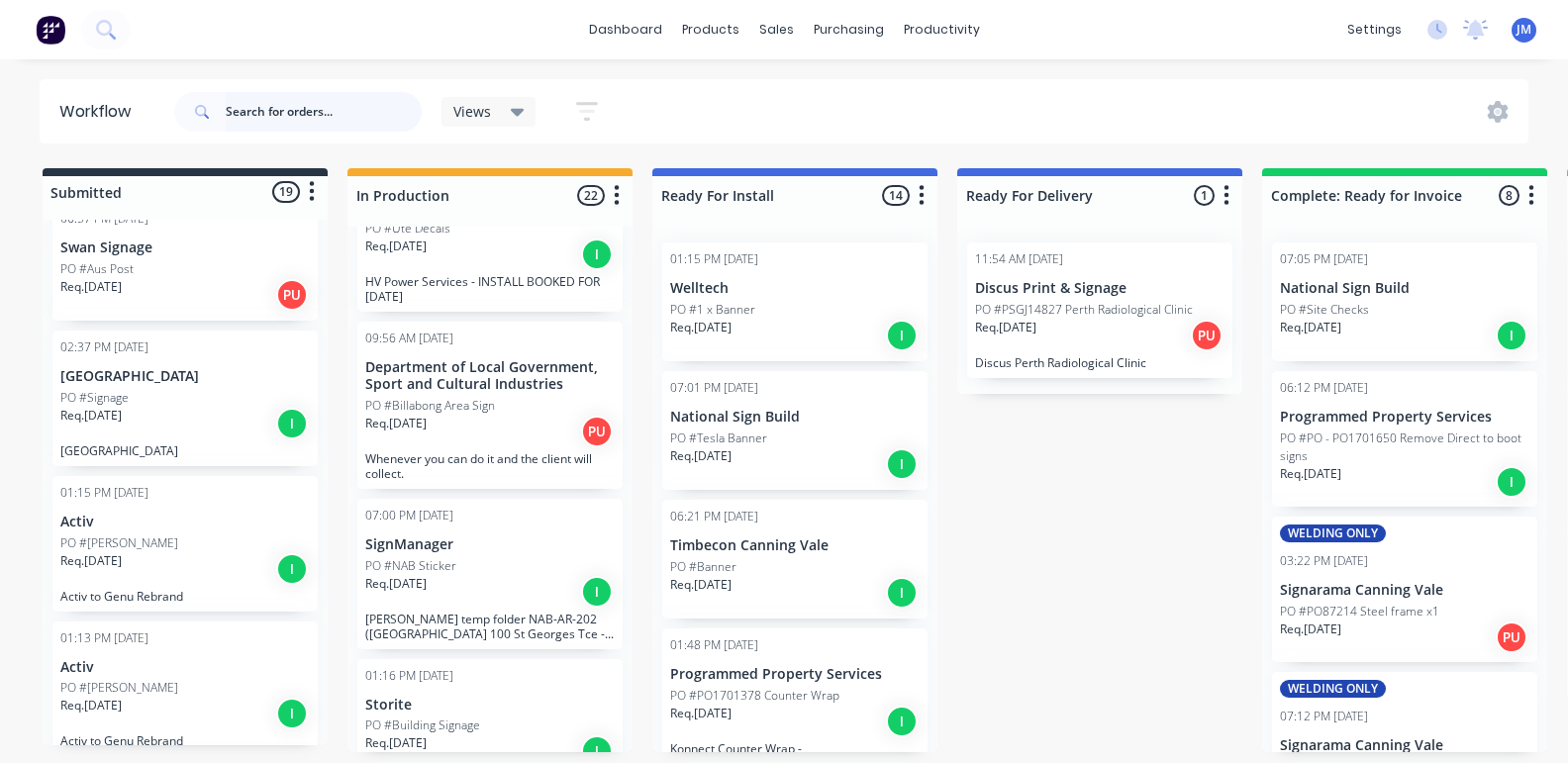 click at bounding box center [324, 112] 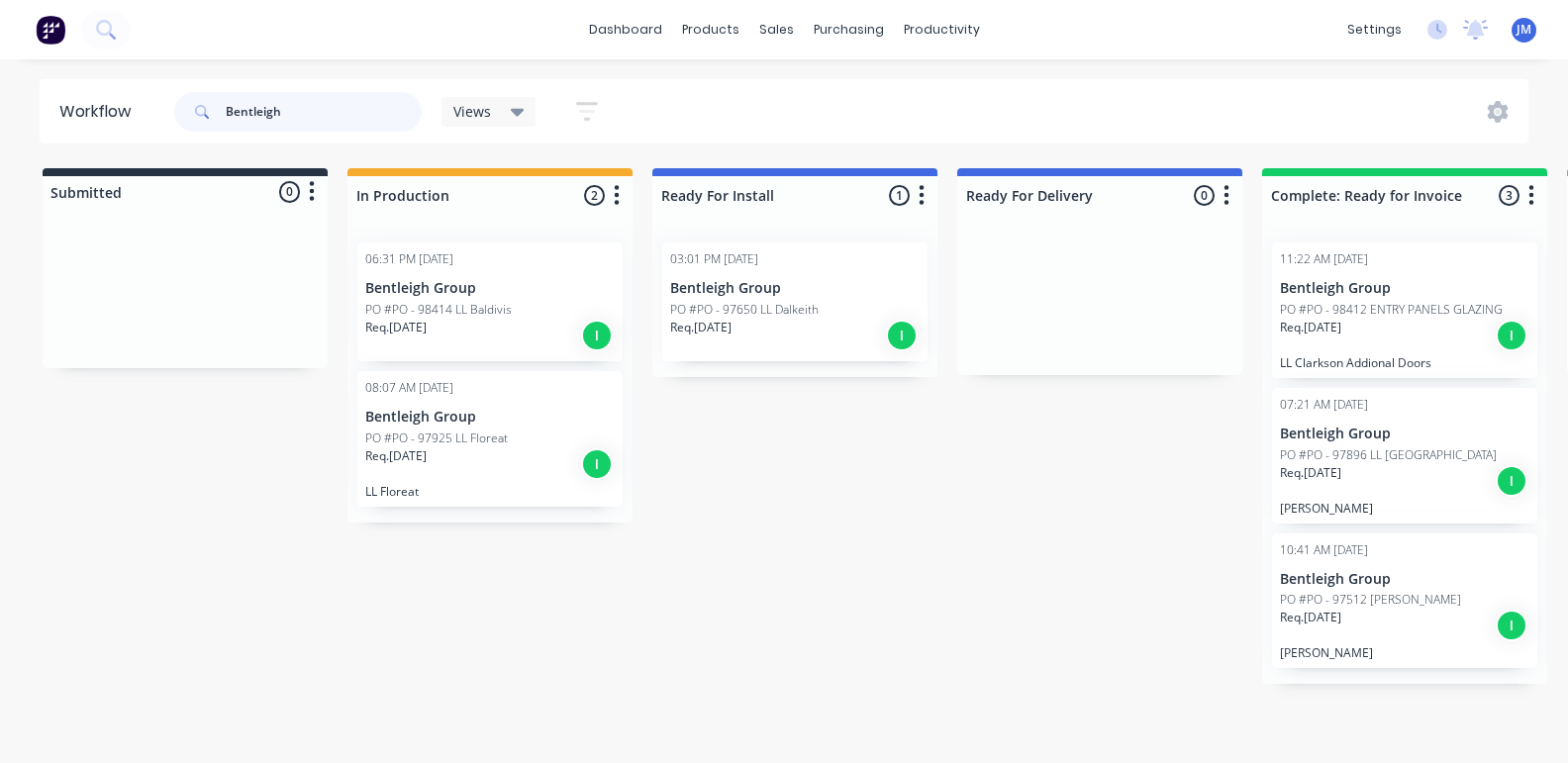 type on "Bentleigh" 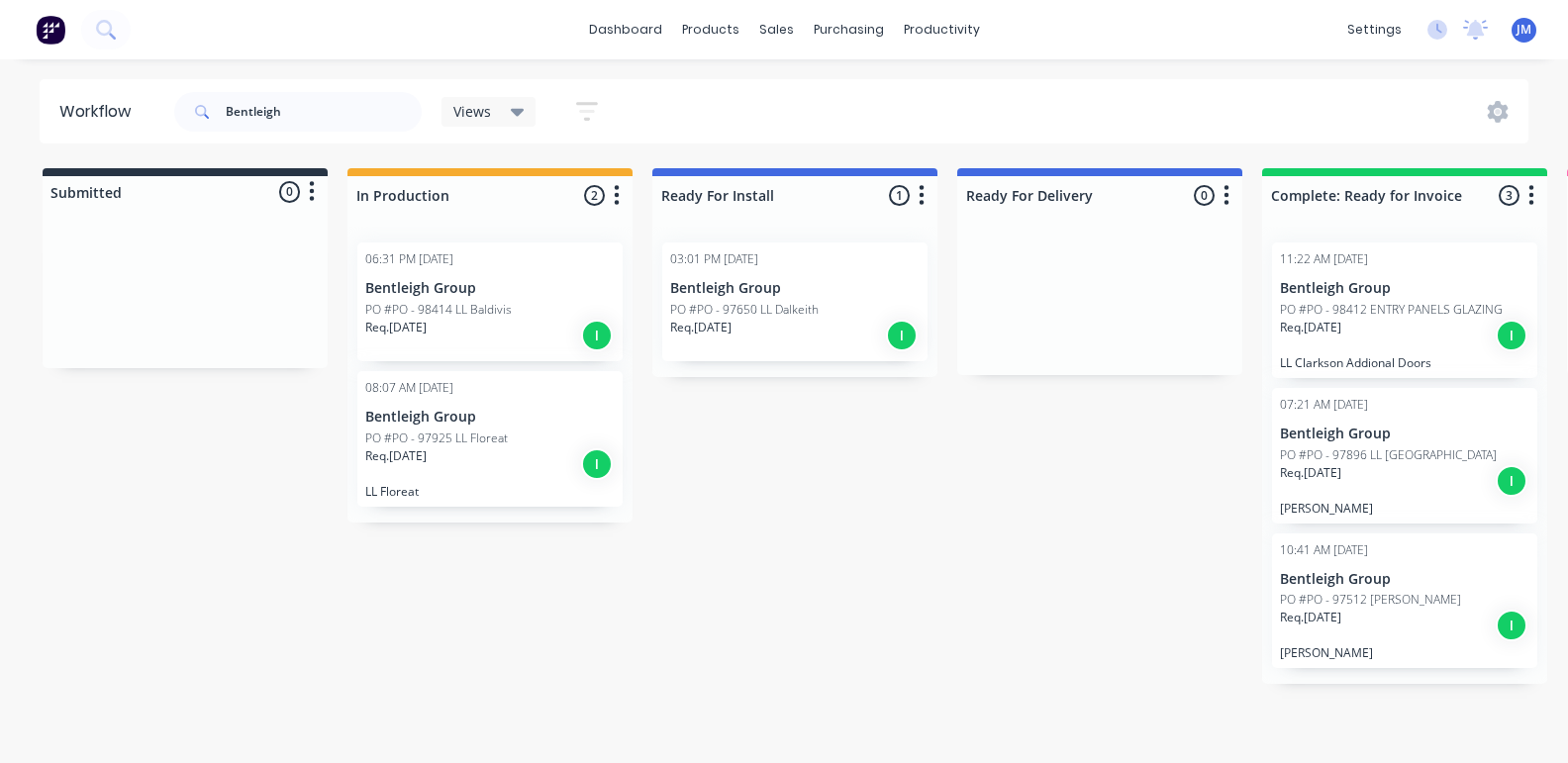 drag, startPoint x: 317, startPoint y: 144, endPoint x: 735, endPoint y: 513, distance: 557.5706 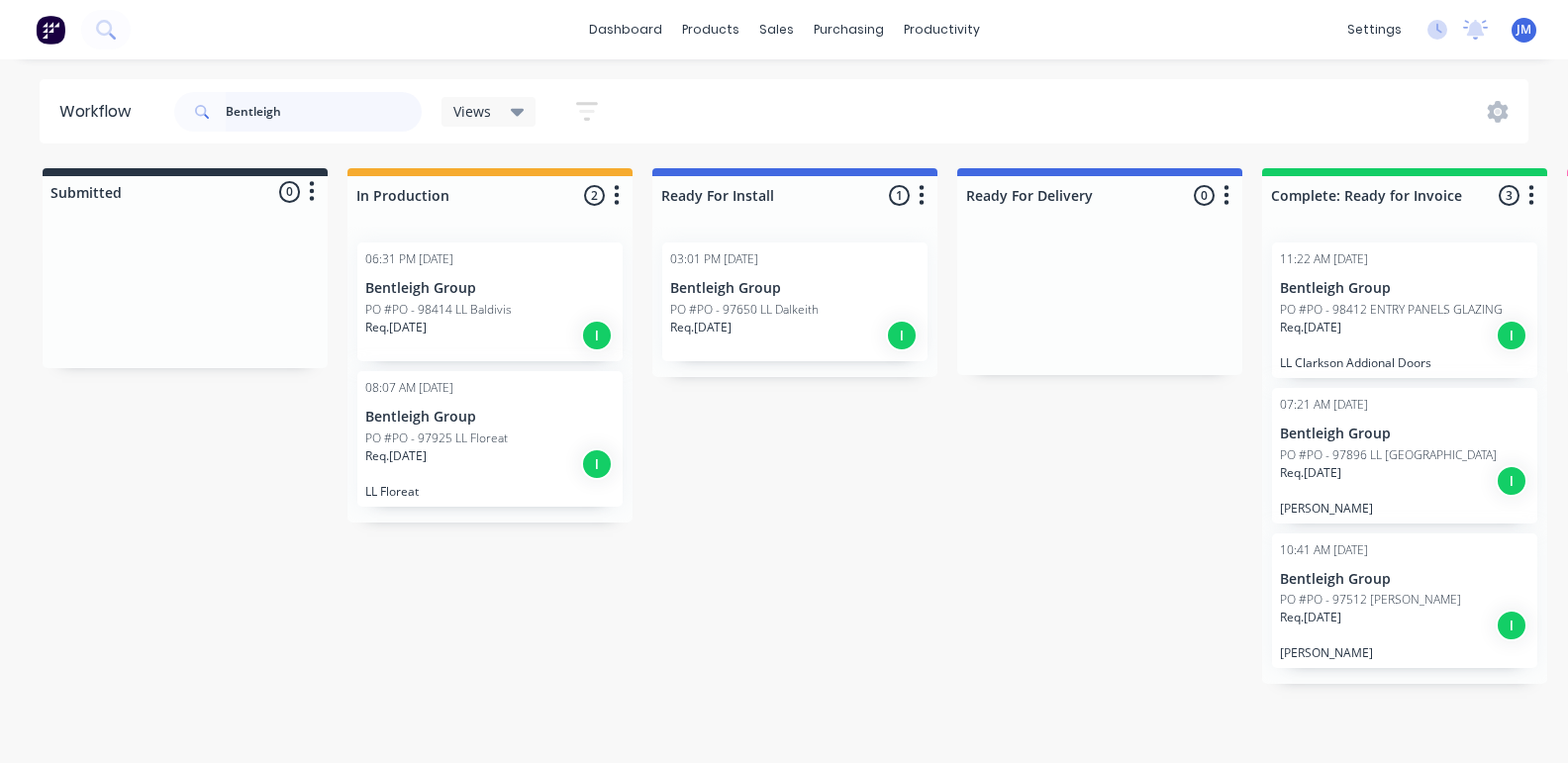 click on "Bentleigh" at bounding box center (324, 112) 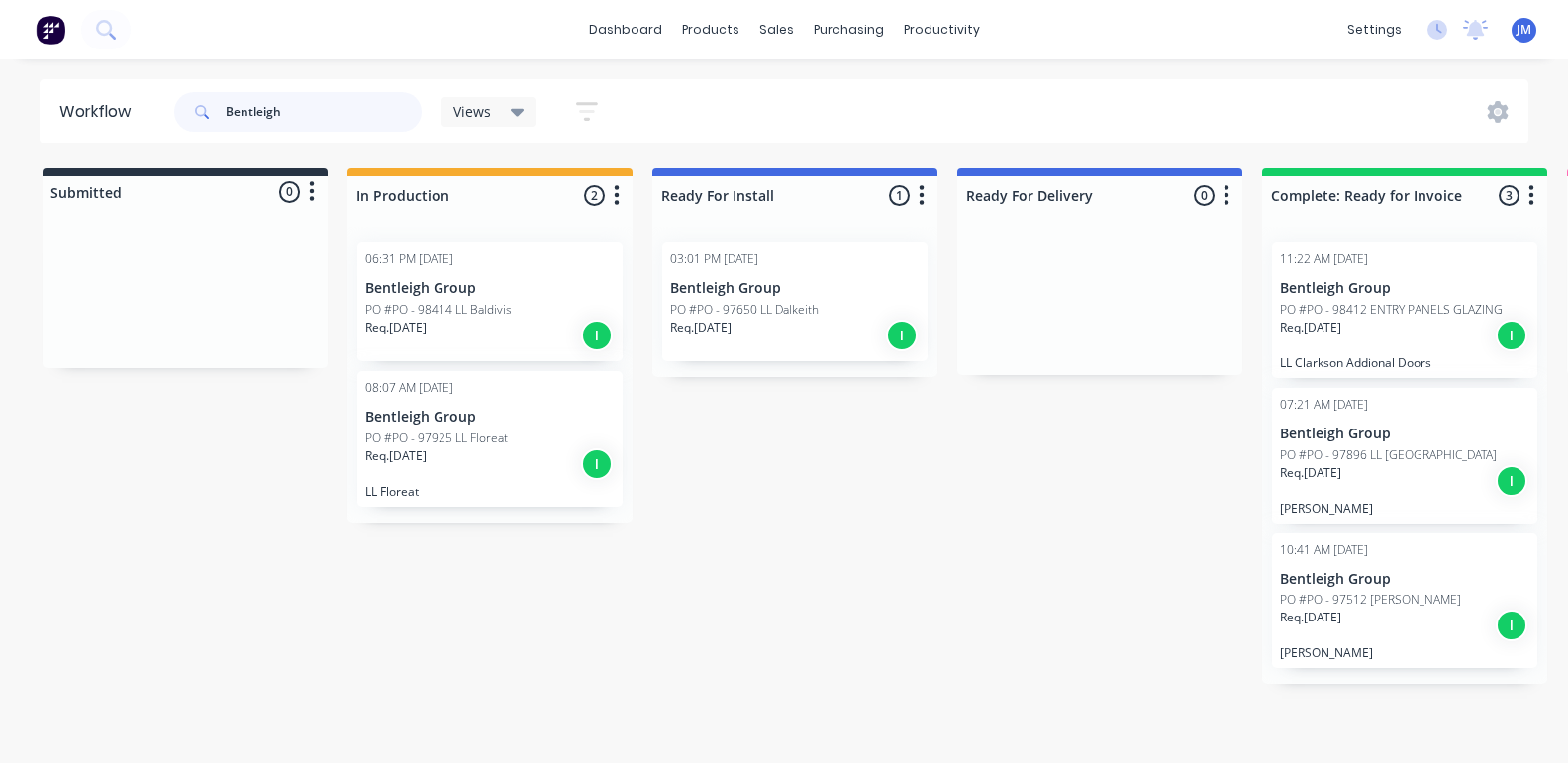 click on "Bentleigh" at bounding box center (324, 112) 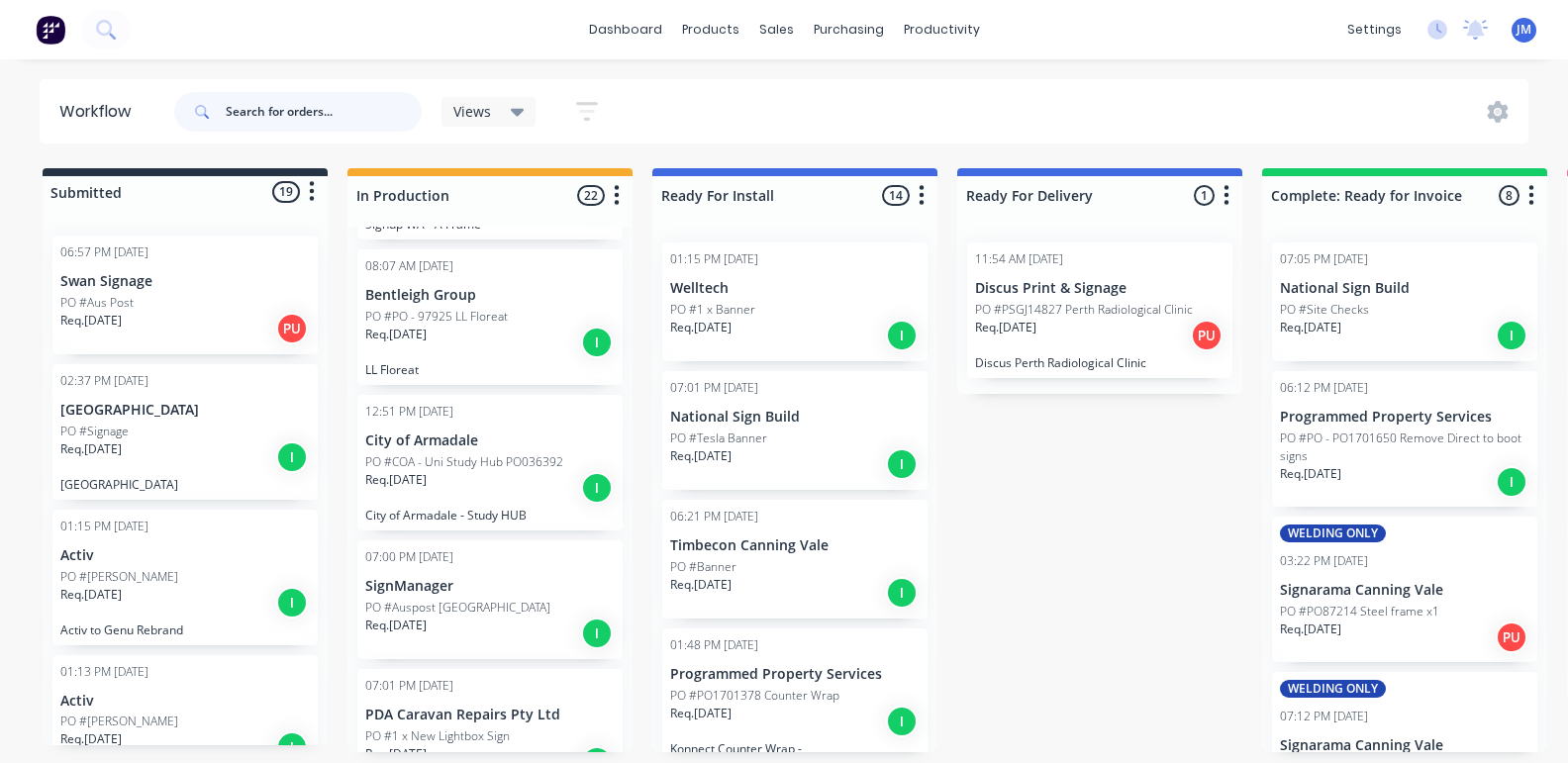 scroll, scrollTop: 2704, scrollLeft: 0, axis: vertical 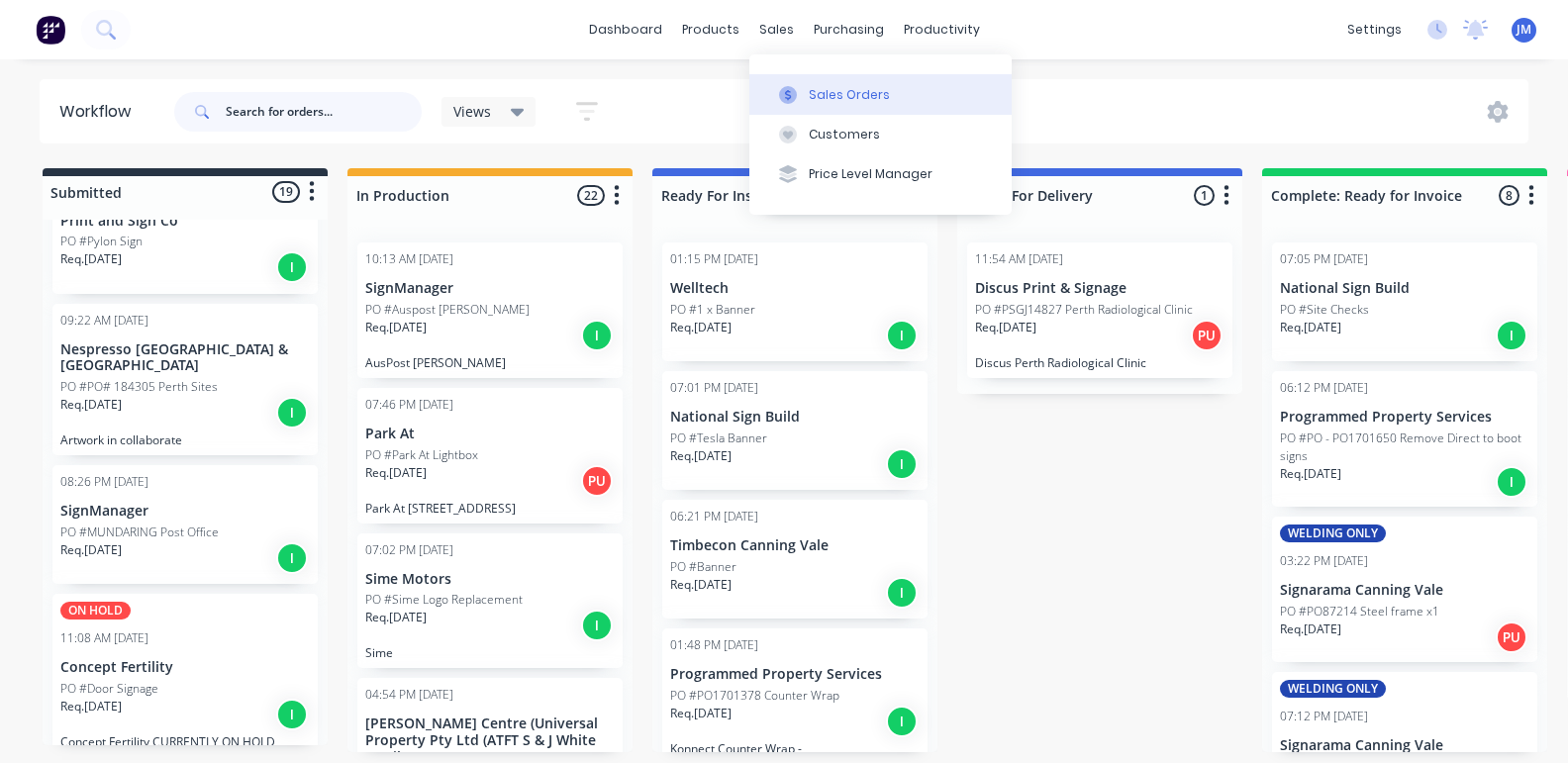 type 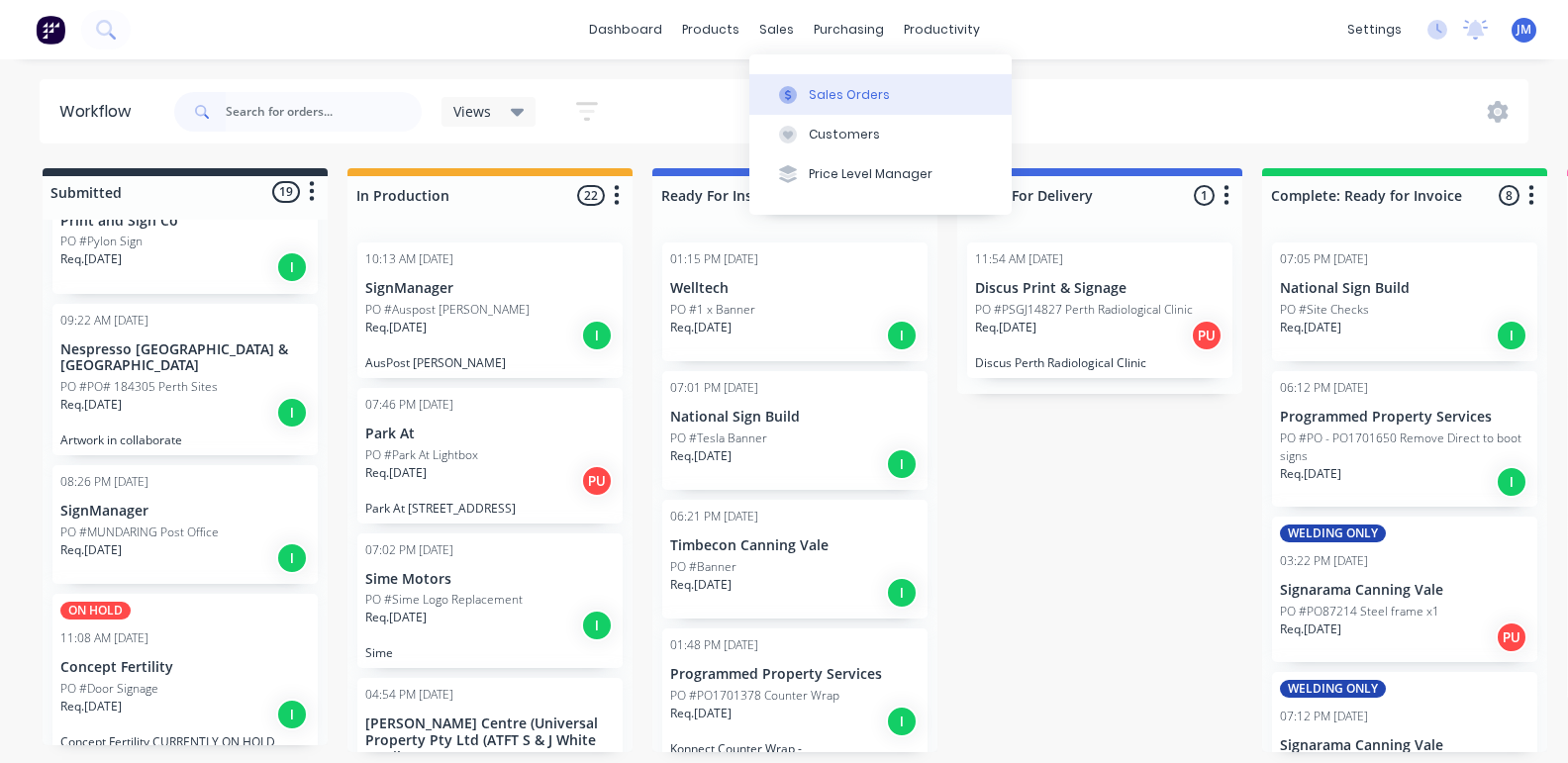 click on "Sales Orders" at bounding box center (849, 95) 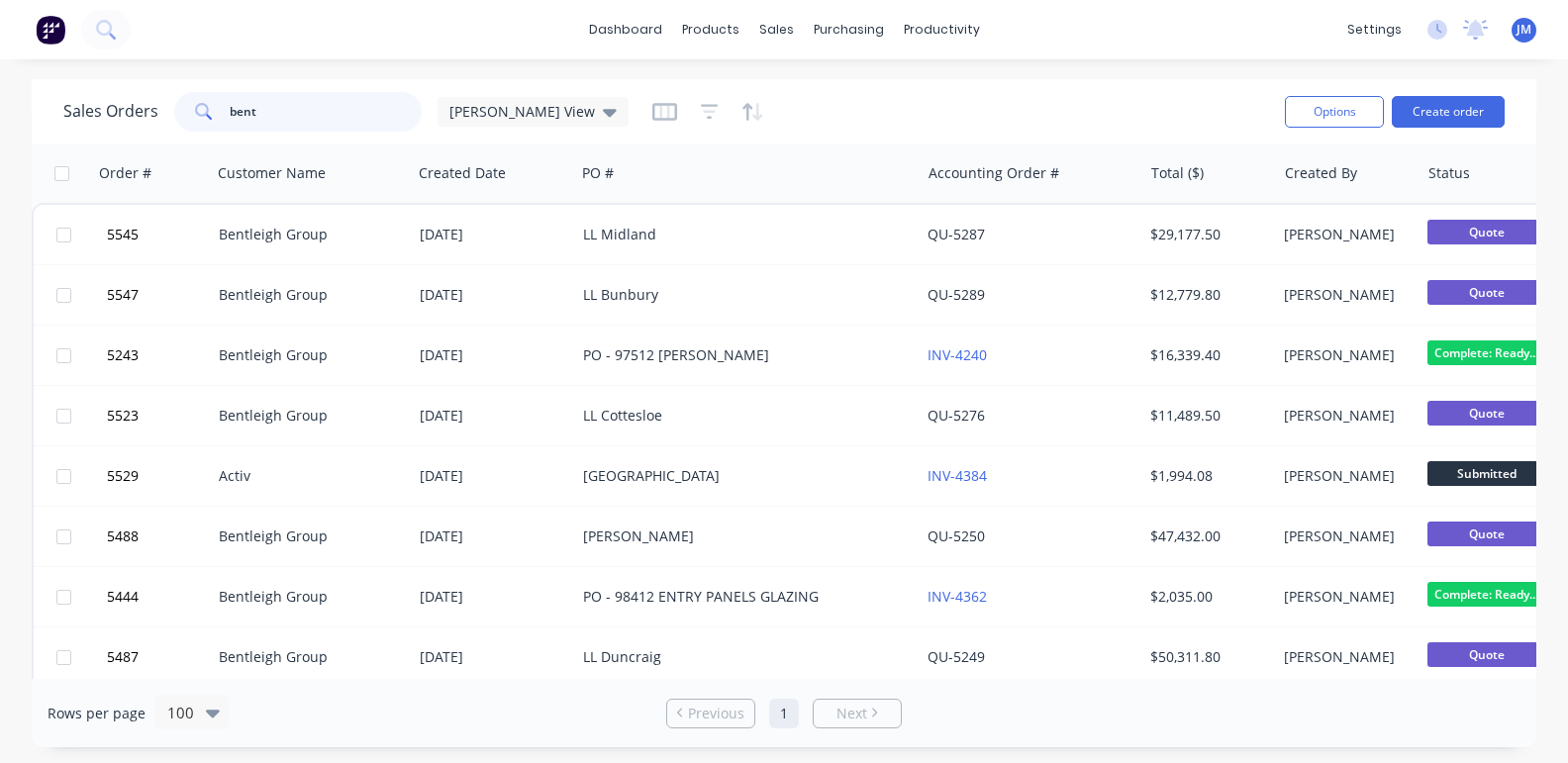 click on "bent" at bounding box center [326, 112] 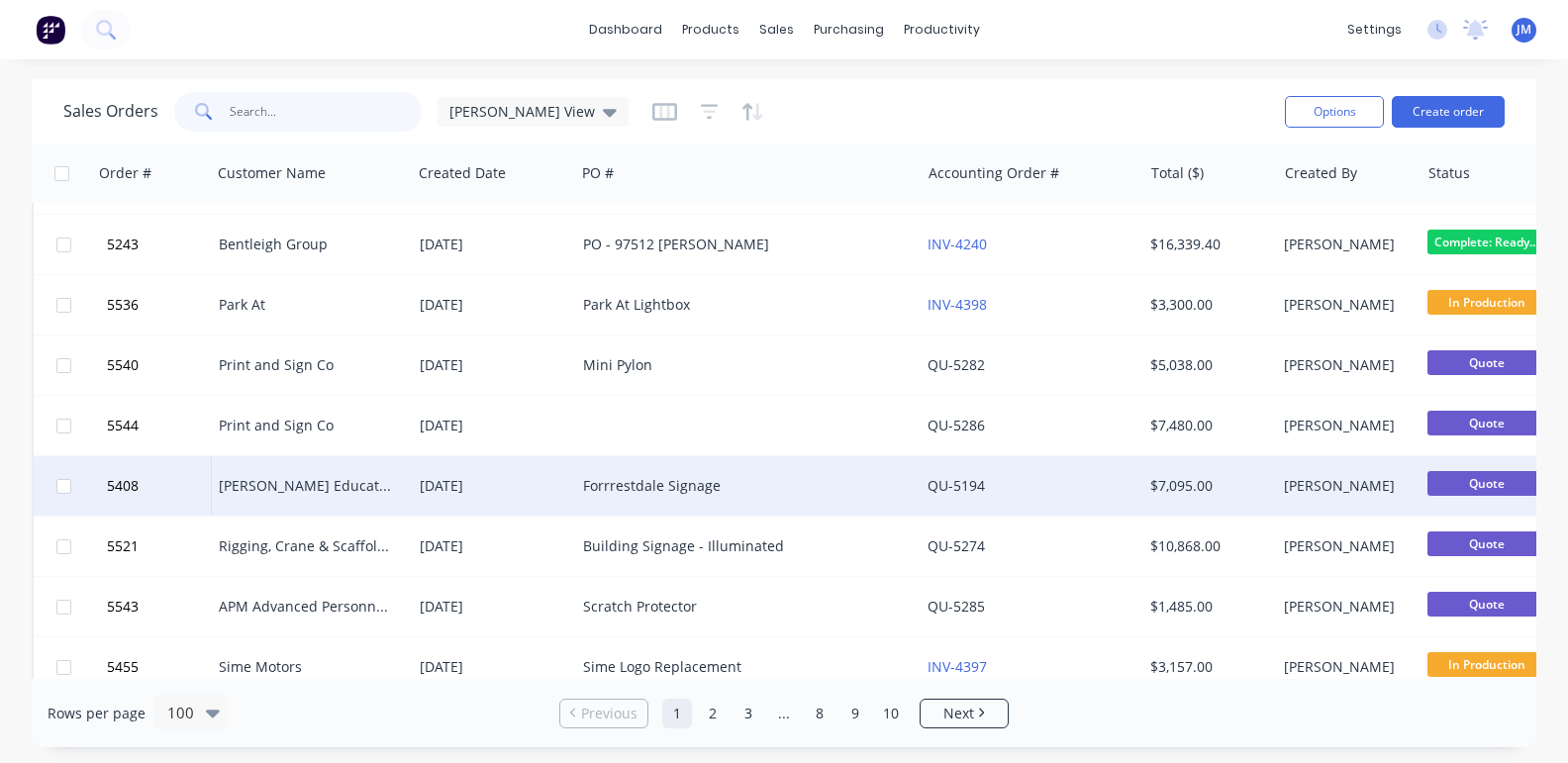 scroll, scrollTop: 294, scrollLeft: 0, axis: vertical 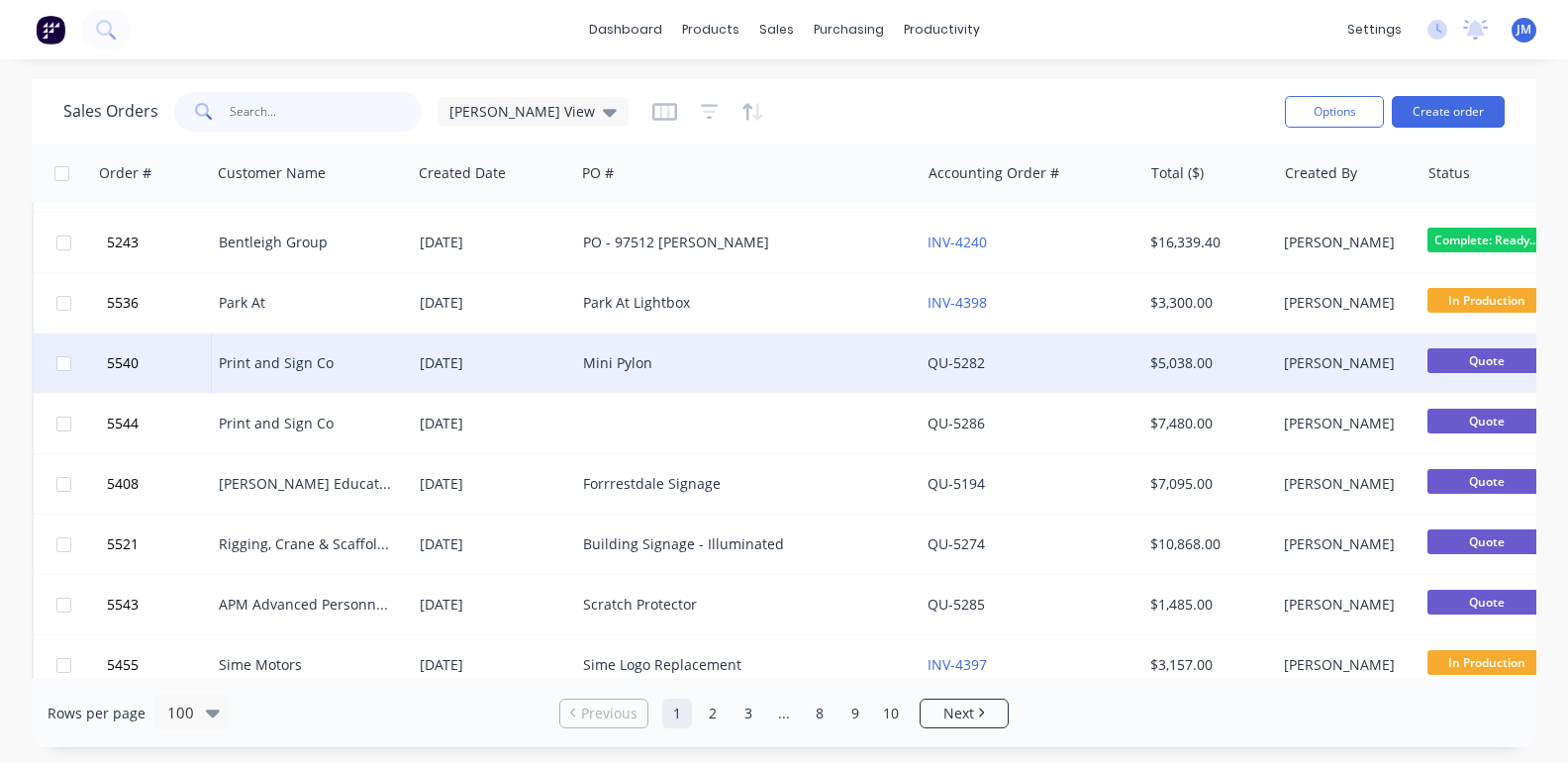 type 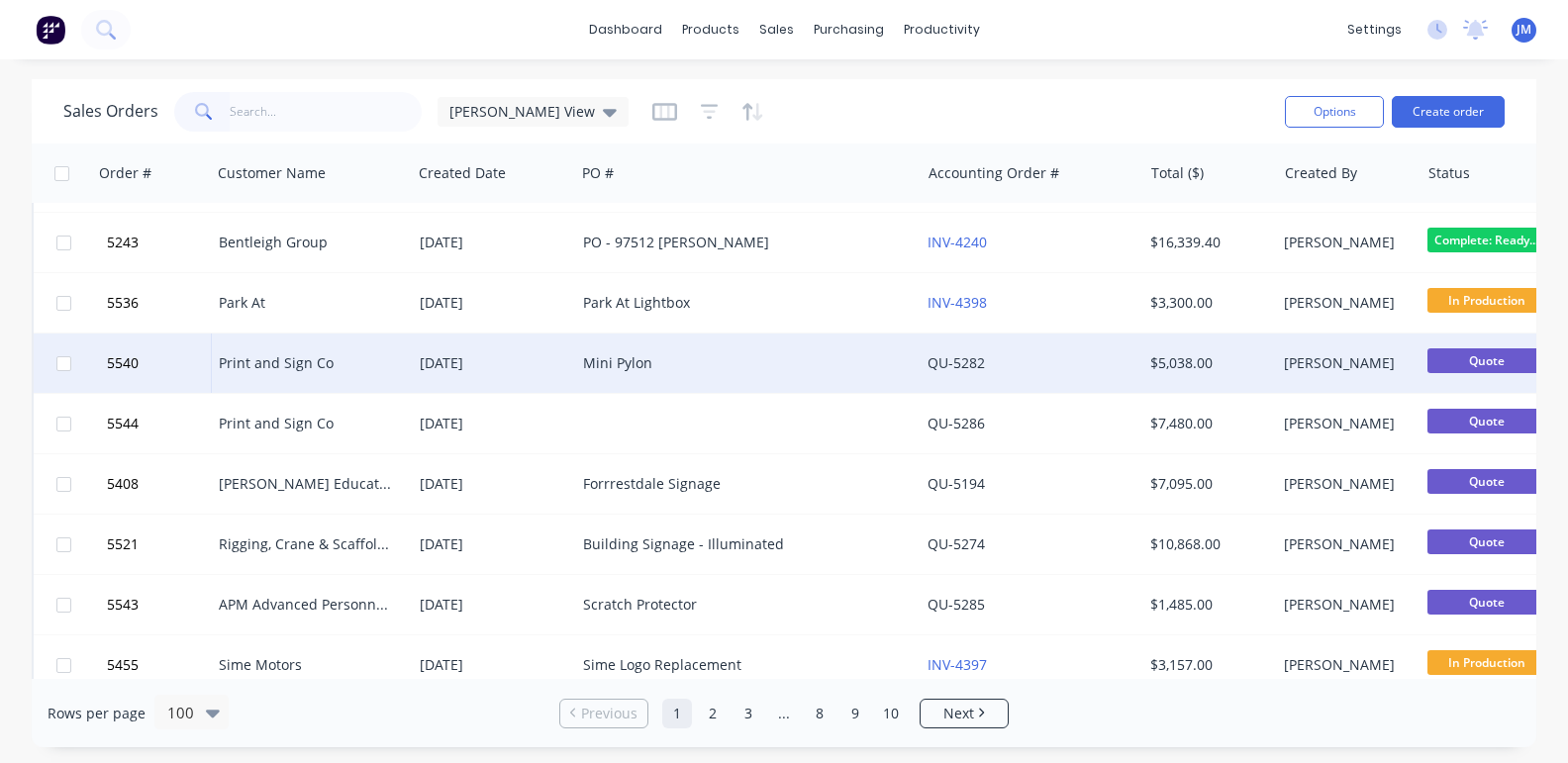 click on "Mini Pylon" at bounding box center [739, 363] 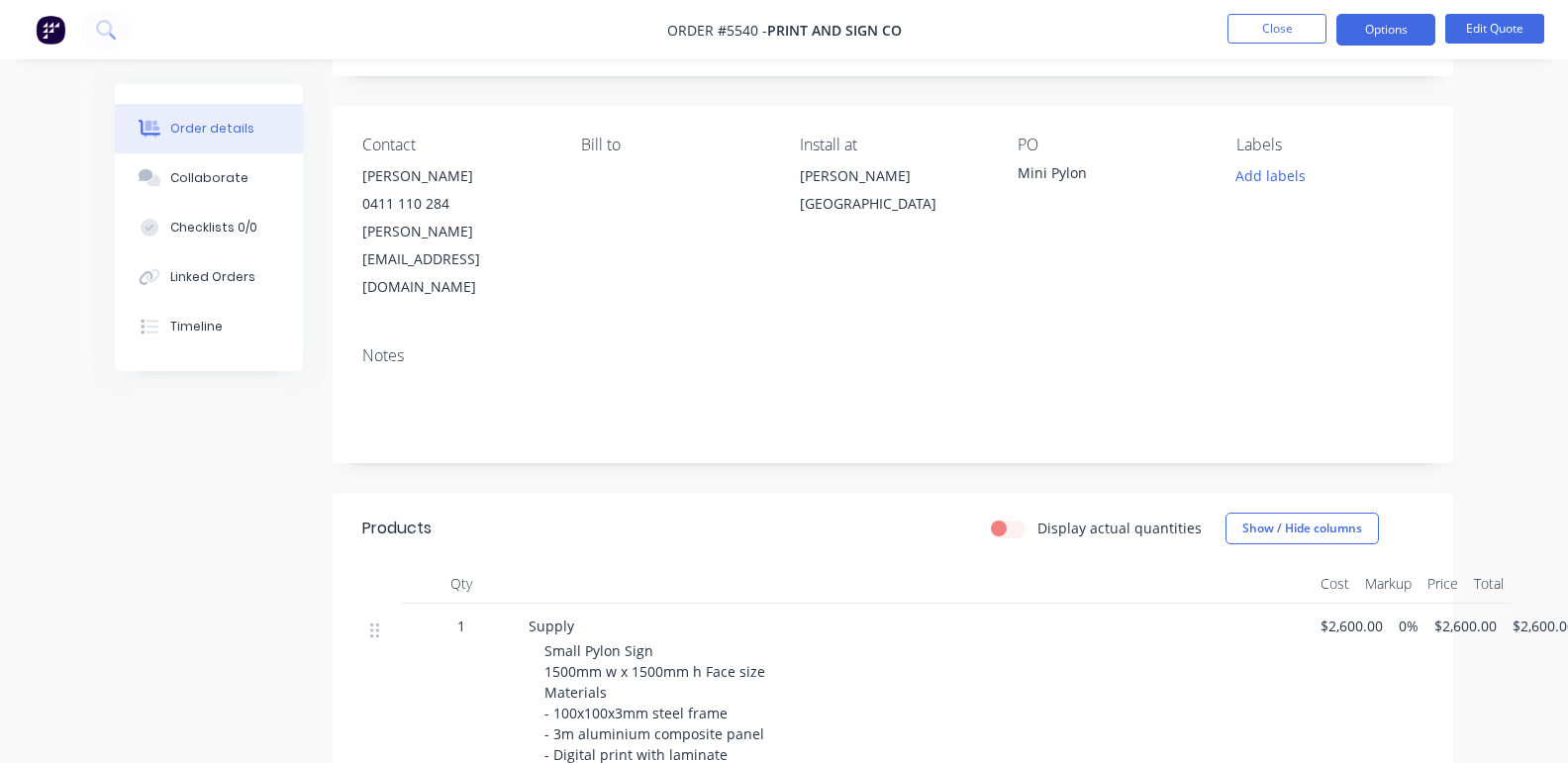 scroll, scrollTop: 118, scrollLeft: 2, axis: both 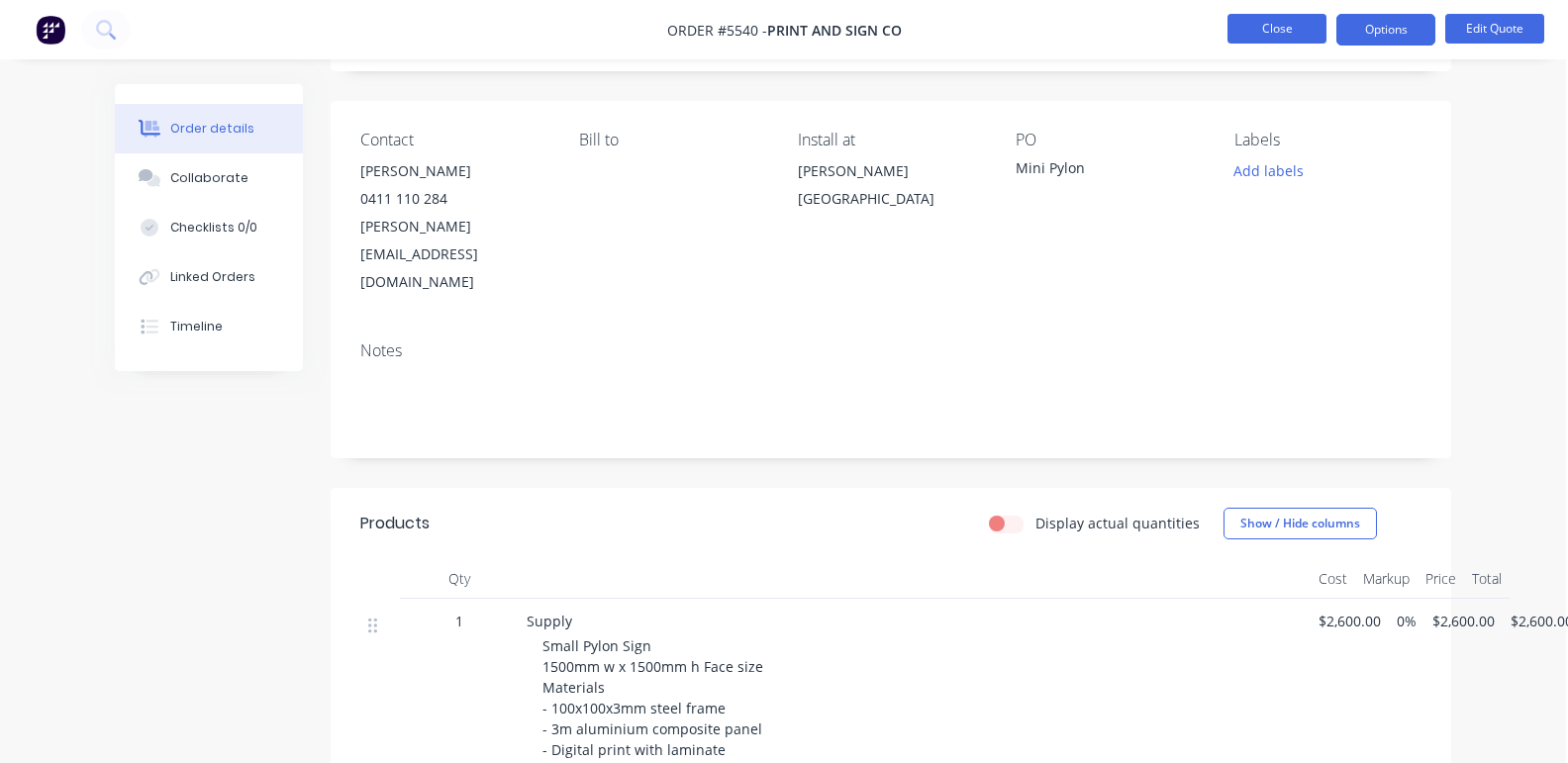 click on "Close" at bounding box center [1277, 29] 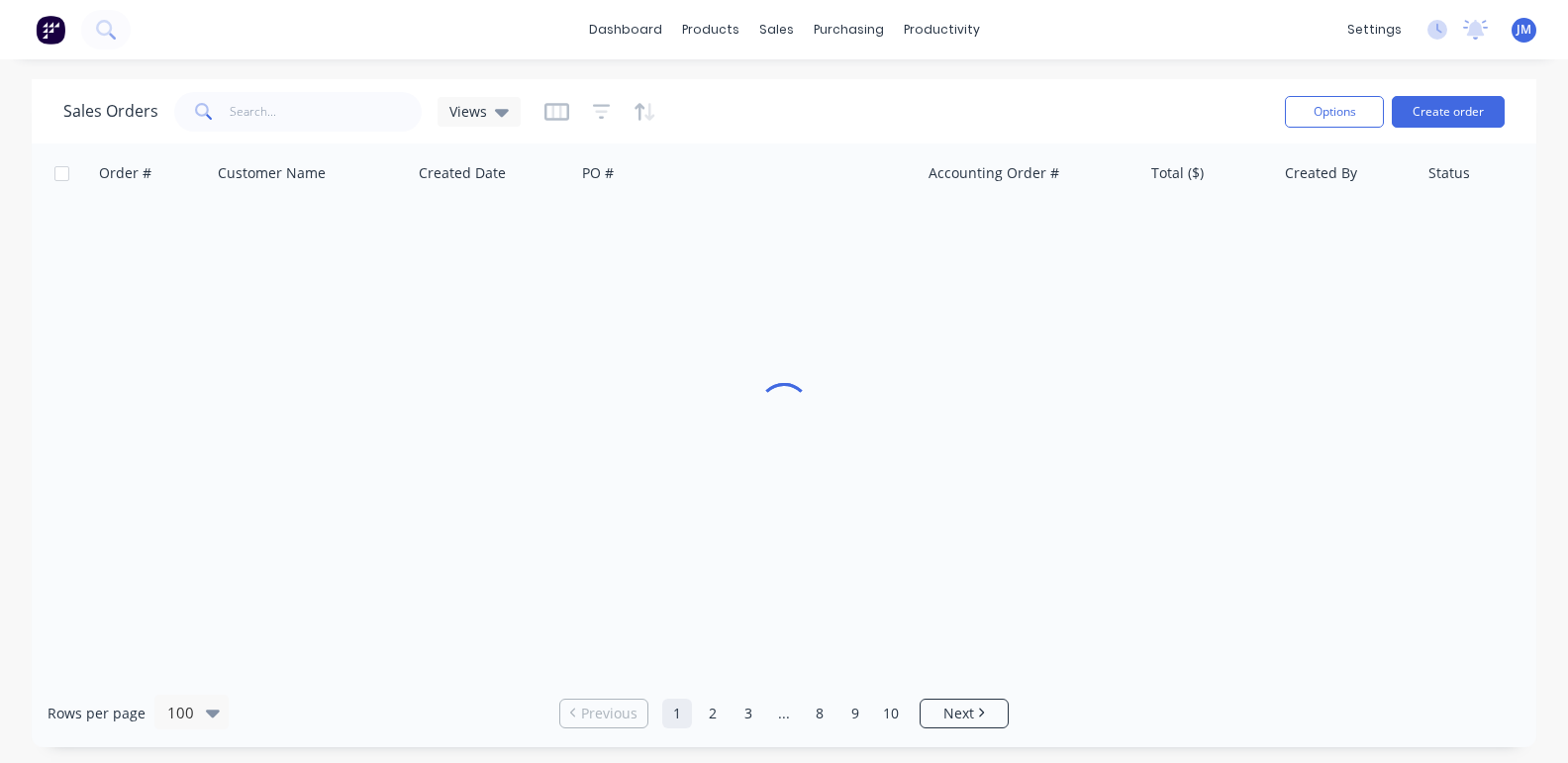 scroll, scrollTop: 0, scrollLeft: 0, axis: both 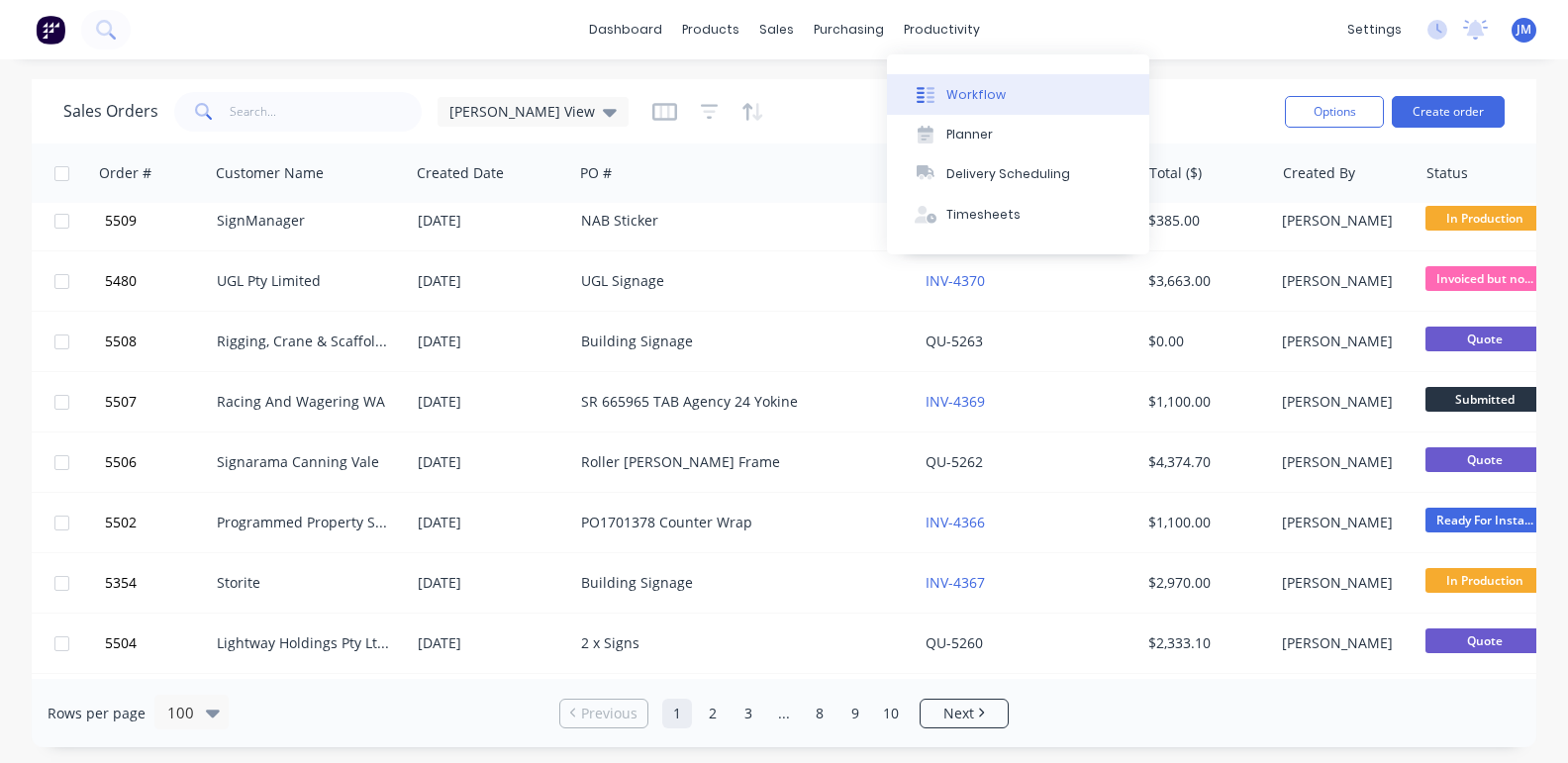 click on "Workflow" at bounding box center (976, 95) 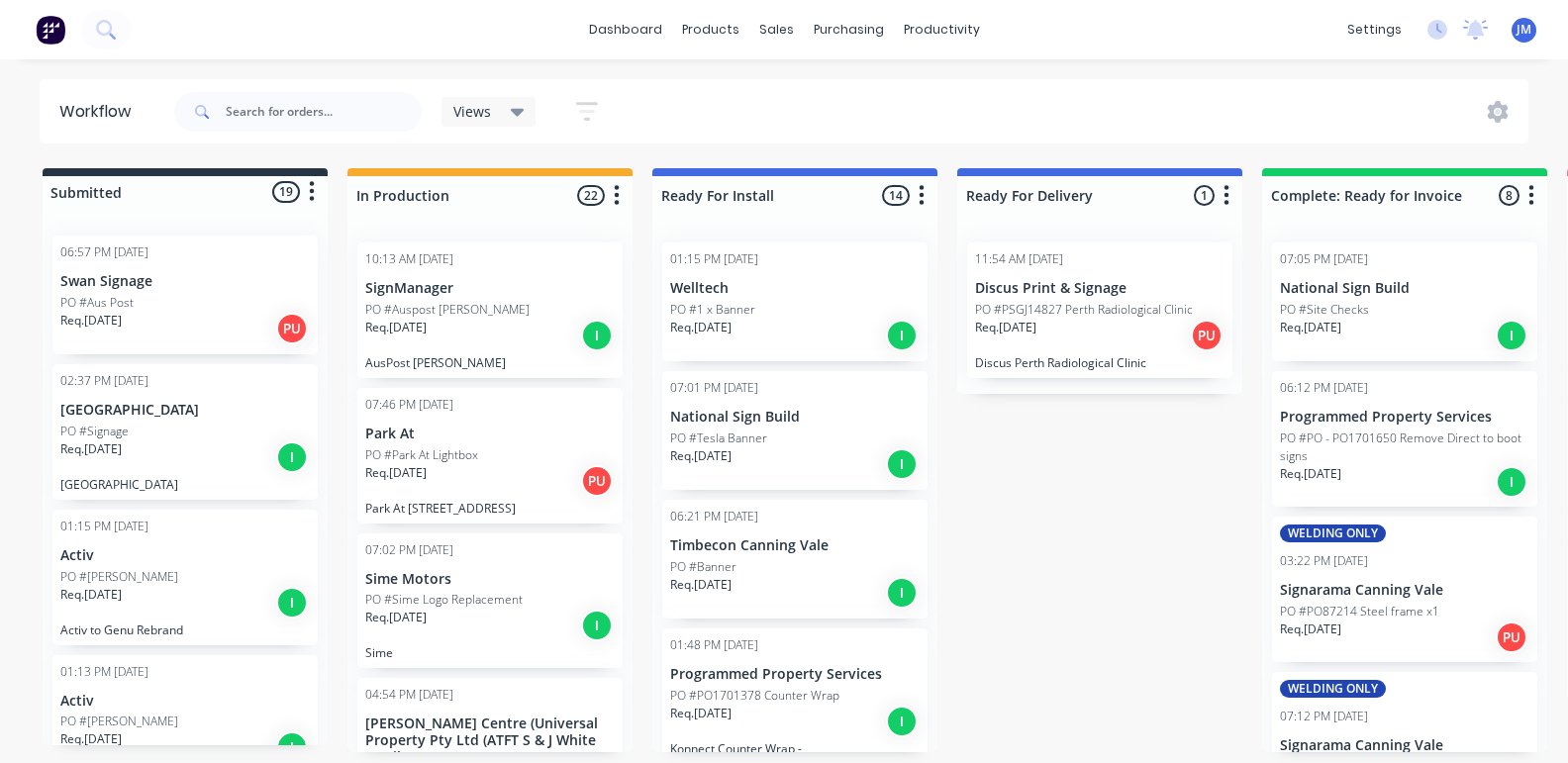 scroll, scrollTop: 0, scrollLeft: 0, axis: both 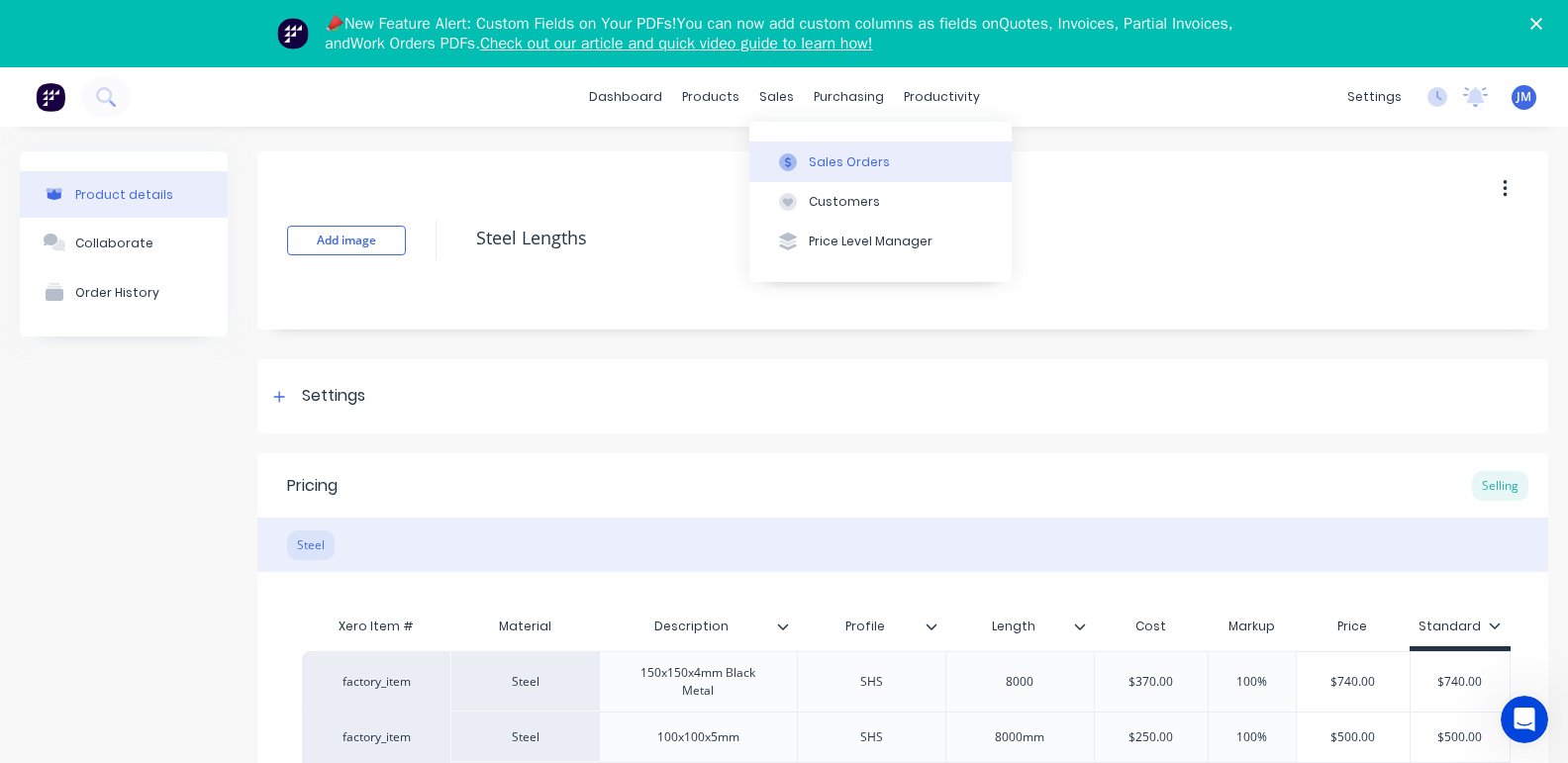 click on "Sales Orders" at bounding box center (849, 162) 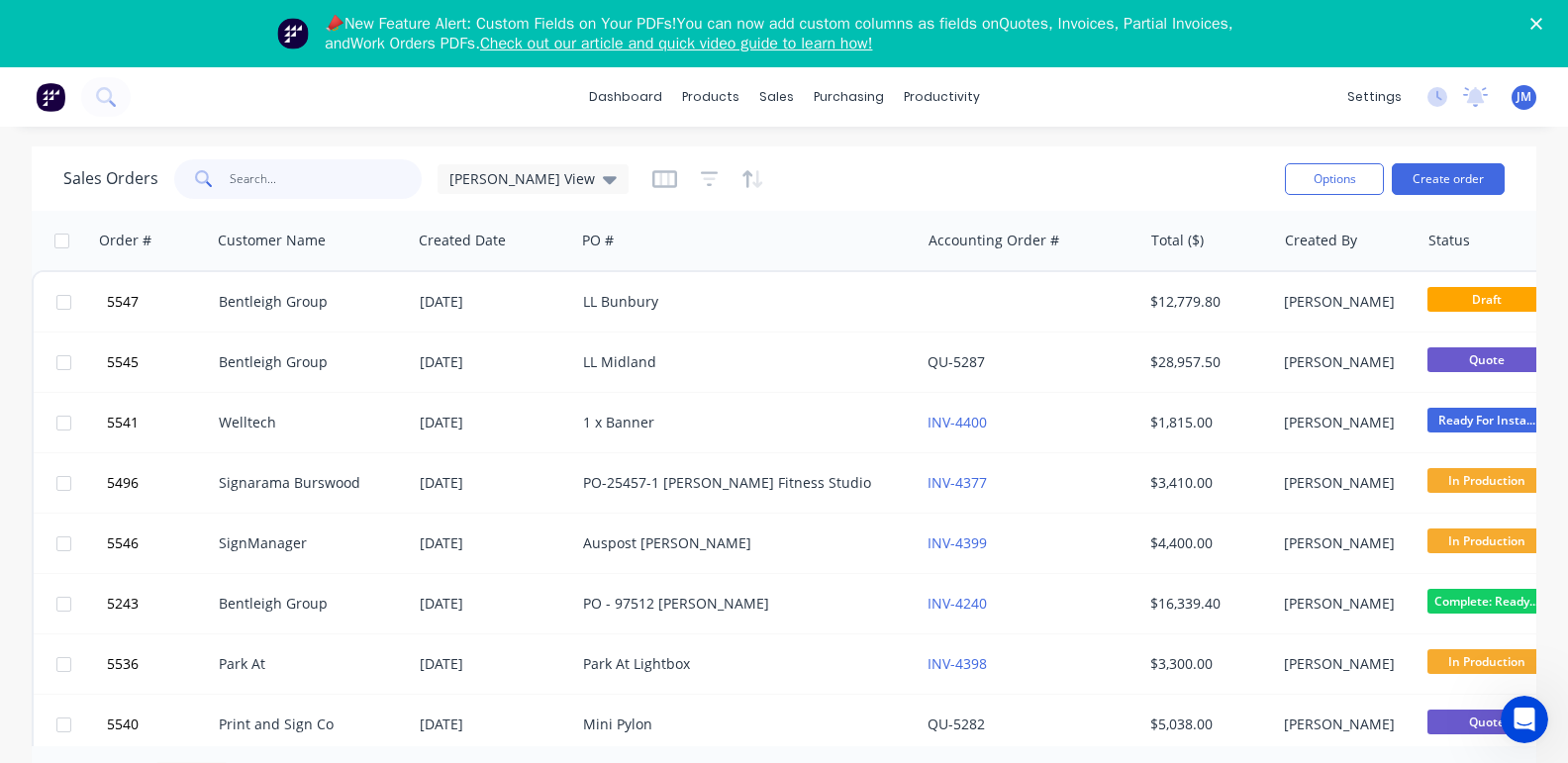 click at bounding box center [326, 179] 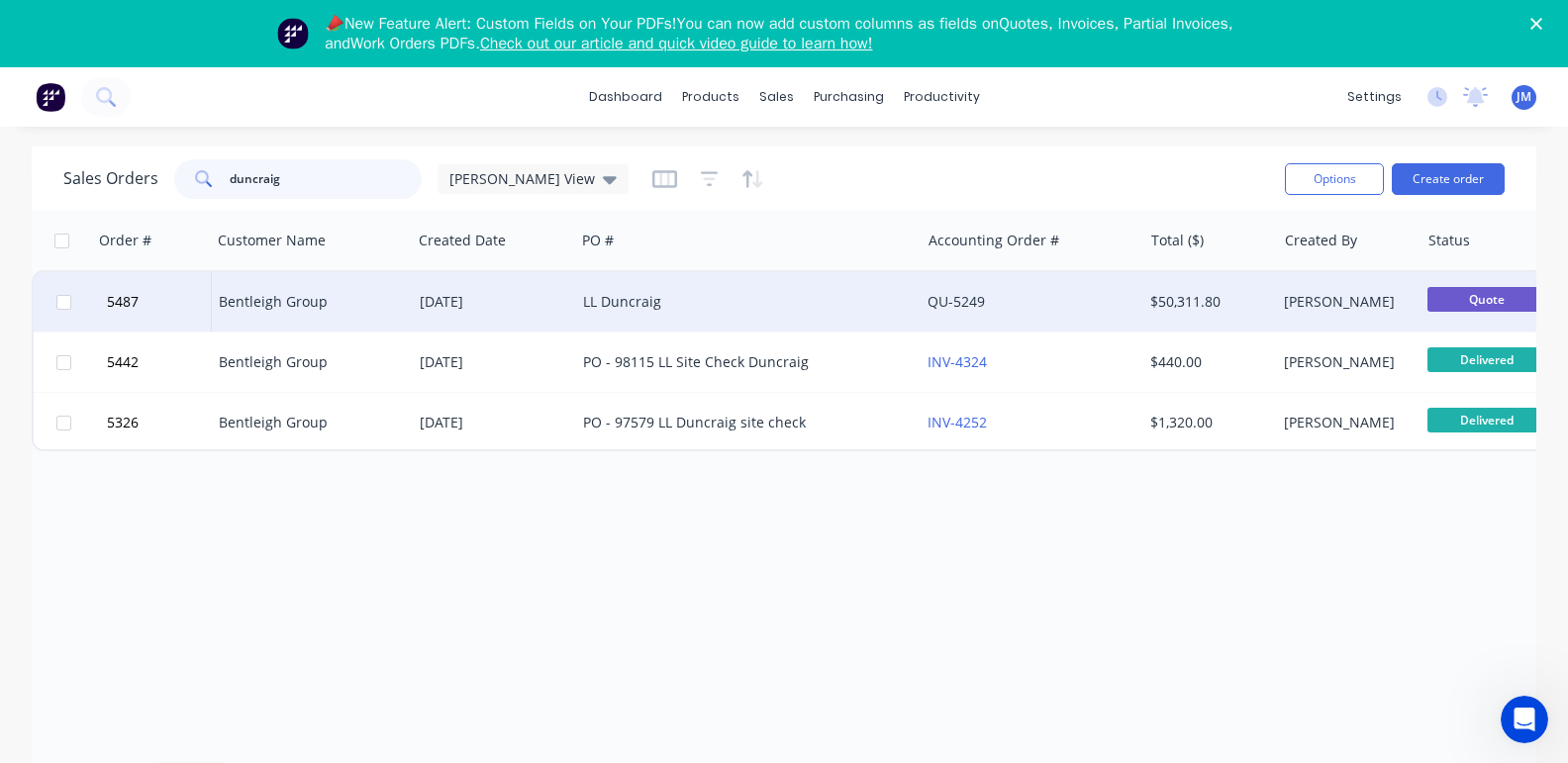 type on "duncraig" 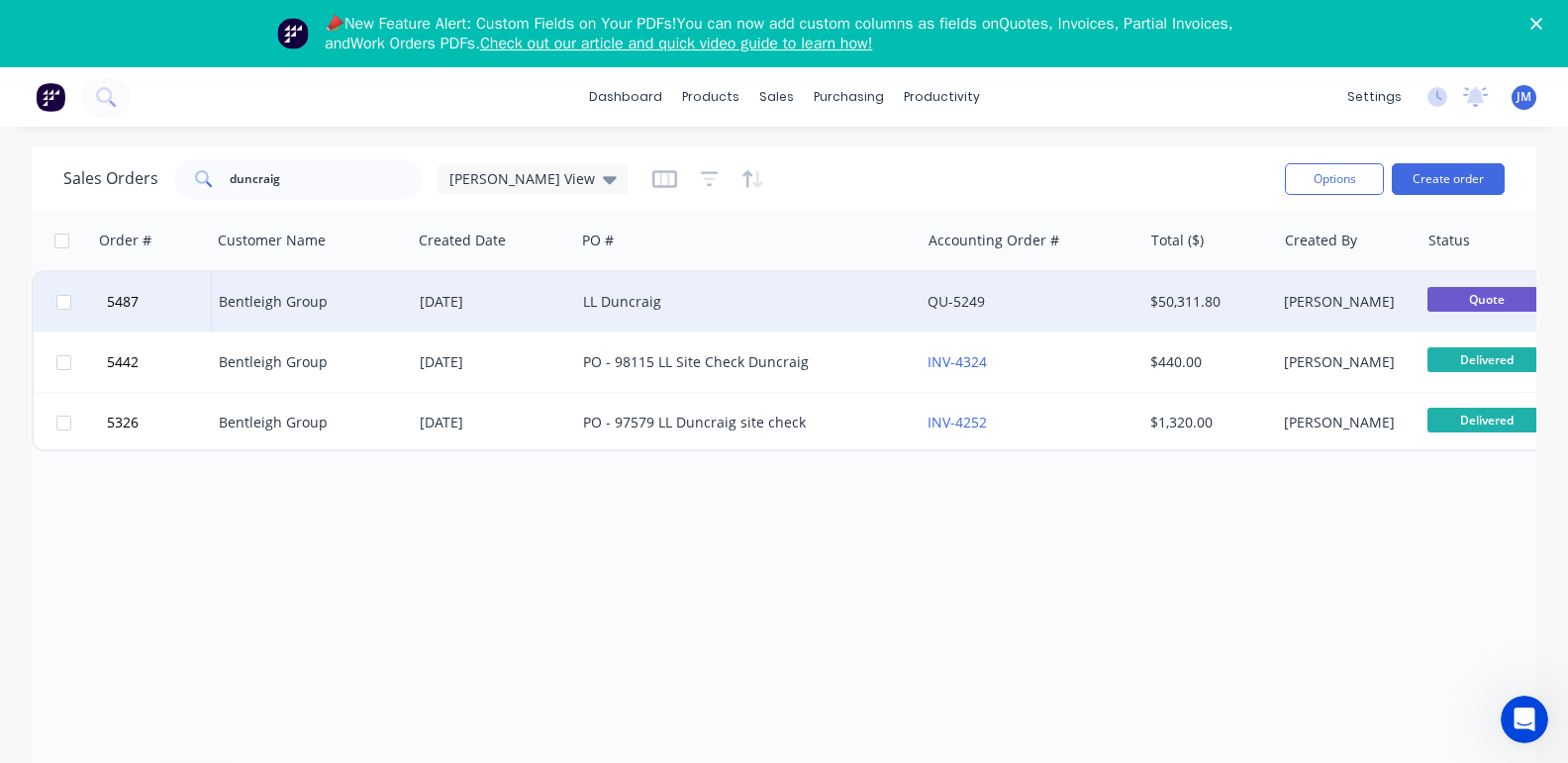 click on "[DATE]" at bounding box center (493, 302) 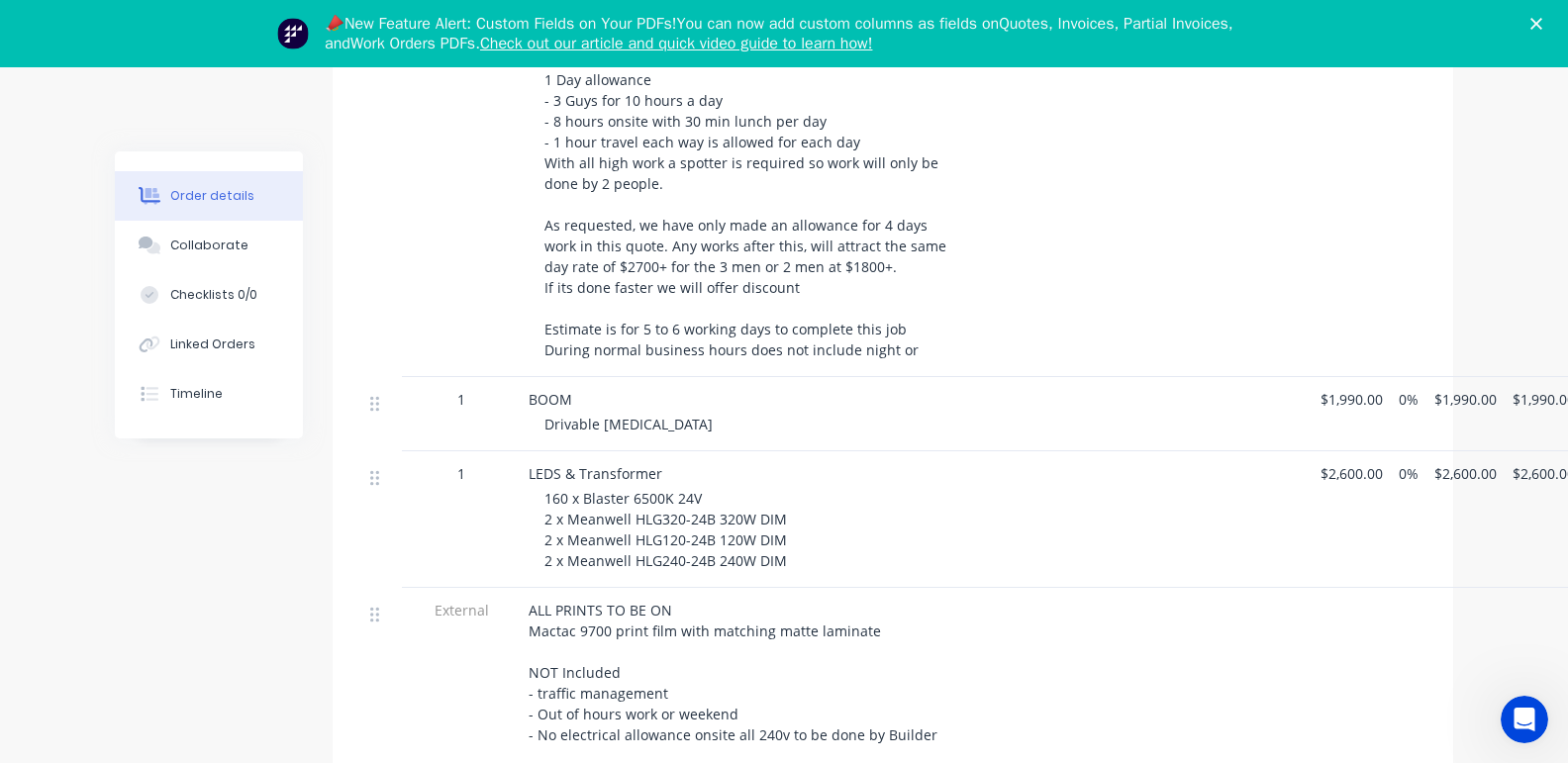 scroll, scrollTop: 3664, scrollLeft: 0, axis: vertical 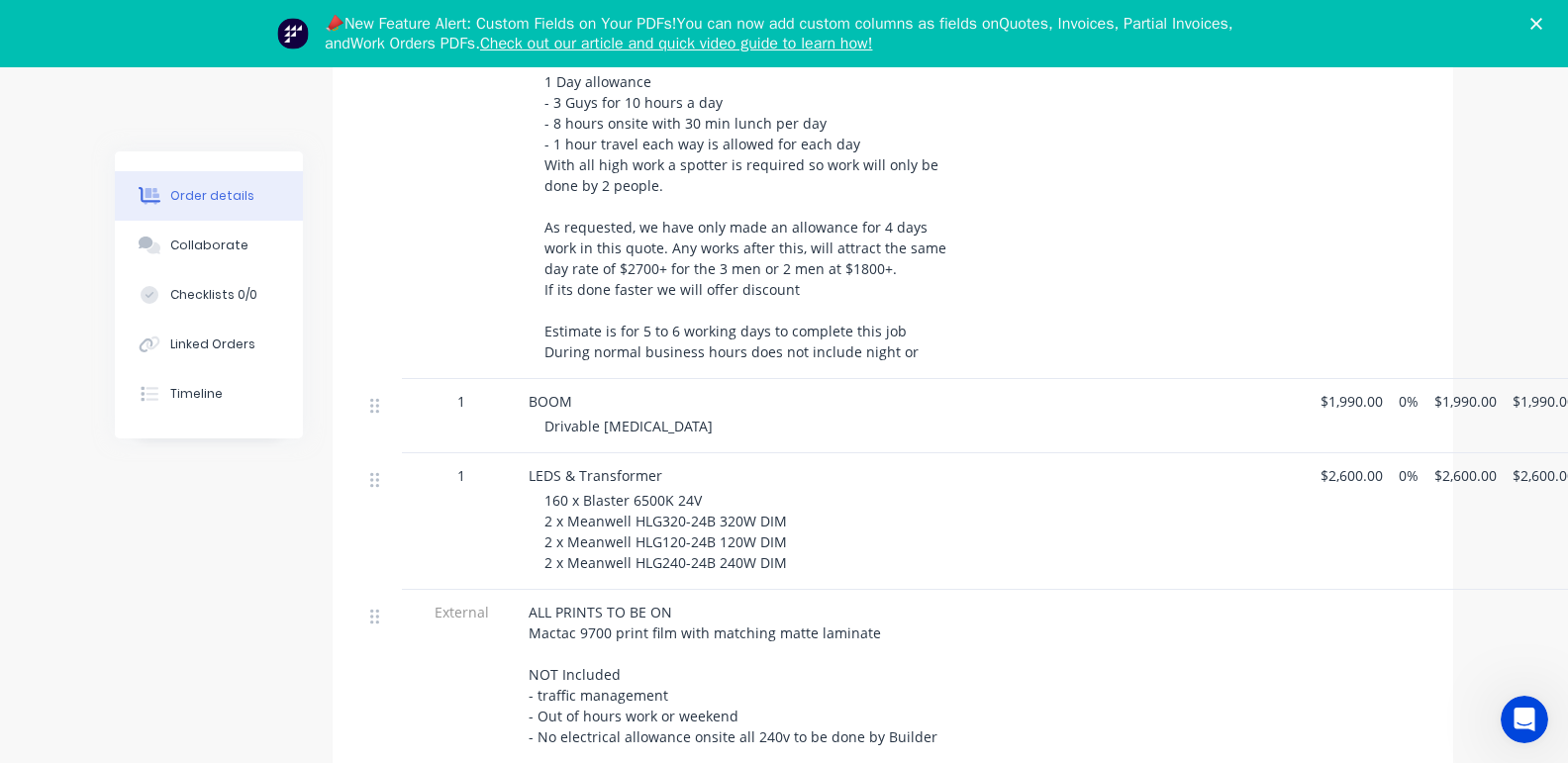 click on "LEDS & Transformer" at bounding box center (595, 475) 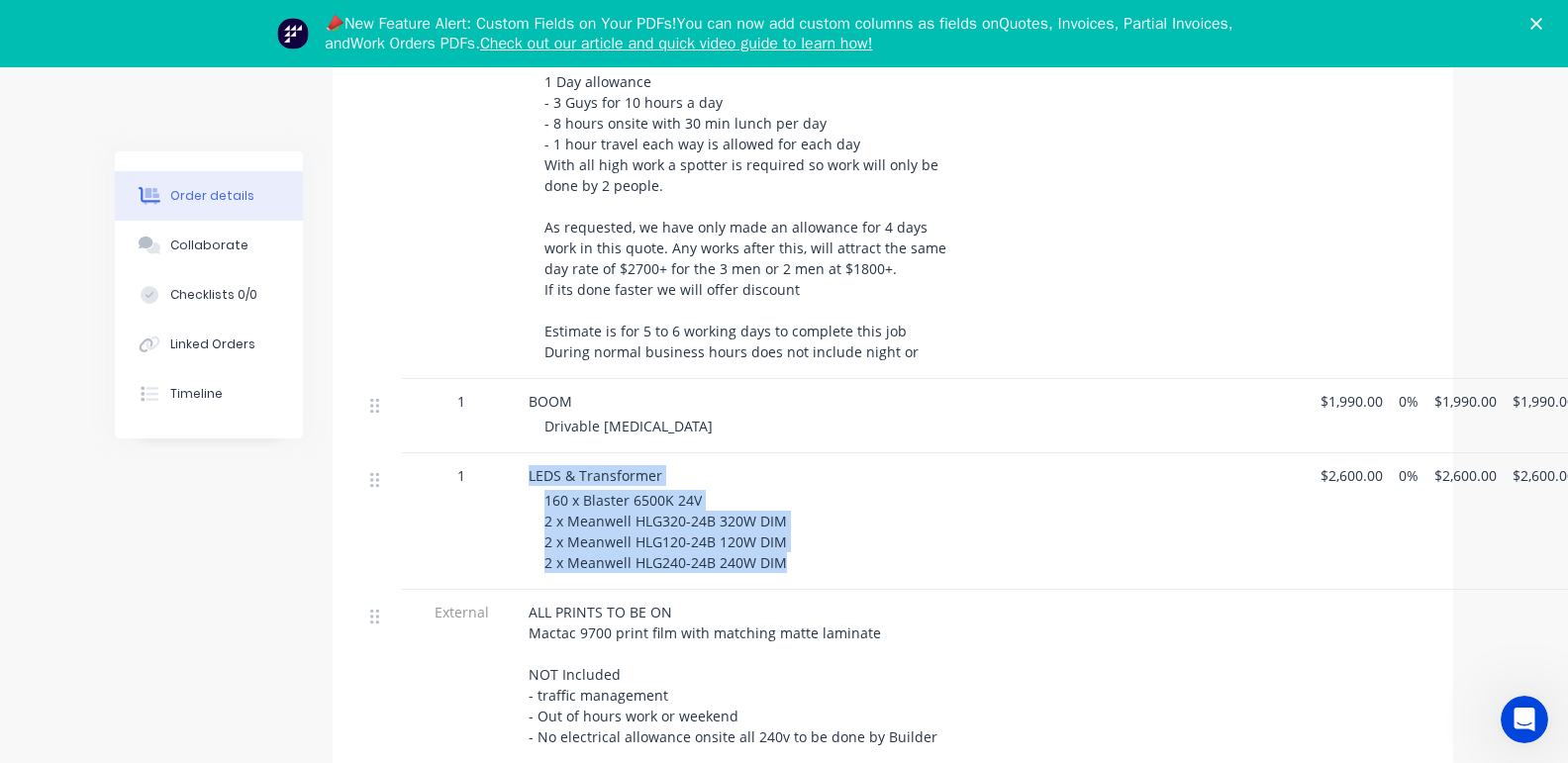 drag, startPoint x: 530, startPoint y: 447, endPoint x: 799, endPoint y: 542, distance: 285.2823 